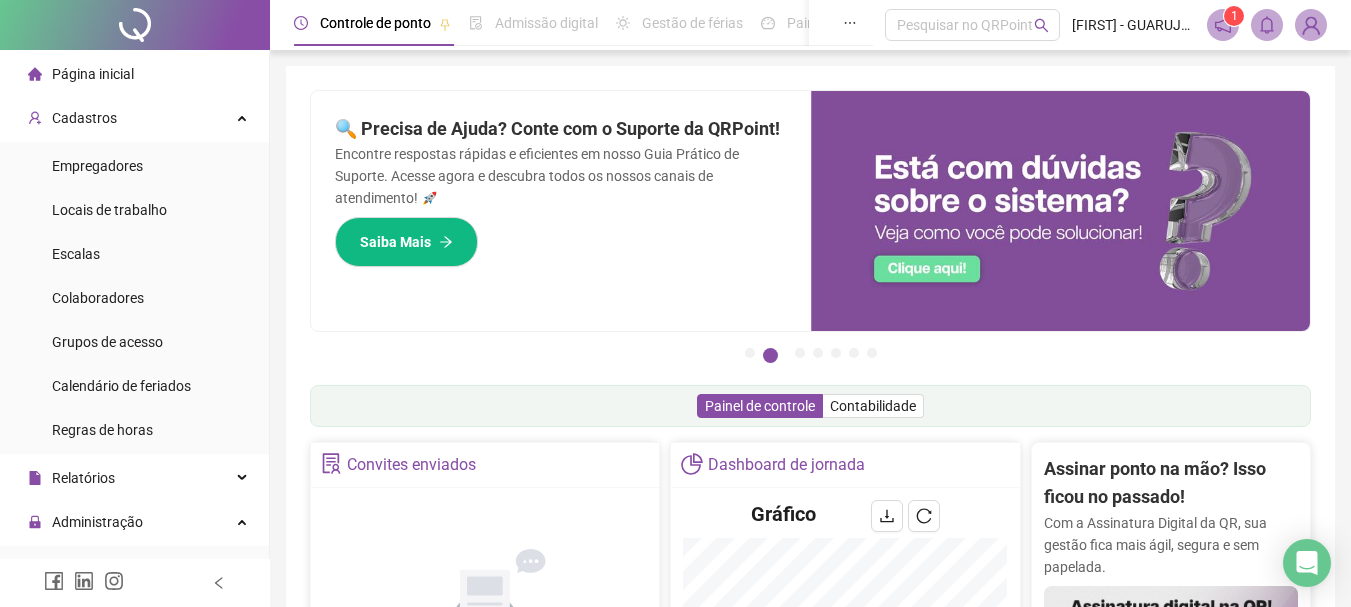 scroll, scrollTop: 0, scrollLeft: 0, axis: both 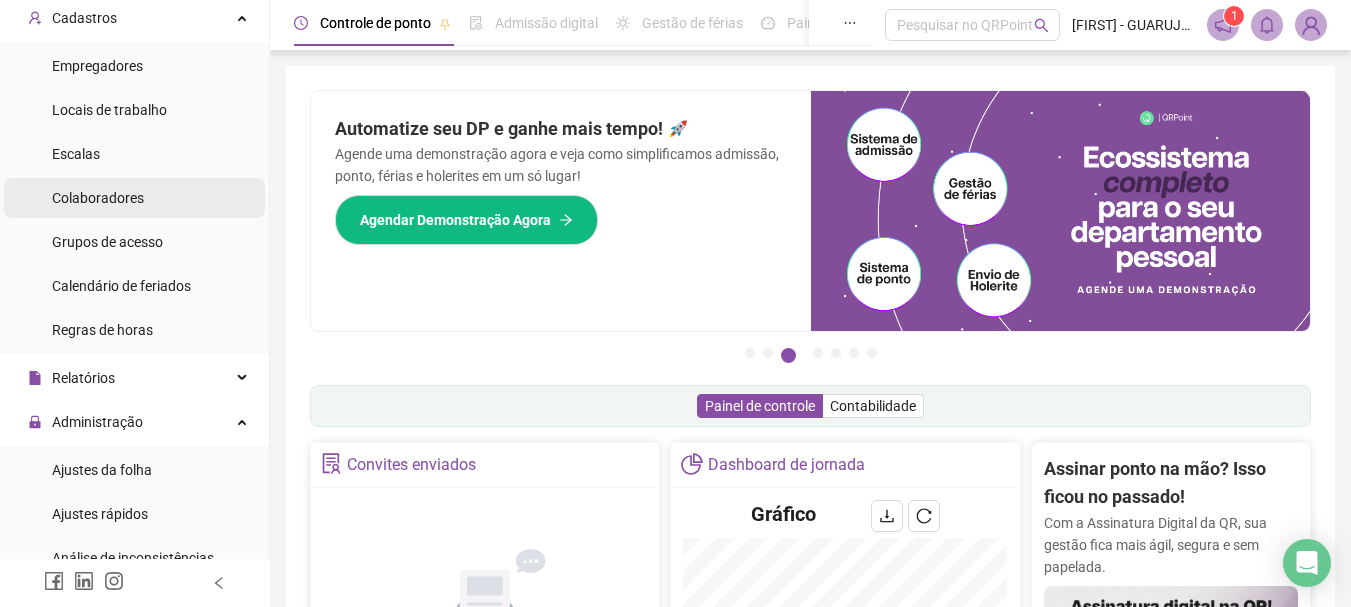 click on "Colaboradores" at bounding box center (98, 198) 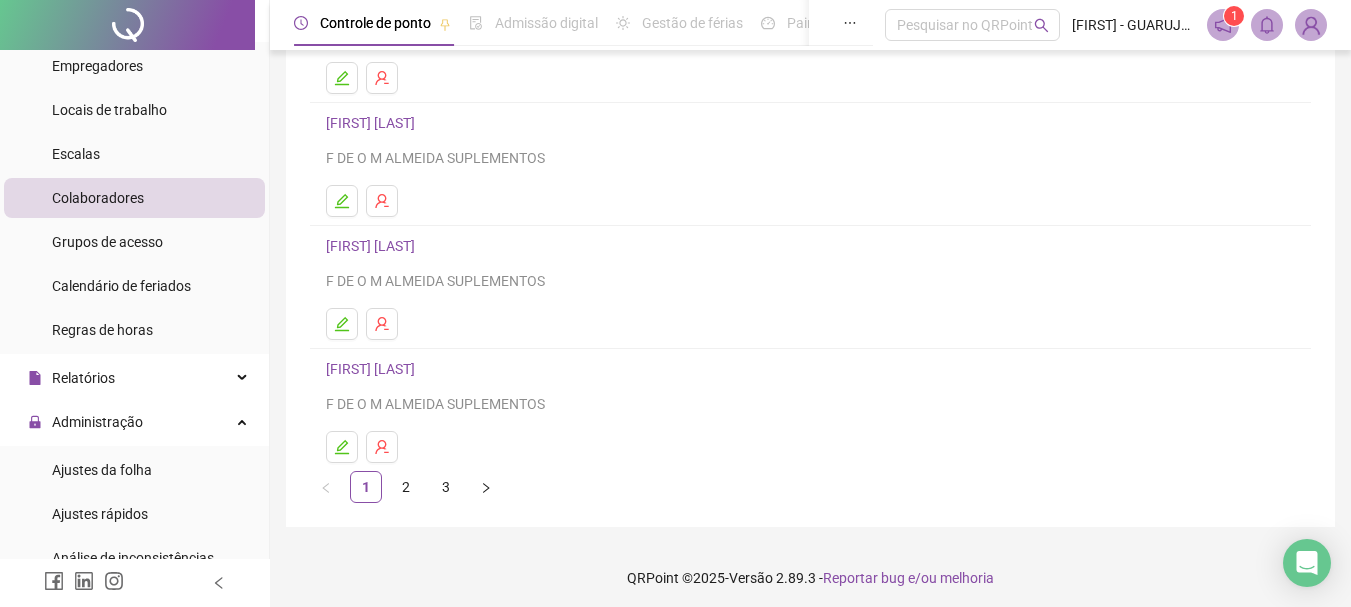 scroll, scrollTop: 360, scrollLeft: 0, axis: vertical 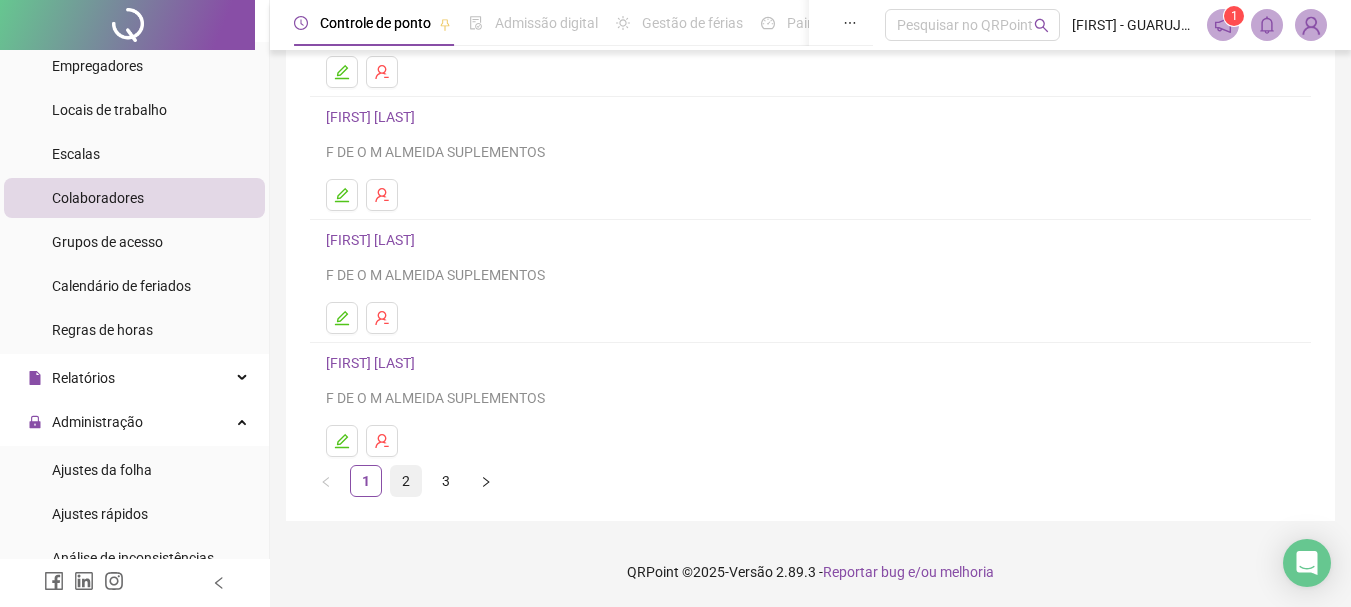 click on "2" at bounding box center (406, 481) 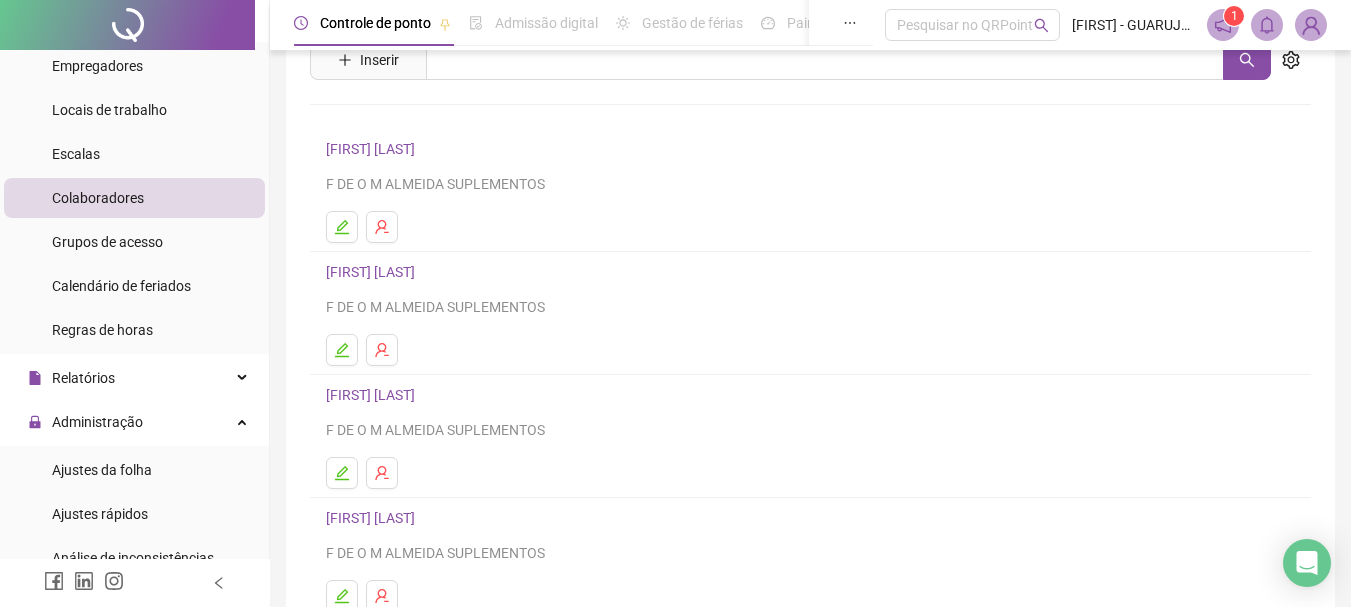 scroll, scrollTop: 60, scrollLeft: 0, axis: vertical 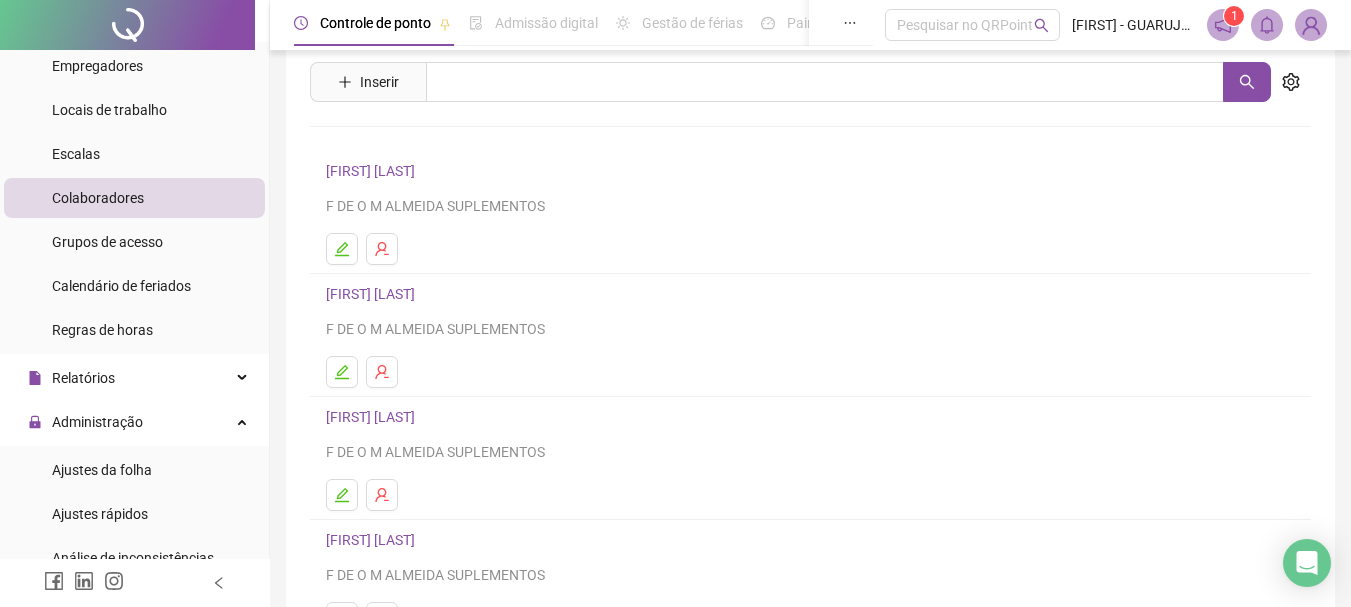 click on "[FIRST] [LAST]" at bounding box center (373, 294) 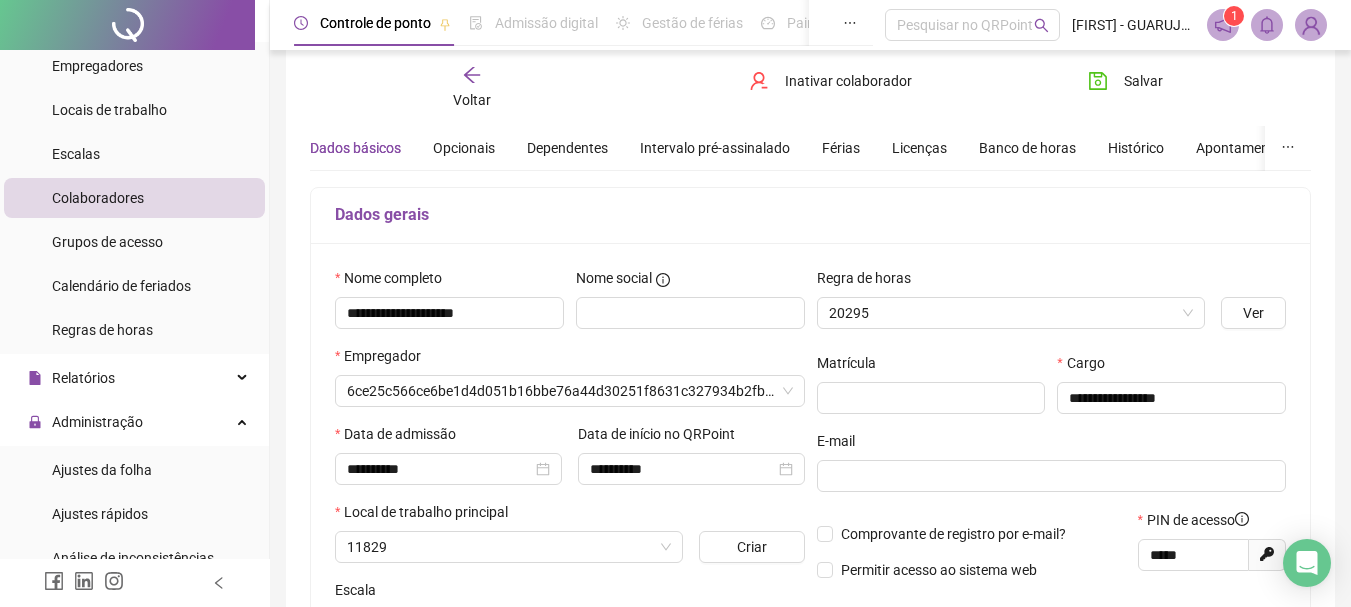 type on "**********" 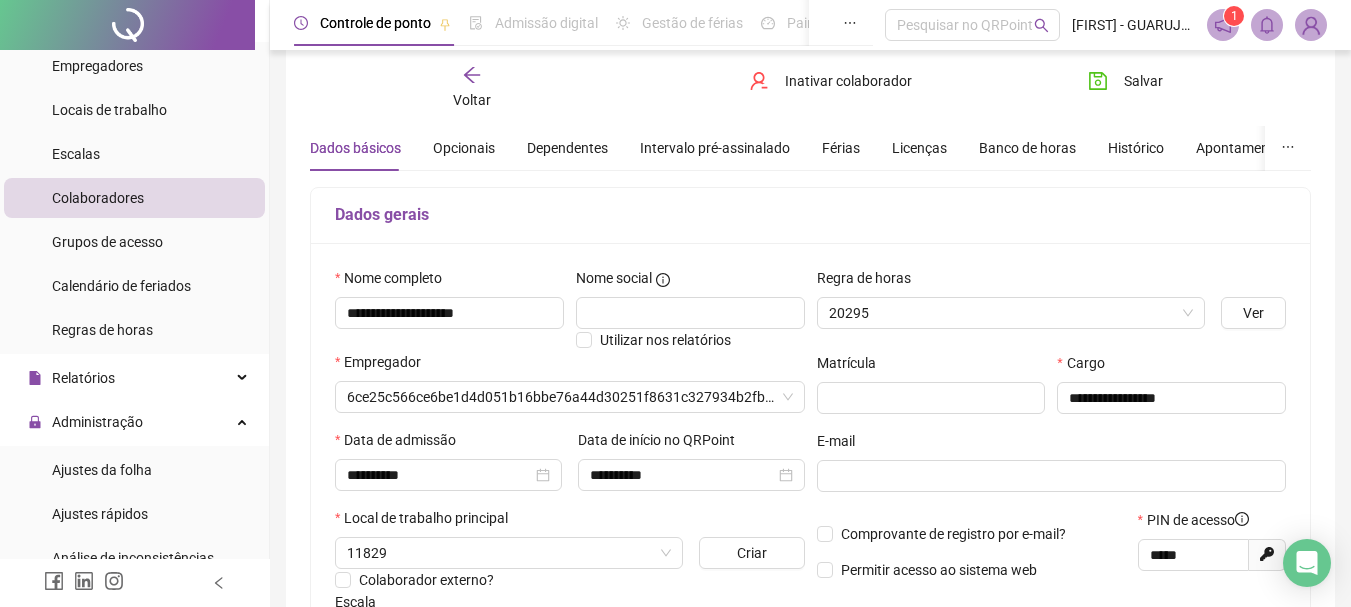 scroll, scrollTop: 70, scrollLeft: 0, axis: vertical 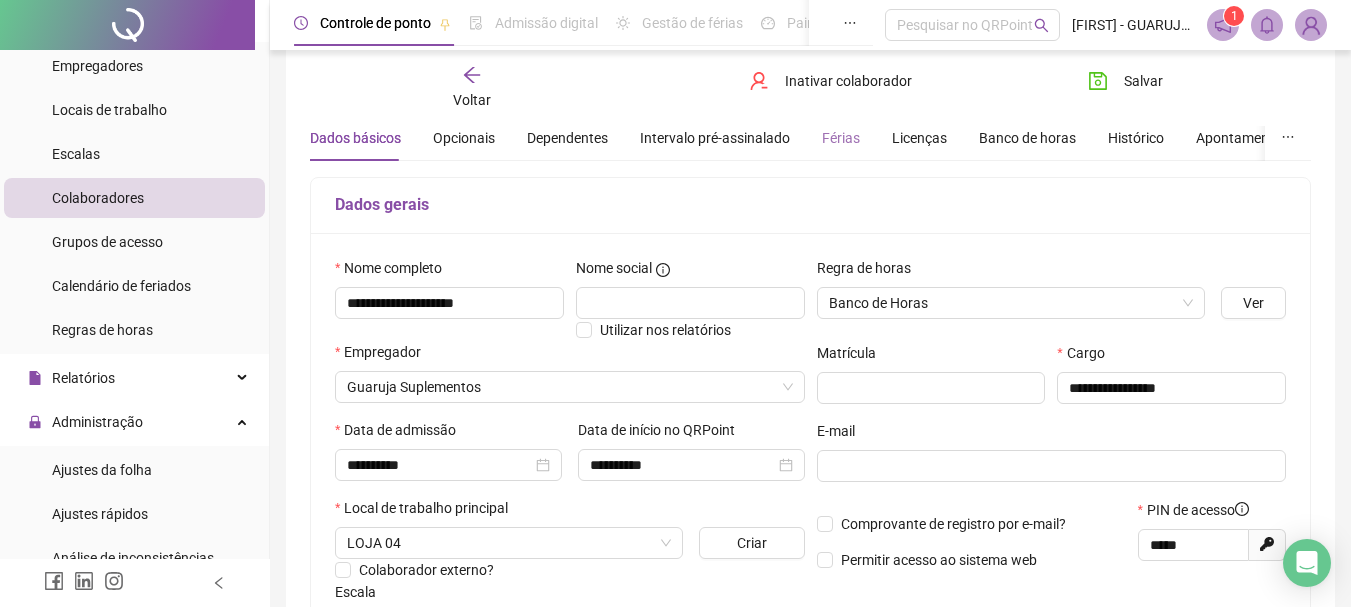 click on "Férias" at bounding box center (841, 138) 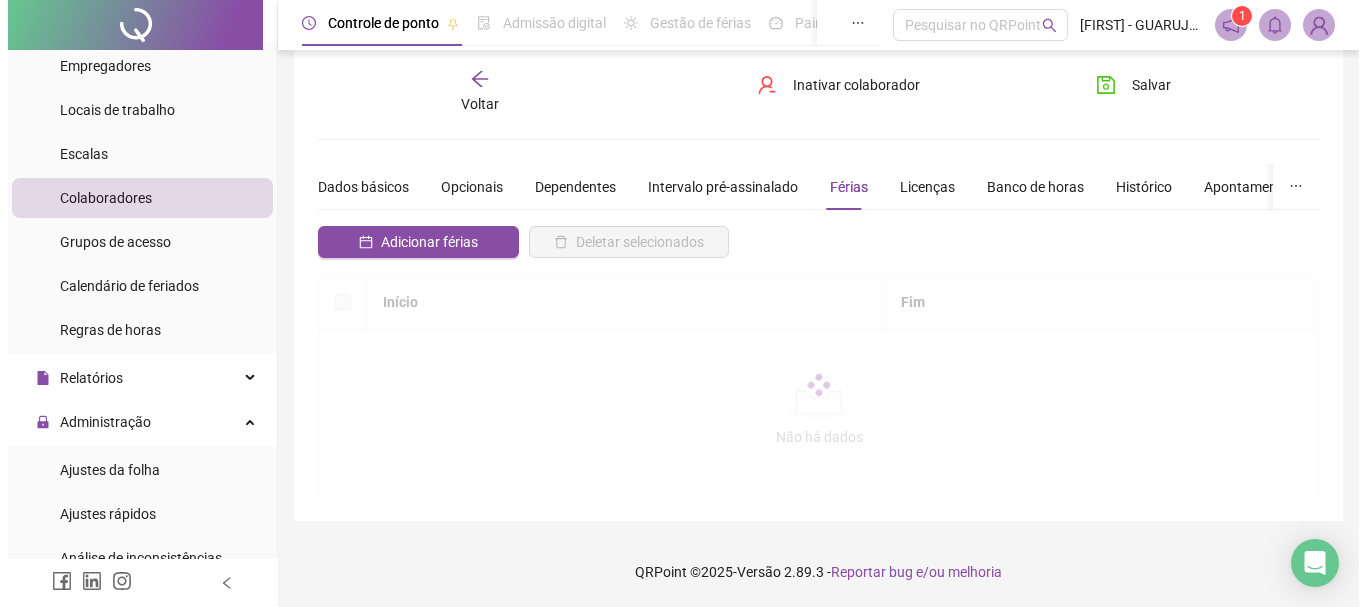 scroll, scrollTop: 0, scrollLeft: 0, axis: both 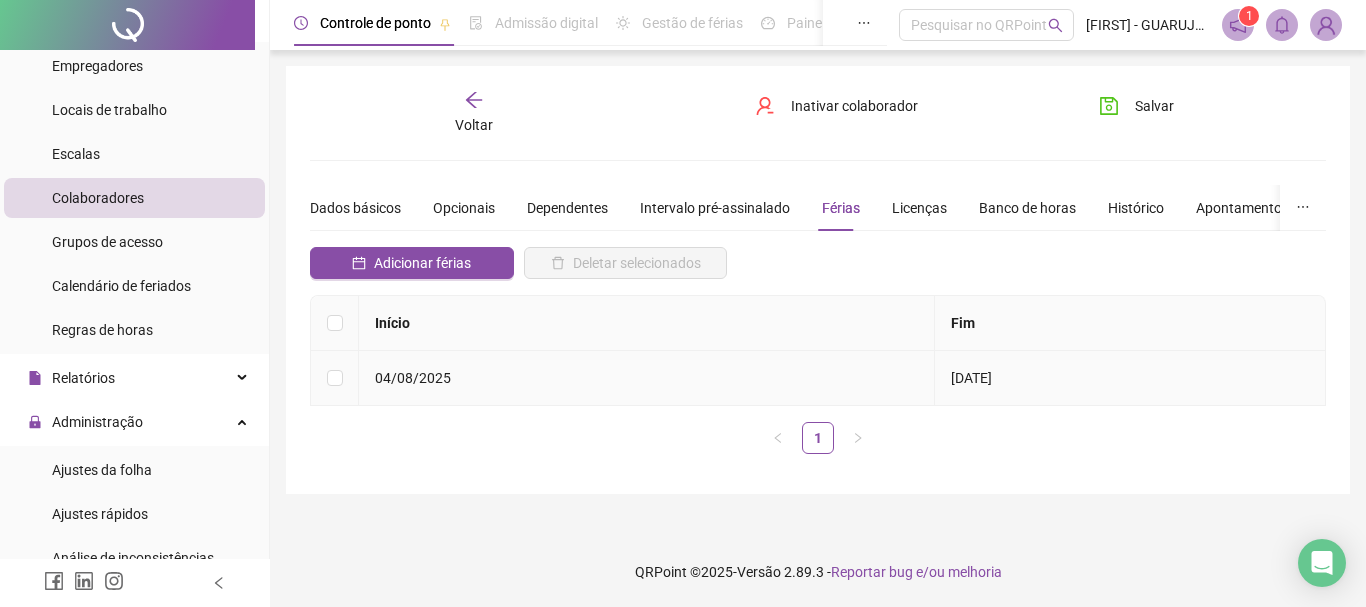 click on "[DATE]" at bounding box center [971, 378] 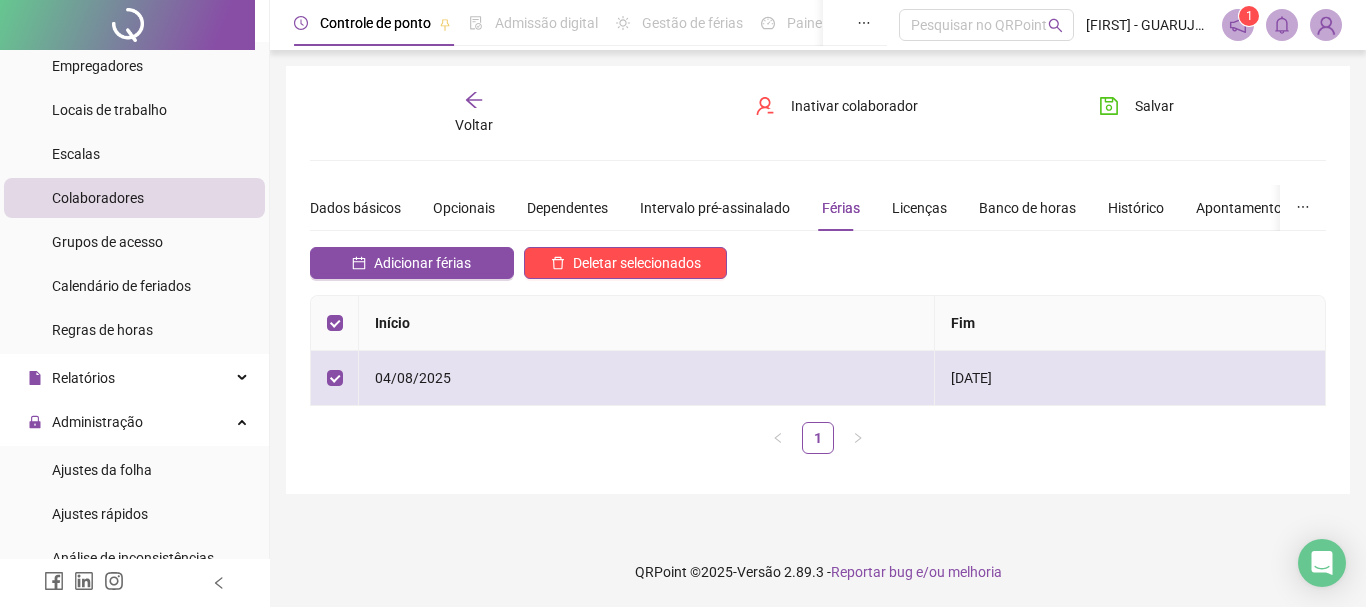 click on "04/08/2025" at bounding box center (647, 378) 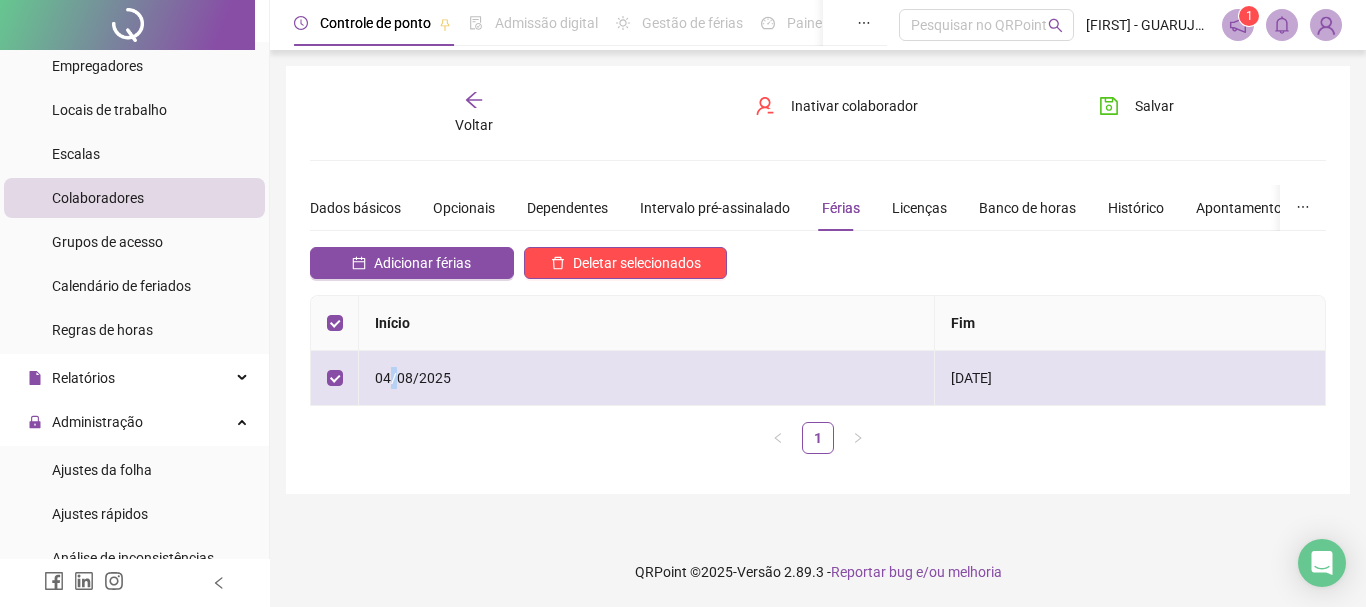 click on "04/08/2025" at bounding box center [413, 378] 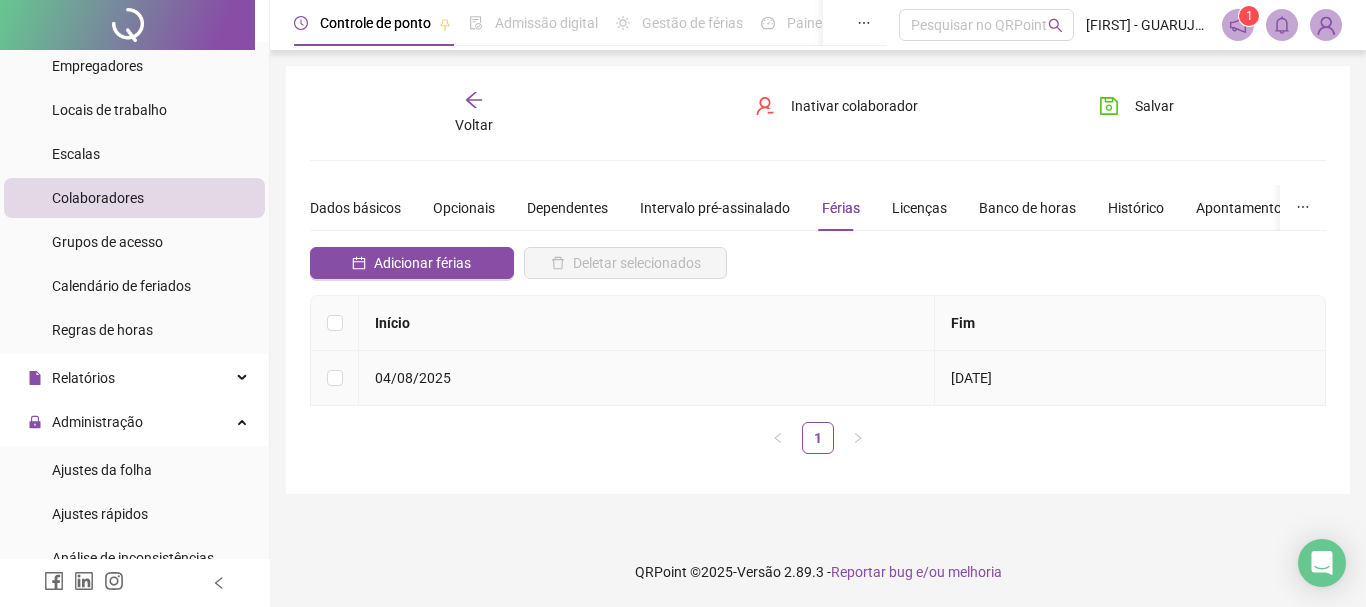 click on "04/08/2025" at bounding box center (413, 378) 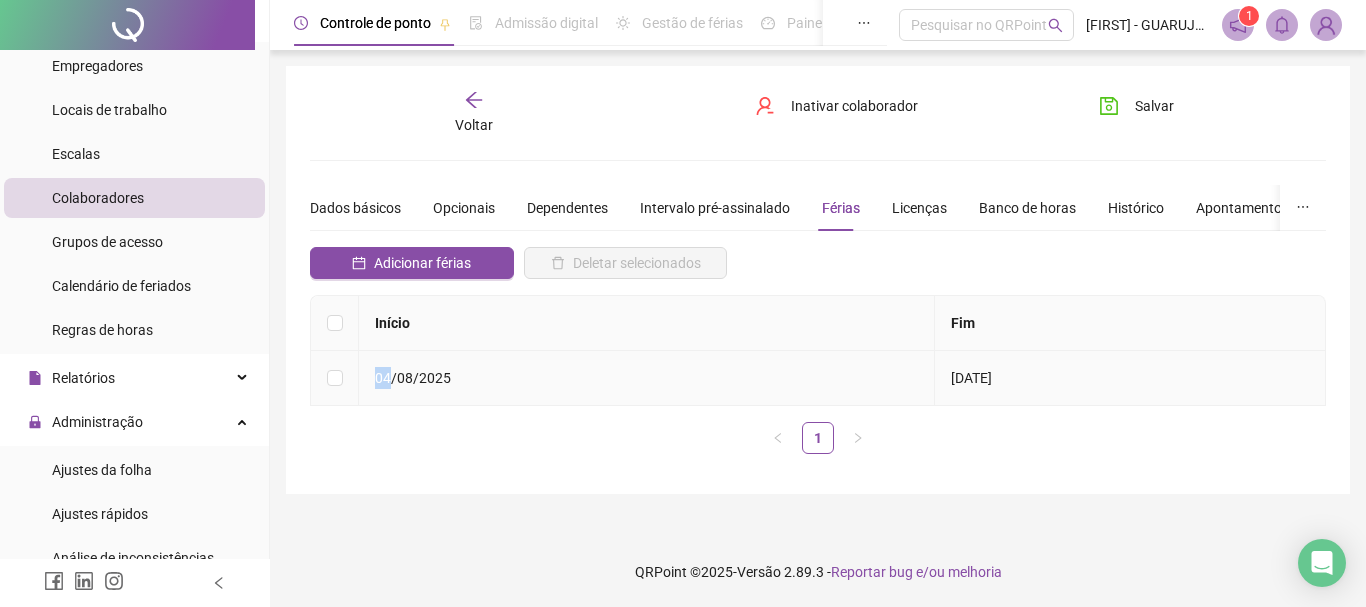 click on "04/08/2025" at bounding box center (413, 378) 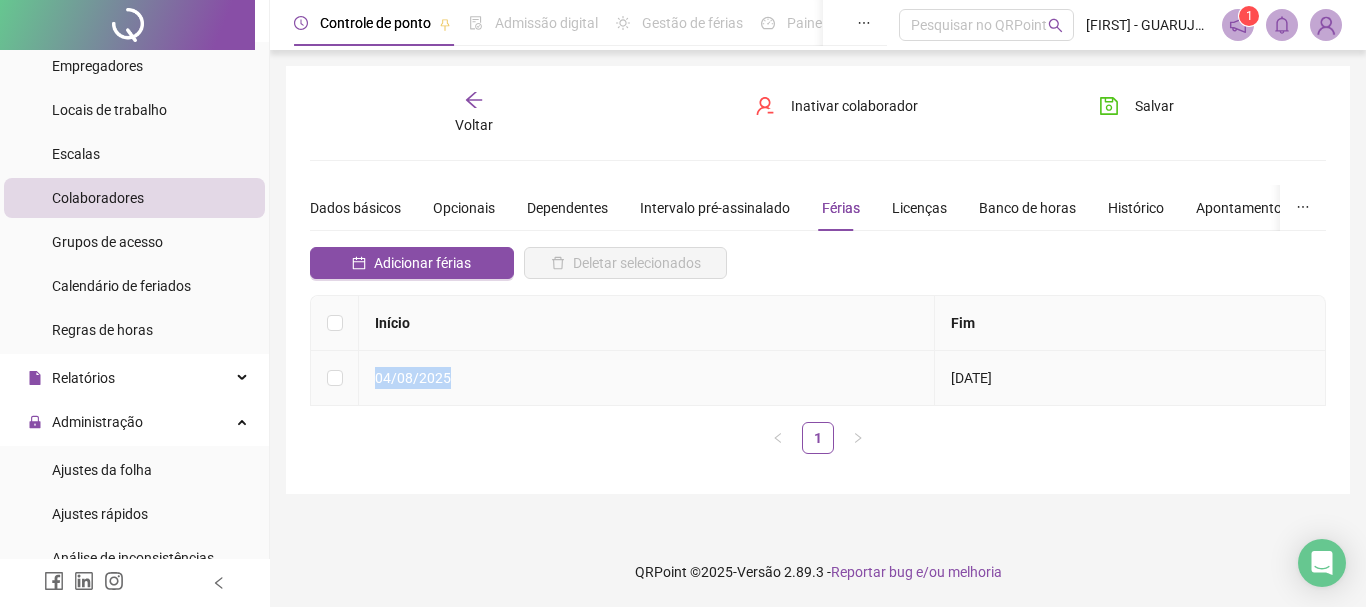 click on "04/08/2025" at bounding box center (413, 378) 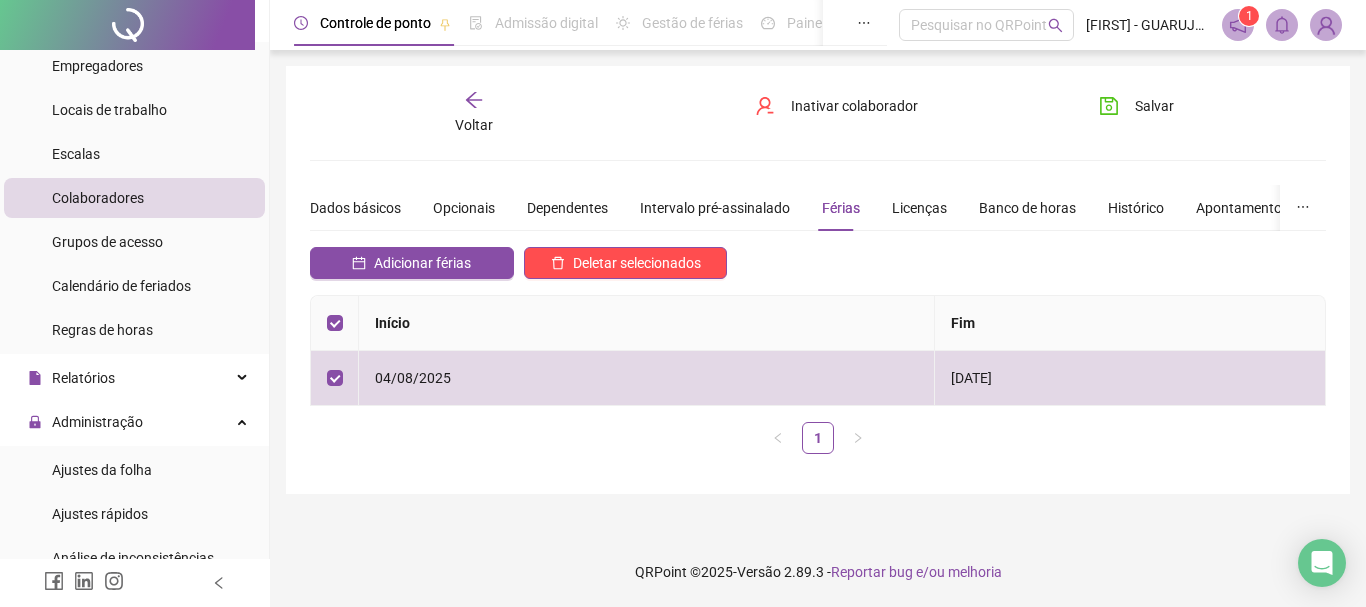 click on "**********" at bounding box center [818, 327] 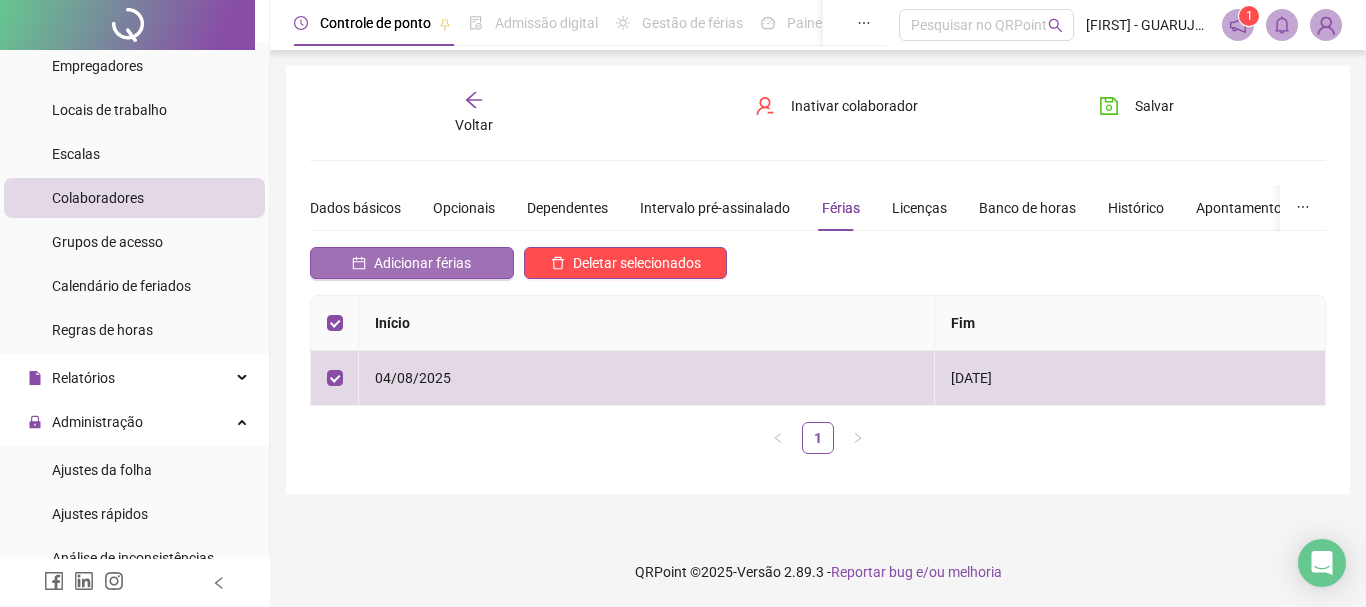 click on "Adicionar férias" at bounding box center [412, 263] 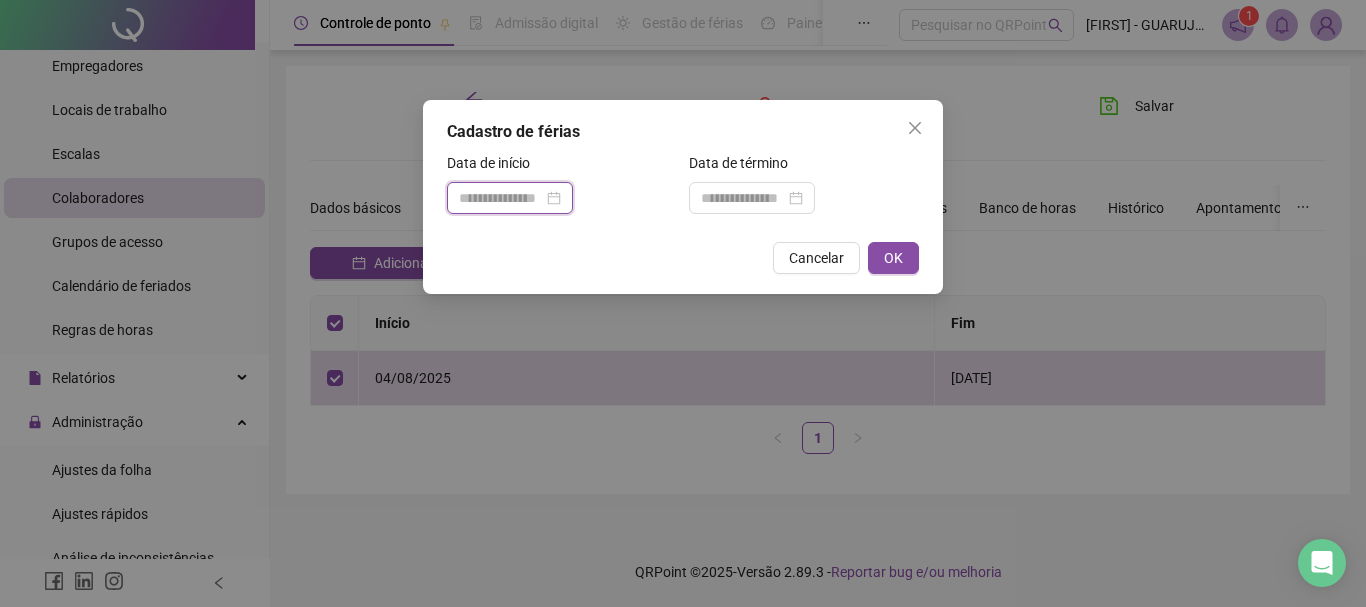 click at bounding box center (501, 198) 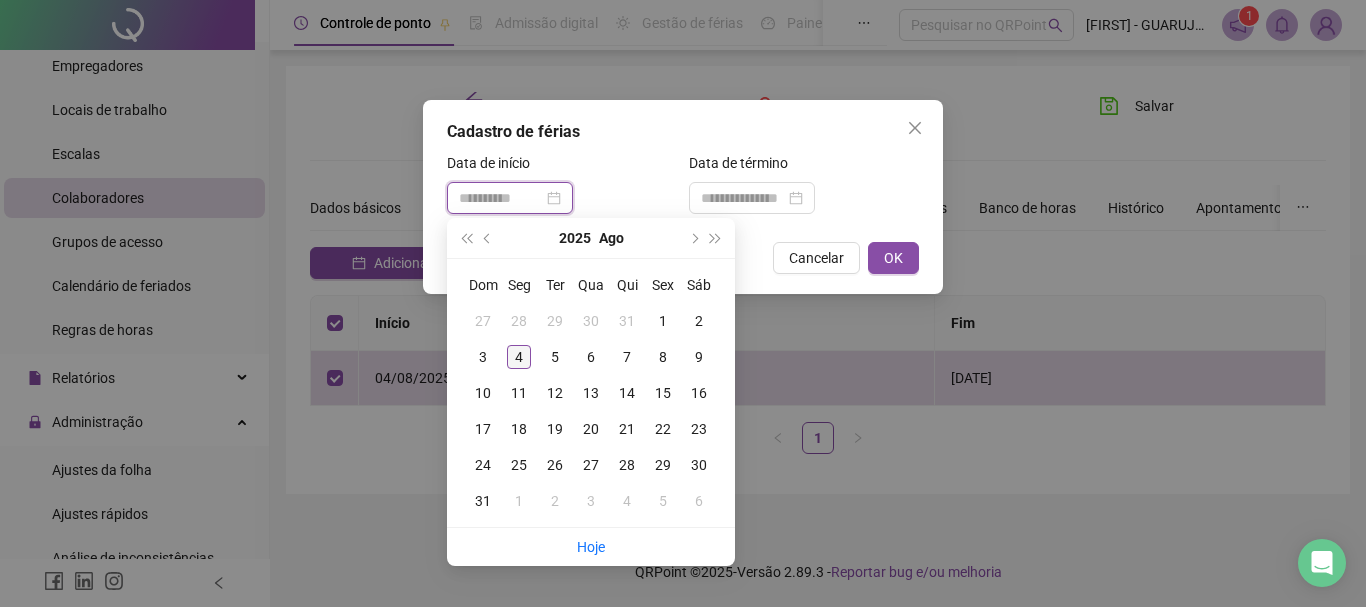 type on "**********" 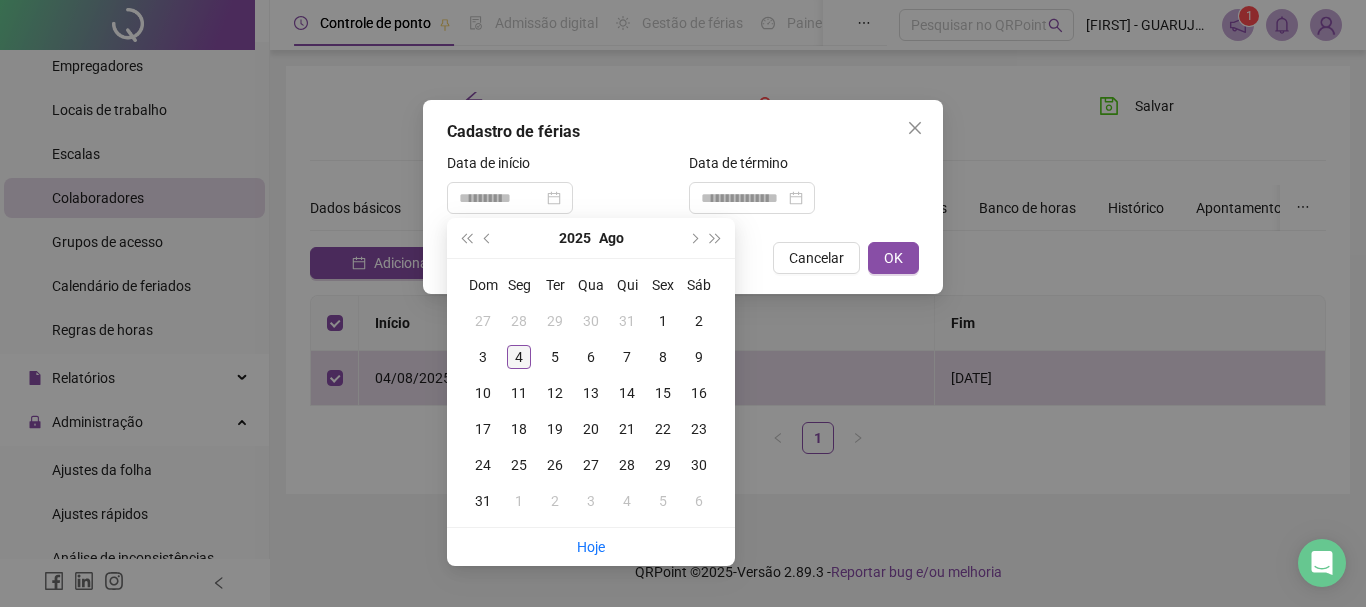 click on "4" at bounding box center [519, 357] 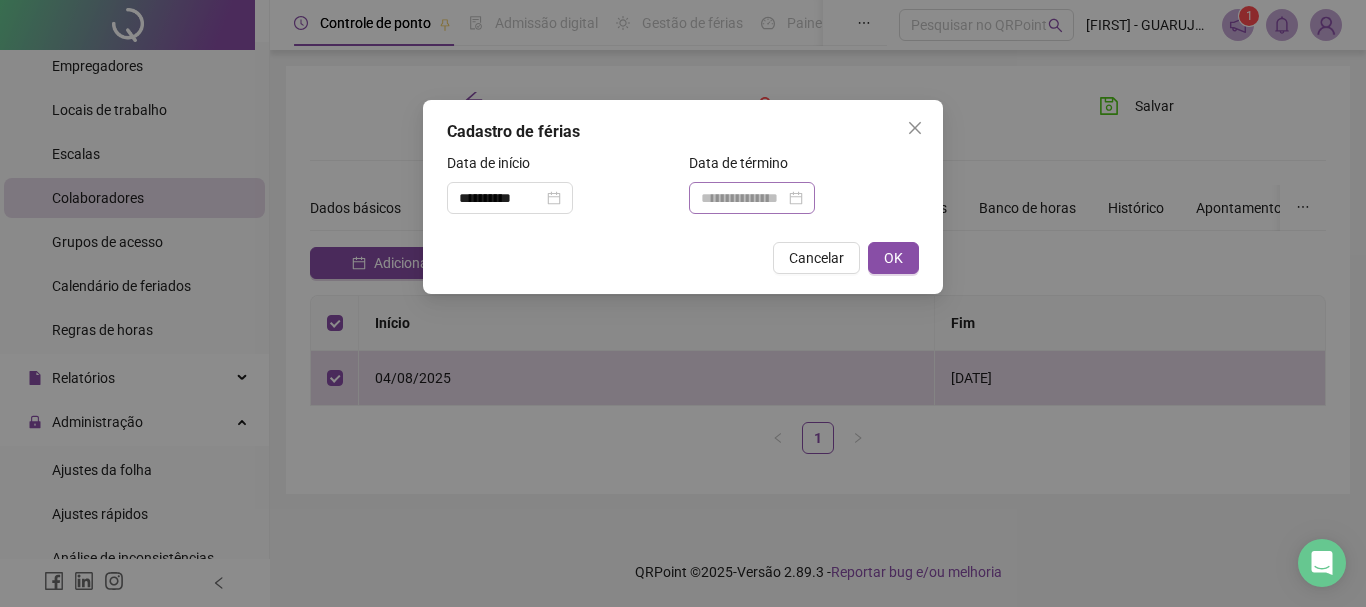 click at bounding box center (752, 198) 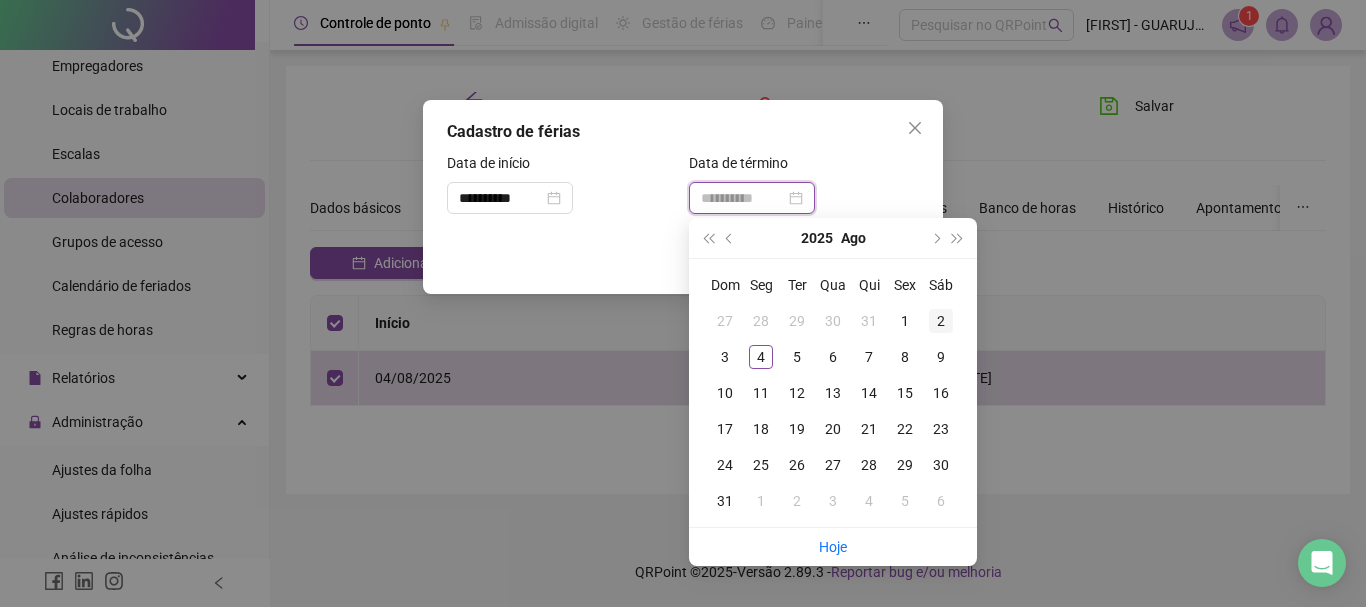 type on "**********" 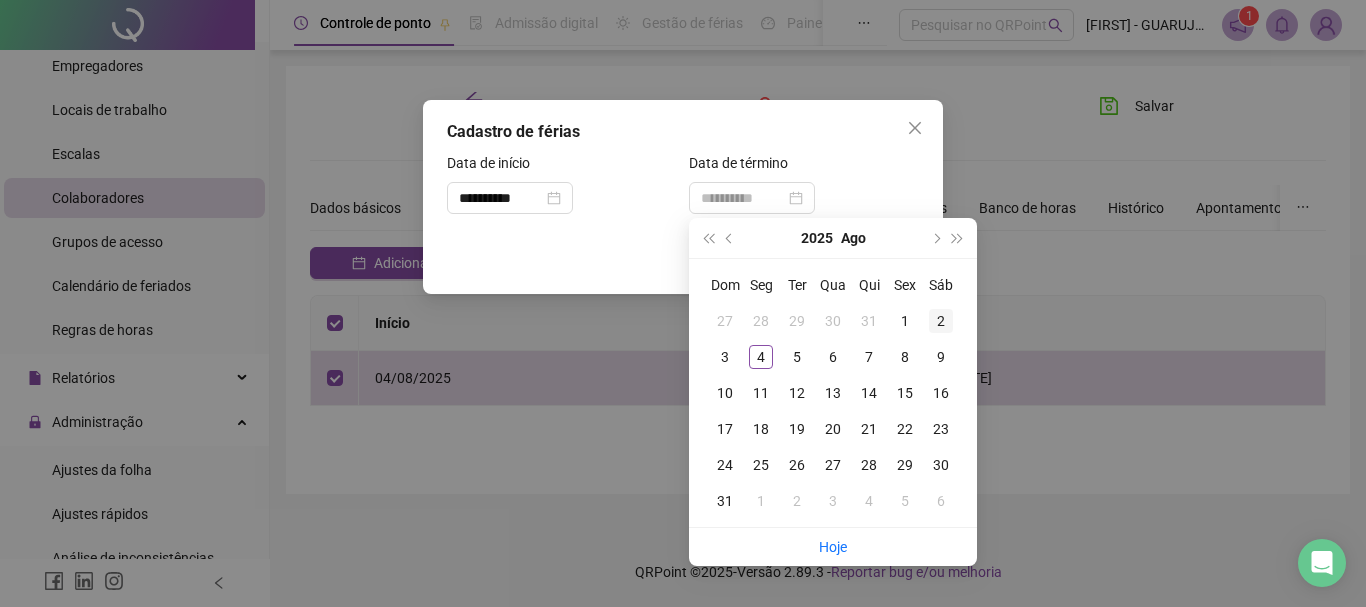 click on "2" at bounding box center (941, 321) 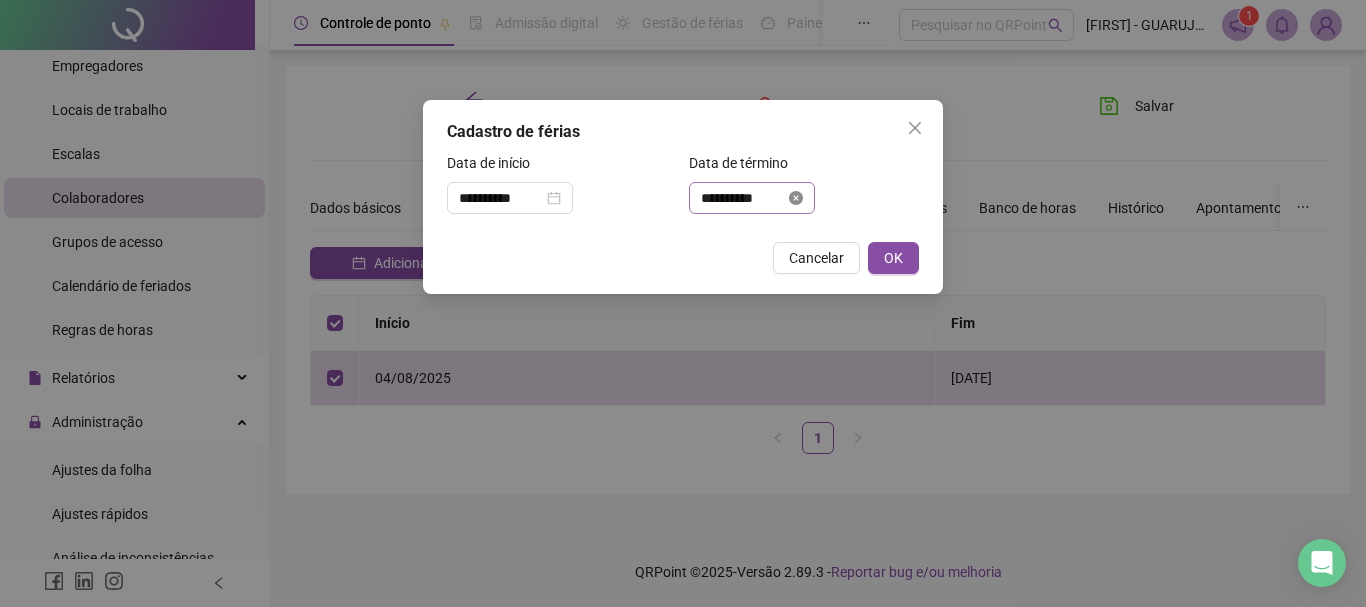 click 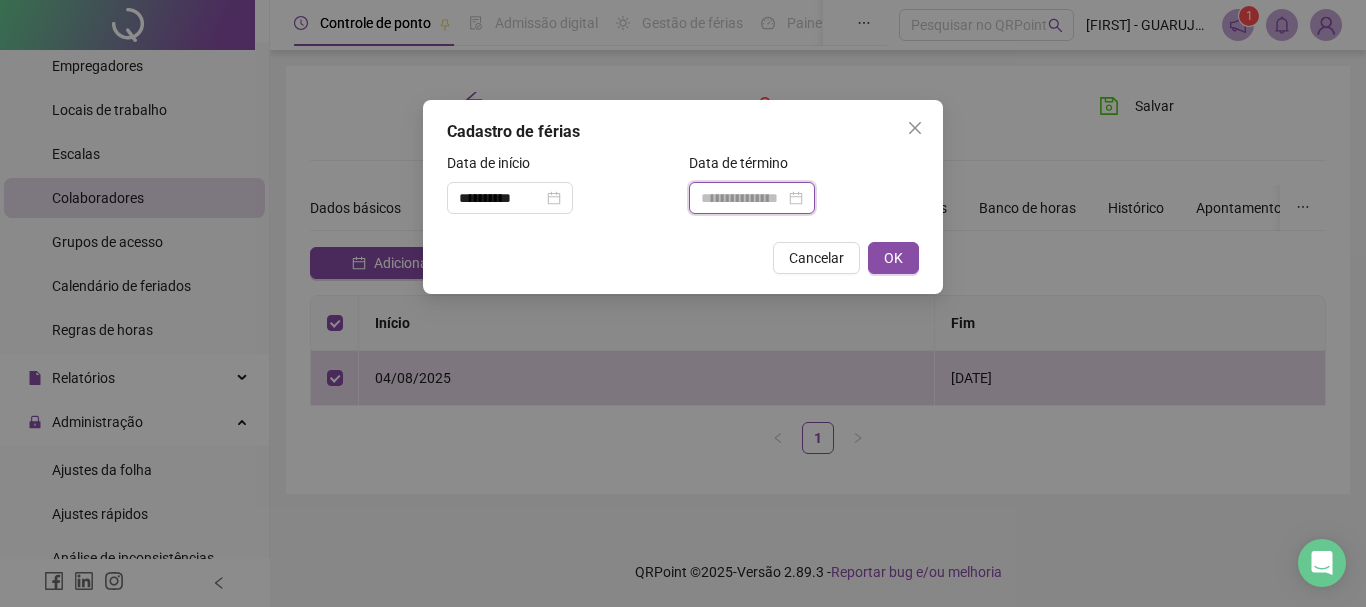 click at bounding box center (743, 198) 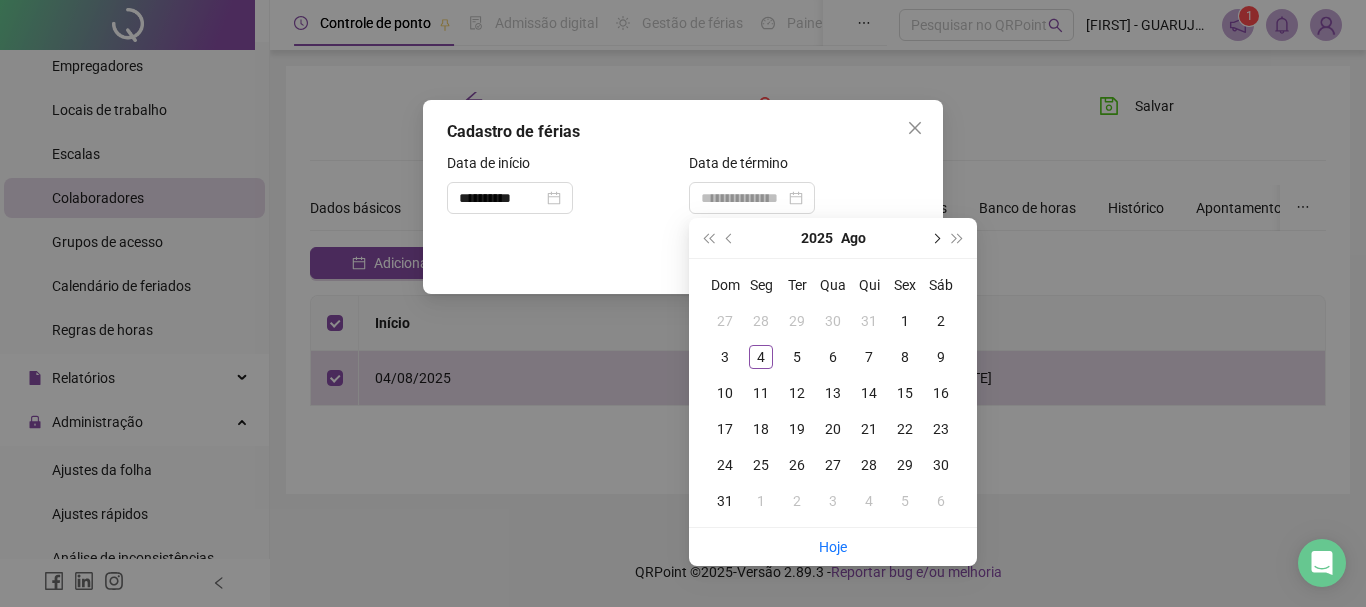 click at bounding box center (935, 238) 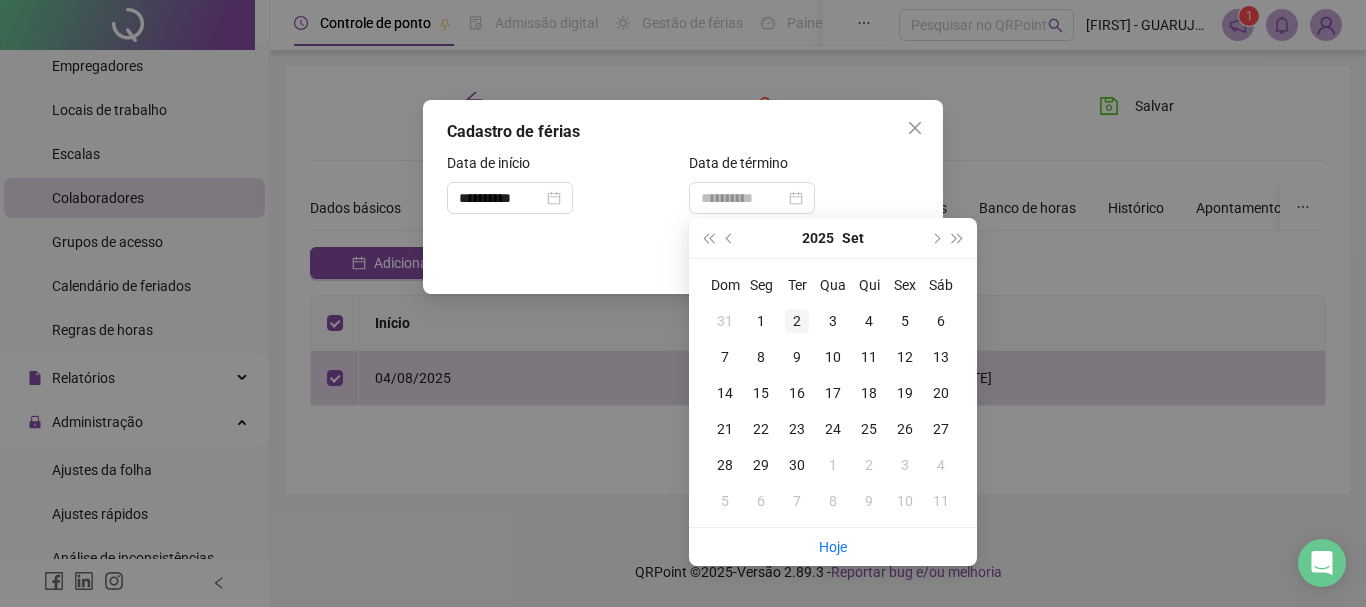 type on "**********" 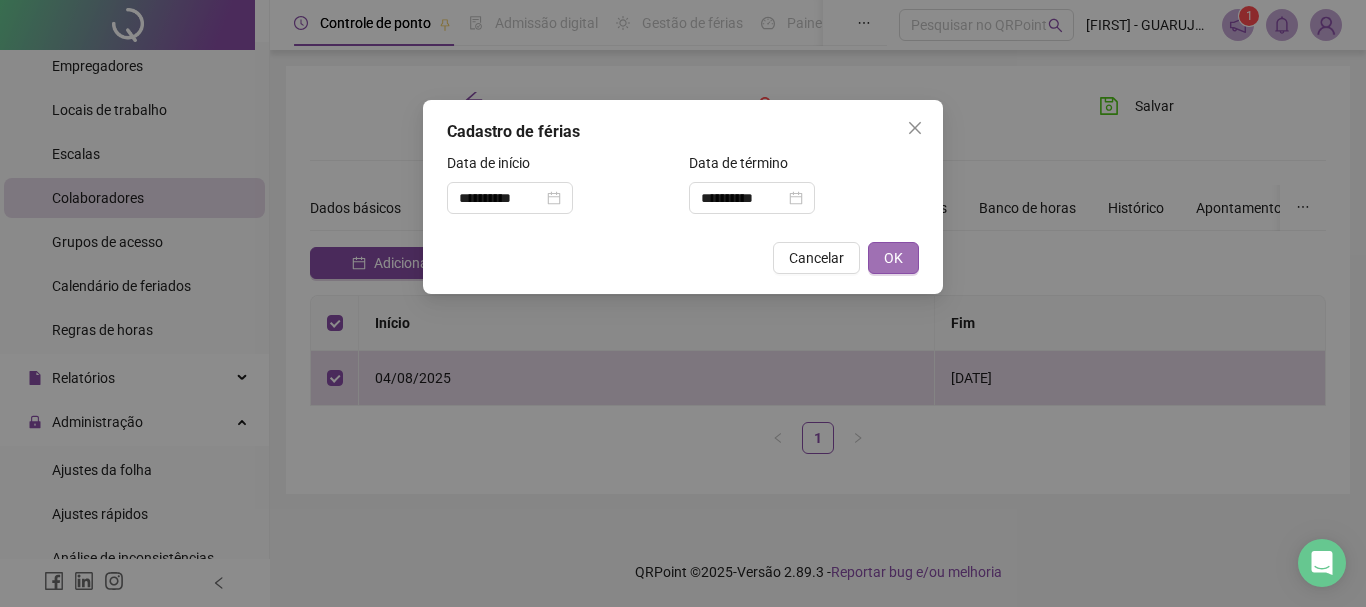 click on "OK" at bounding box center (893, 258) 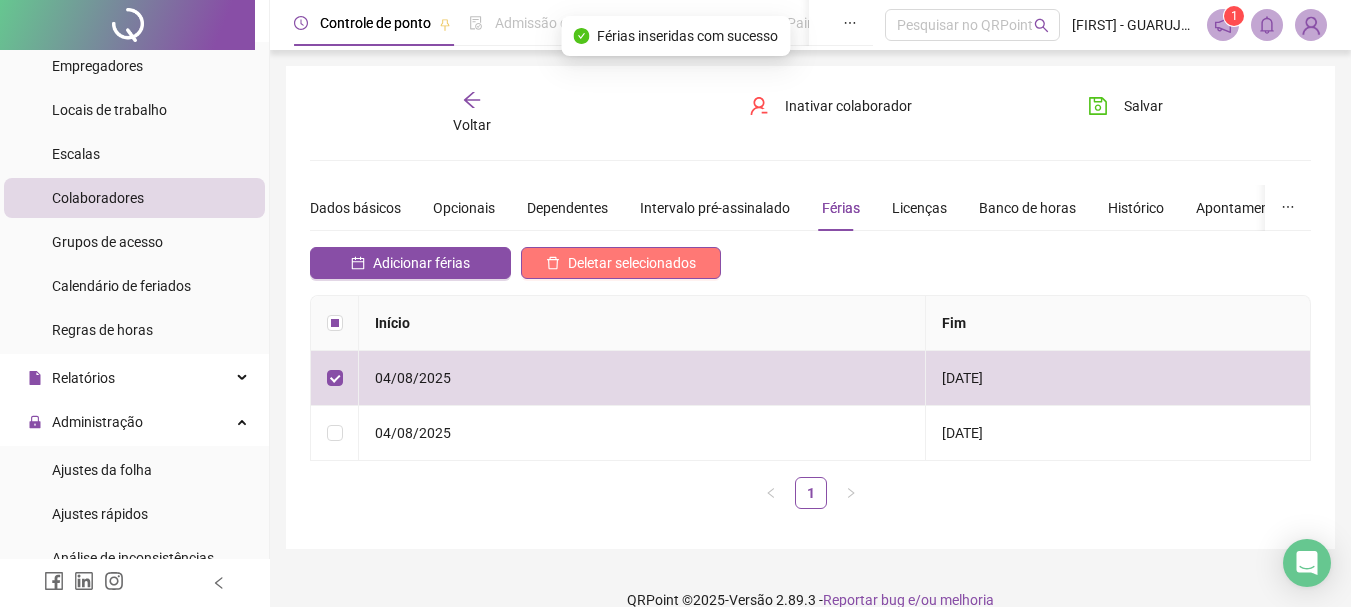 click on "Deletar selecionados" at bounding box center (632, 263) 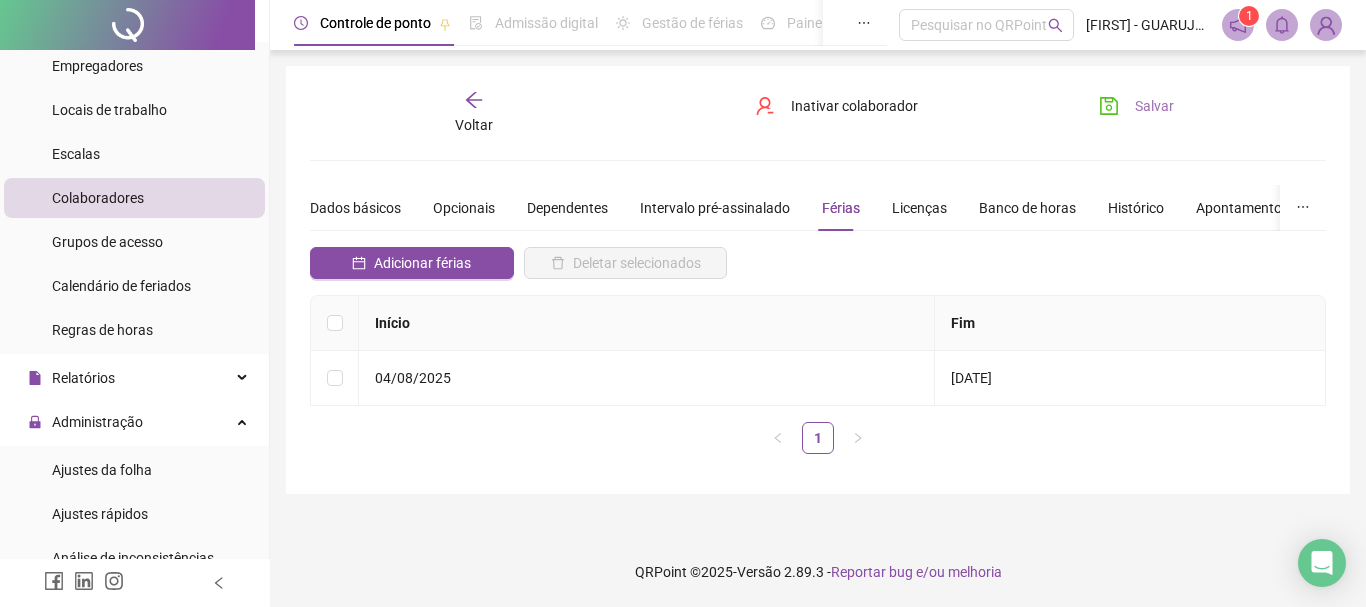 click on "Salvar" at bounding box center (1136, 106) 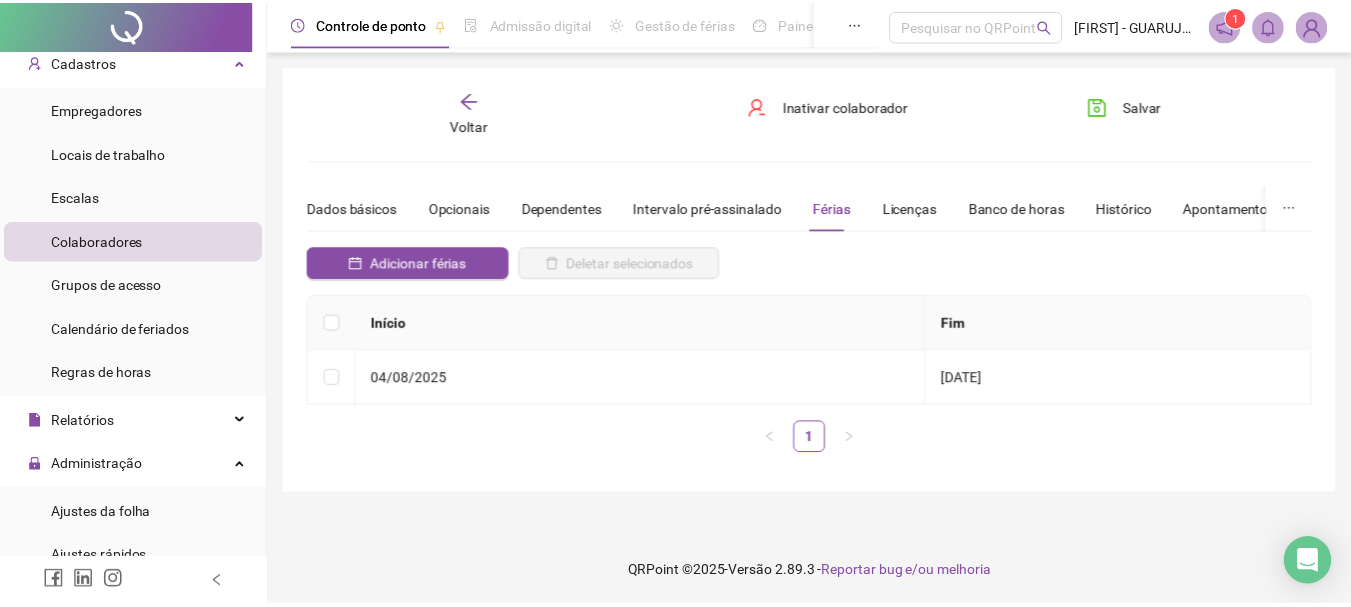 scroll, scrollTop: 0, scrollLeft: 0, axis: both 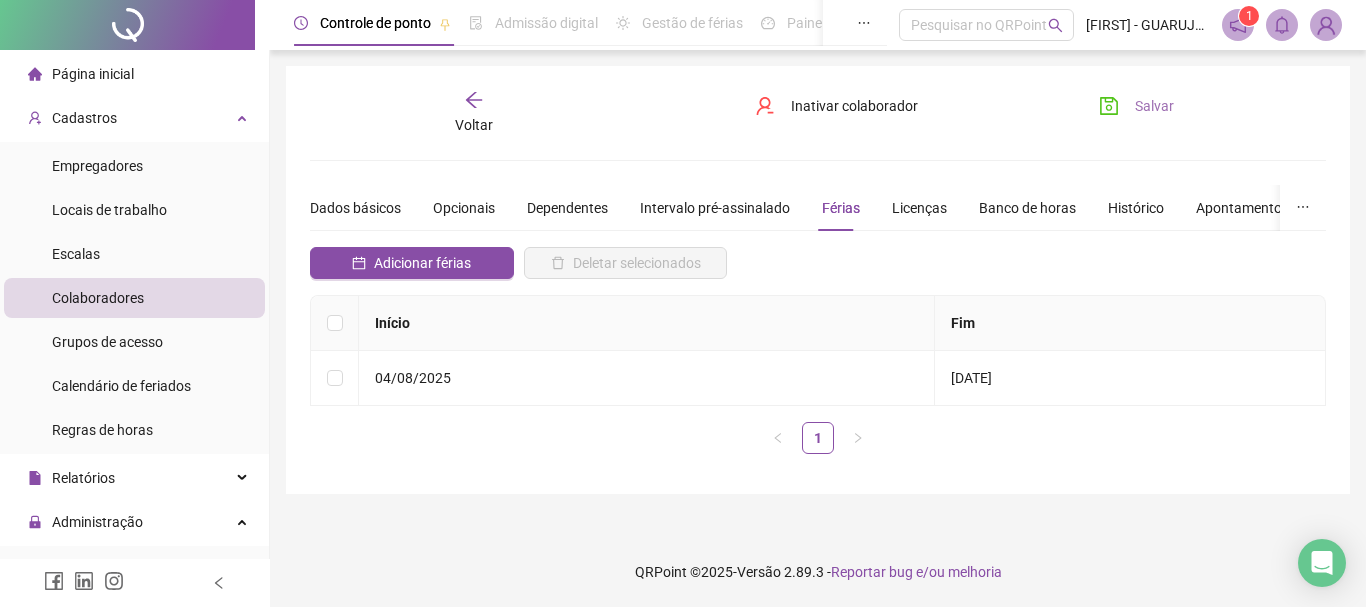 click on "Salvar" at bounding box center (1136, 106) 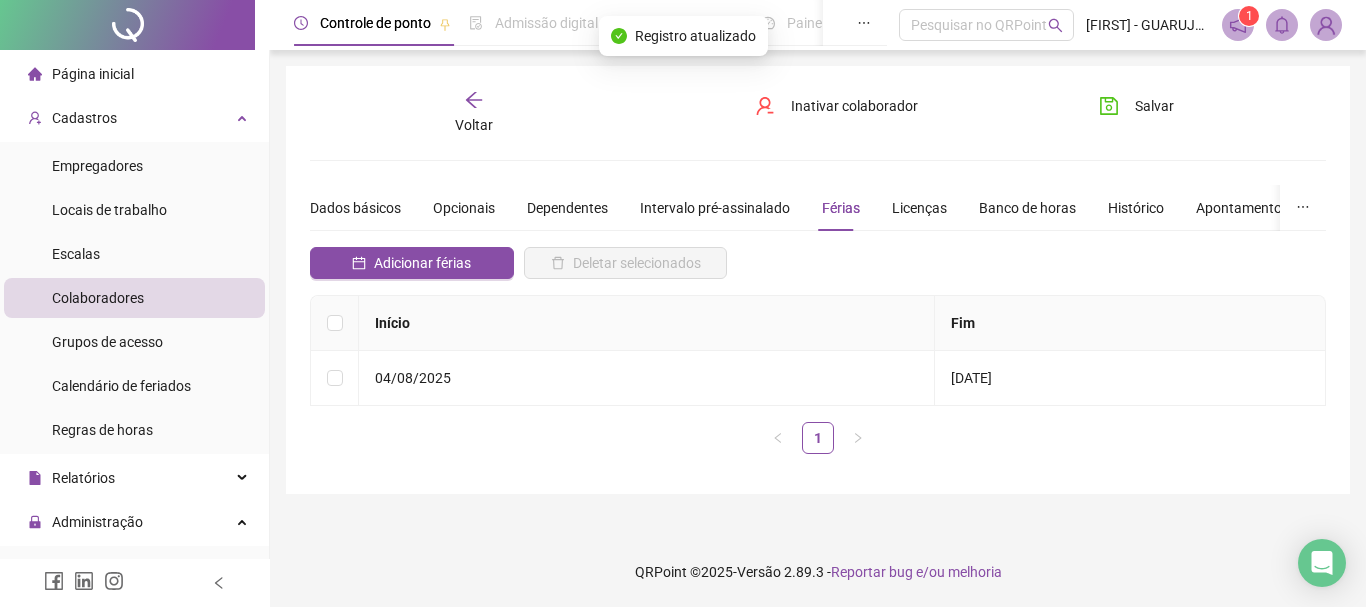 click on "Voltar" at bounding box center (474, 113) 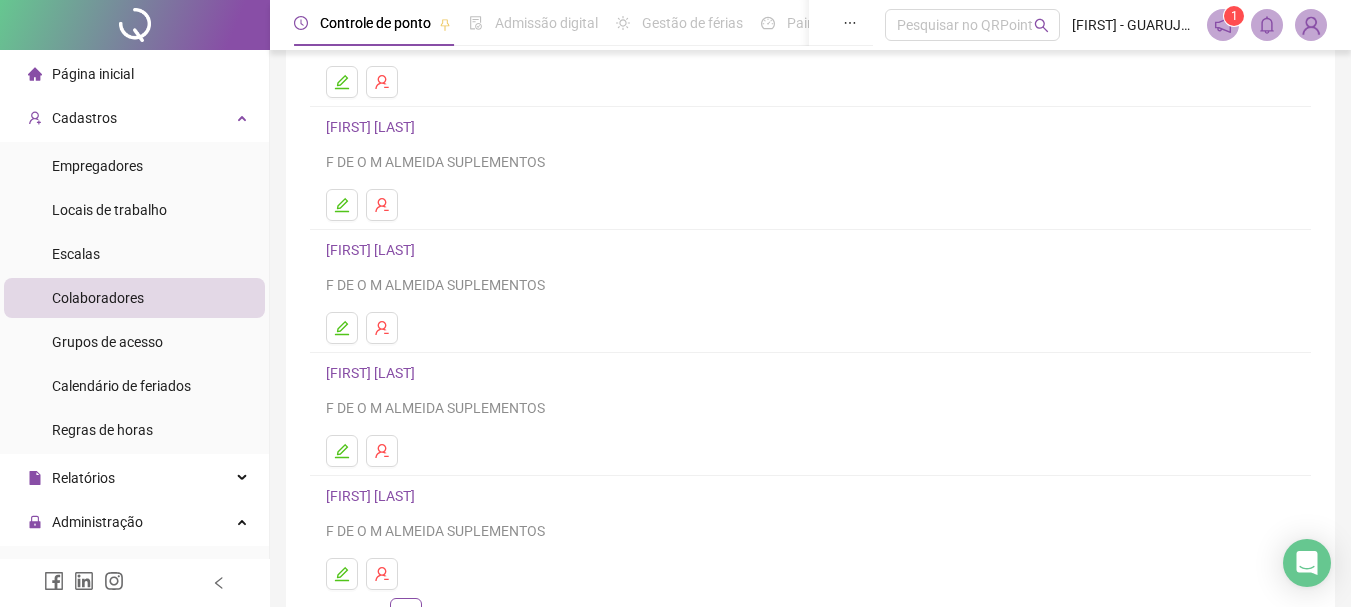 scroll, scrollTop: 360, scrollLeft: 0, axis: vertical 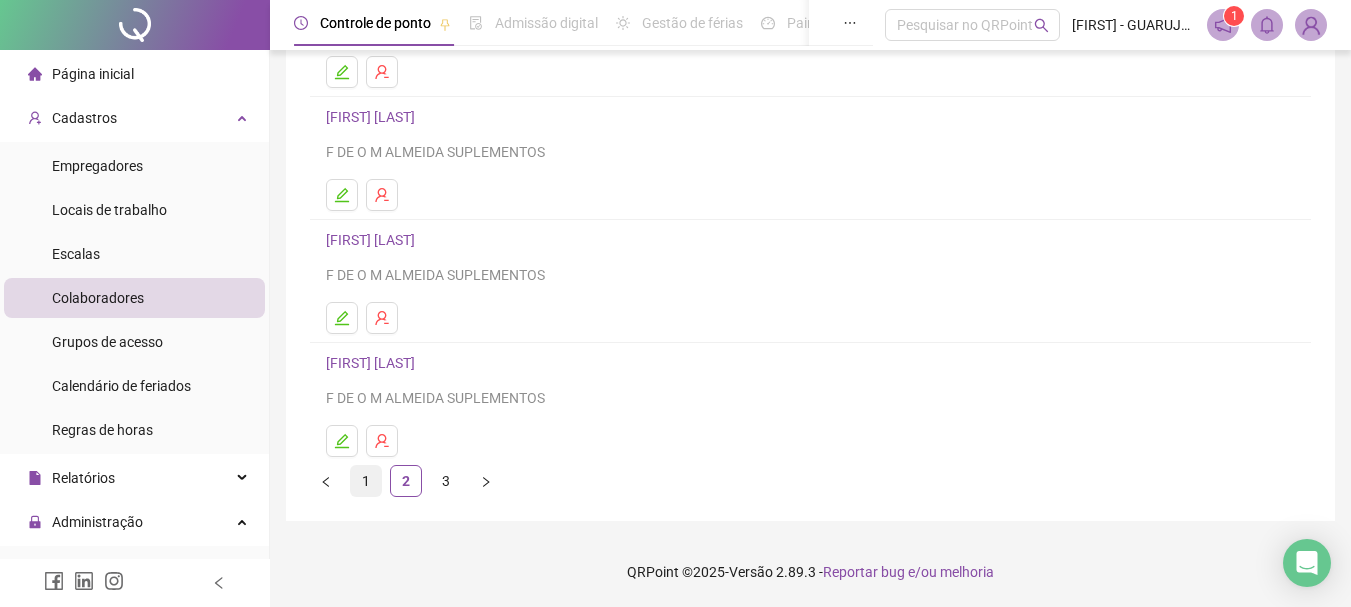 click on "1" at bounding box center [366, 481] 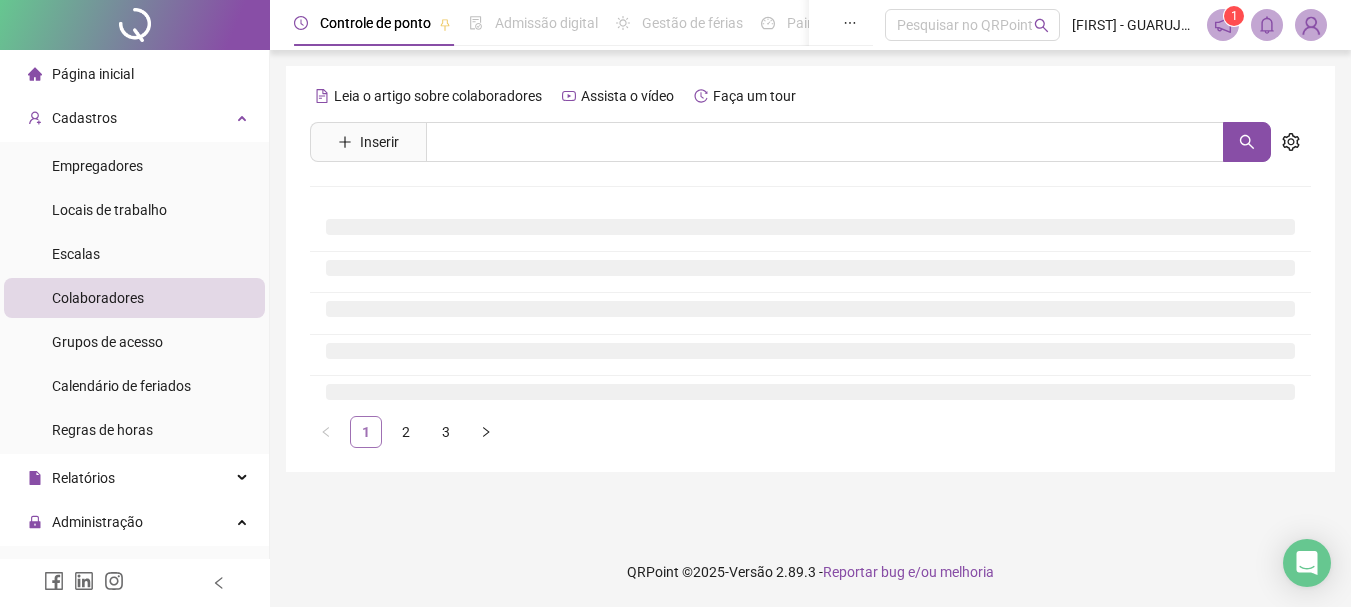 scroll, scrollTop: 0, scrollLeft: 0, axis: both 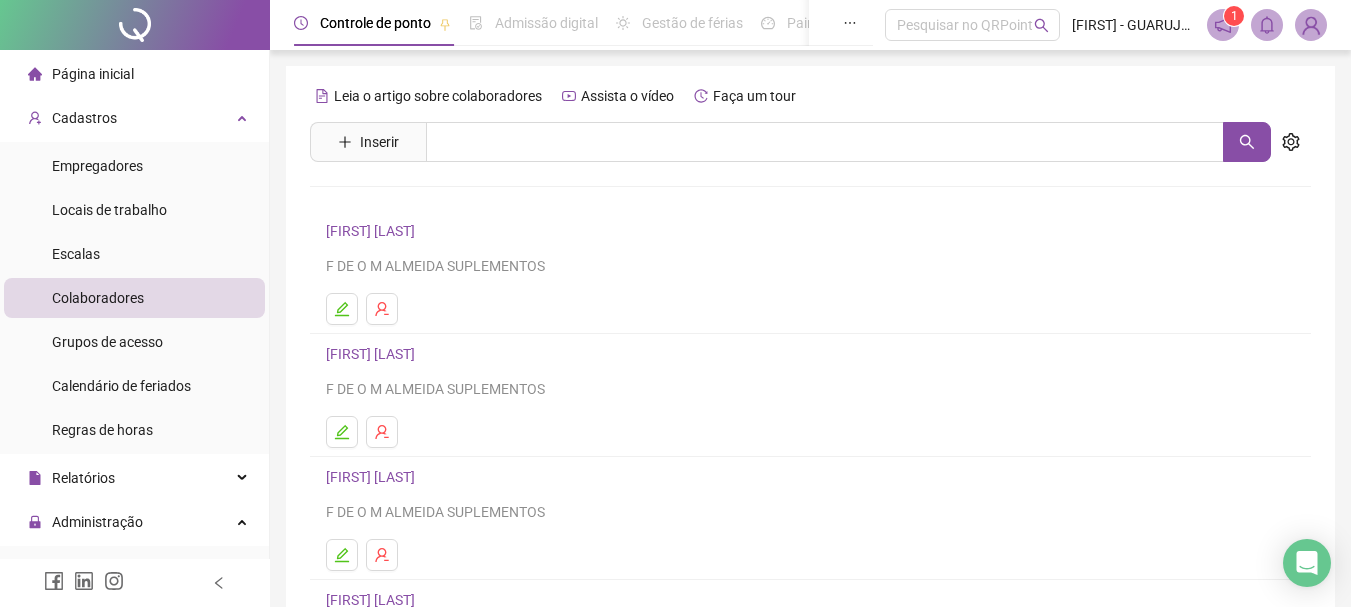 click on "[FIRST] [LAST]" at bounding box center (373, 354) 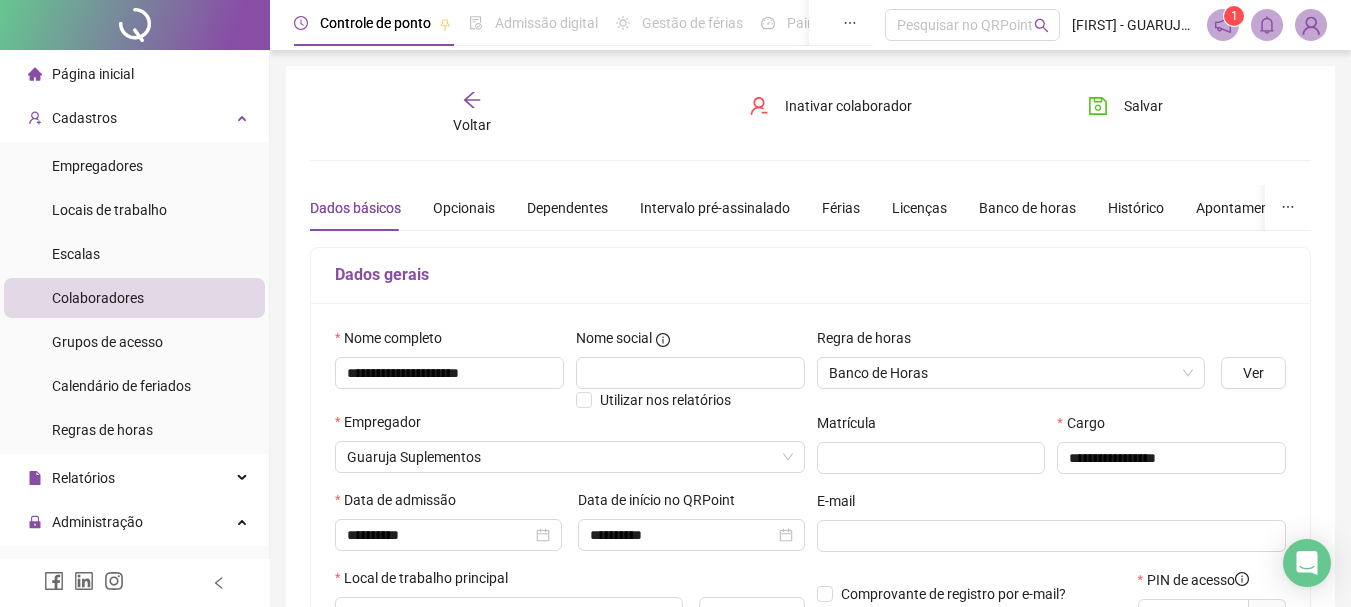 type on "**********" 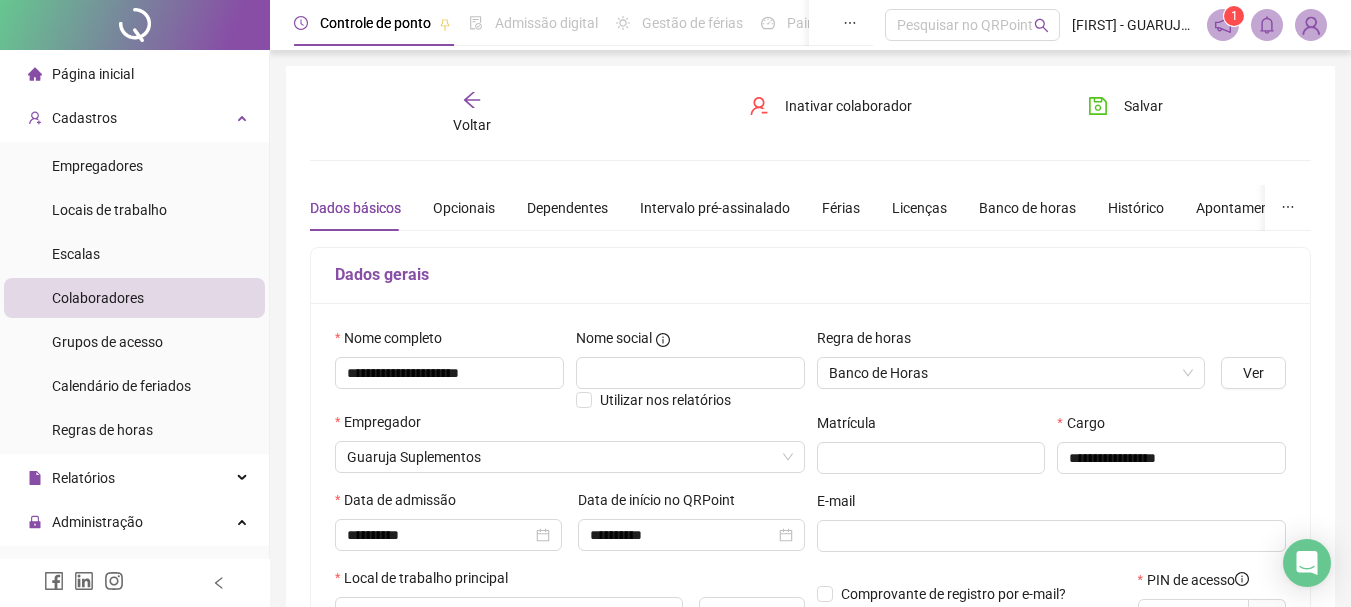 click on "Banco de horas" at bounding box center (1027, 208) 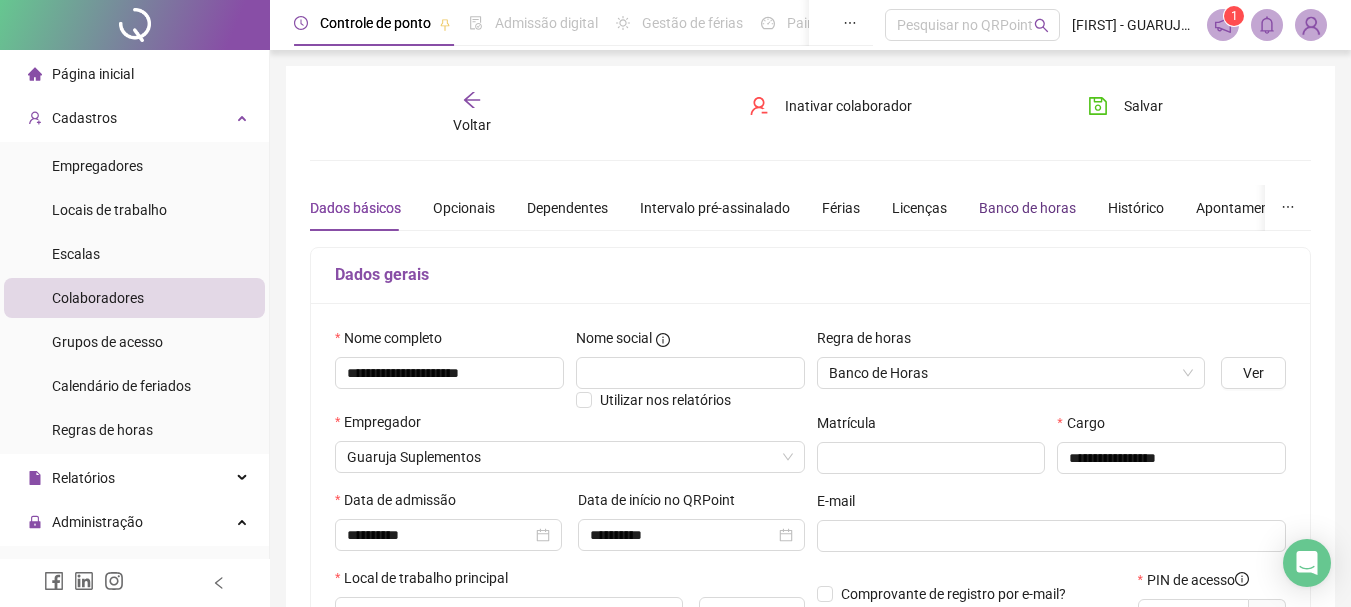 click on "Banco de horas" at bounding box center (1027, 208) 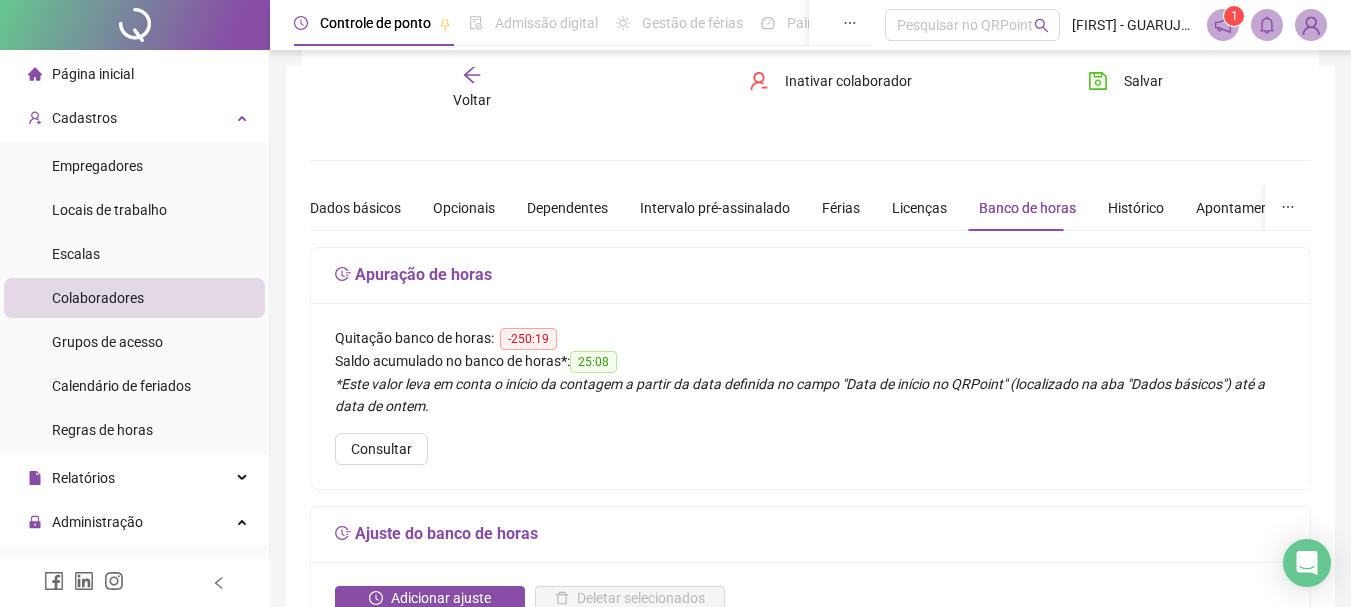 scroll, scrollTop: 300, scrollLeft: 0, axis: vertical 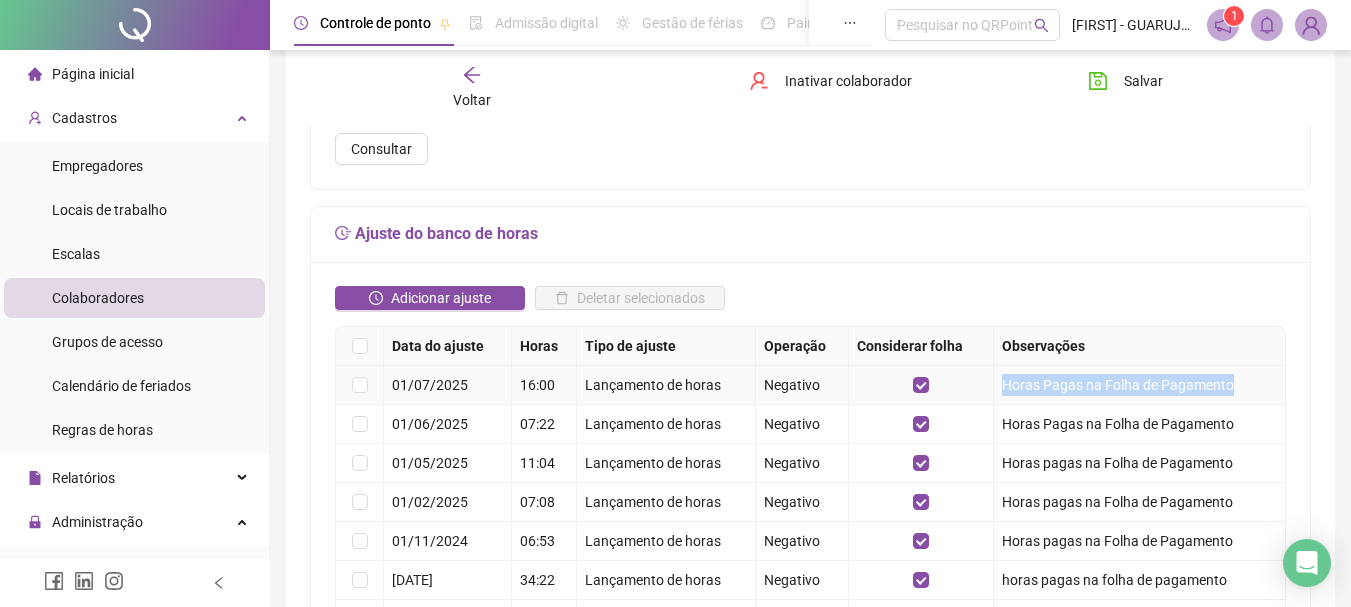 copy on "Horas Pagas na Folha de Pagamento" 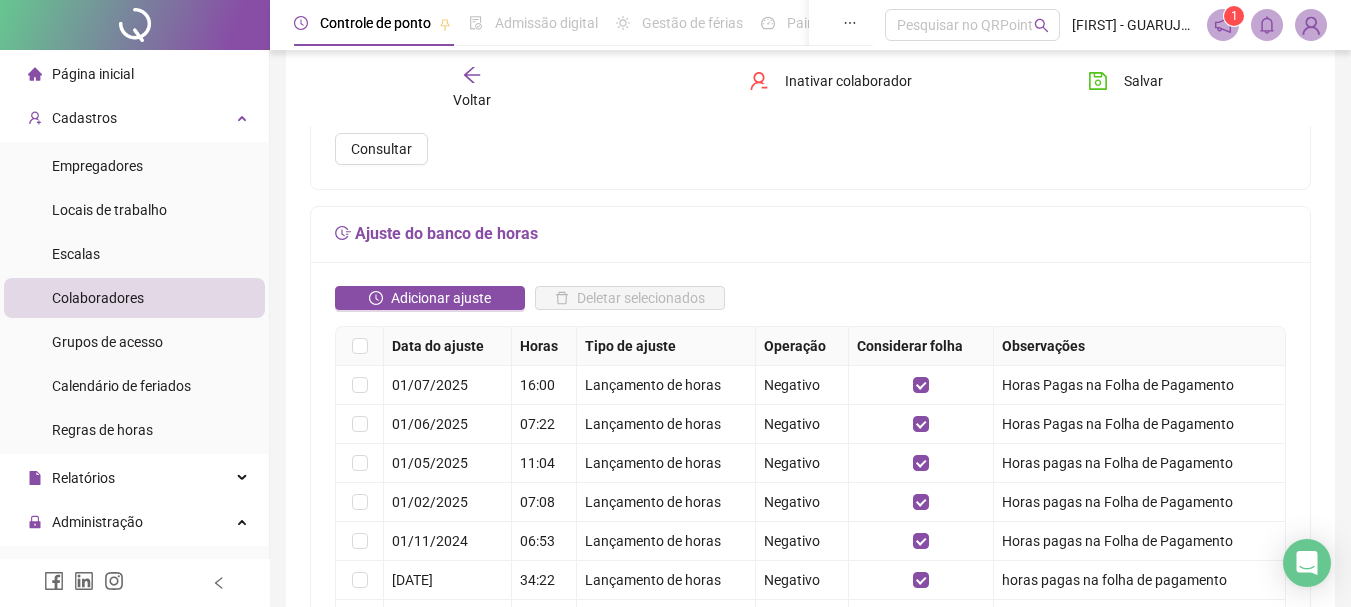 click on "Adicionar ajuste" at bounding box center (430, 306) 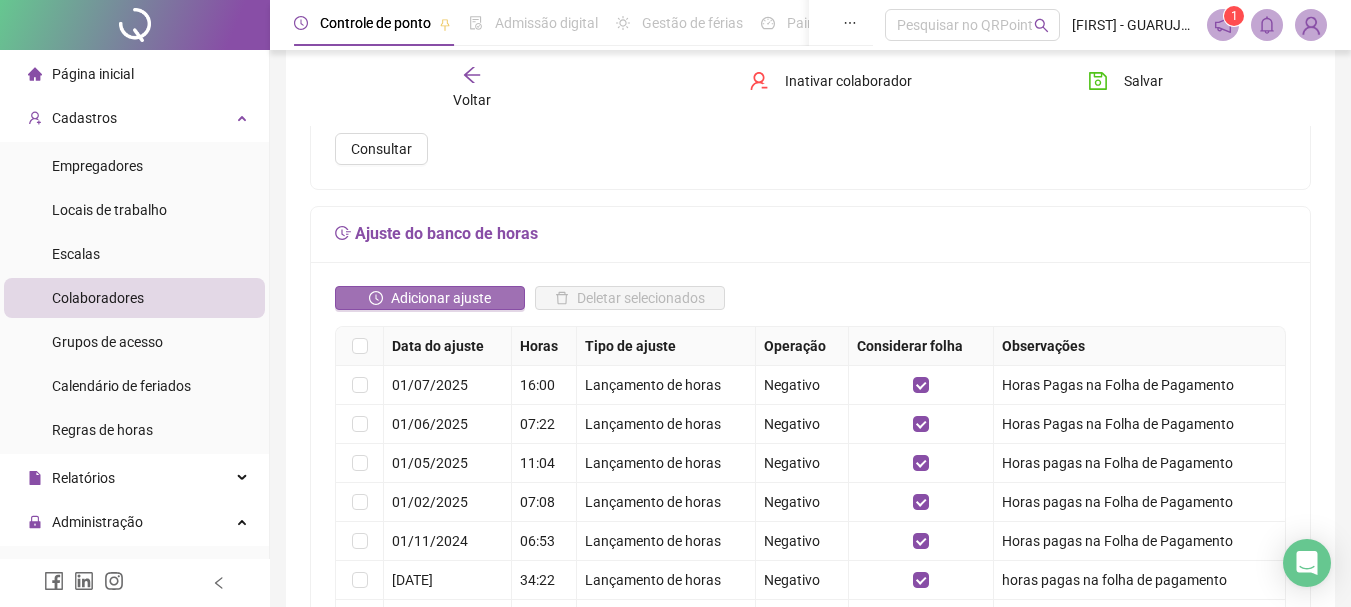 click on "Adicionar ajuste" at bounding box center [441, 298] 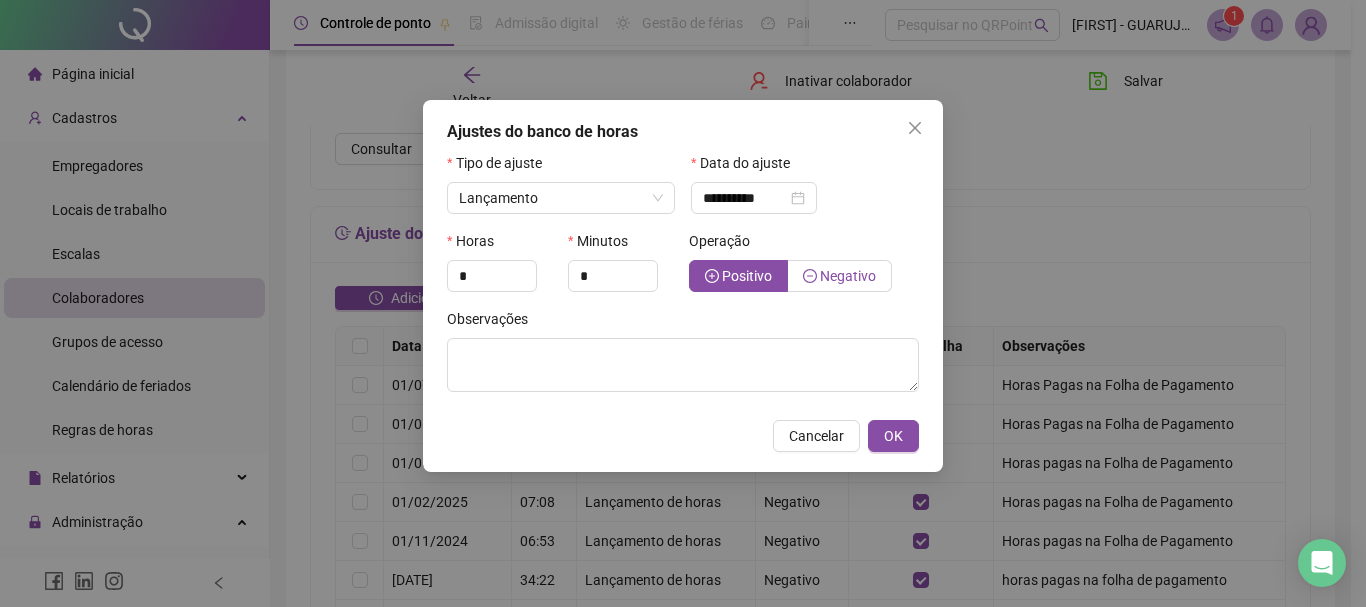 click on "Negativo" at bounding box center (848, 276) 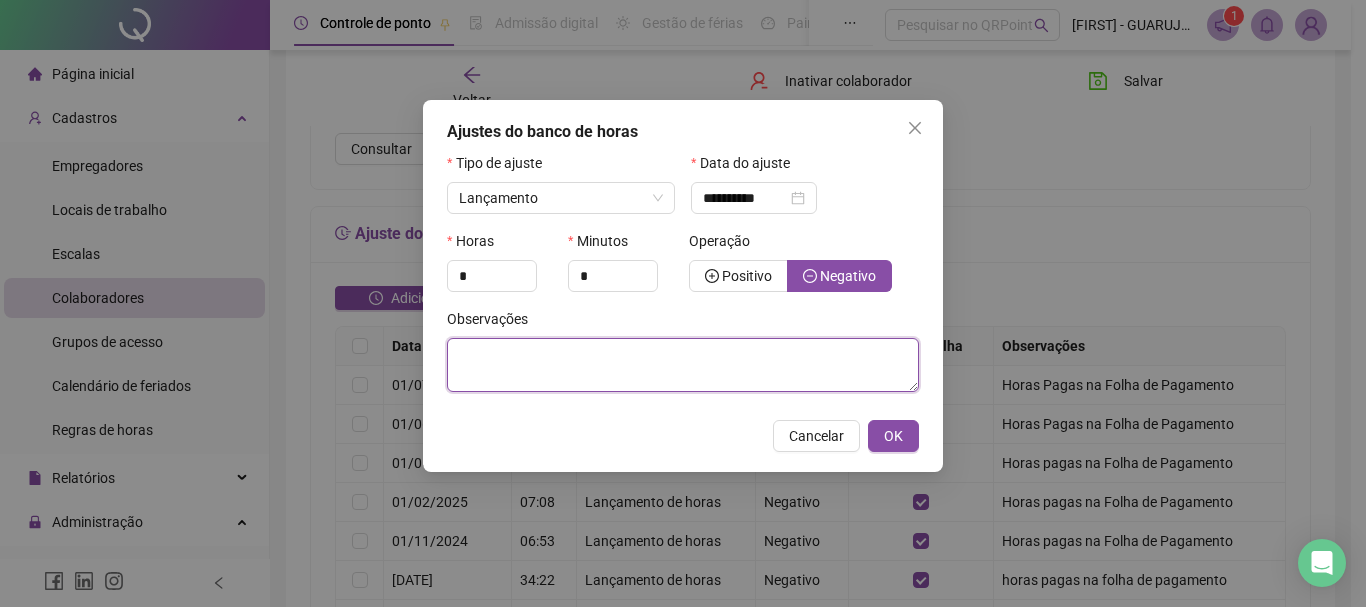 click at bounding box center [683, 365] 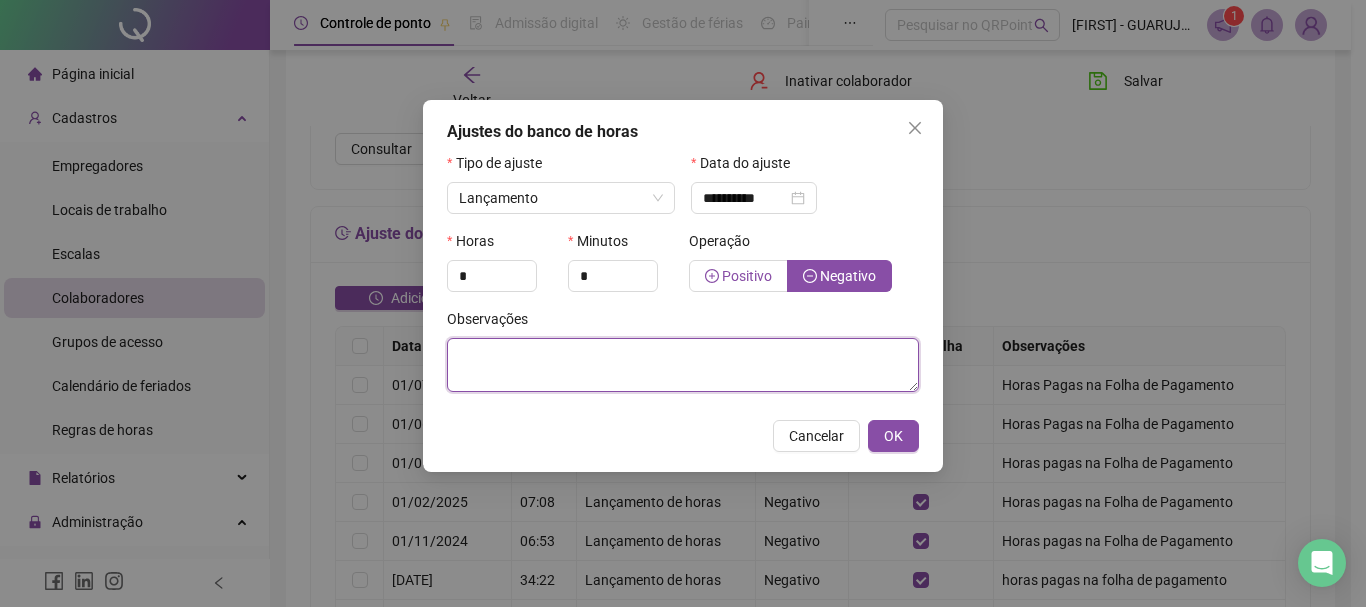 paste on "**********" 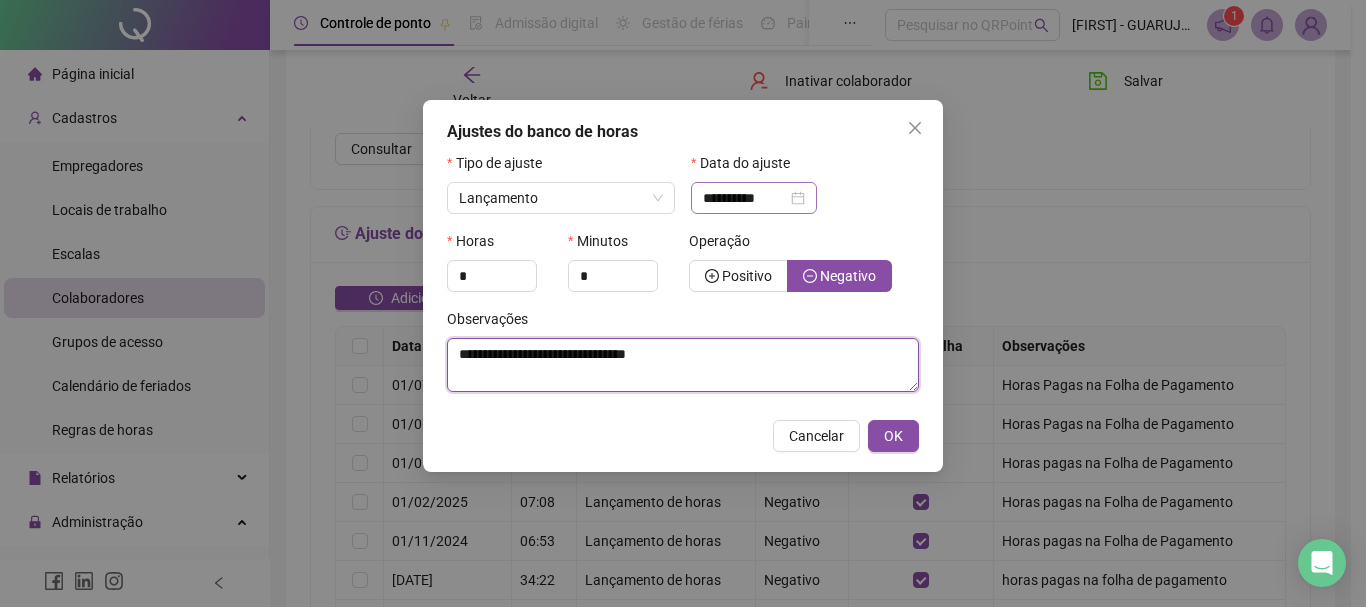 type on "**********" 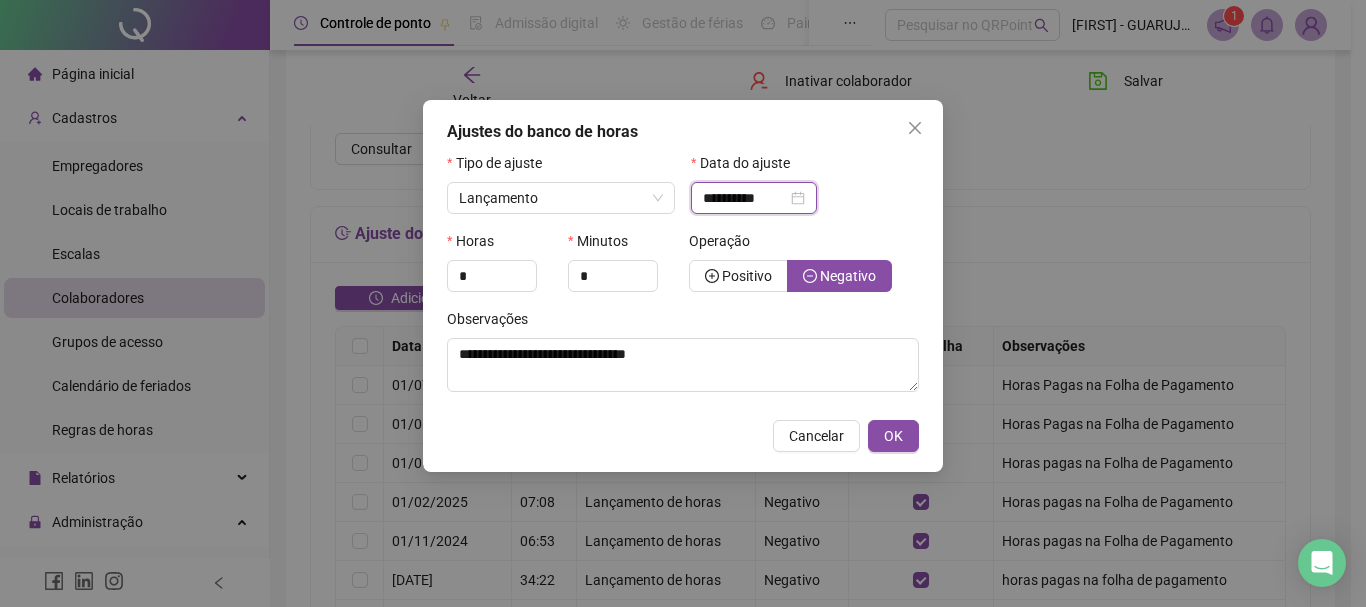 click on "**********" at bounding box center [745, 198] 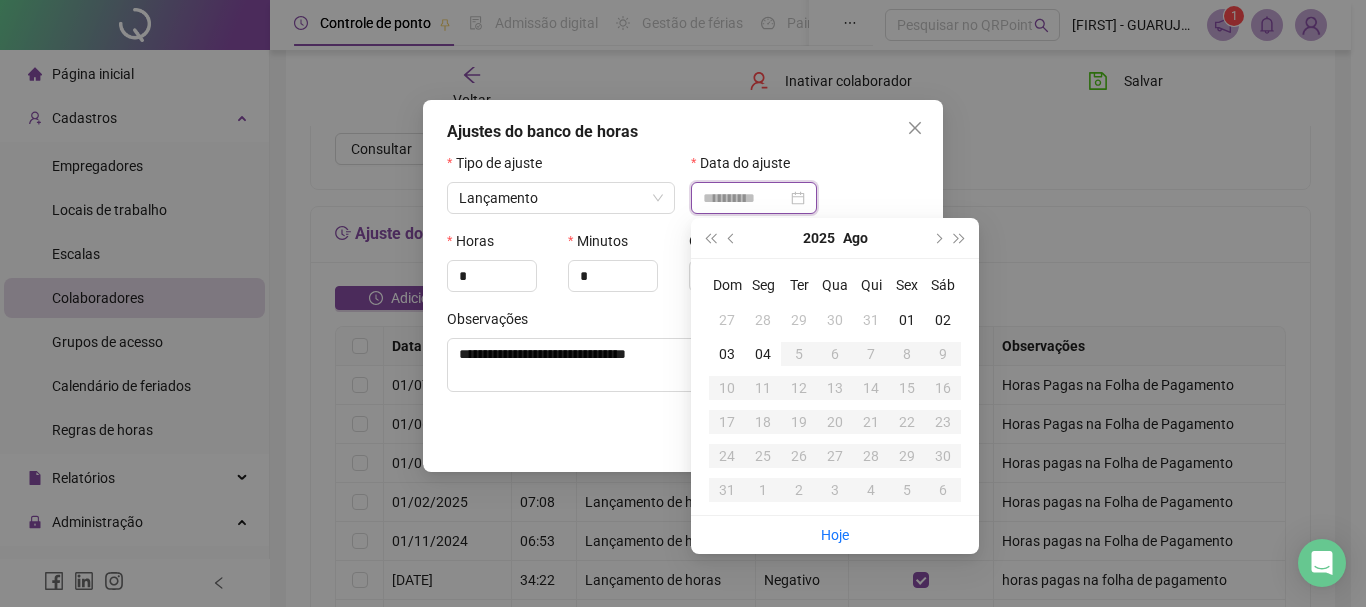 type on "**********" 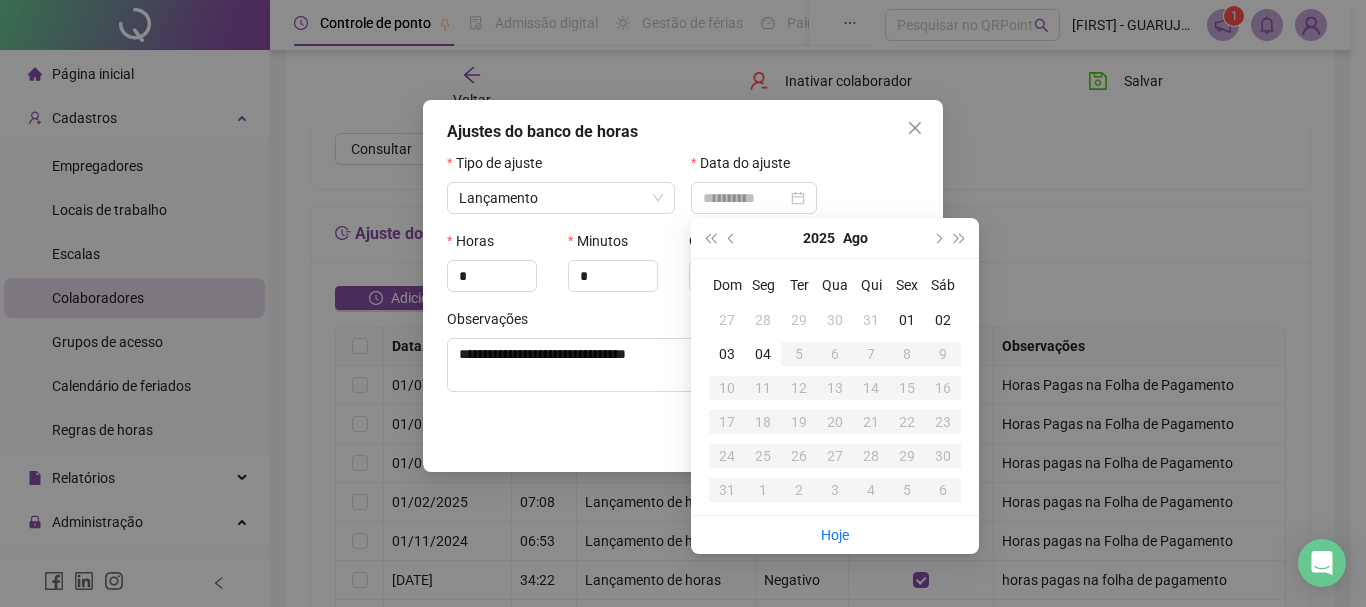 click on "01" at bounding box center (907, 320) 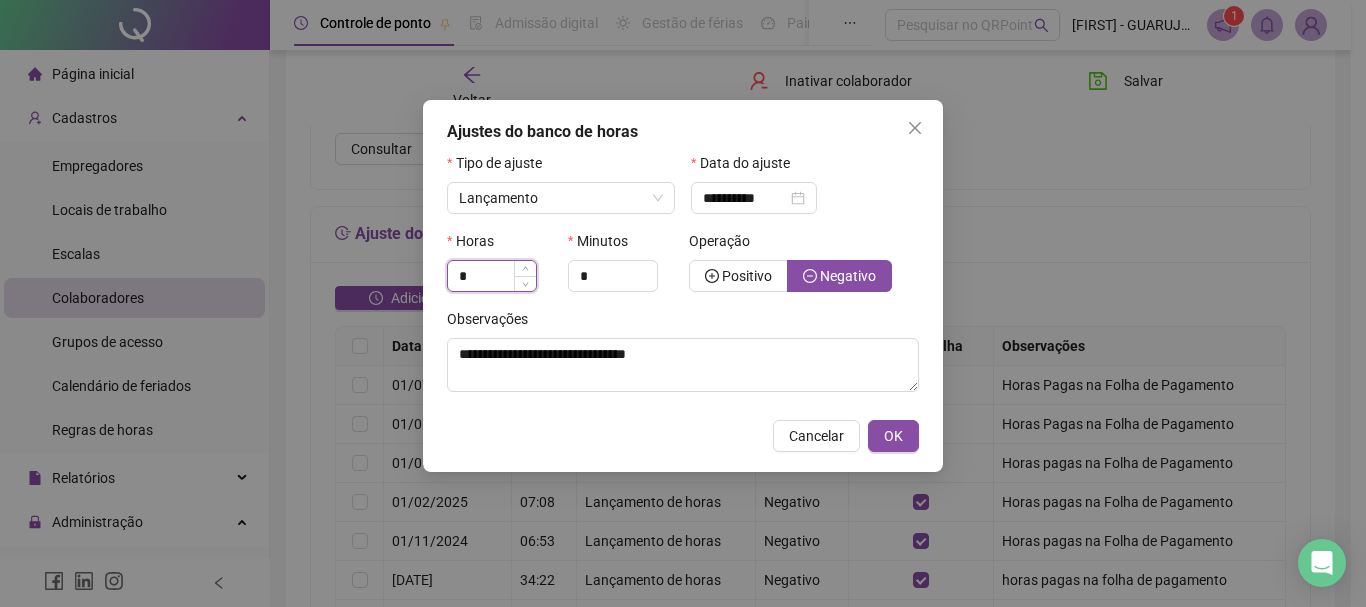 click on "*" at bounding box center [492, 276] 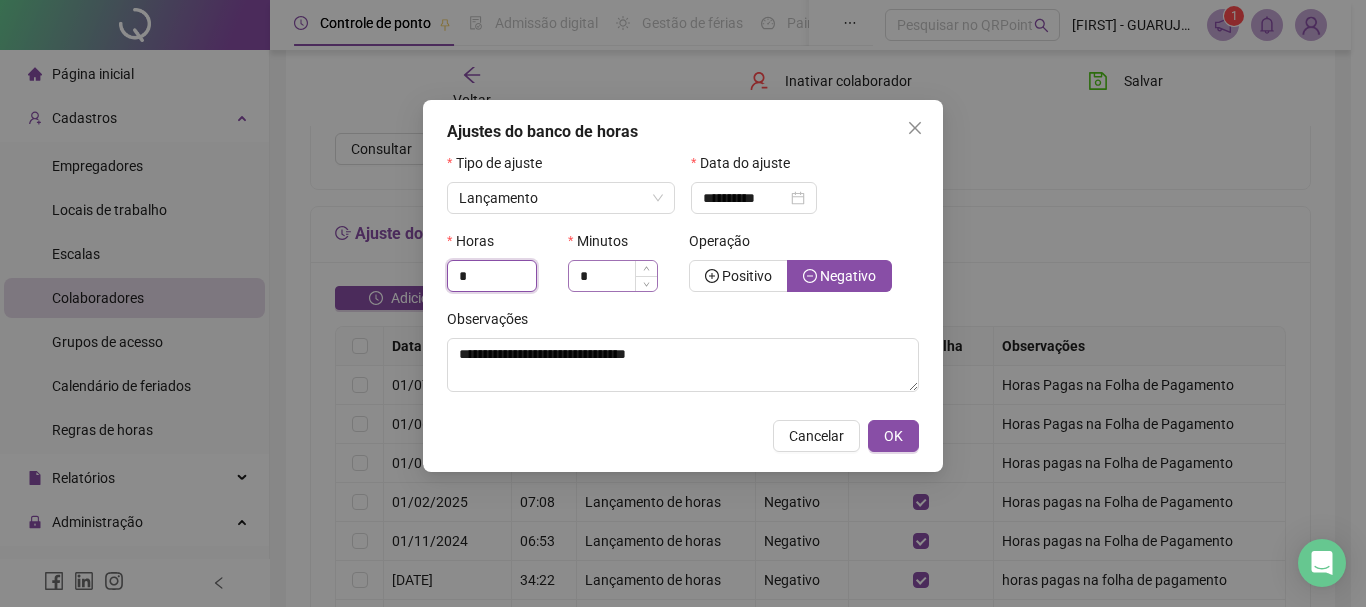 type on "*" 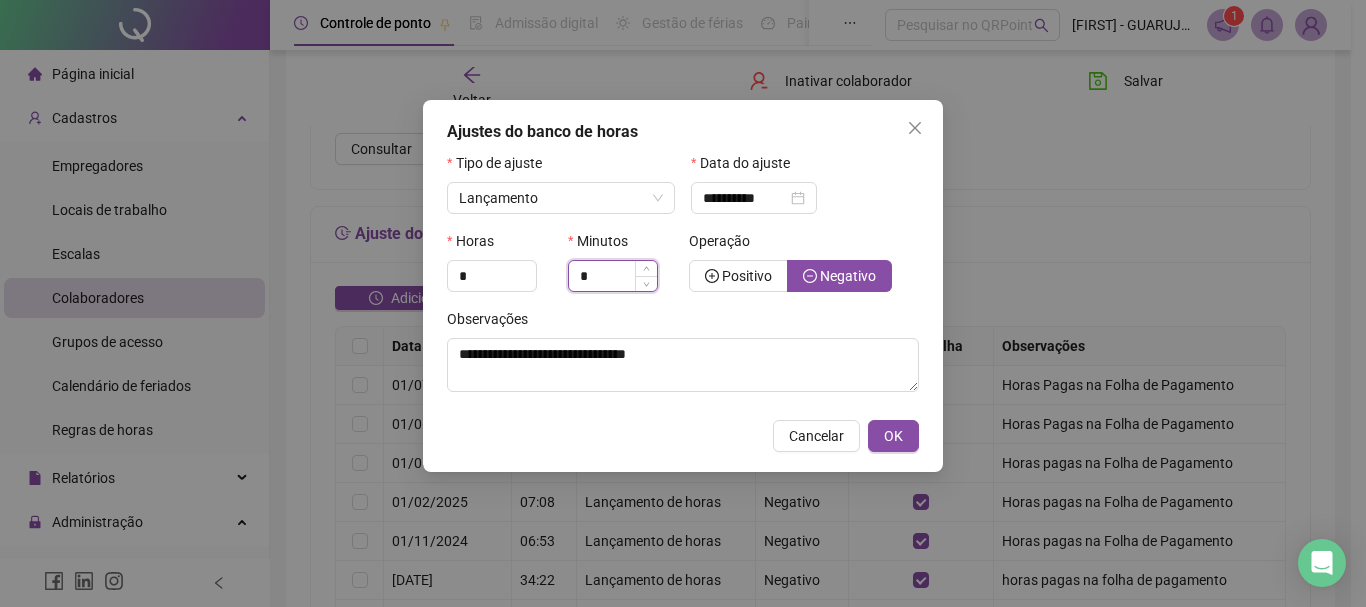drag, startPoint x: 590, startPoint y: 276, endPoint x: 572, endPoint y: 278, distance: 18.110771 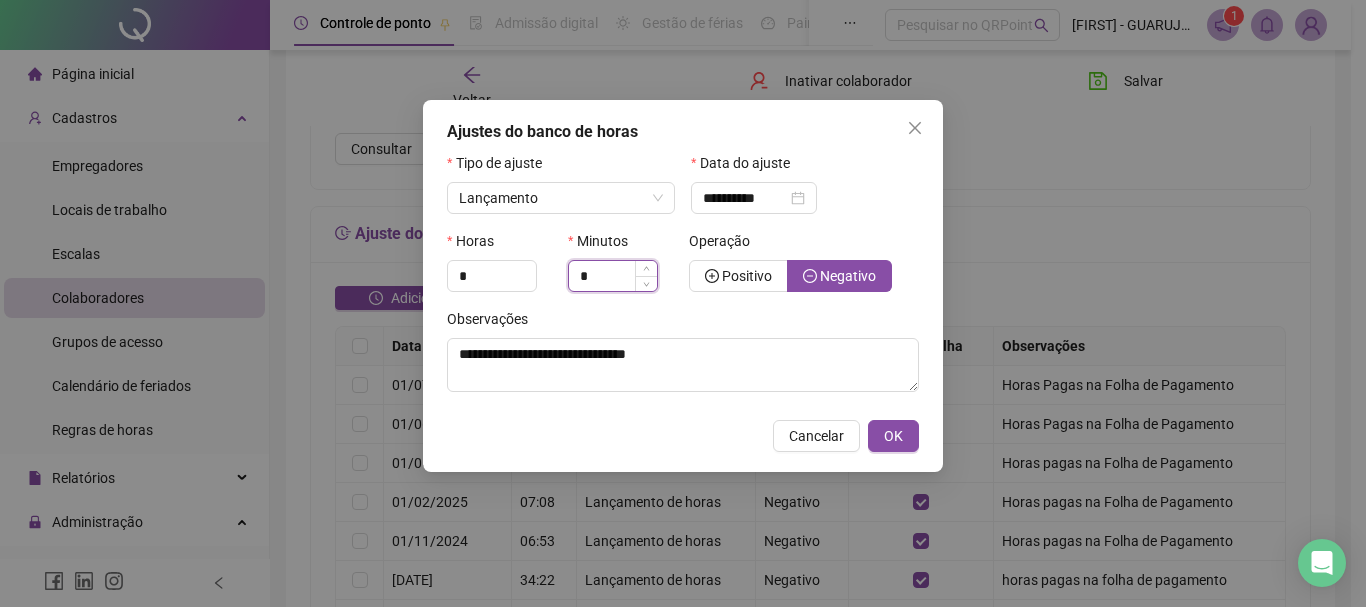 click on "*" at bounding box center (613, 276) 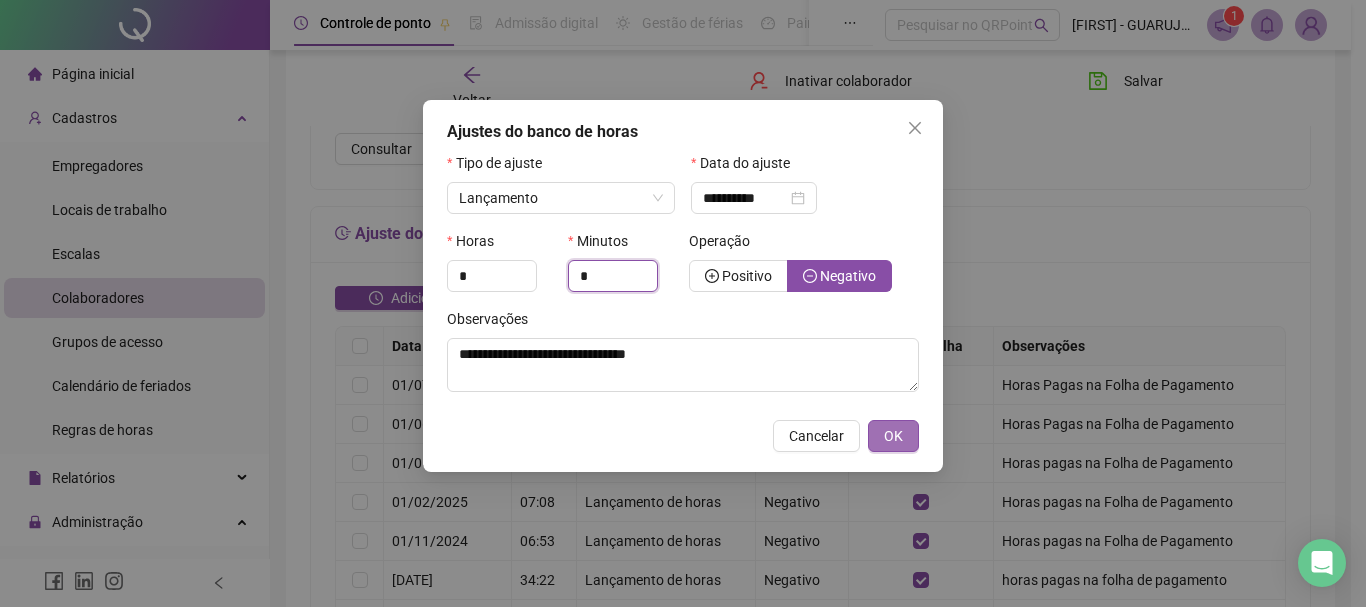 type on "*" 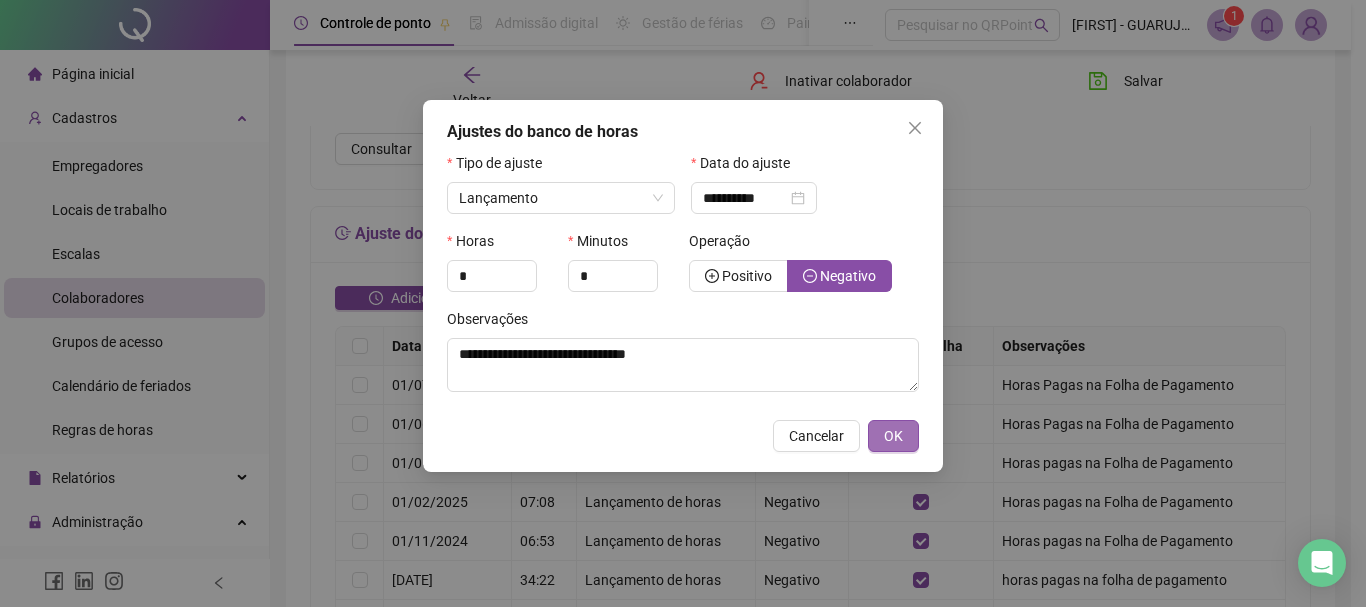 click on "OK" at bounding box center [893, 436] 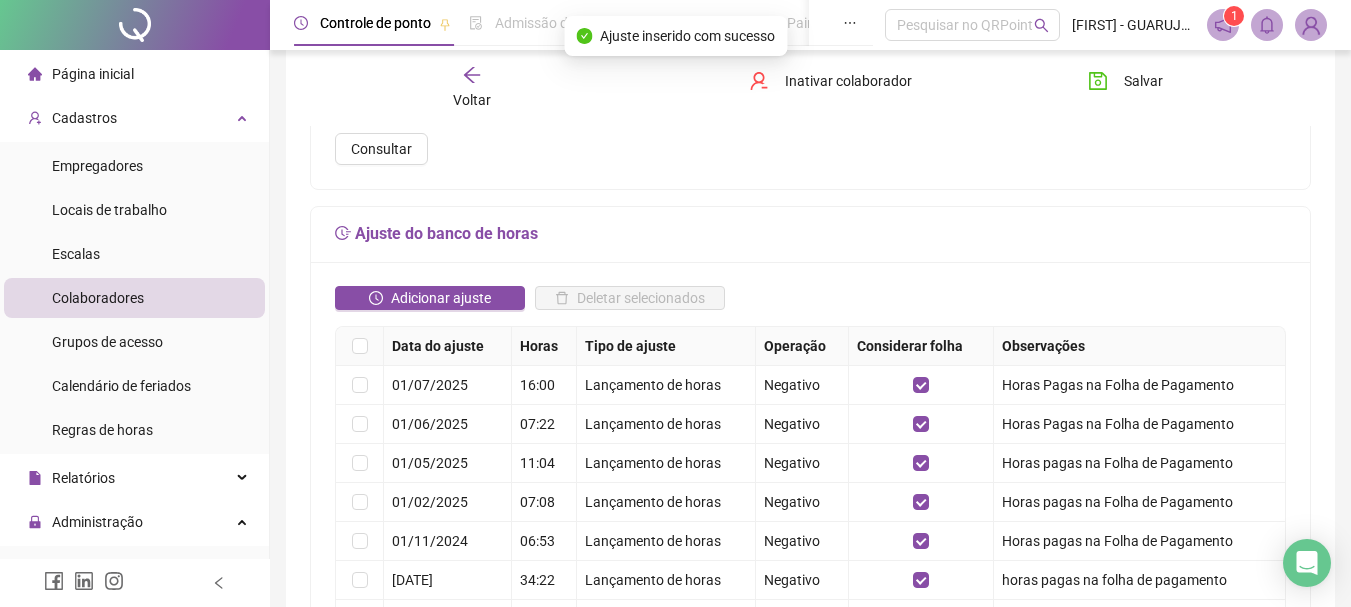 click on "Ajuste do banco de horas" at bounding box center (810, 235) 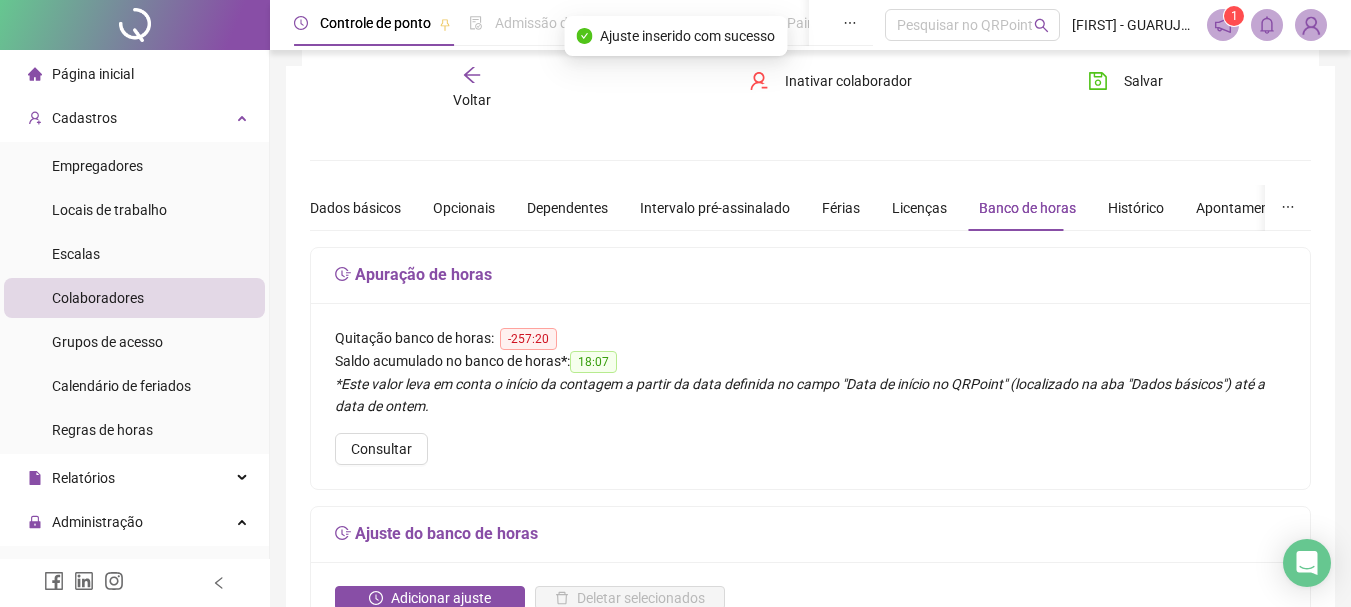 scroll, scrollTop: 200, scrollLeft: 0, axis: vertical 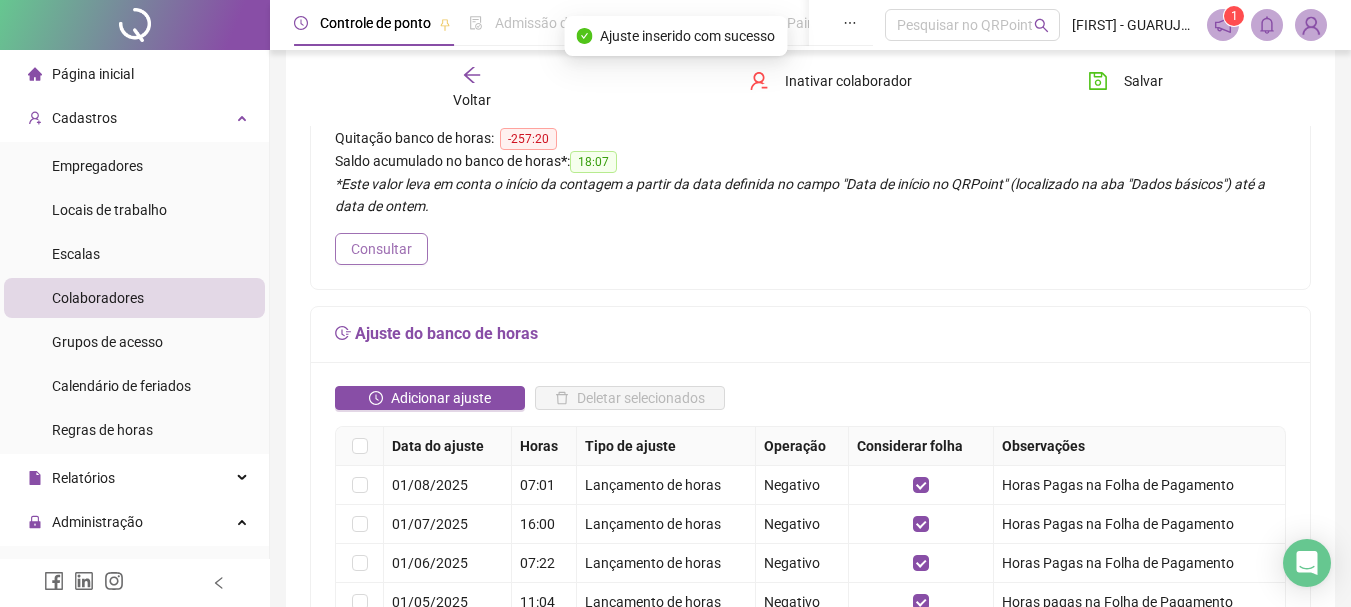 click on "Consultar" at bounding box center (381, 249) 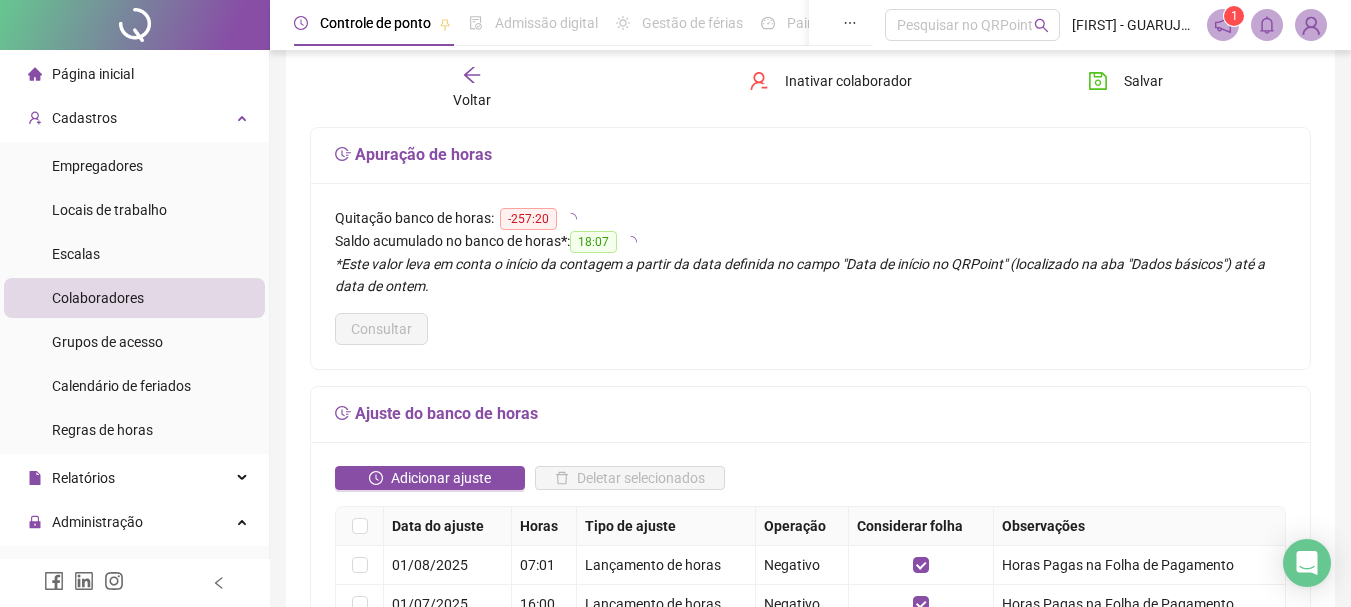 scroll, scrollTop: 0, scrollLeft: 0, axis: both 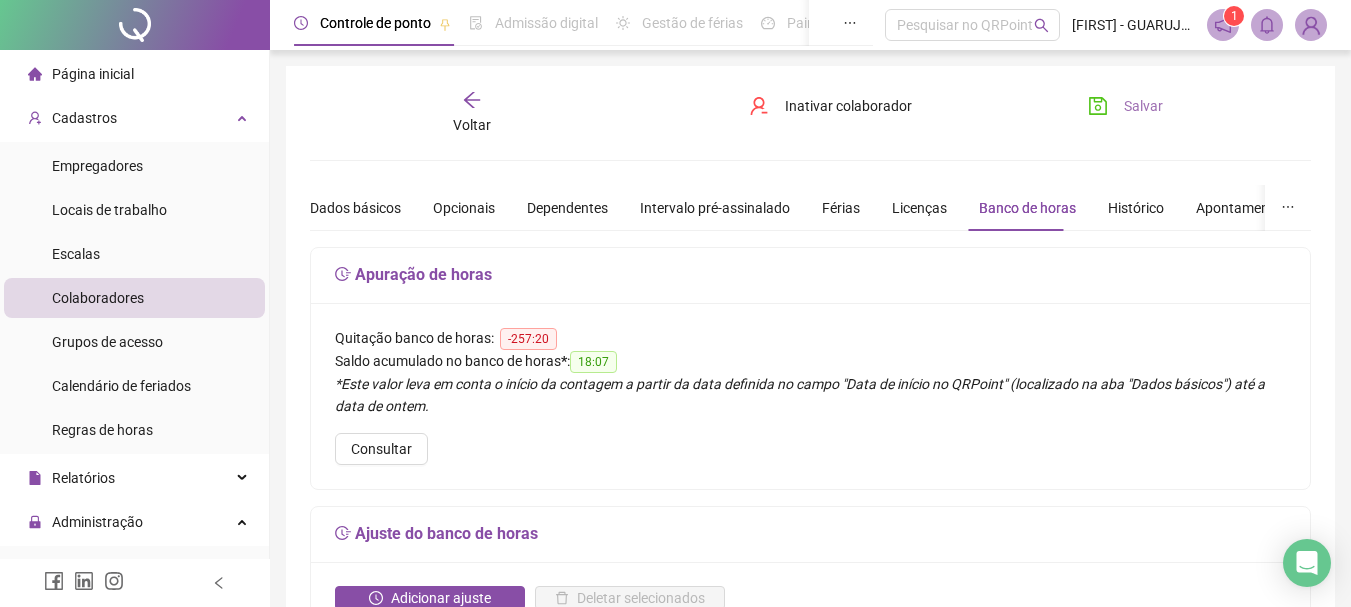 click on "Salvar" at bounding box center (1125, 106) 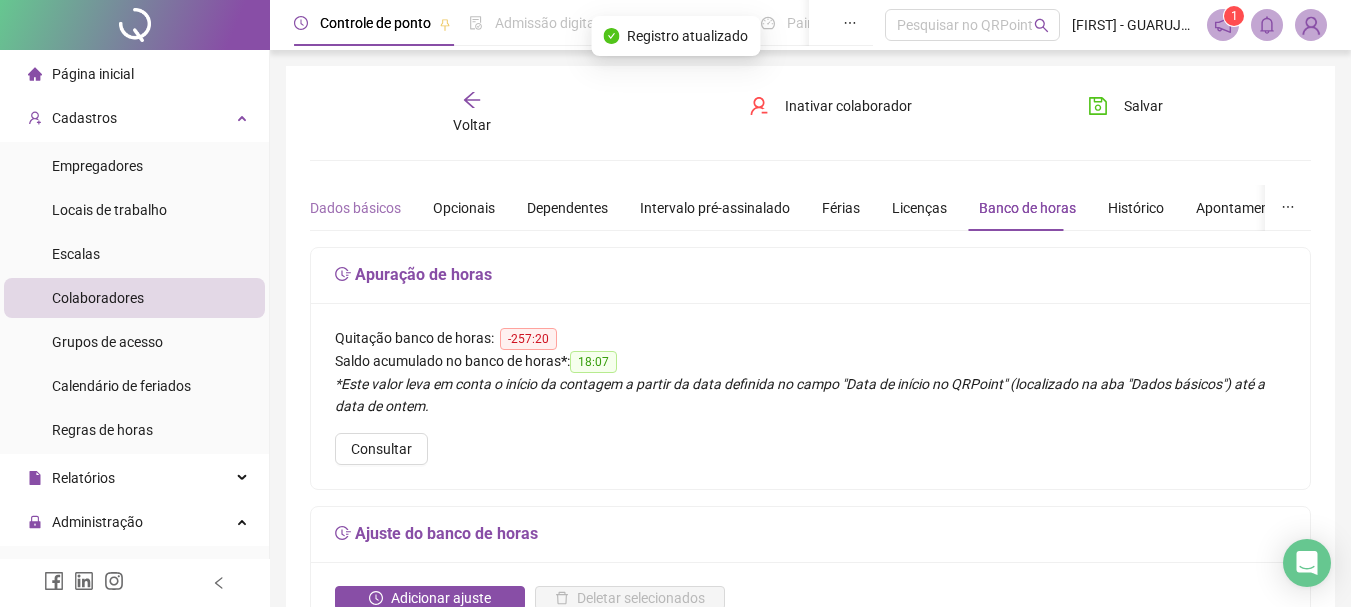 click on "Dados básicos" at bounding box center [355, 208] 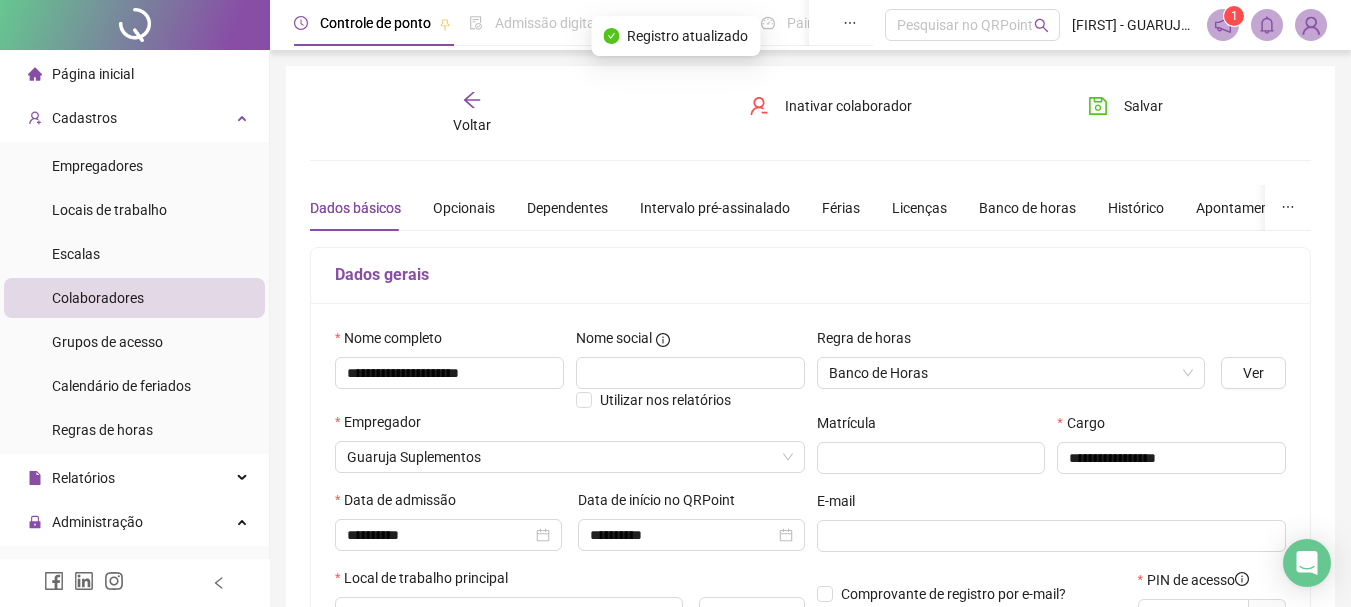 click on "Voltar" at bounding box center [472, 125] 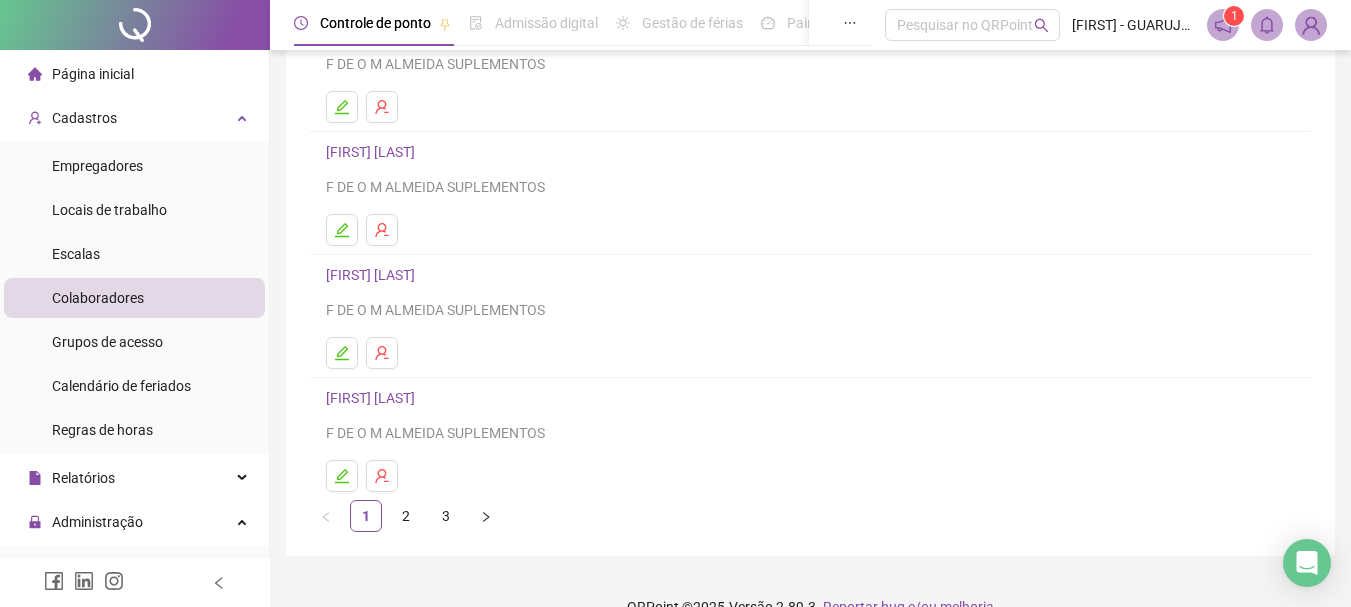 scroll, scrollTop: 360, scrollLeft: 0, axis: vertical 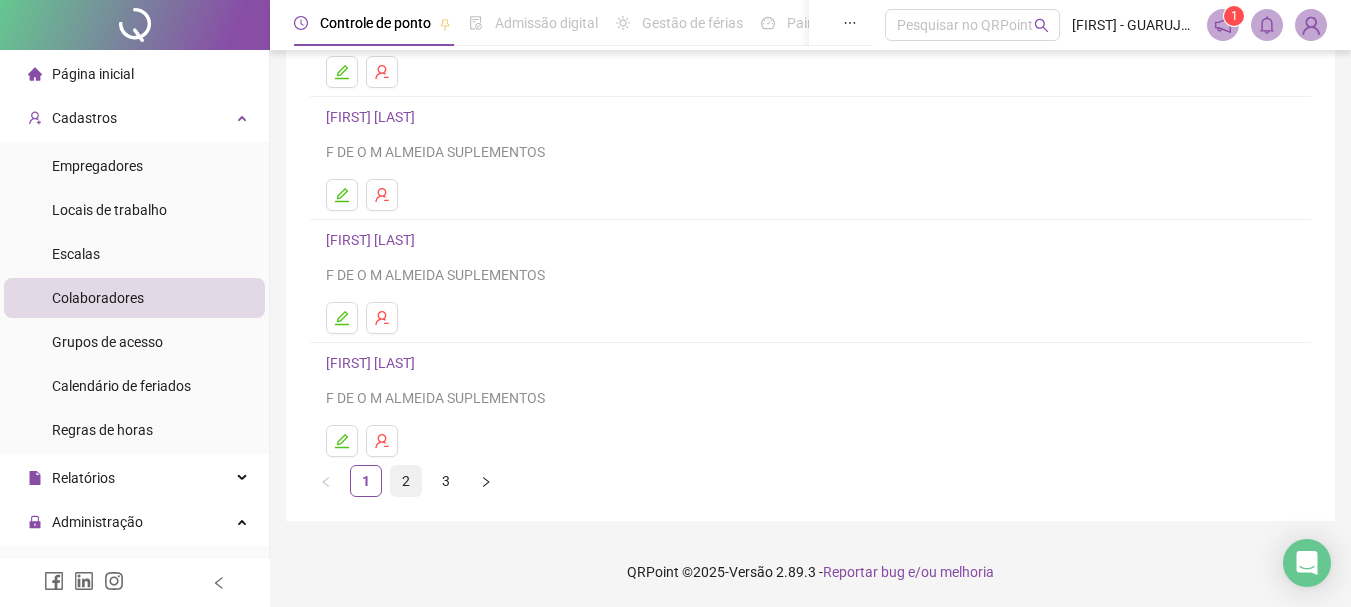 click on "2" at bounding box center (406, 481) 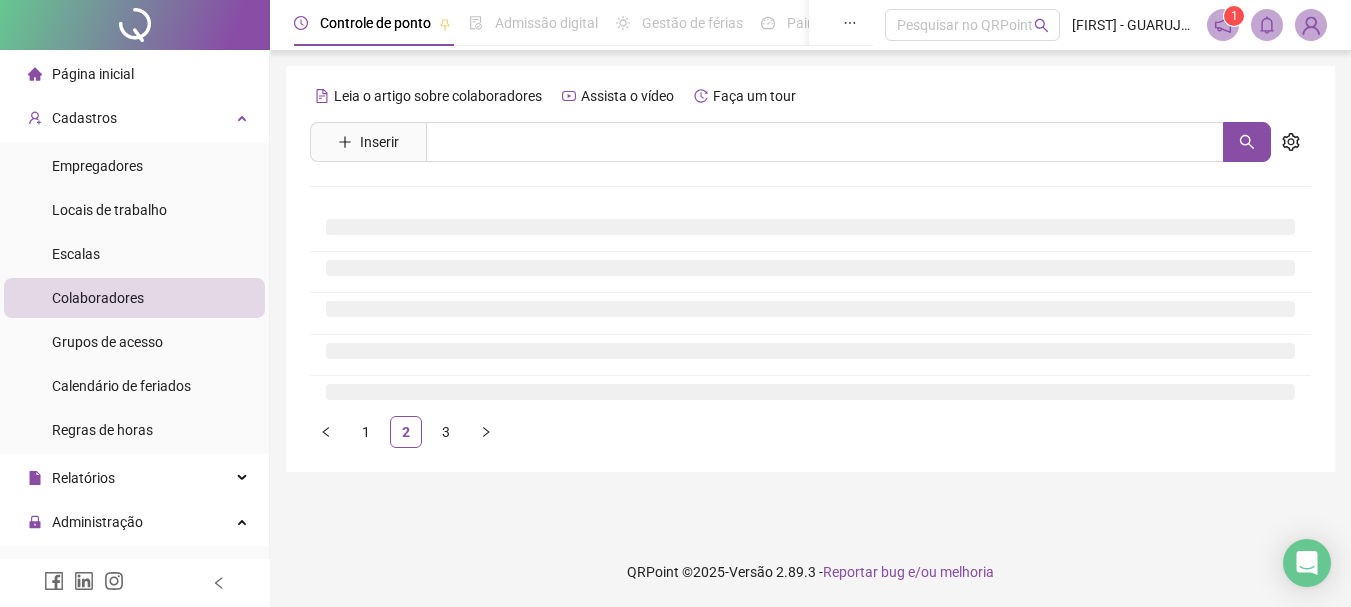 scroll, scrollTop: 0, scrollLeft: 0, axis: both 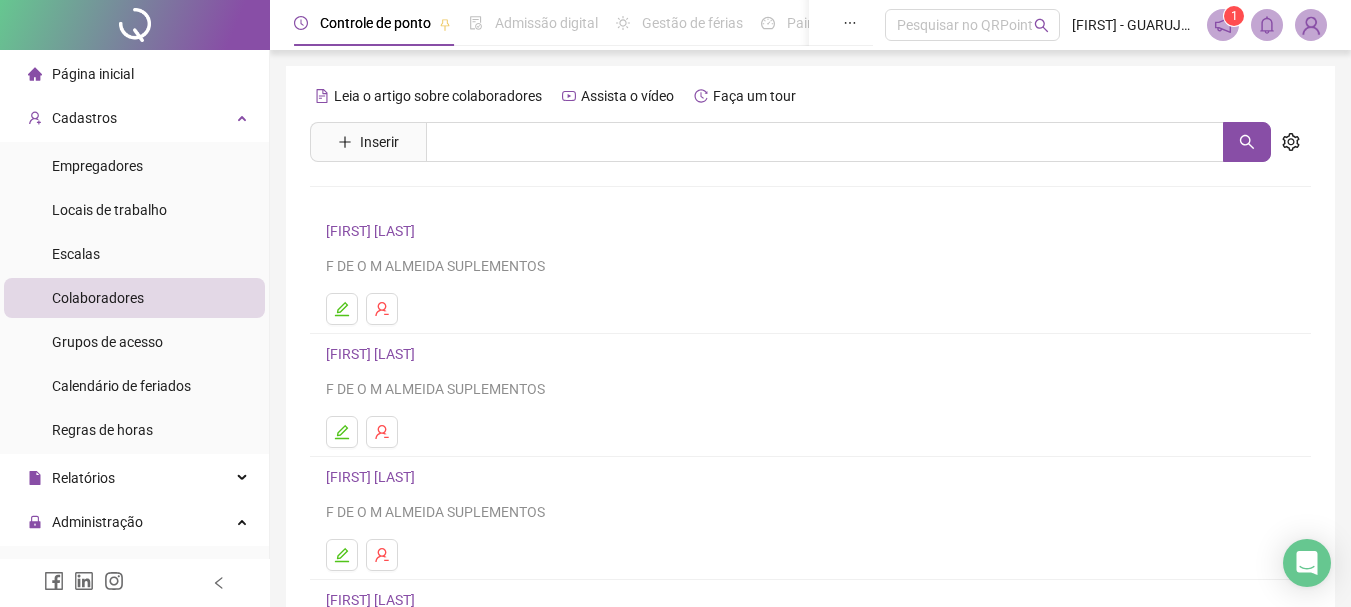 click on "[FIRST] [LAST]" at bounding box center [373, 231] 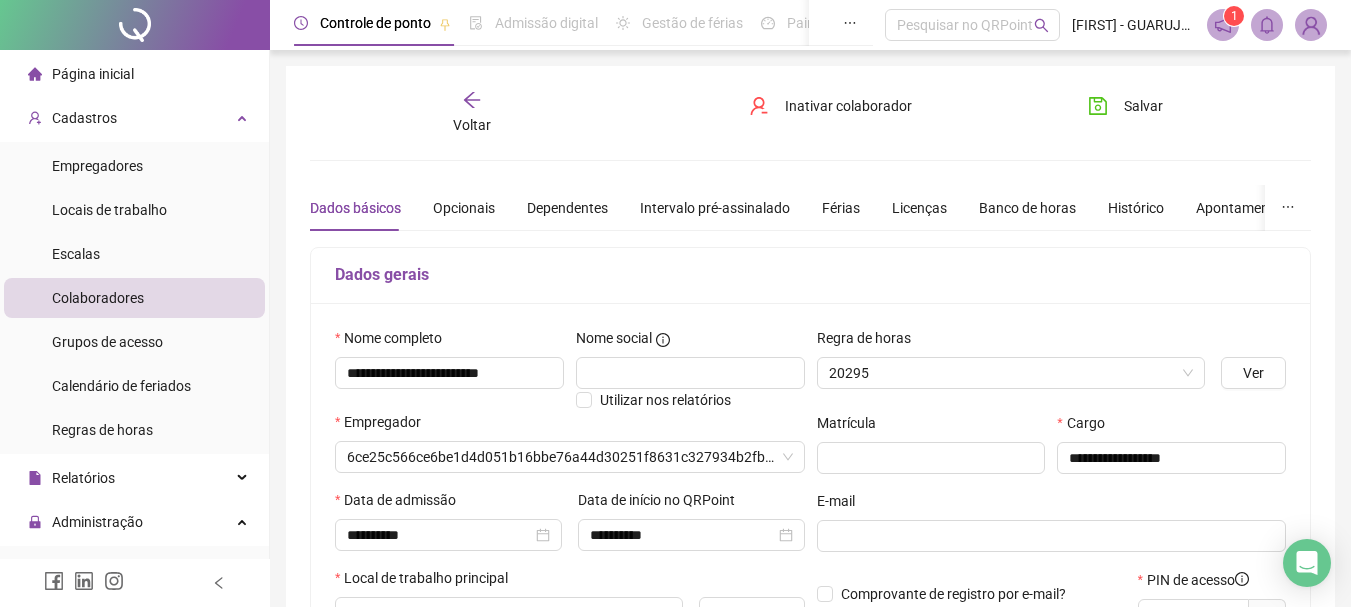 type on "**********" 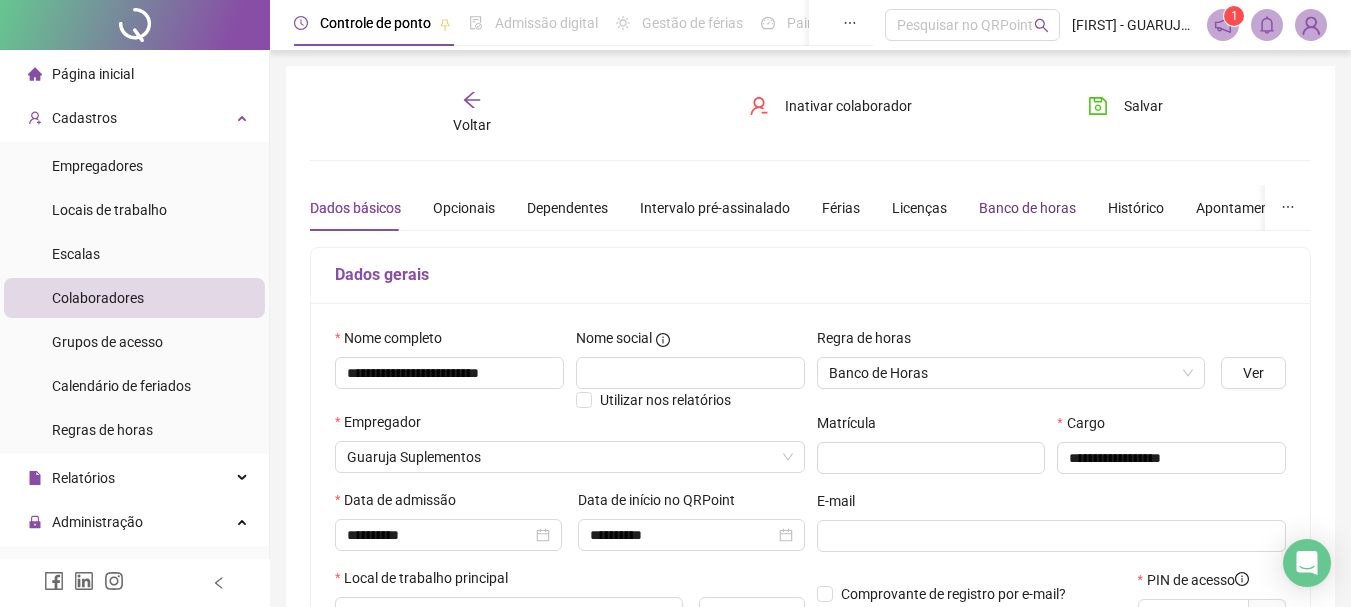 click on "Banco de horas" at bounding box center (1027, 208) 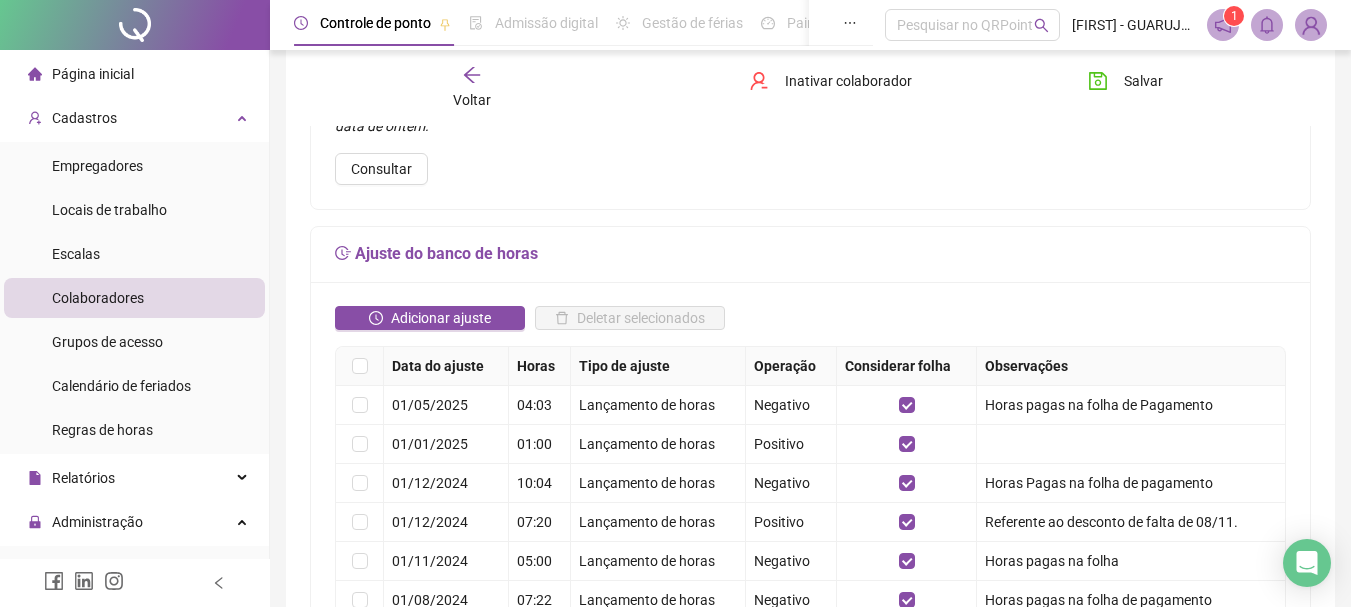scroll, scrollTop: 300, scrollLeft: 0, axis: vertical 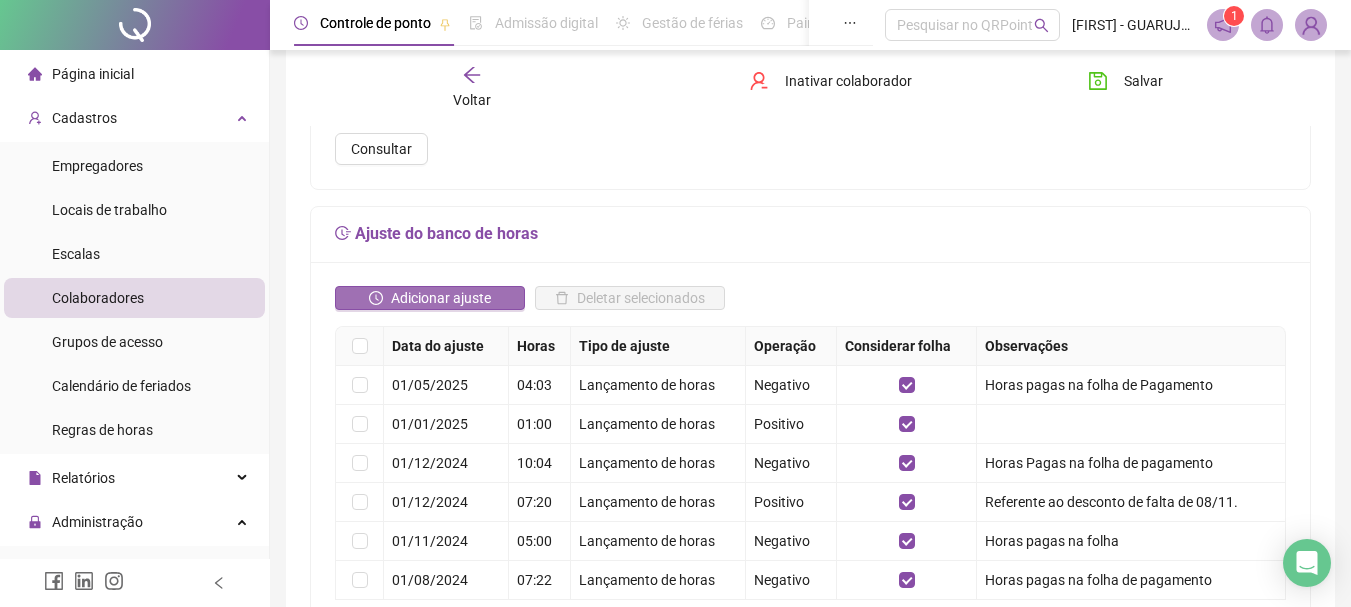 click on "Adicionar ajuste" at bounding box center (441, 298) 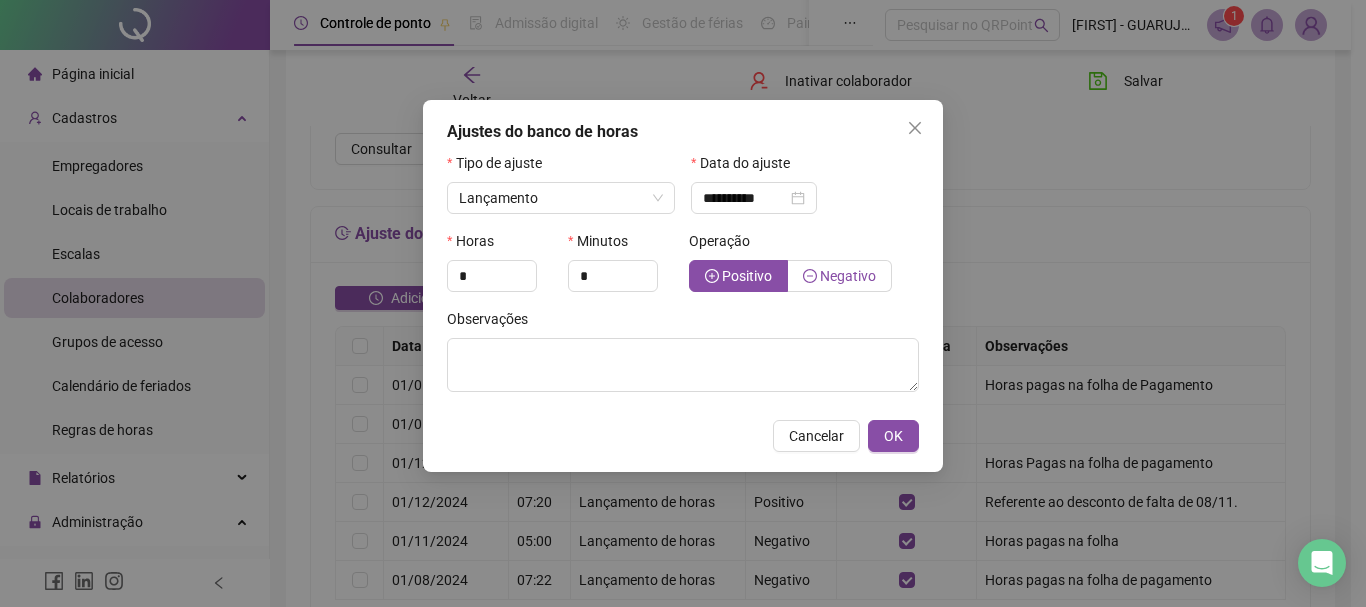 click on "Negativo" at bounding box center (840, 276) 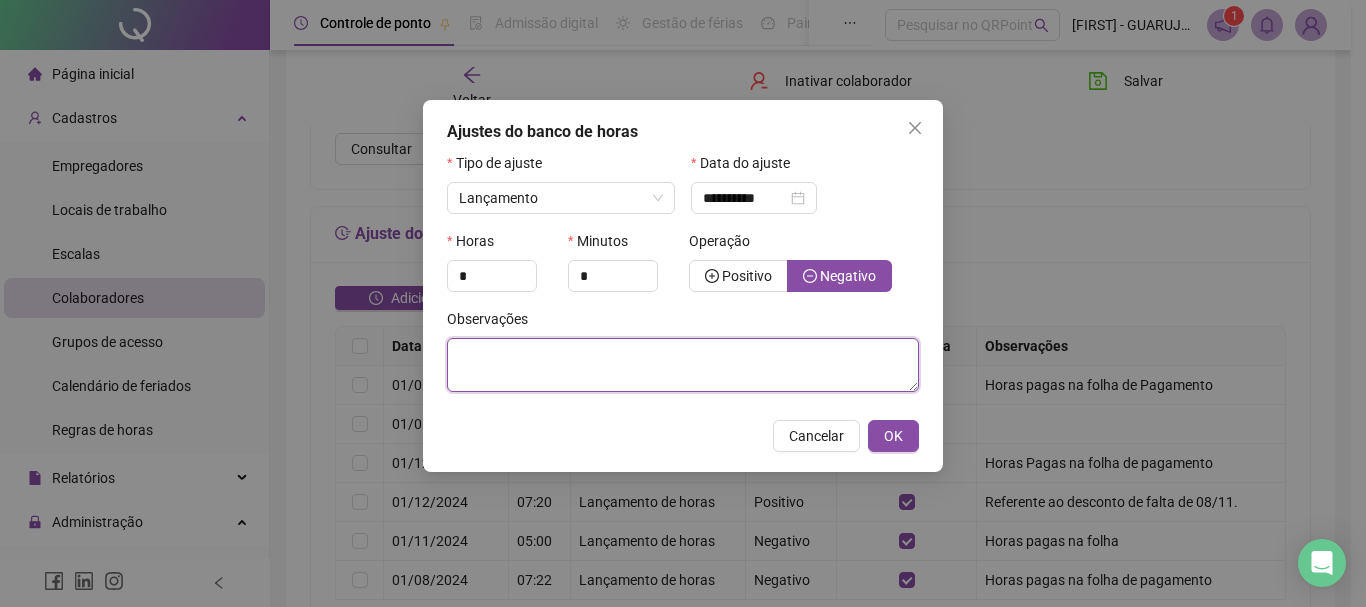 click at bounding box center [683, 365] 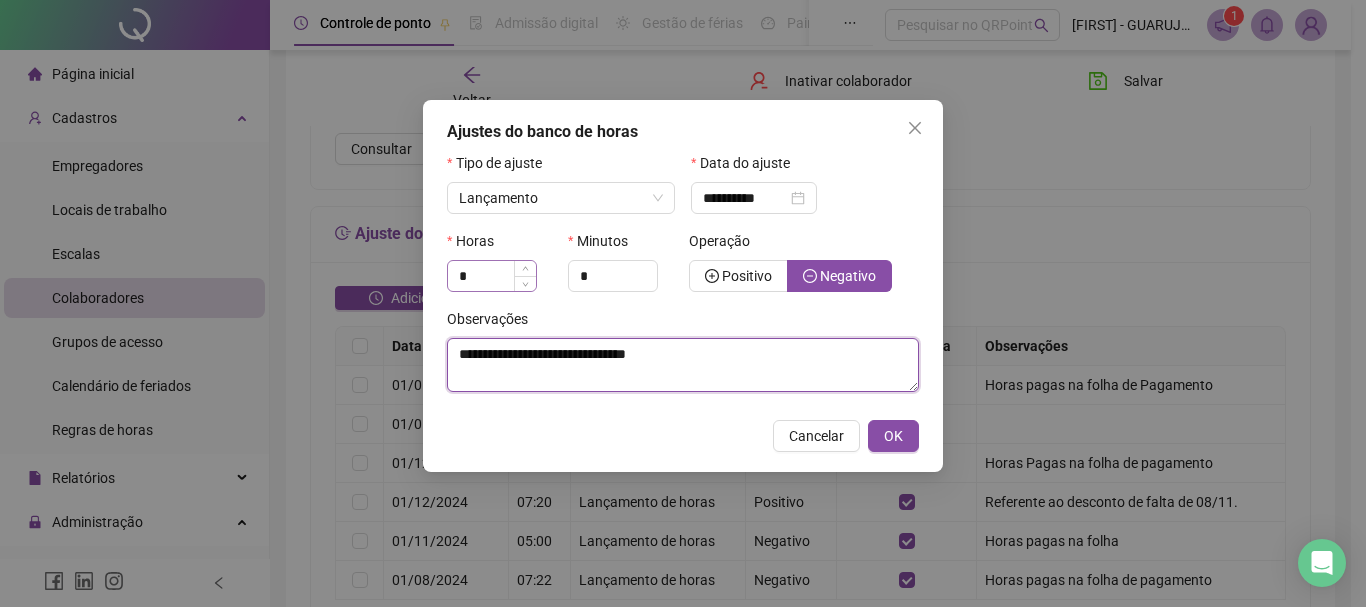 type on "**********" 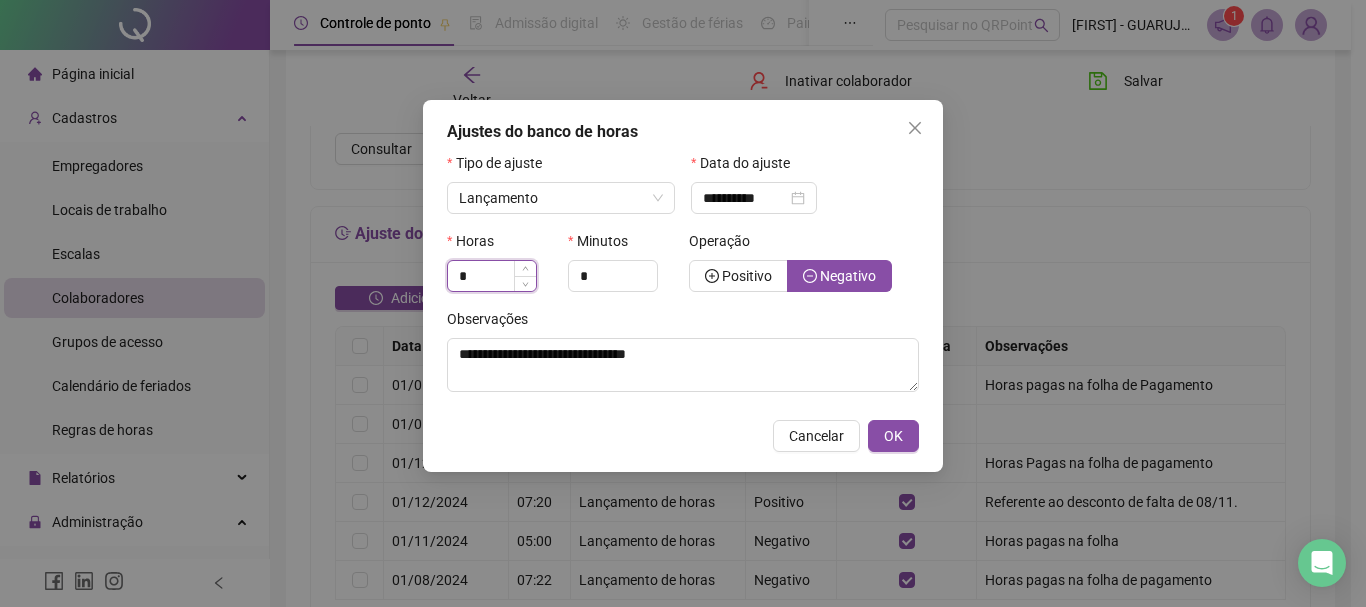 click on "*" at bounding box center [492, 276] 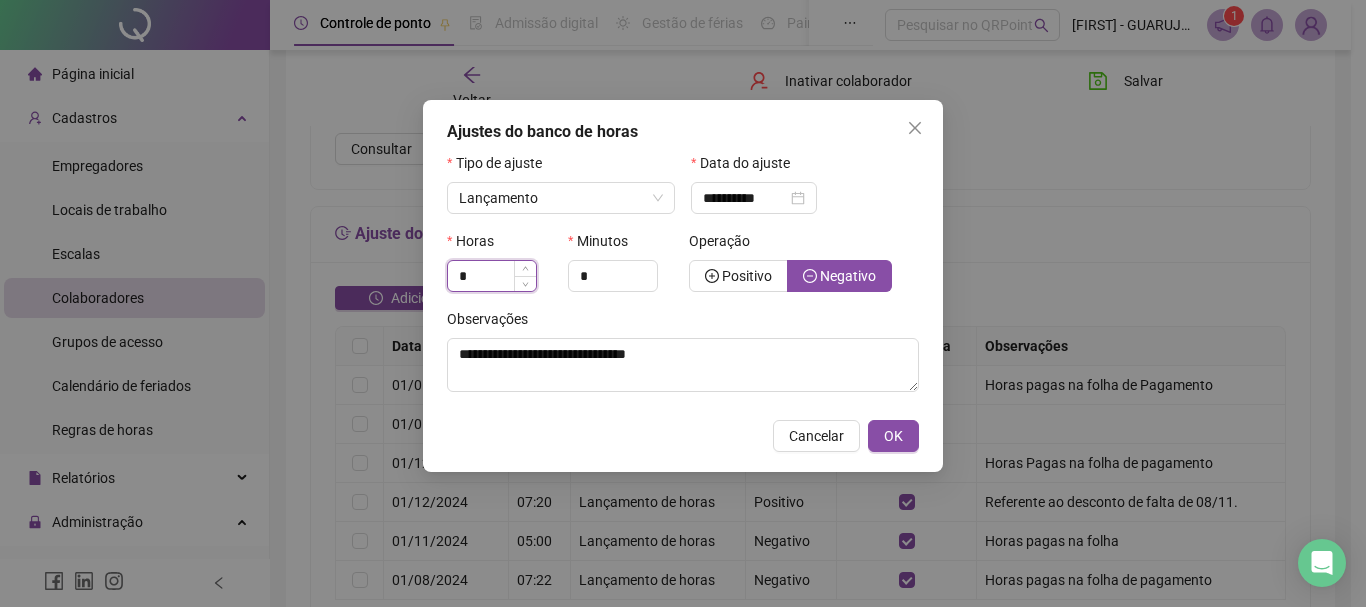 click on "*" at bounding box center (492, 276) 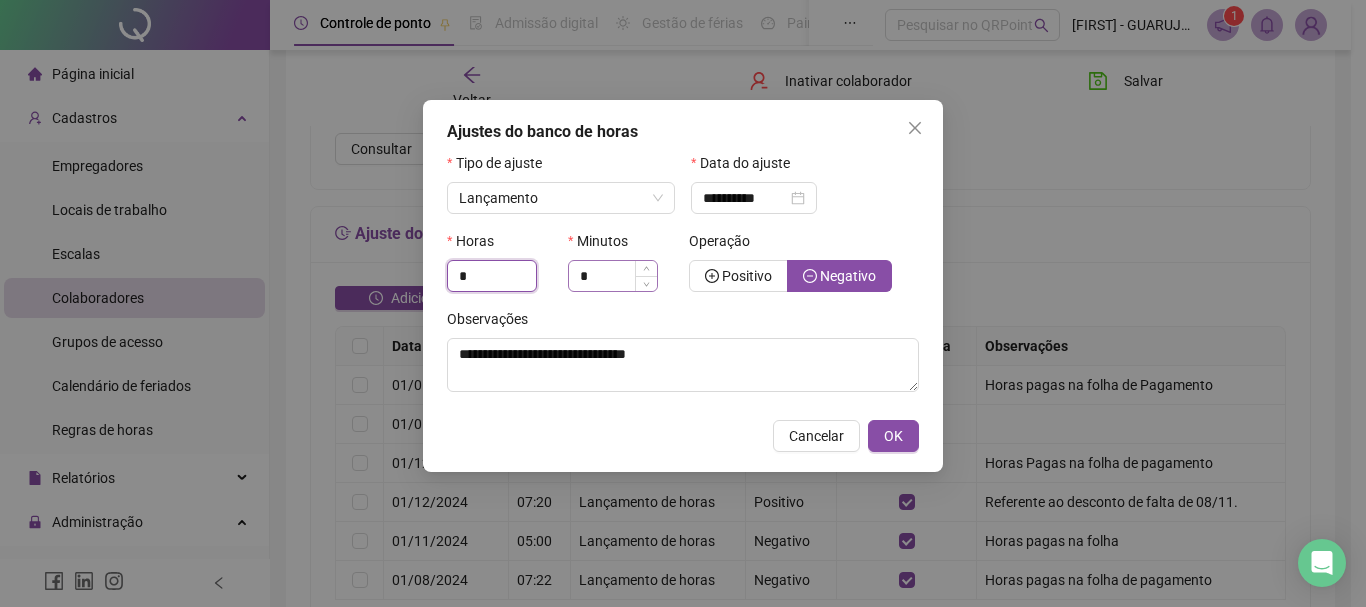 type on "*" 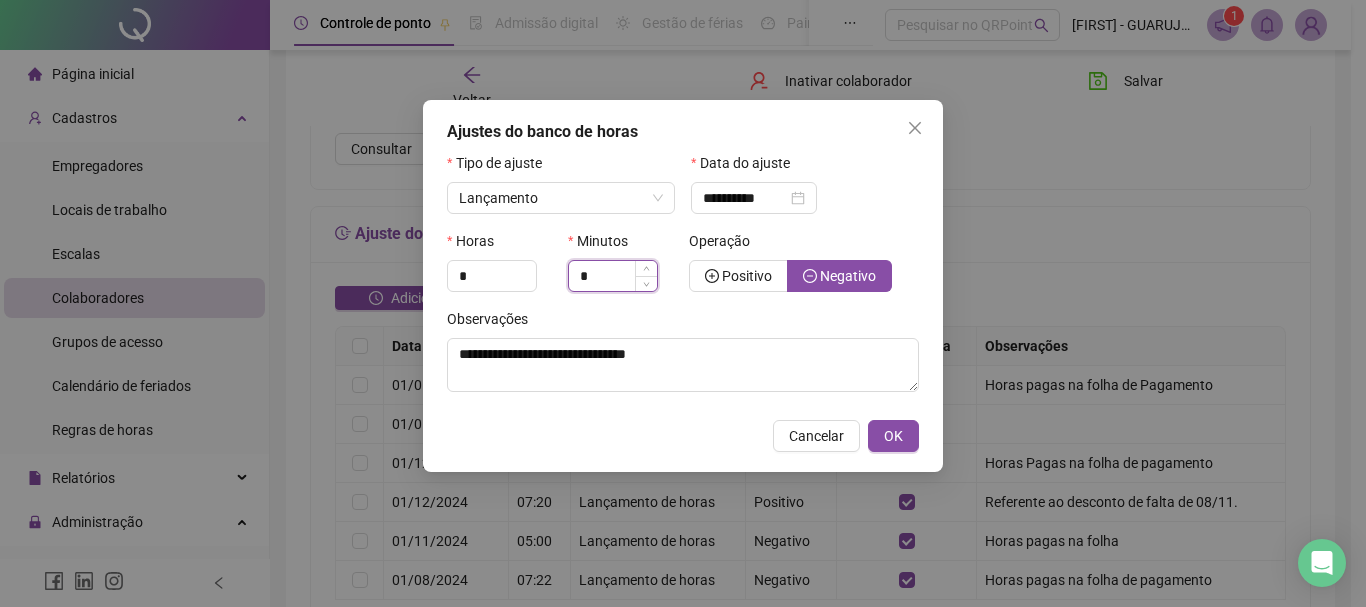 drag, startPoint x: 585, startPoint y: 271, endPoint x: 575, endPoint y: 274, distance: 10.440307 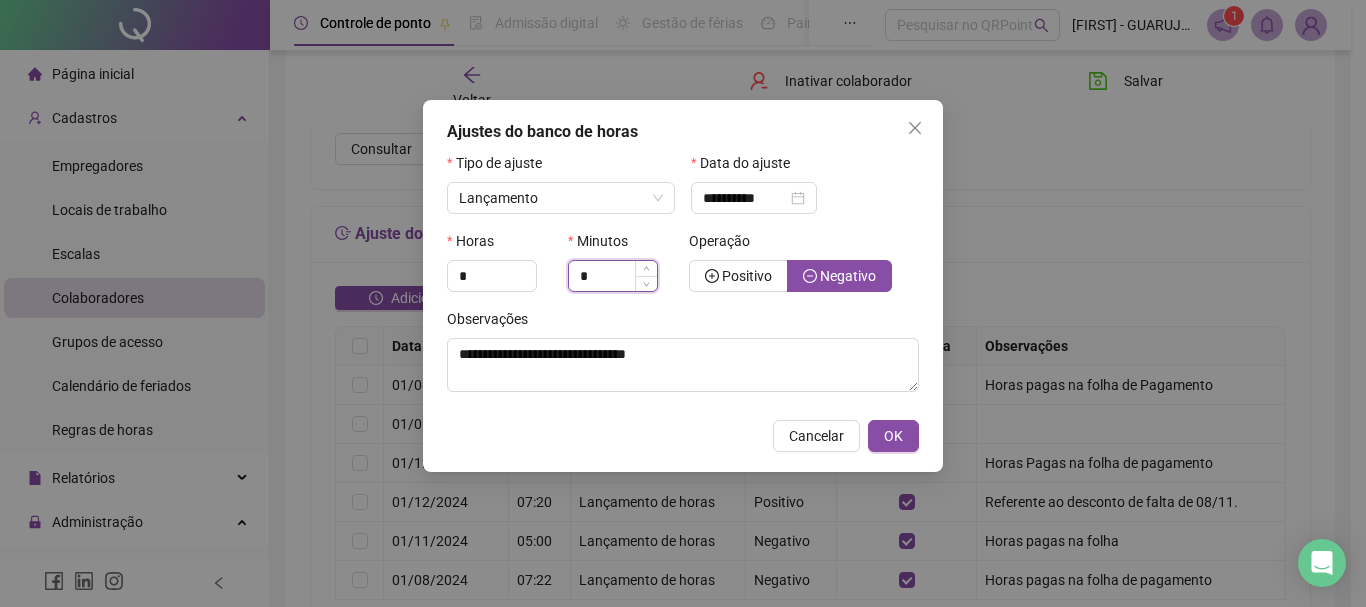 click on "*" at bounding box center (613, 276) 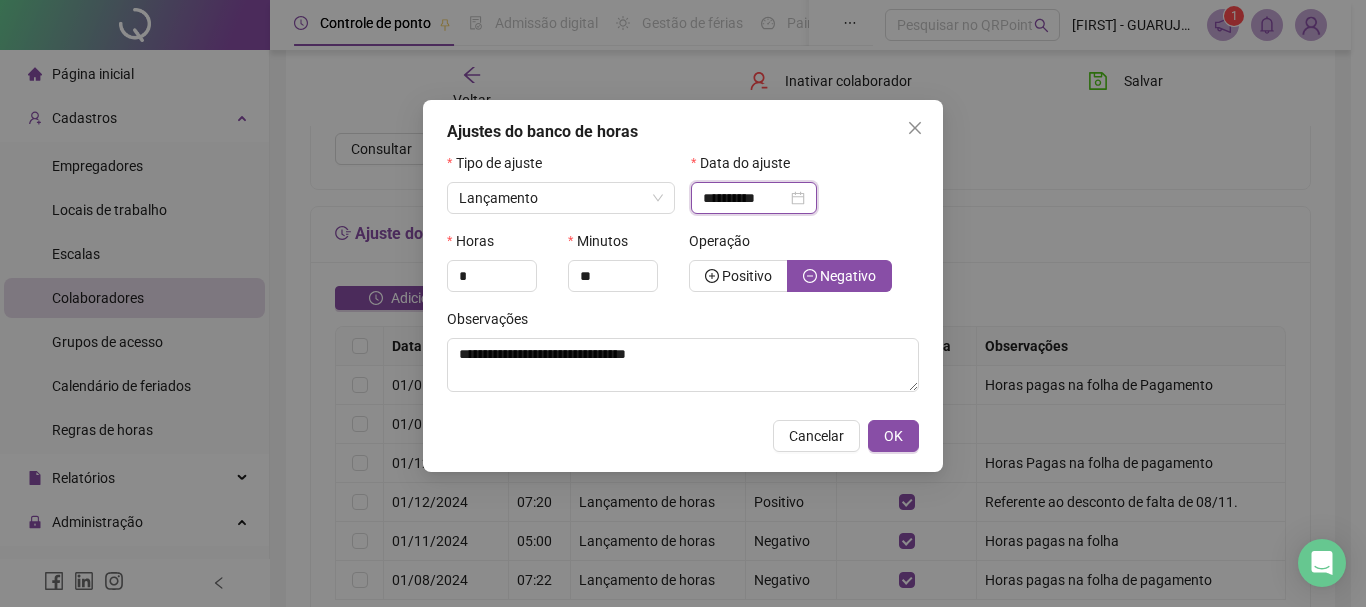 type on "*" 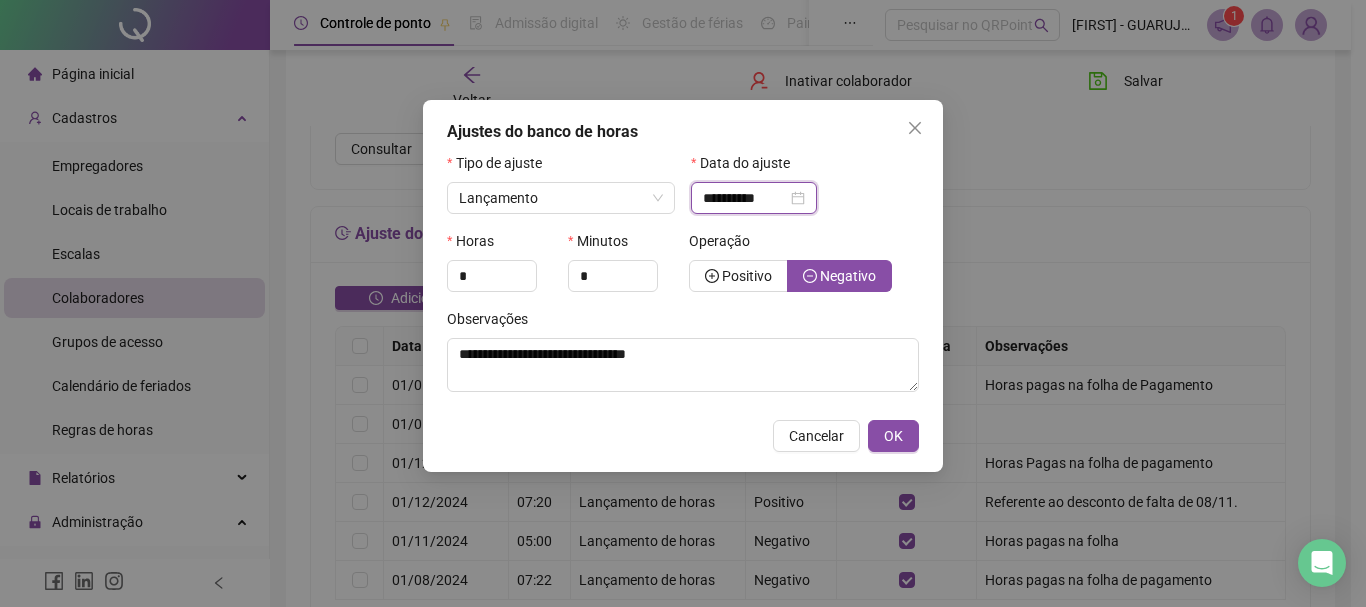 click on "**********" at bounding box center [745, 198] 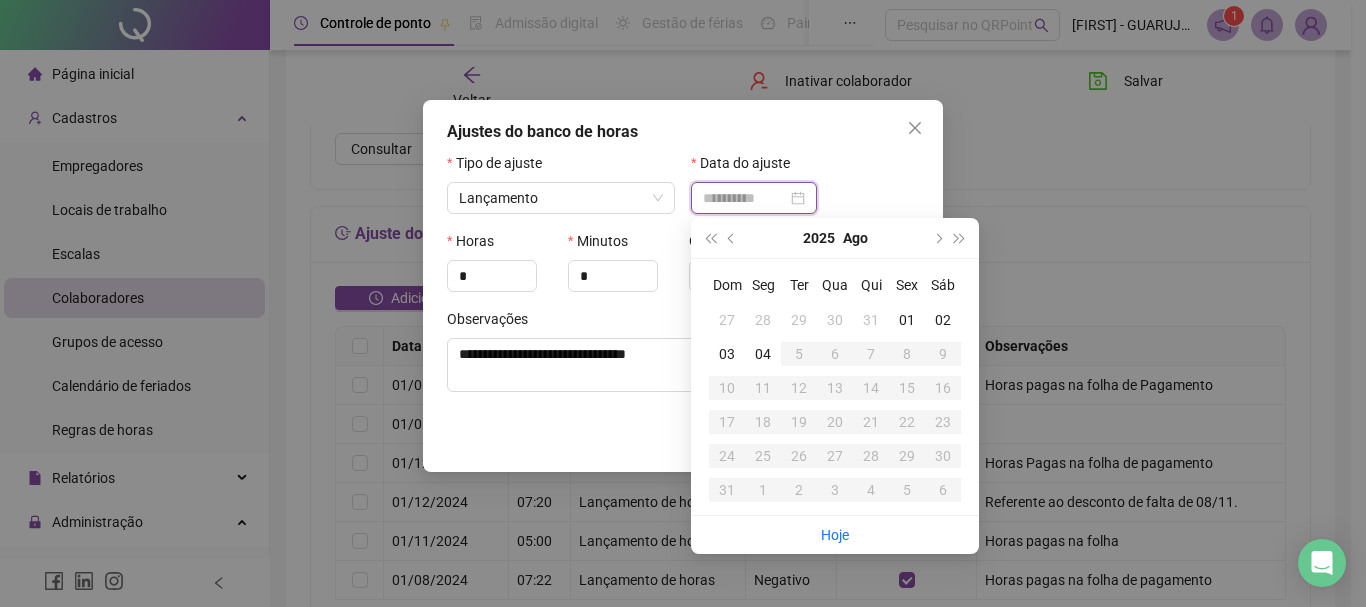 type on "**********" 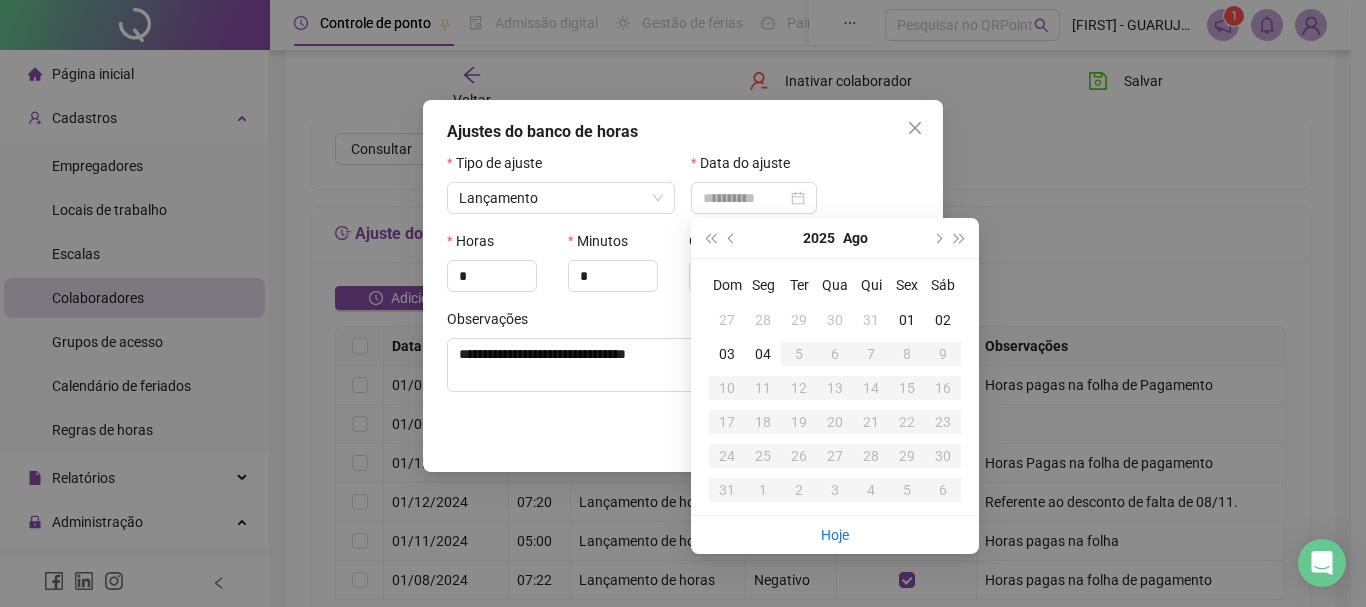 click on "01" at bounding box center (907, 320) 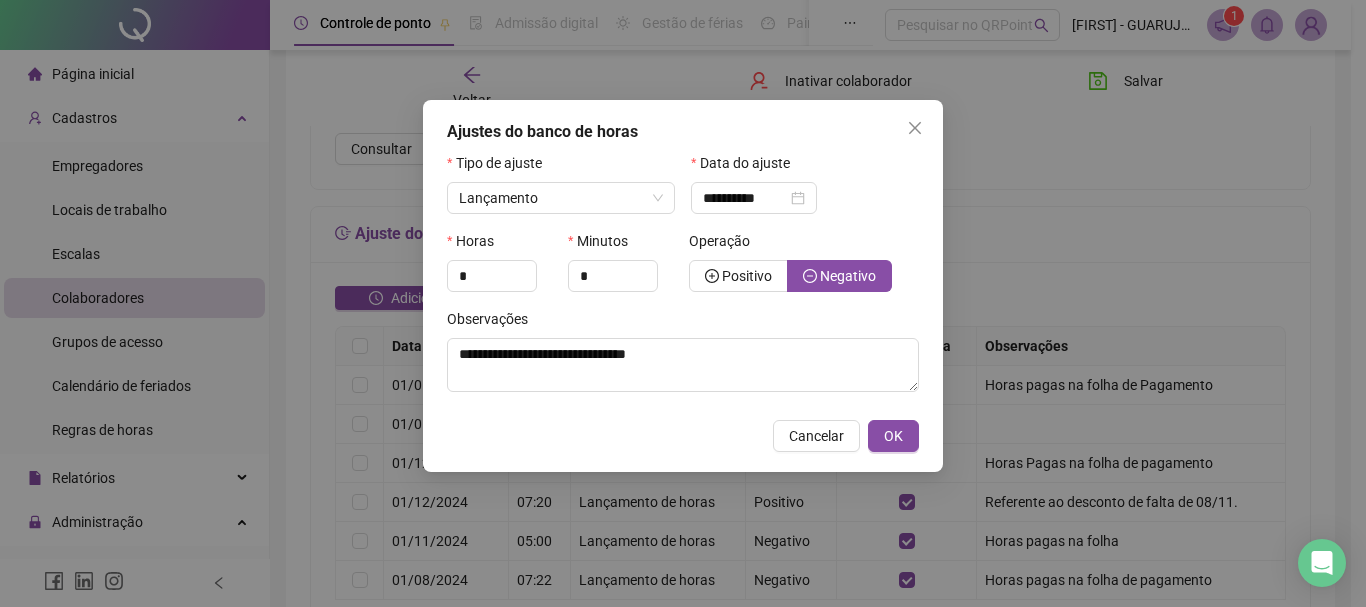 click on "**********" at bounding box center [683, 303] 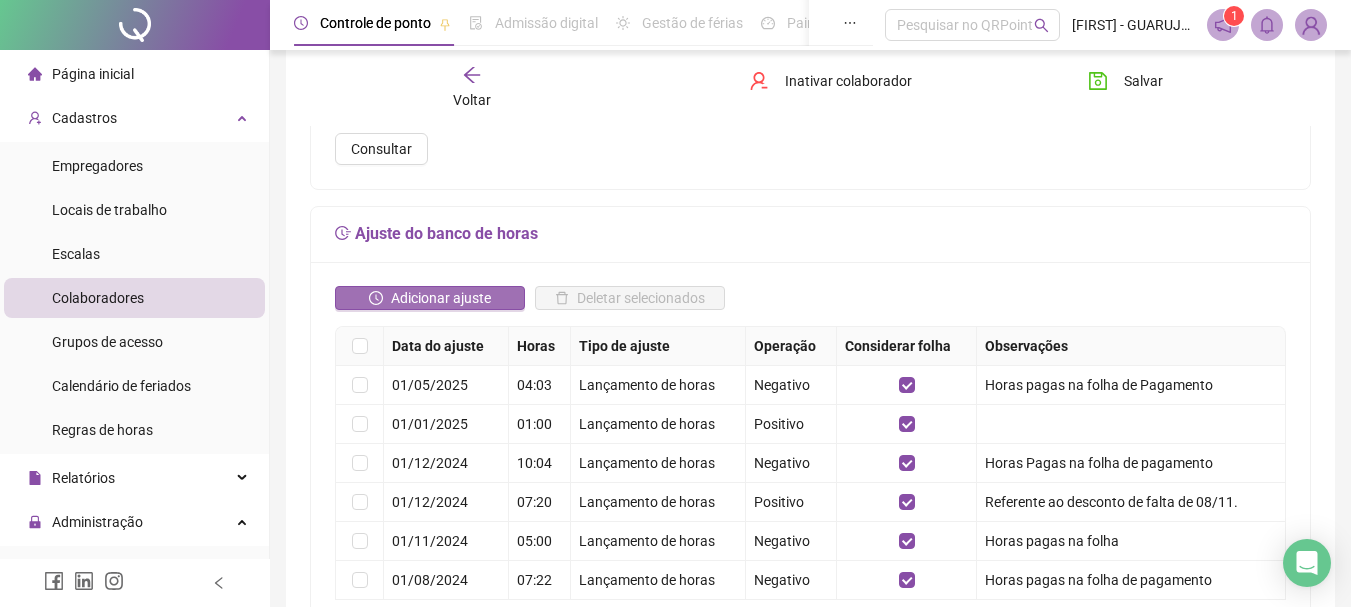click on "Adicionar ajuste" at bounding box center [441, 298] 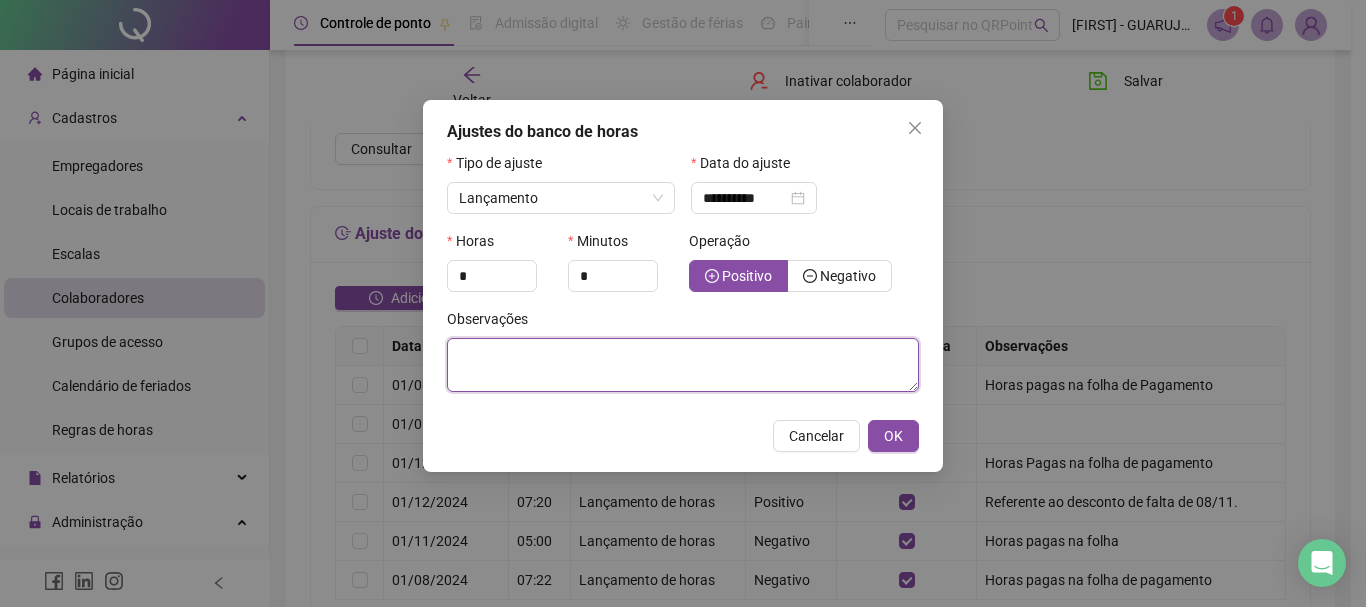 click at bounding box center (683, 365) 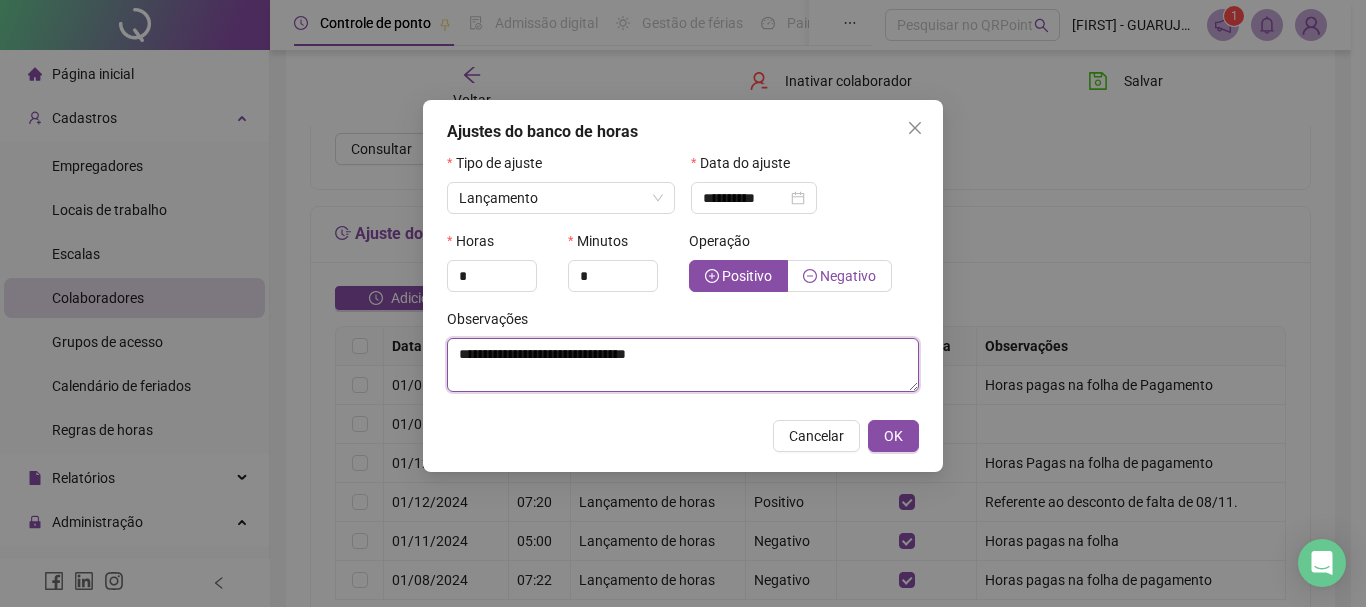 type on "**********" 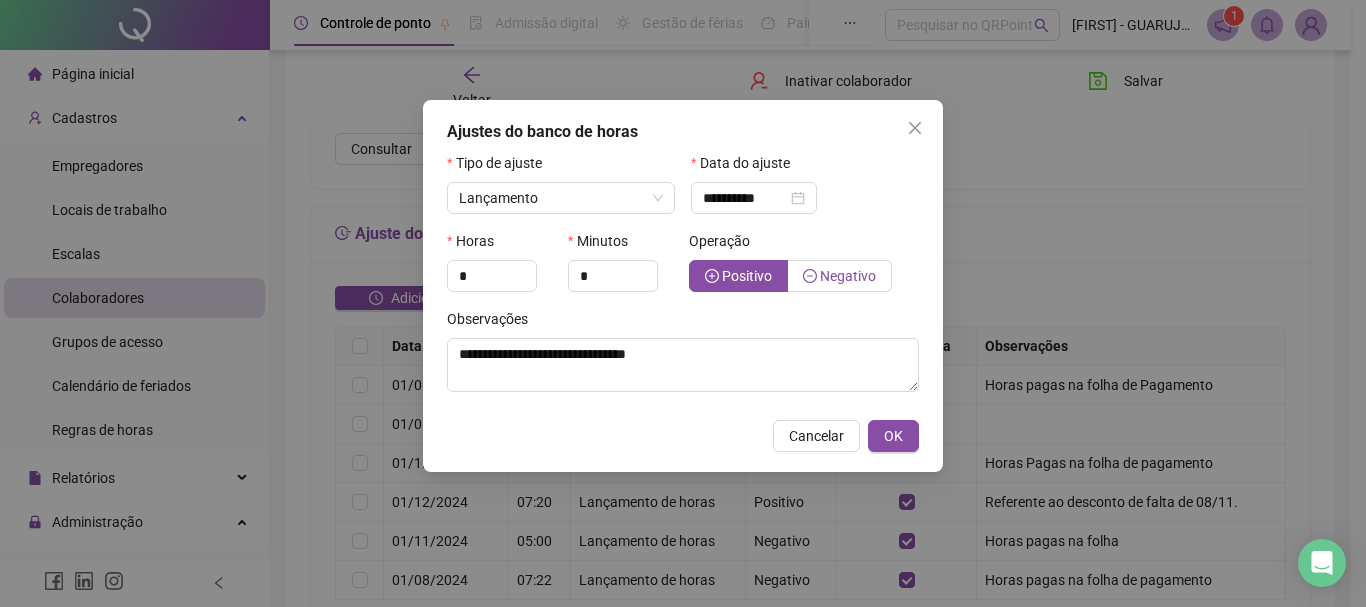click on "Negativo" at bounding box center [848, 276] 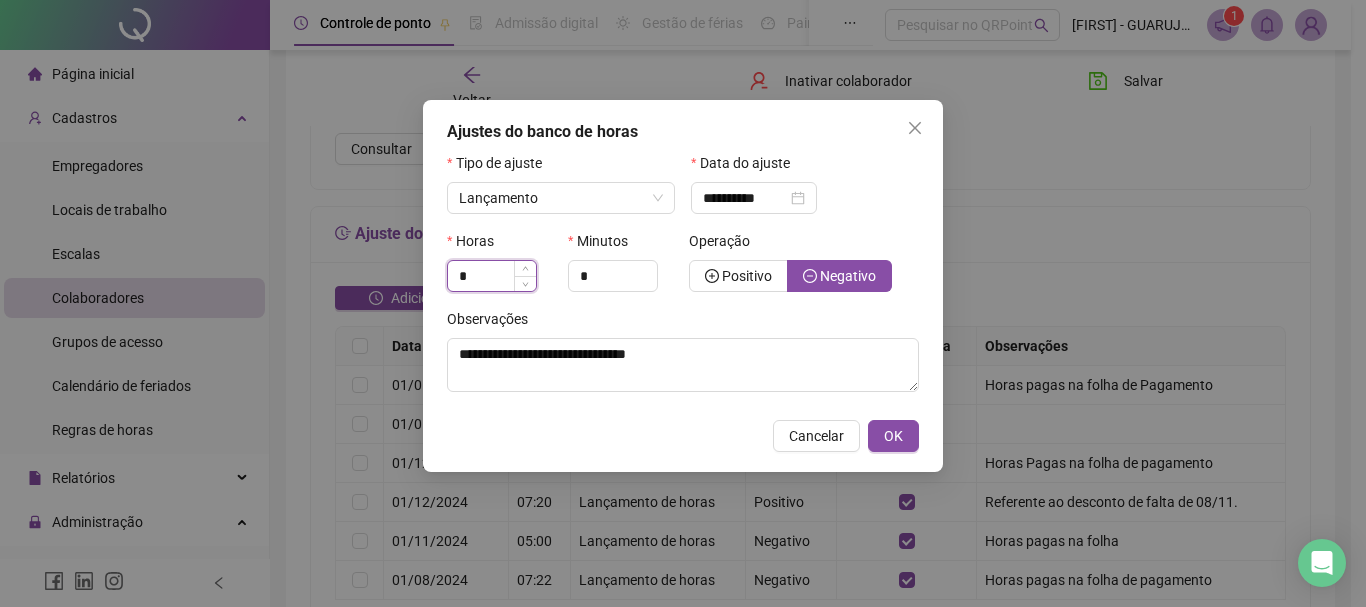 click on "*" at bounding box center (492, 276) 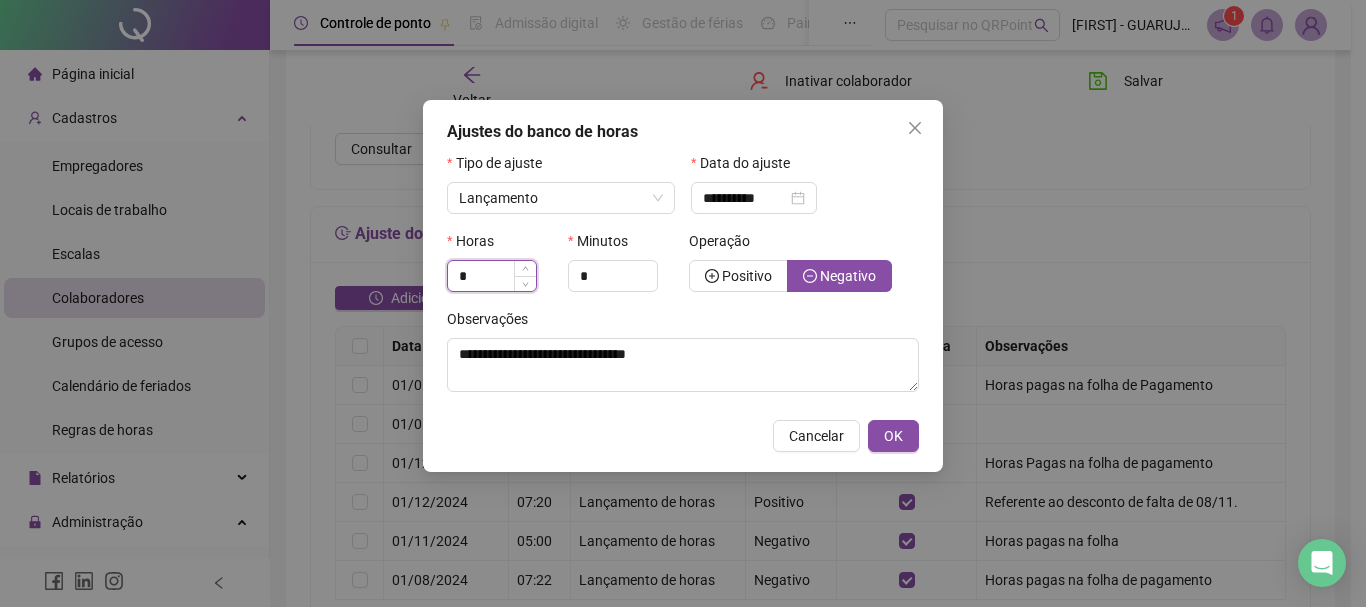 click on "*" at bounding box center [492, 276] 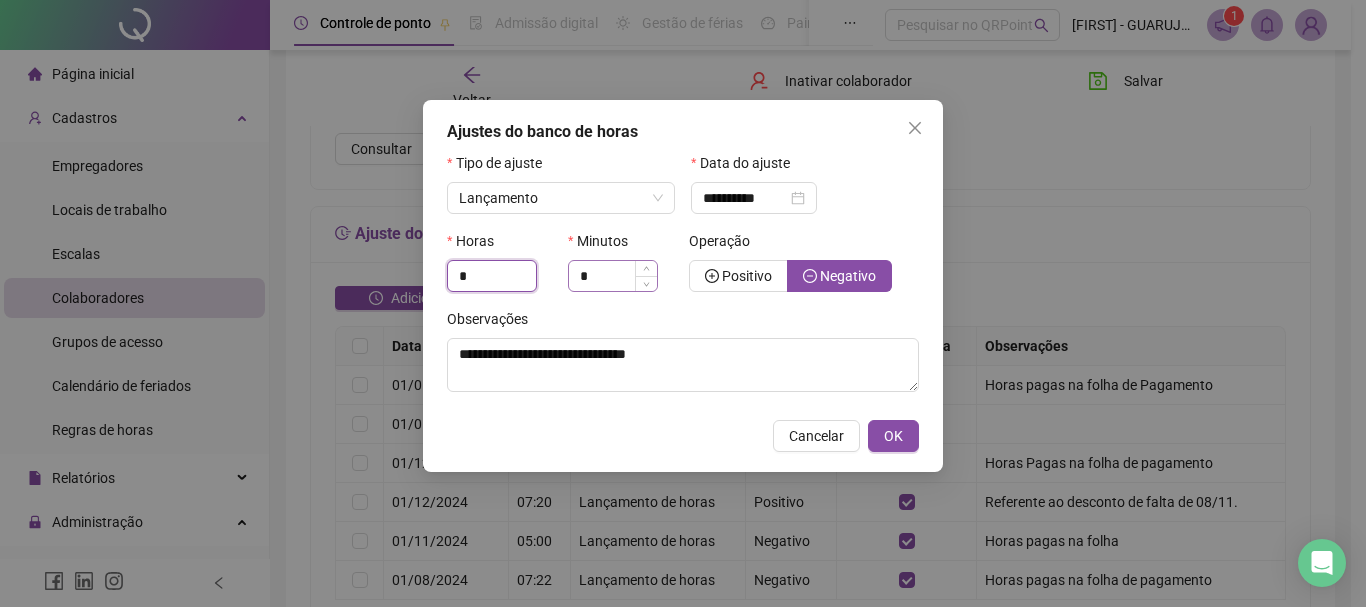 type on "*" 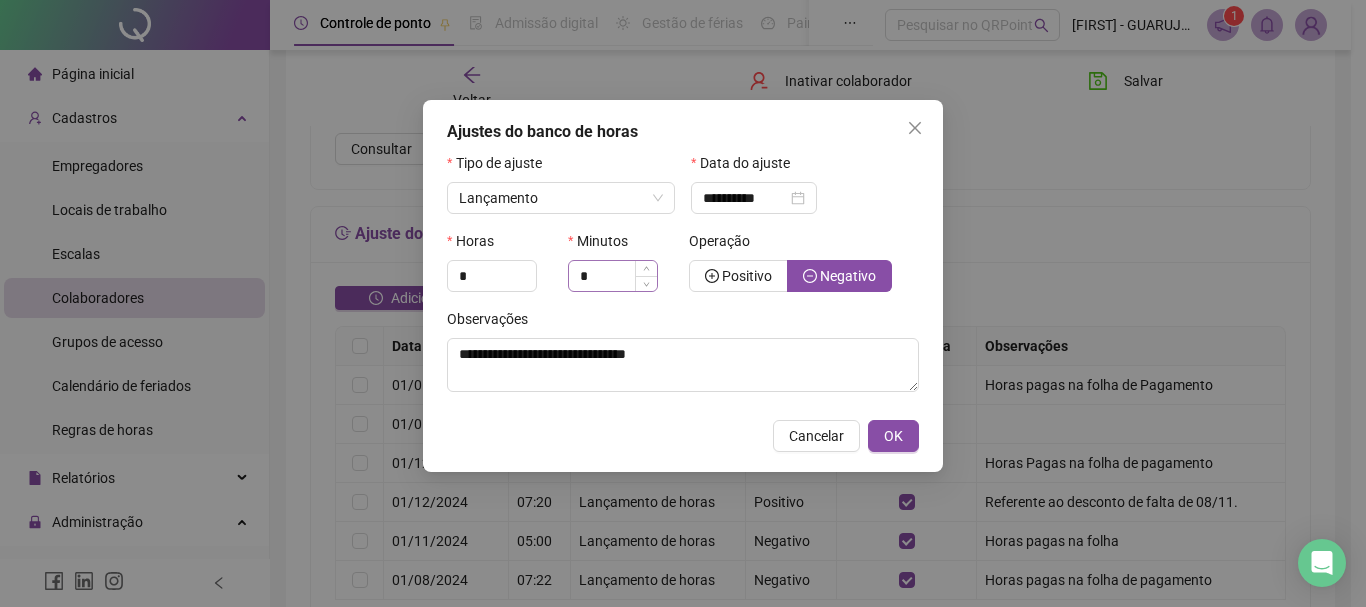 drag, startPoint x: 596, startPoint y: 260, endPoint x: 578, endPoint y: 268, distance: 19.697716 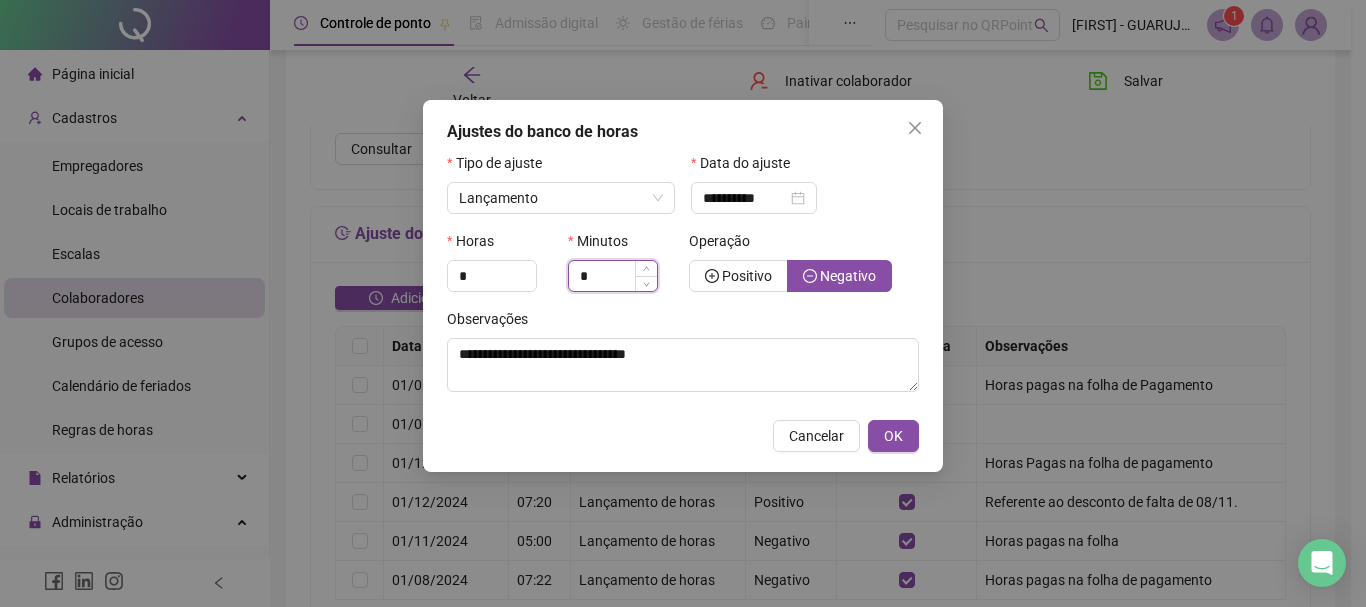 click on "*" at bounding box center [613, 276] 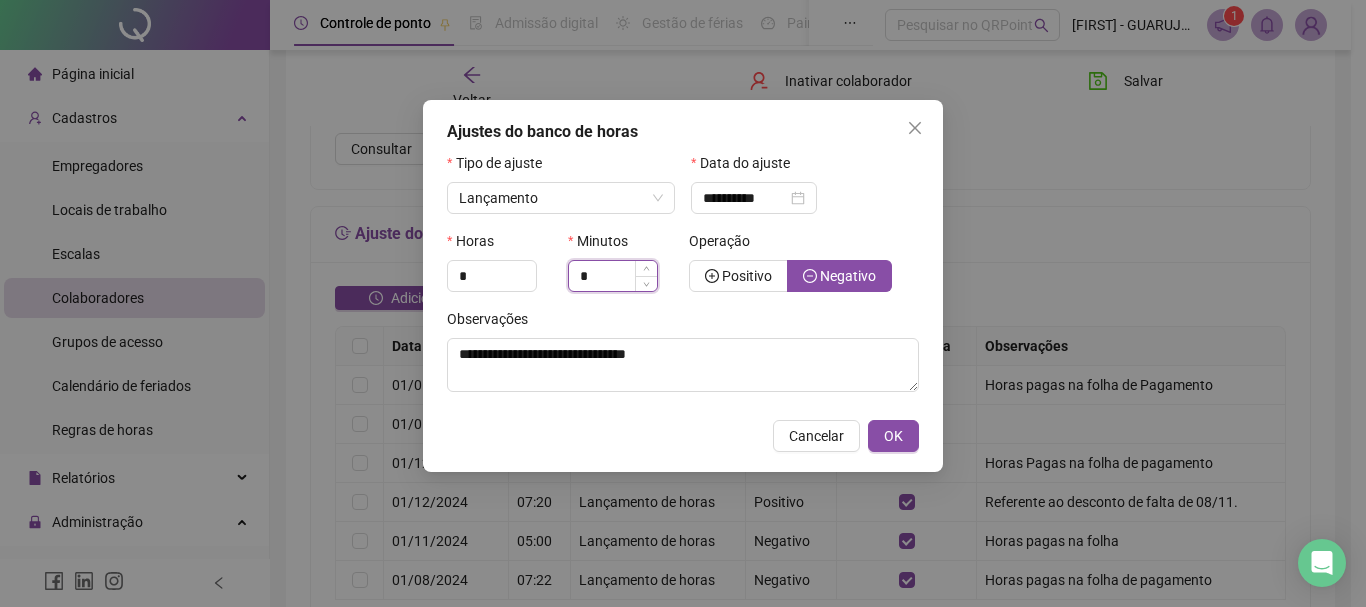 click on "*" at bounding box center [613, 276] 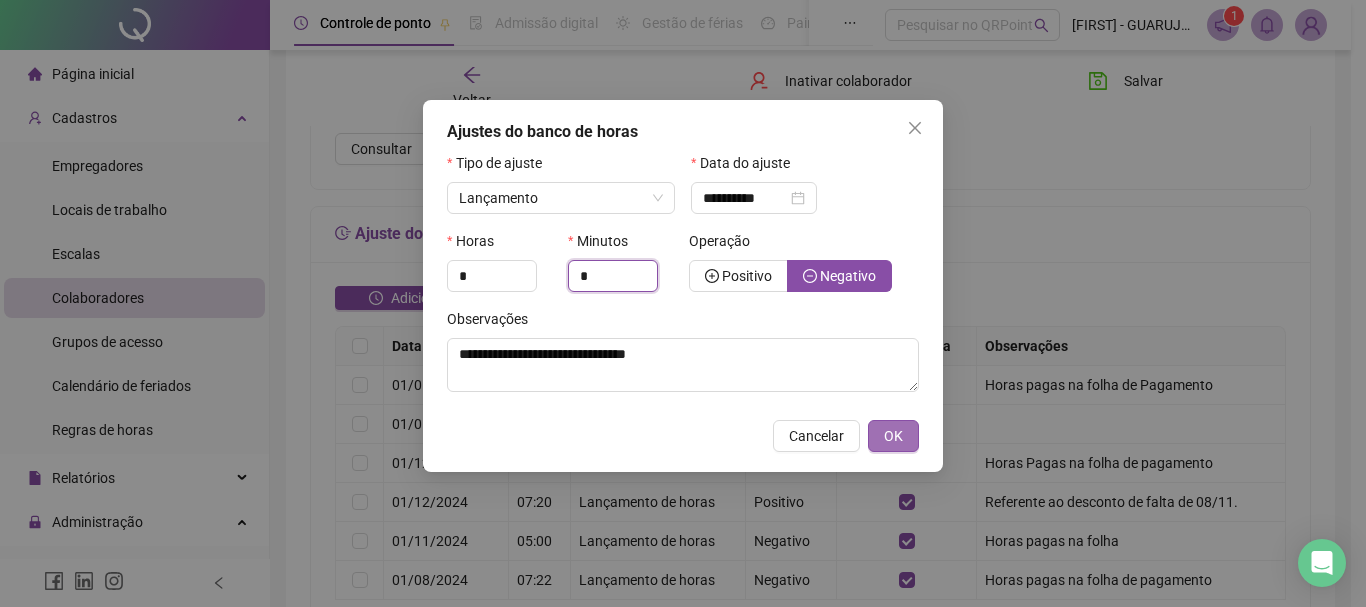 type on "*" 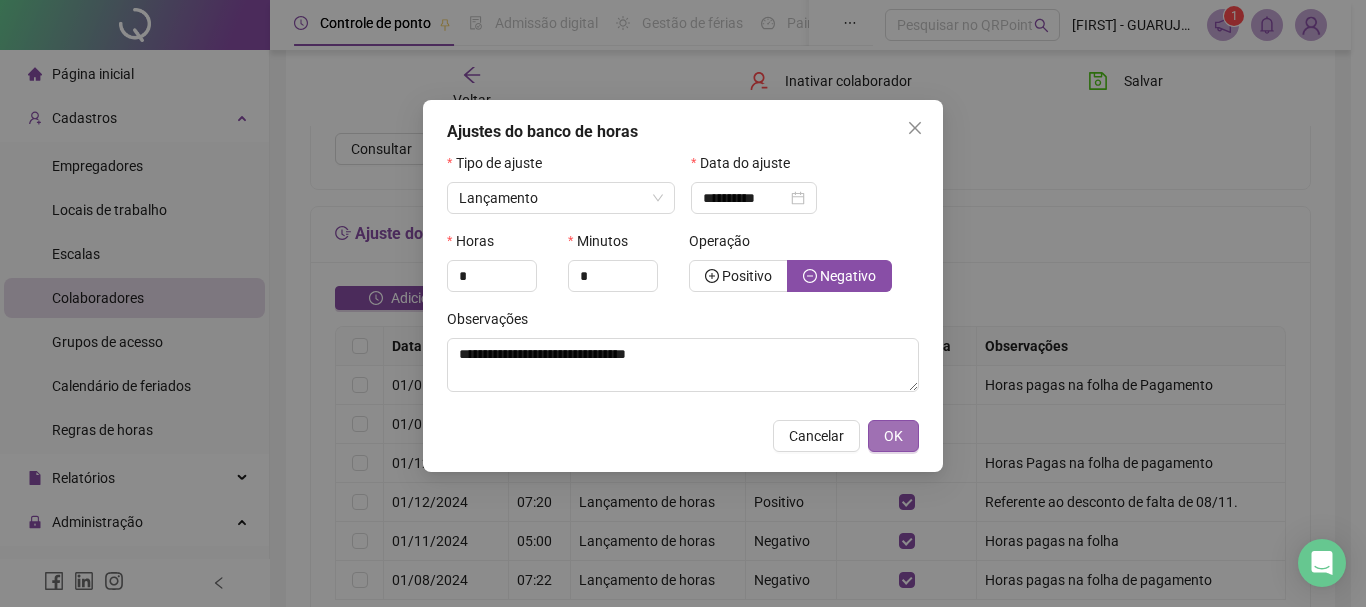 click on "OK" at bounding box center [893, 436] 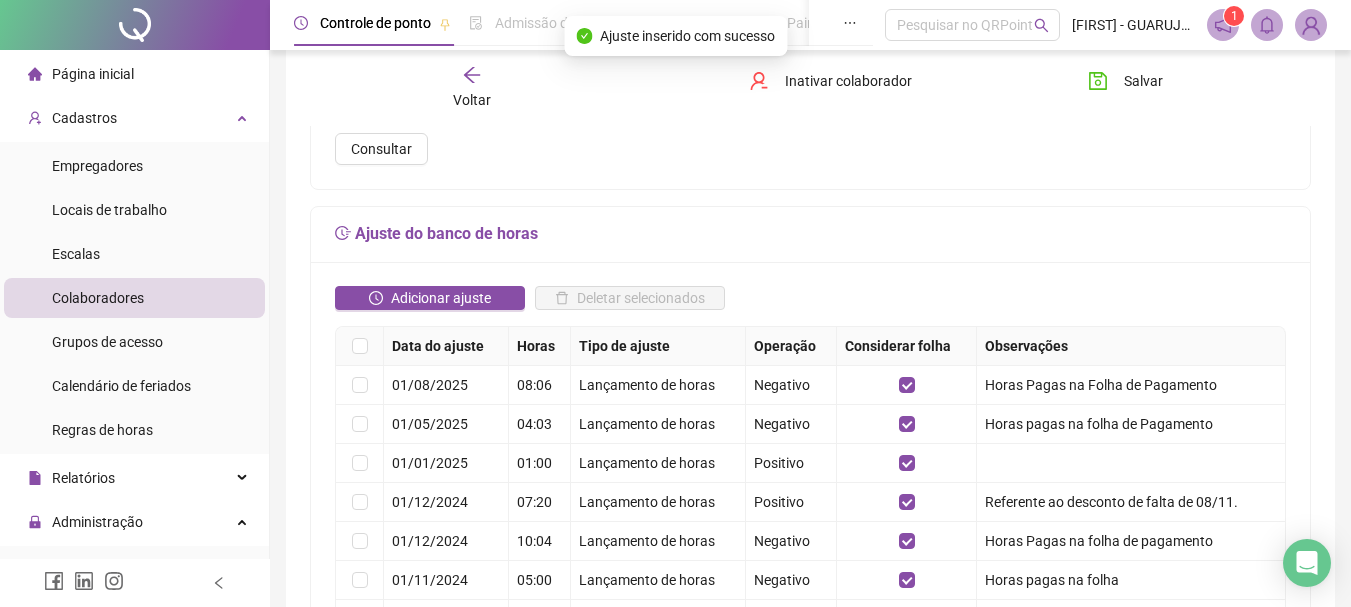 click on "Quitação banco de horas:    -26:15 Saldo acumulado no banco de horas * :   02:24 *Este valor leva em conta o início da contagem a partir da data
definida no campo "Data de início no QRPoint" (localizado na
aba "Dados básicos") até a data de ontem. Consultar" at bounding box center [810, 96] 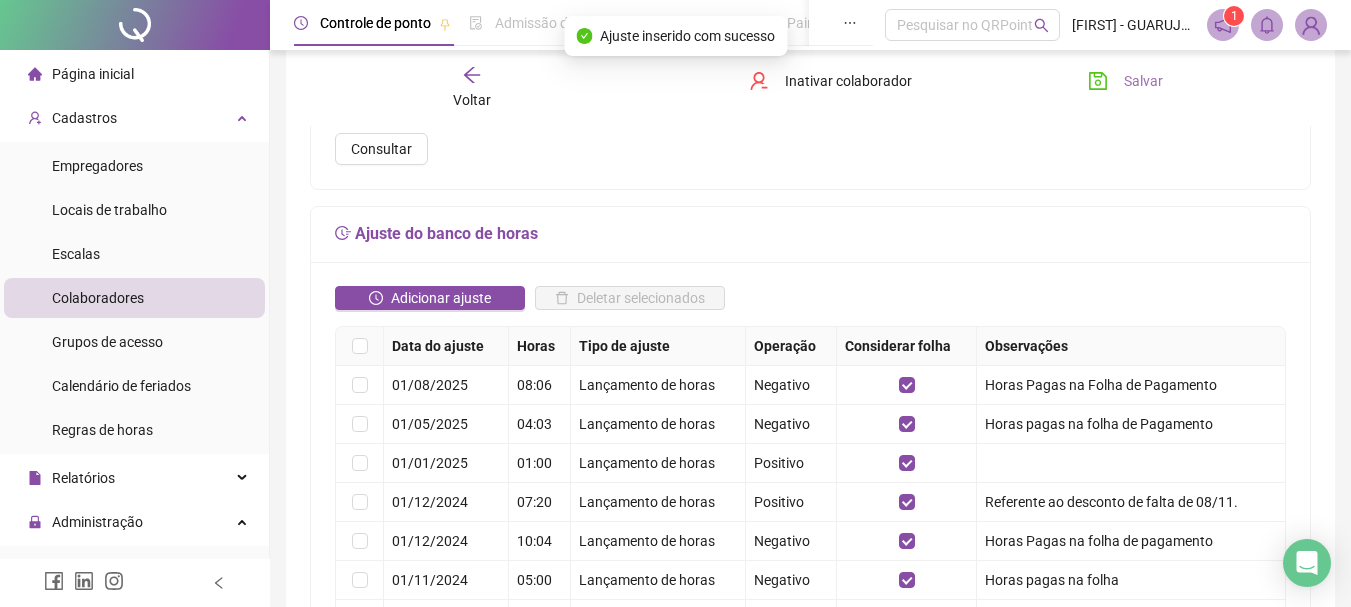 click on "Salvar" at bounding box center (1143, 81) 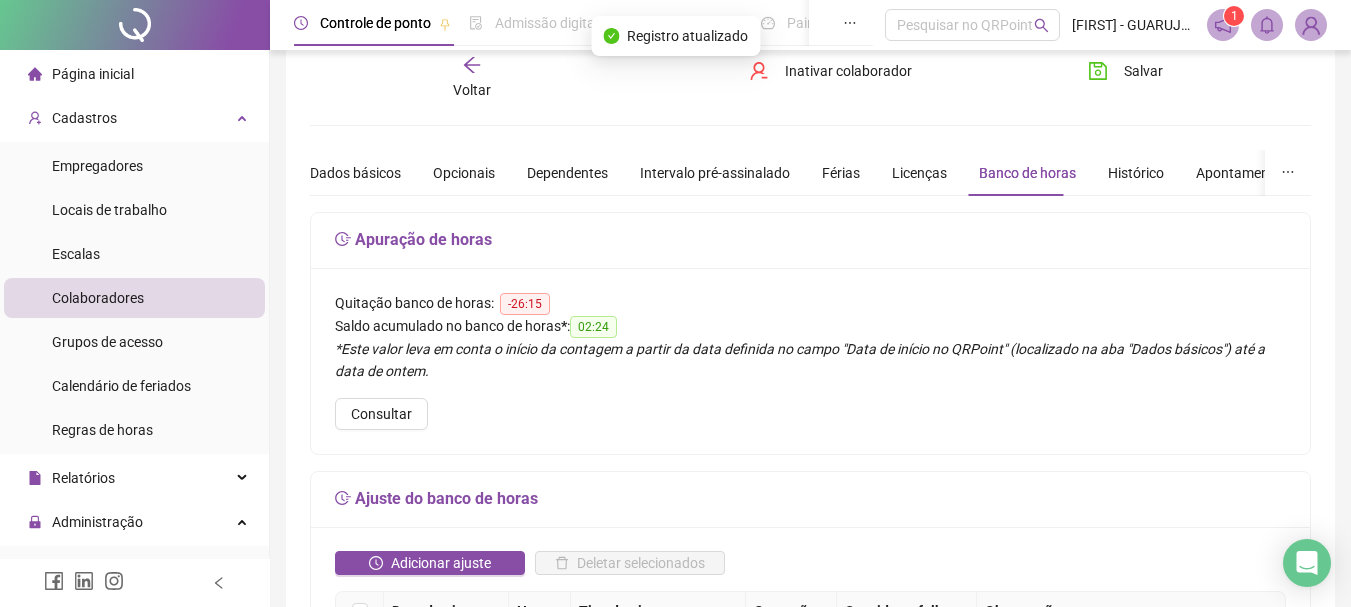 scroll, scrollTop: 0, scrollLeft: 0, axis: both 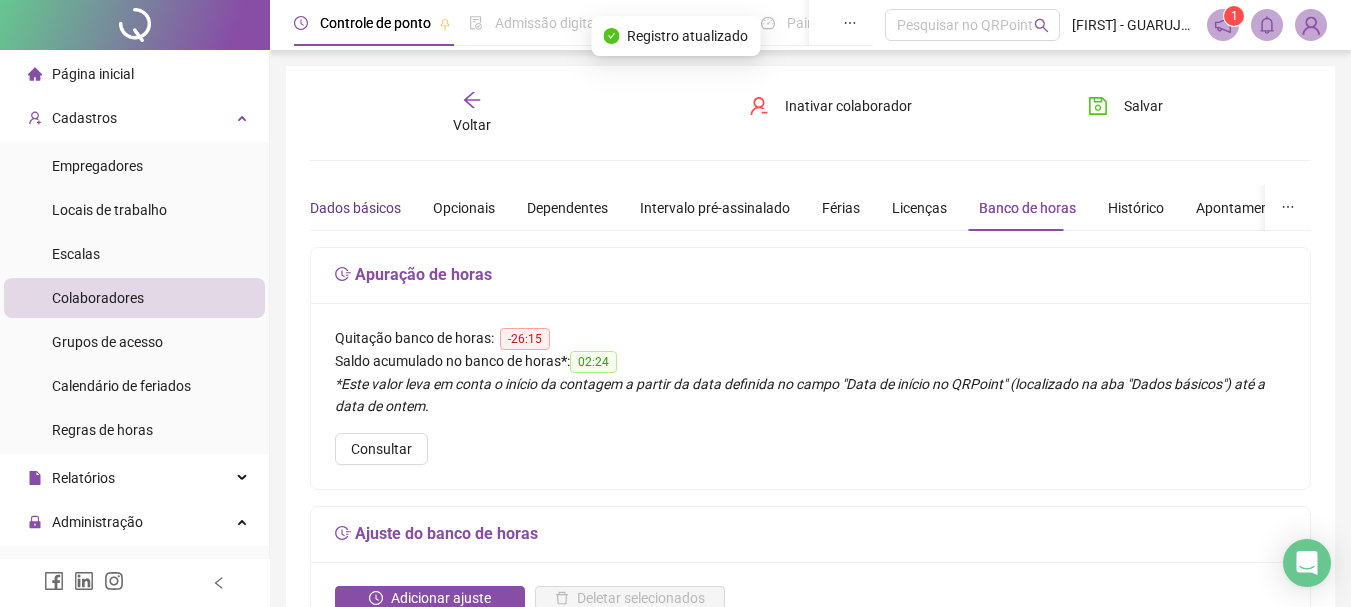 click on "Dados básicos" at bounding box center [355, 208] 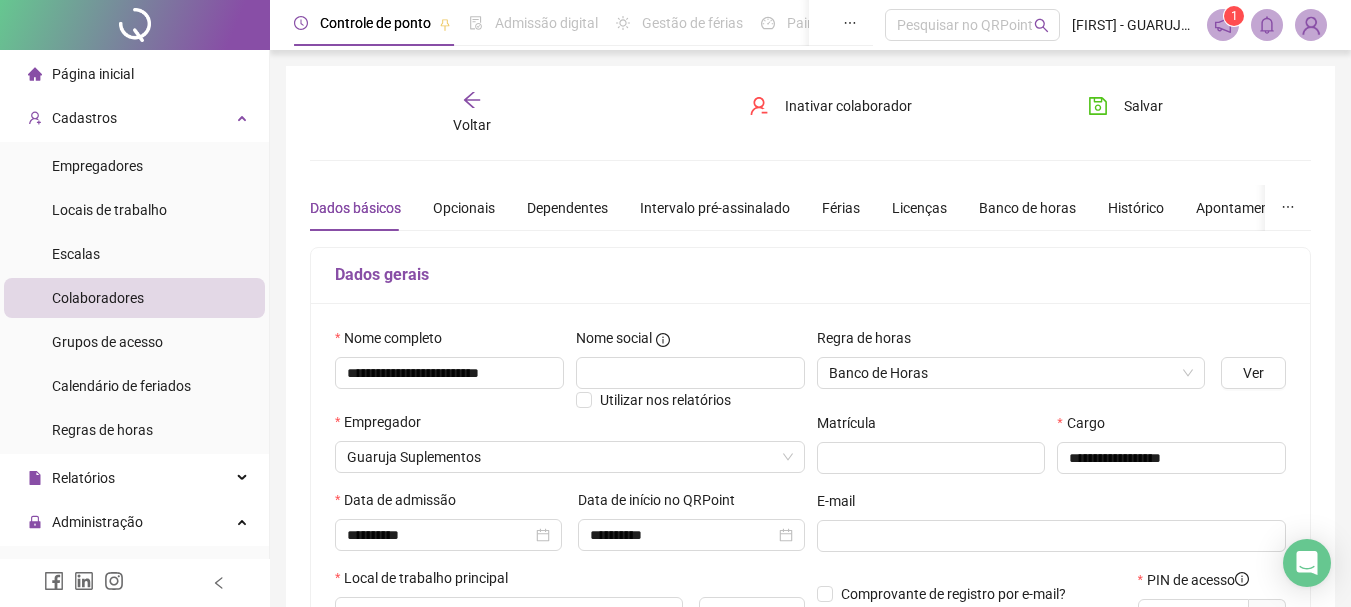 click on "Voltar" at bounding box center (472, 125) 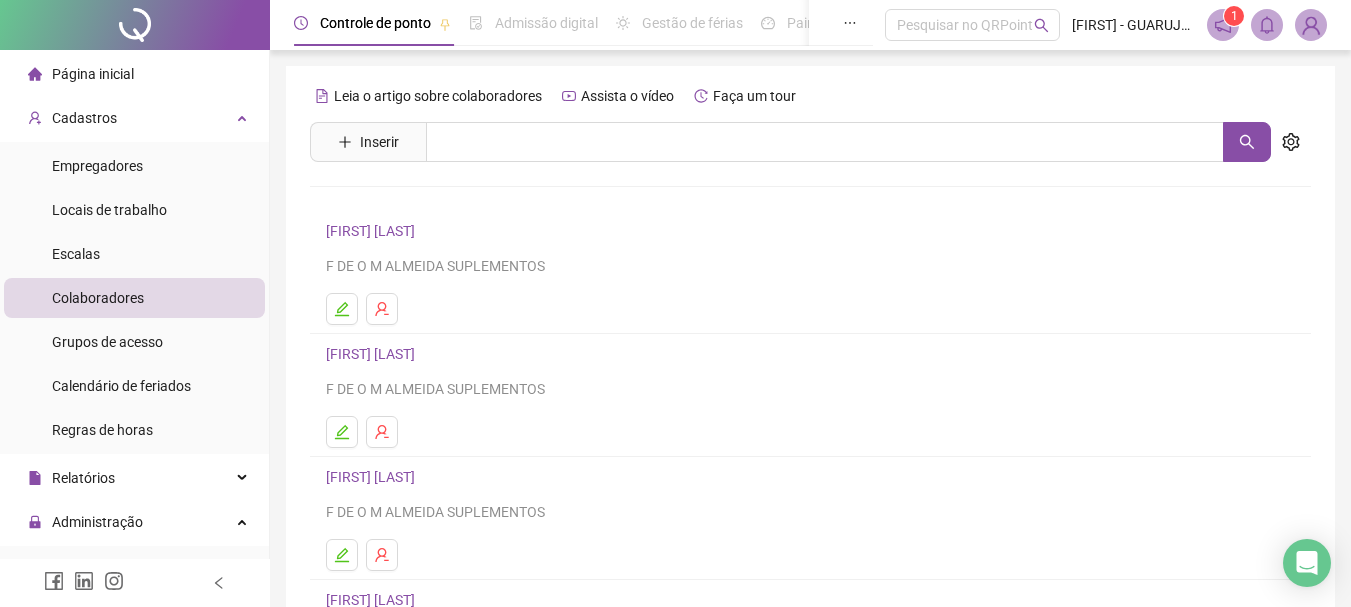 click on "[FIRST] [LAST]" at bounding box center (373, 354) 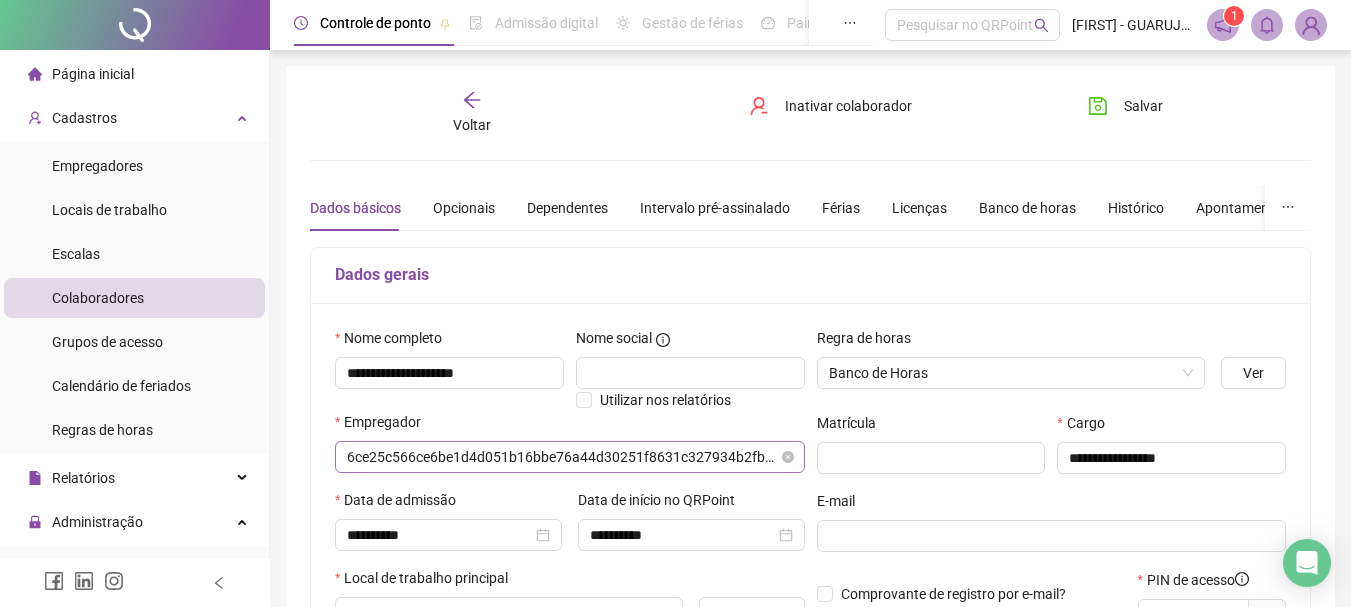 type on "**********" 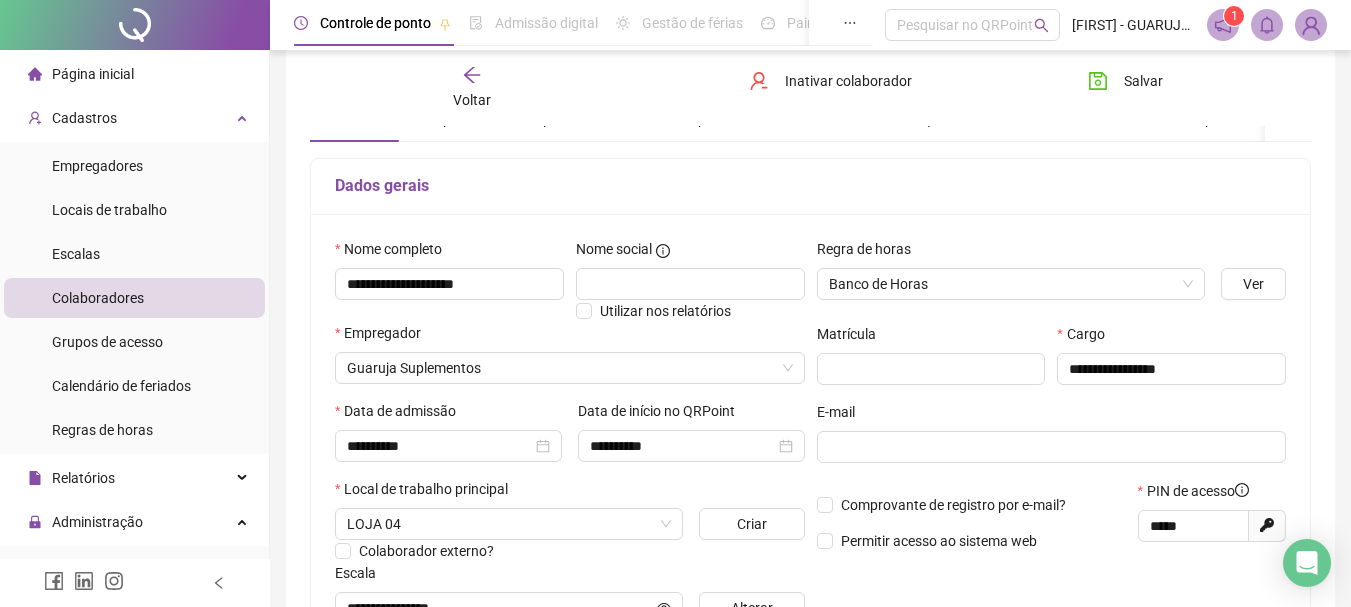 scroll, scrollTop: 0, scrollLeft: 0, axis: both 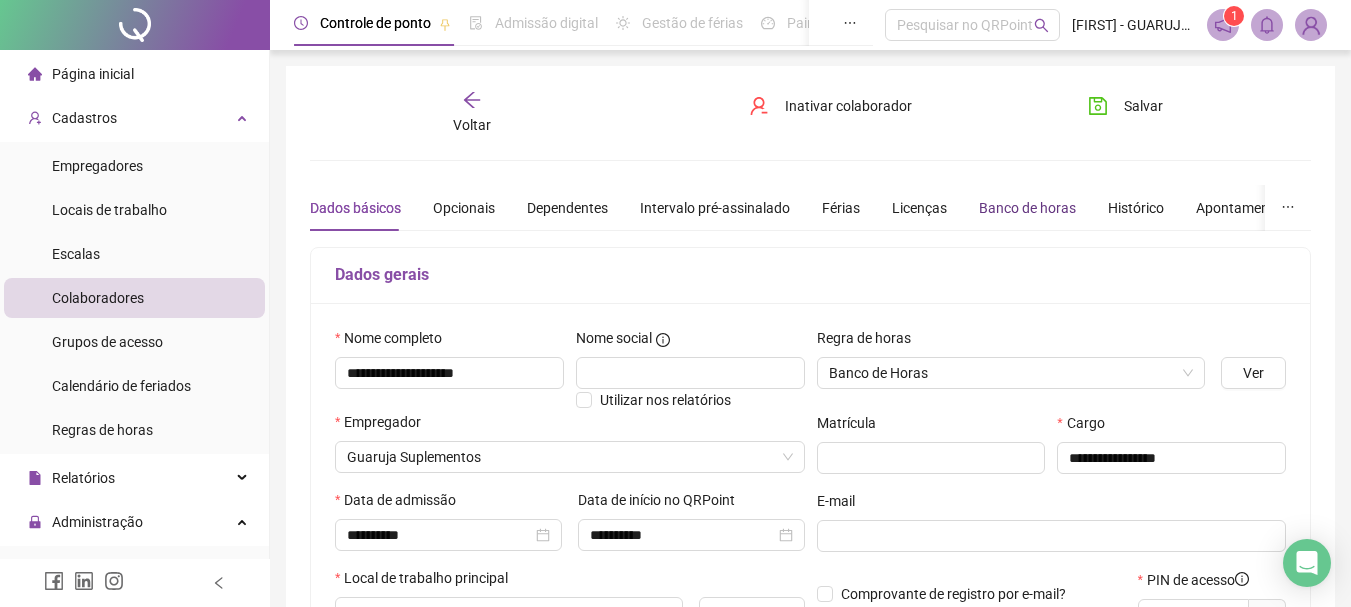 click on "Banco de horas" at bounding box center (1027, 208) 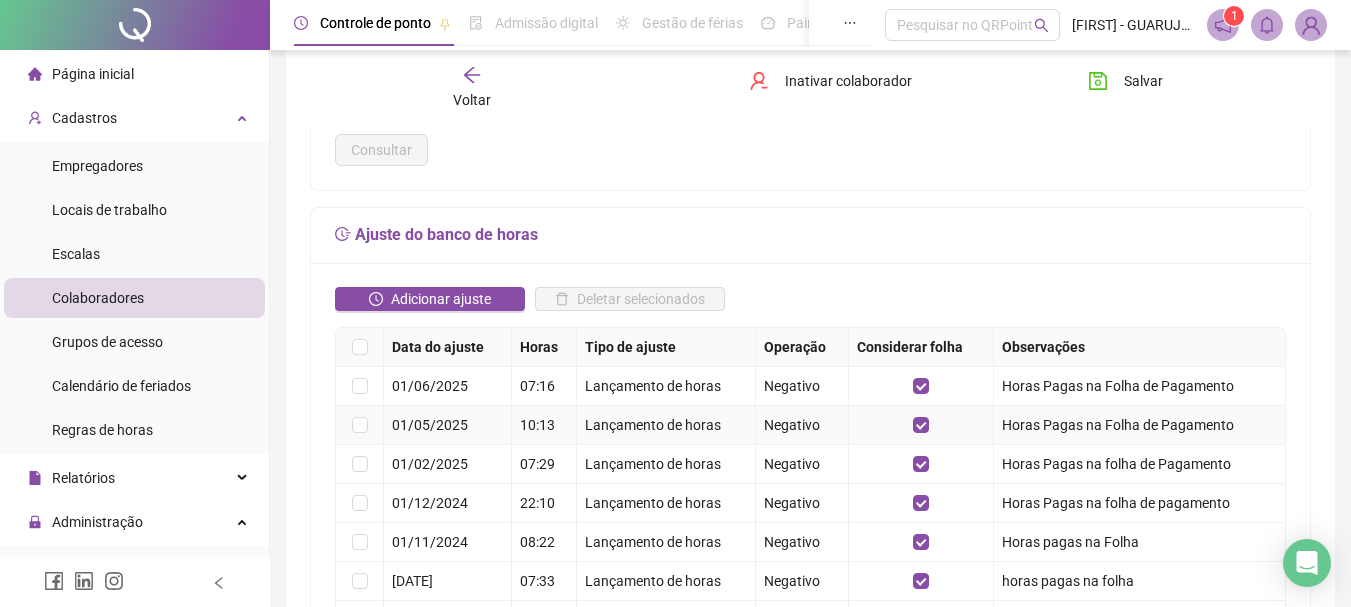 scroll, scrollTop: 300, scrollLeft: 0, axis: vertical 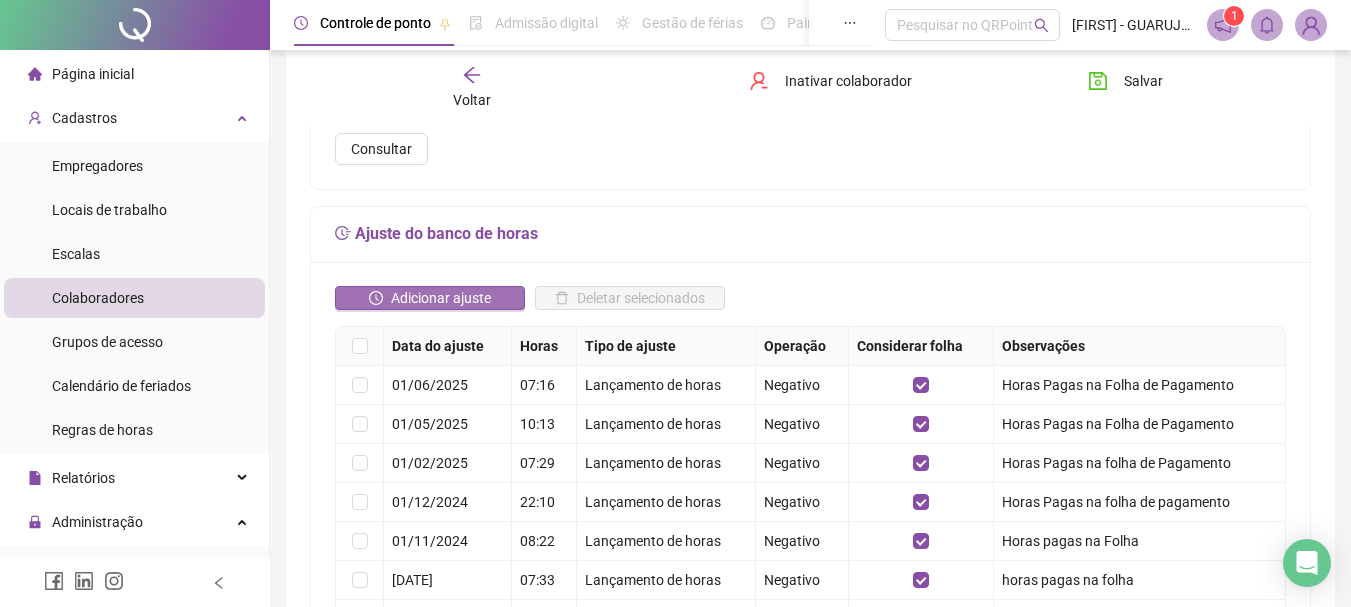 click on "Adicionar ajuste" at bounding box center [441, 298] 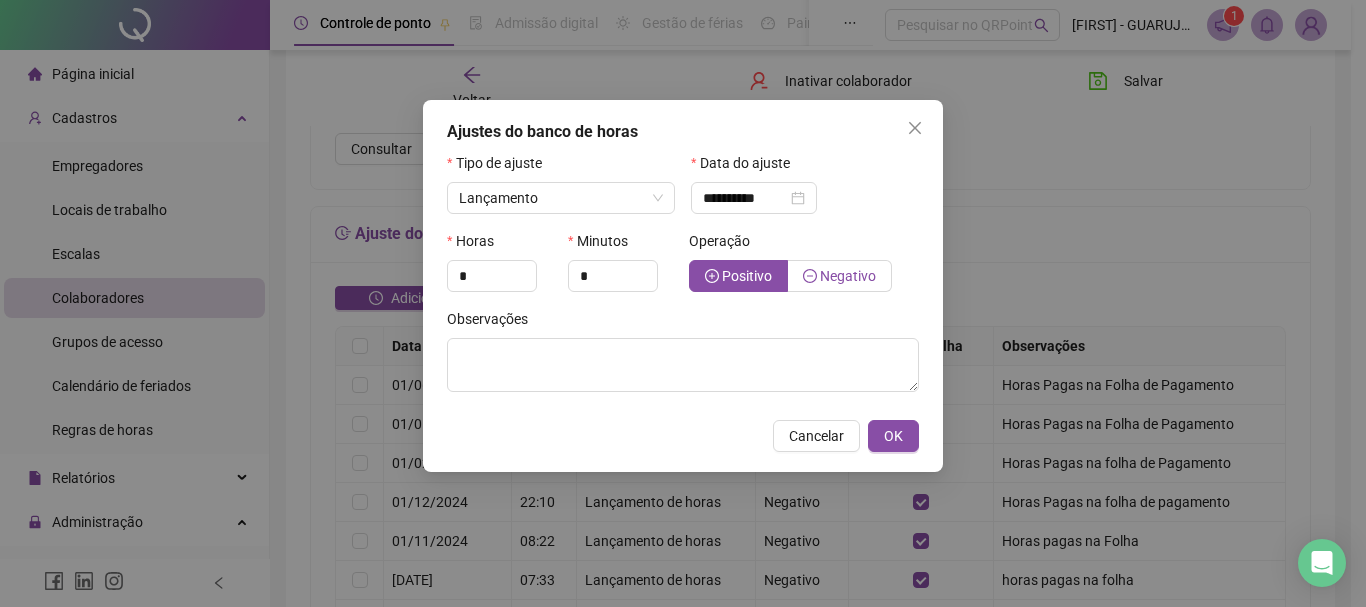 click on "Negativo" at bounding box center (840, 276) 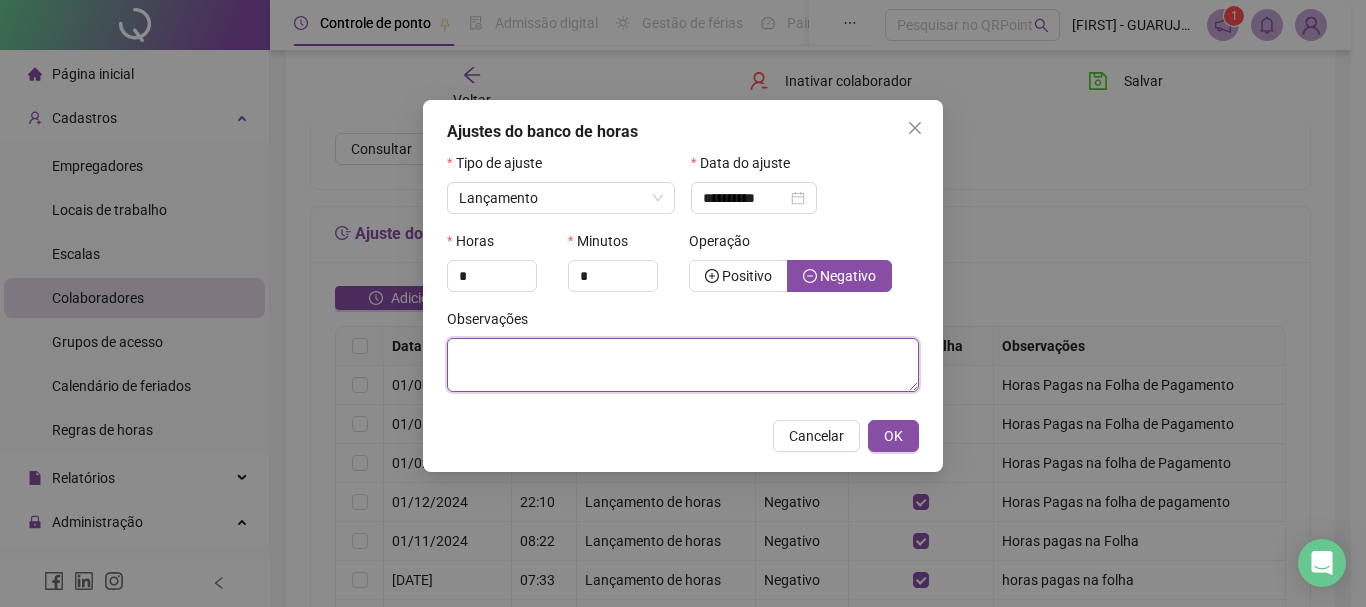 click at bounding box center (683, 365) 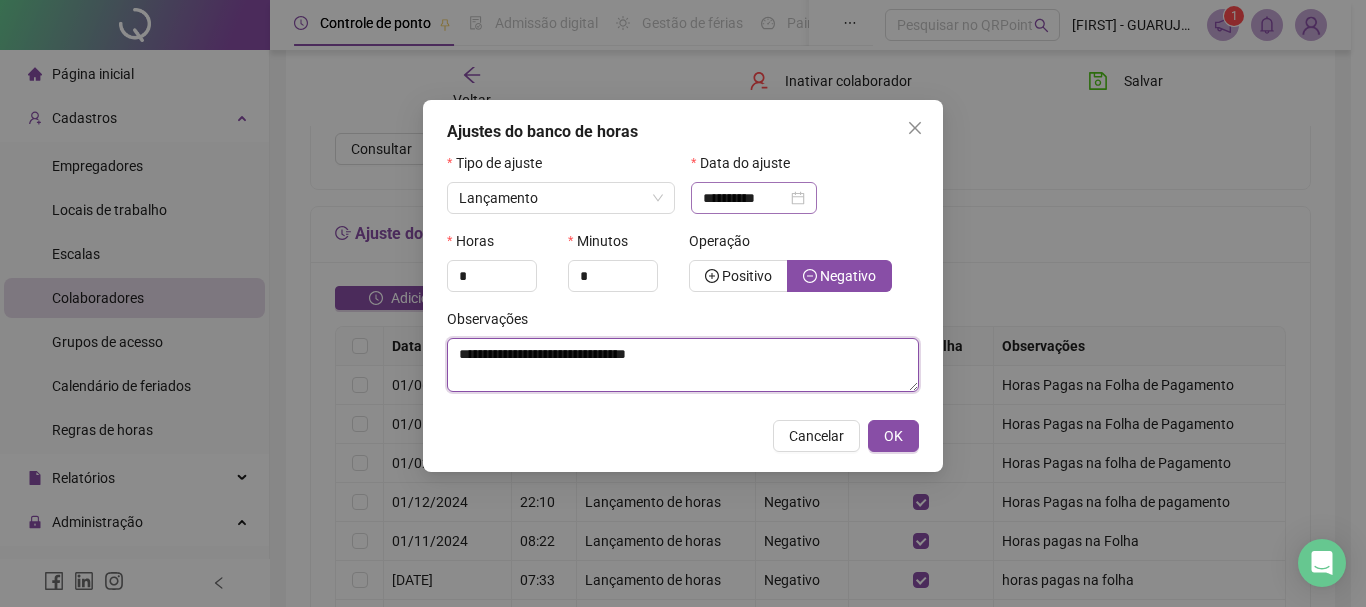 type on "**********" 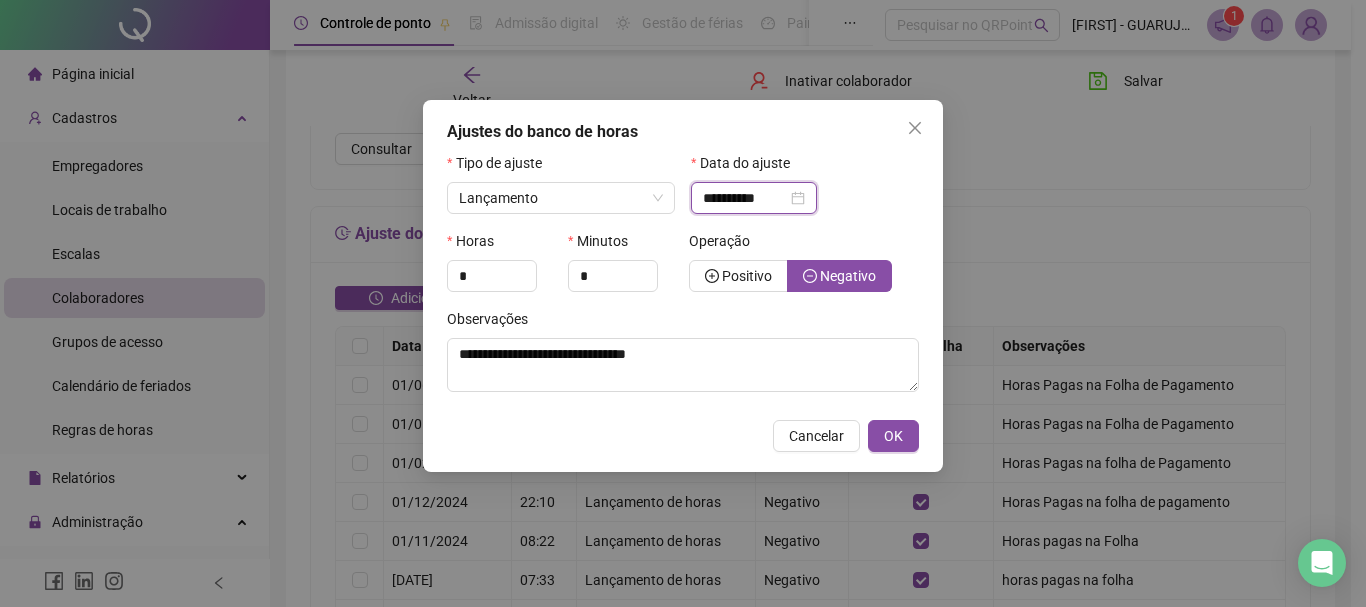 click on "**********" at bounding box center (745, 198) 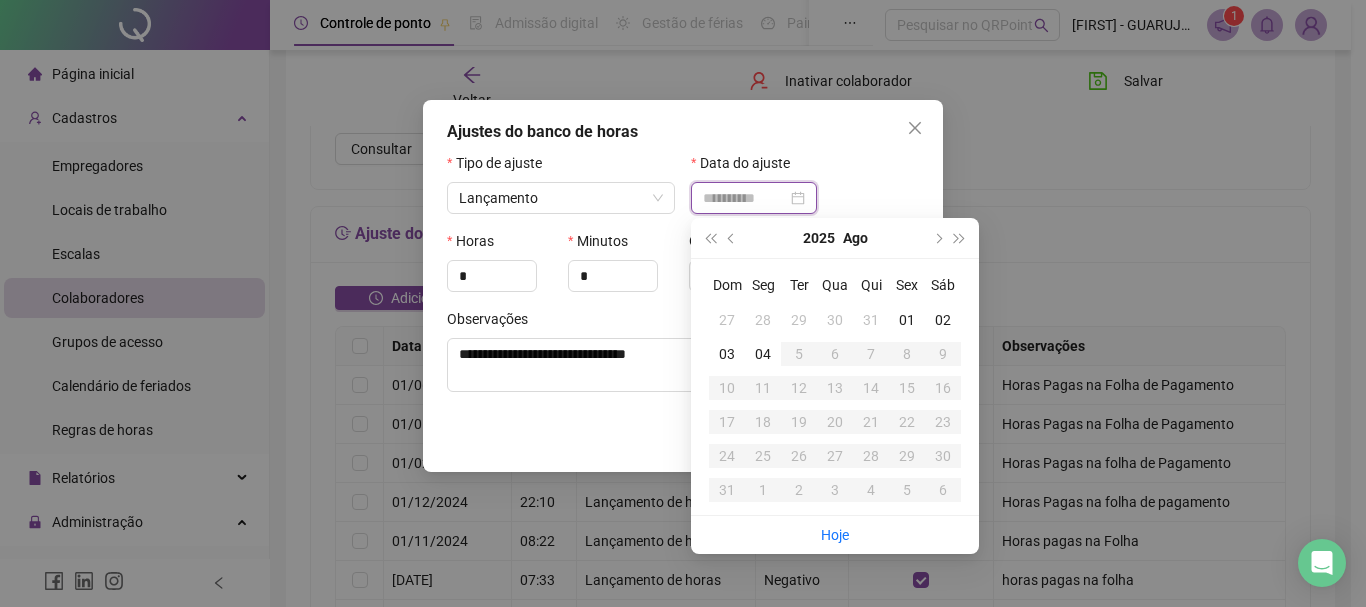 type on "**********" 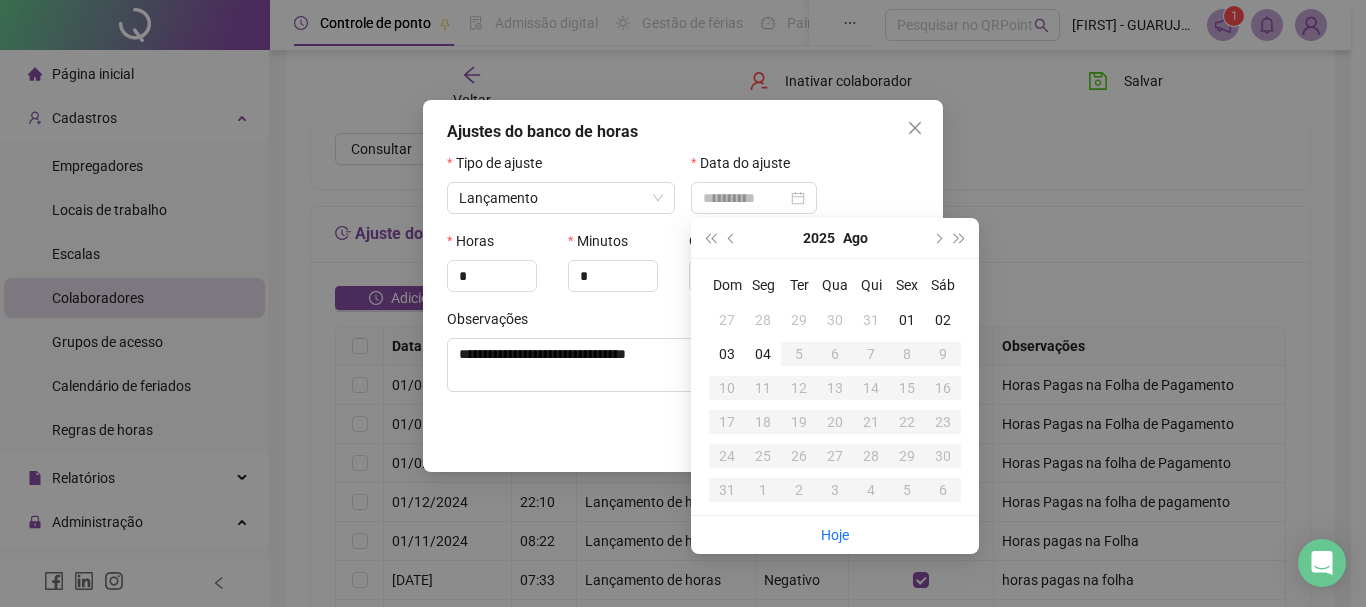 click on "01" at bounding box center (907, 320) 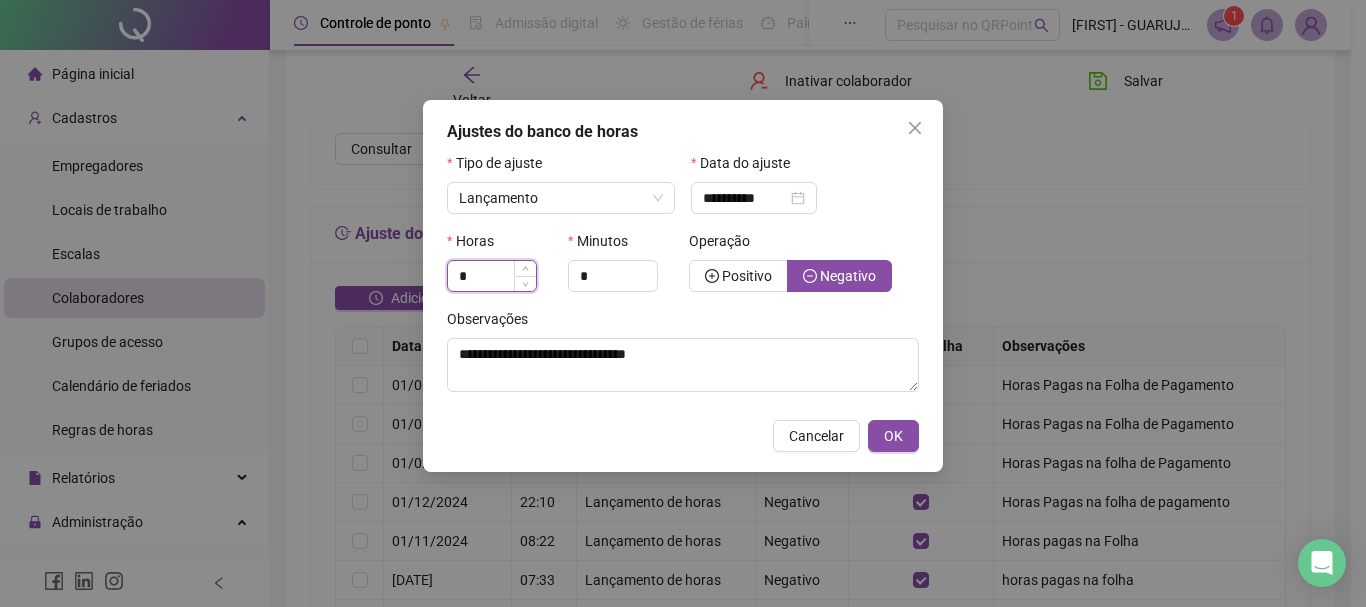 click on "*" at bounding box center (492, 276) 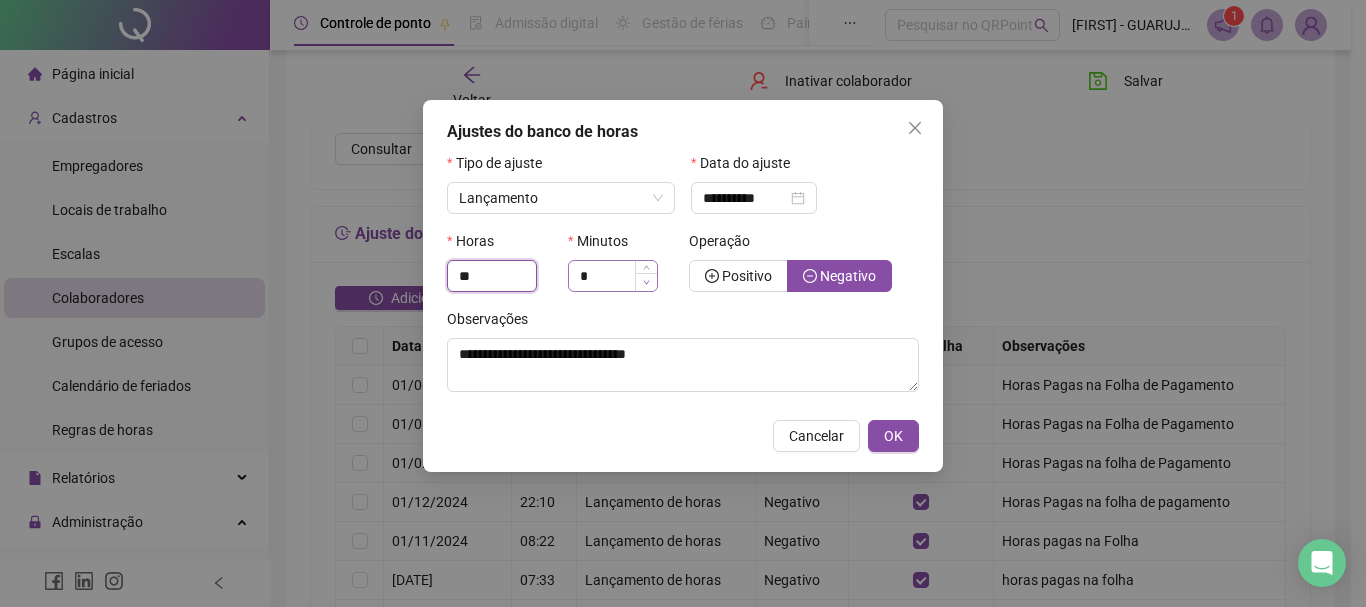click at bounding box center (646, 282) 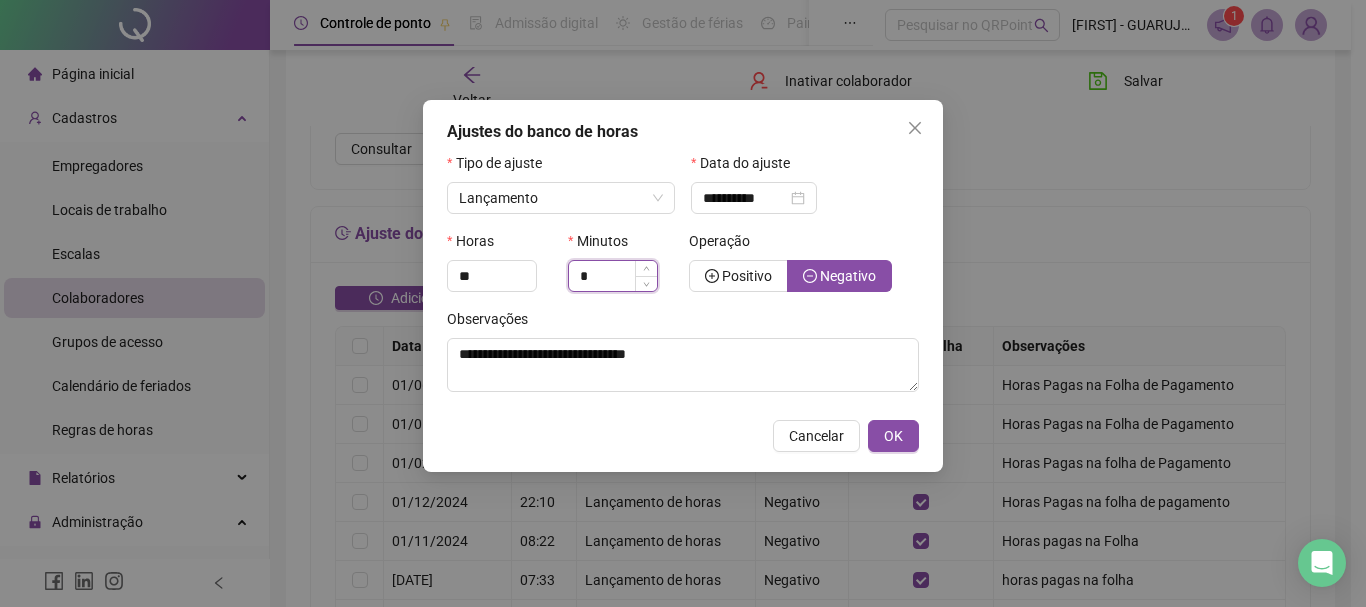 type on "*" 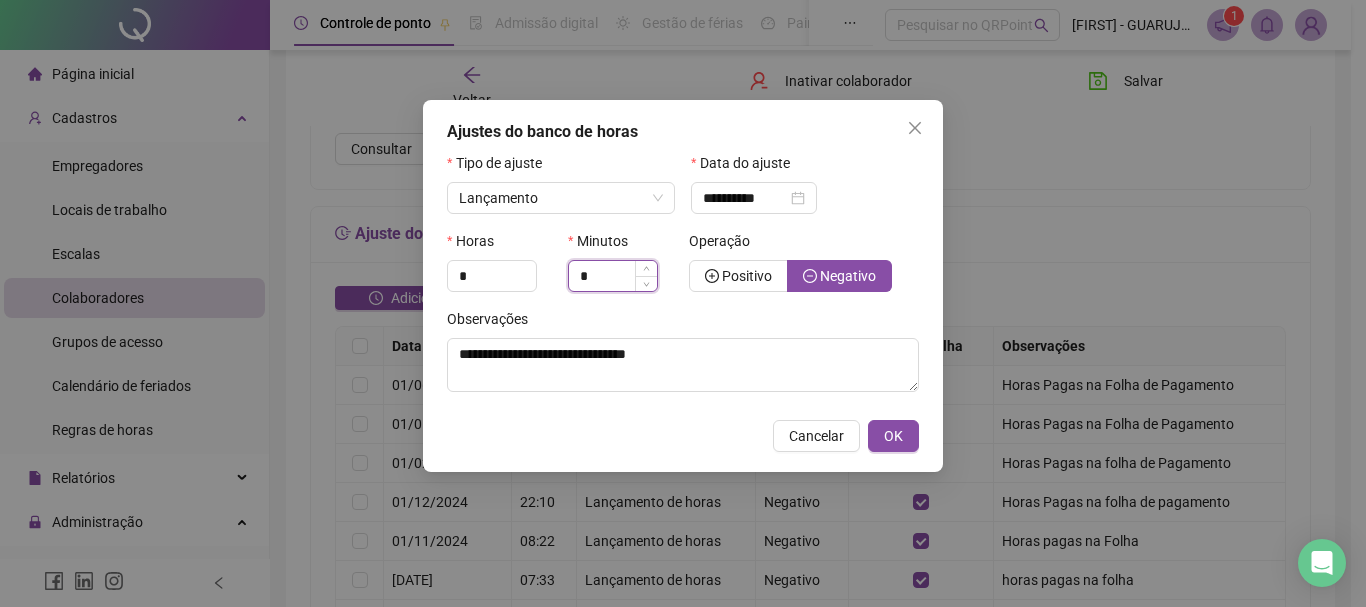 click on "*" at bounding box center [613, 276] 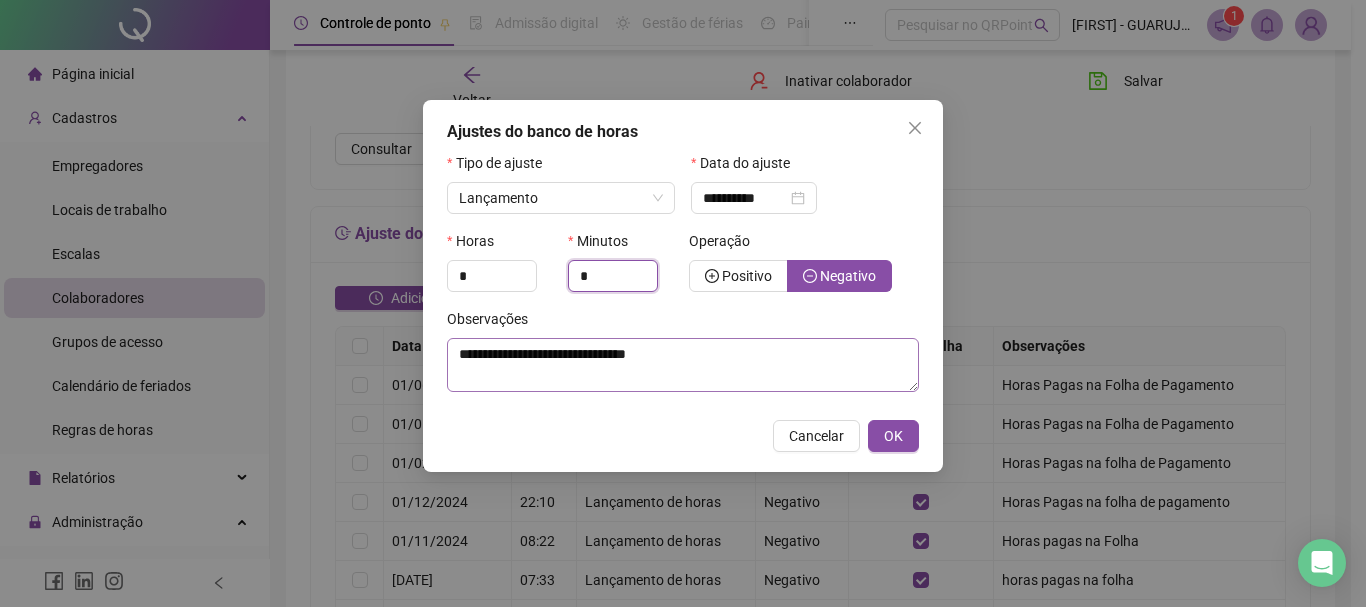 type on "*" 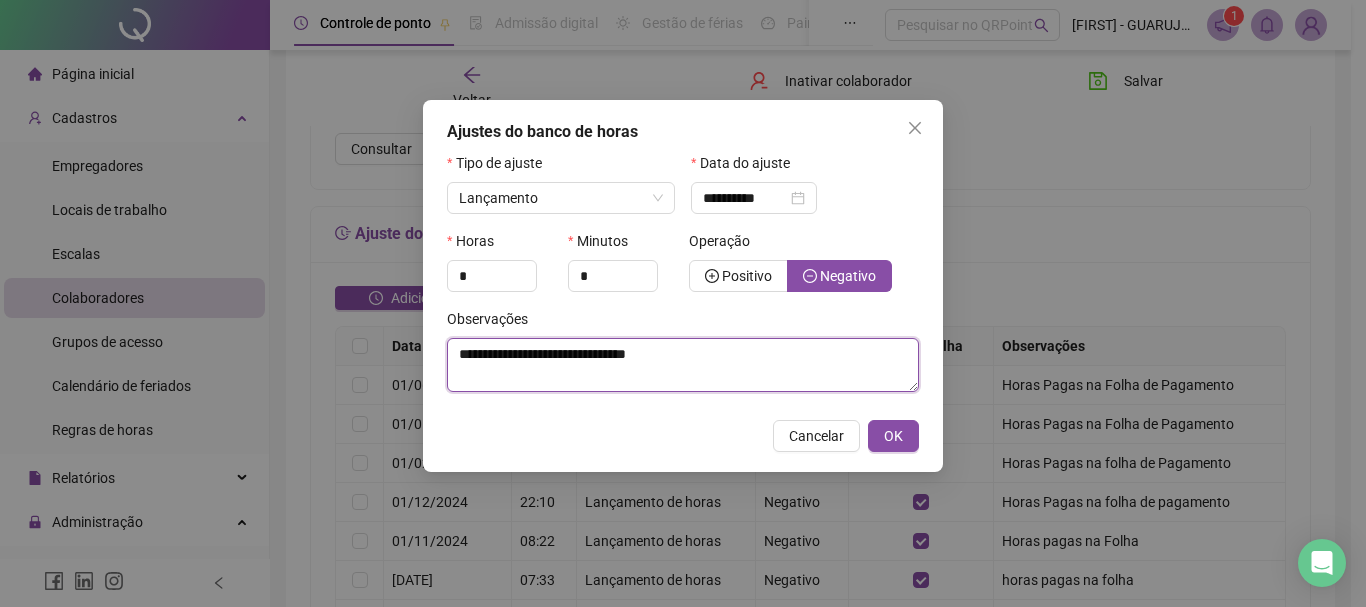 click on "**********" at bounding box center (683, 365) 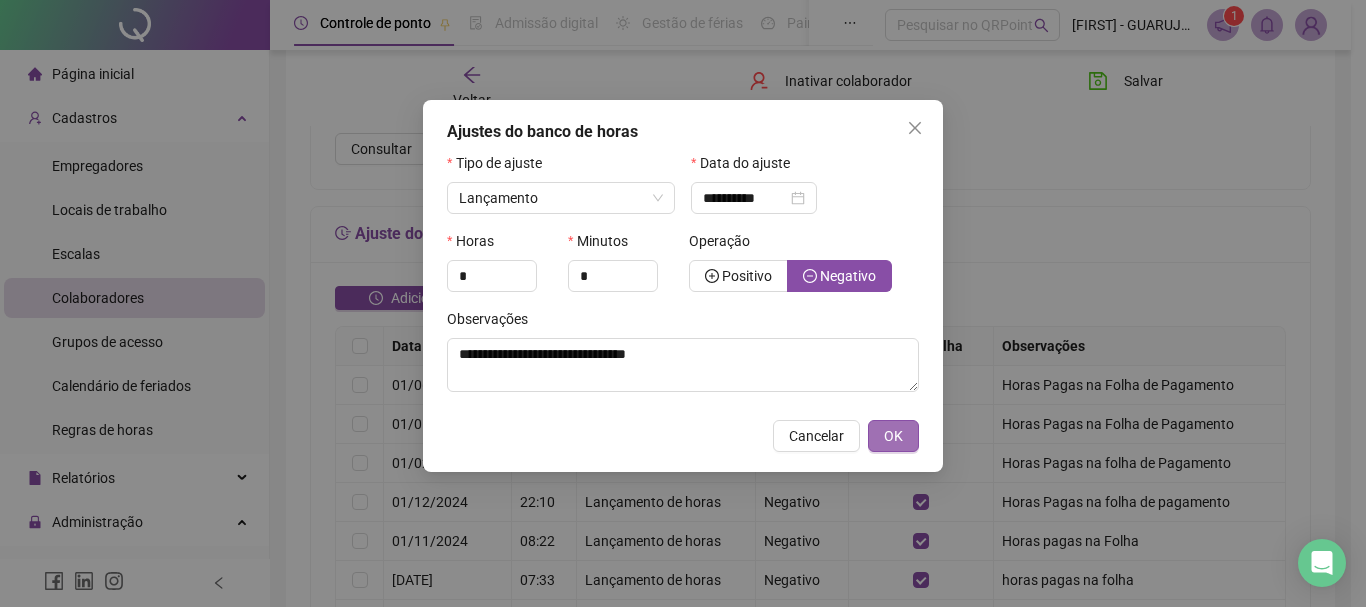 click on "OK" at bounding box center [893, 436] 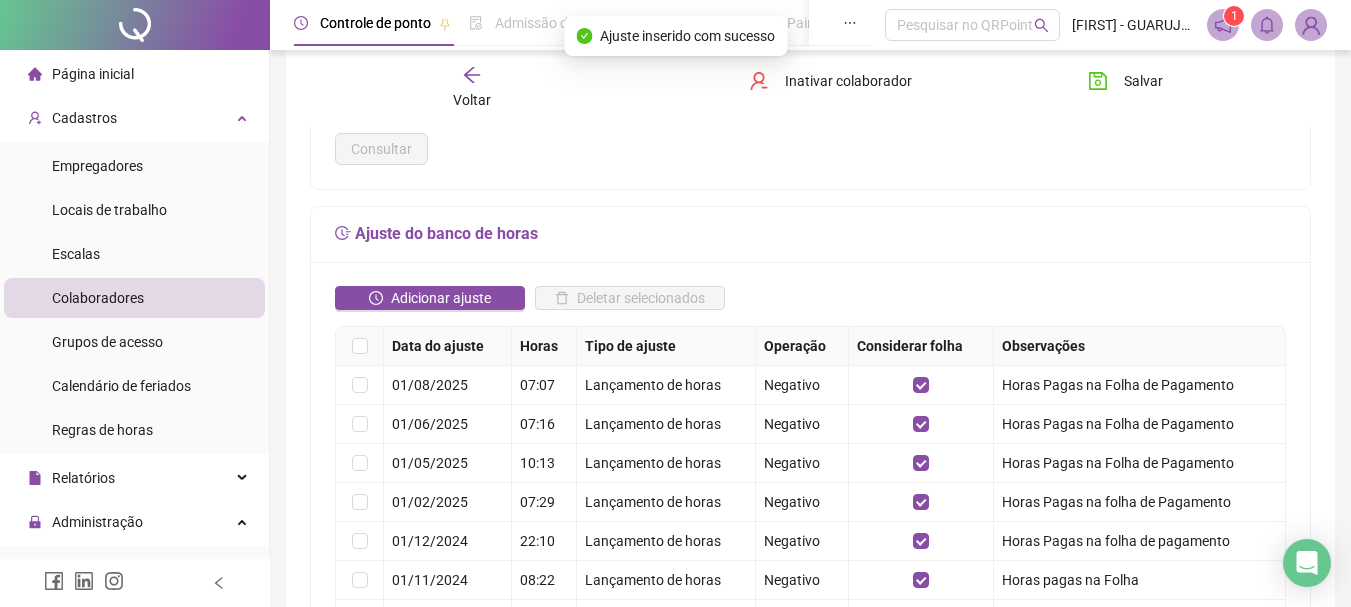 click on "Ajuste do banco de horas" at bounding box center [810, 235] 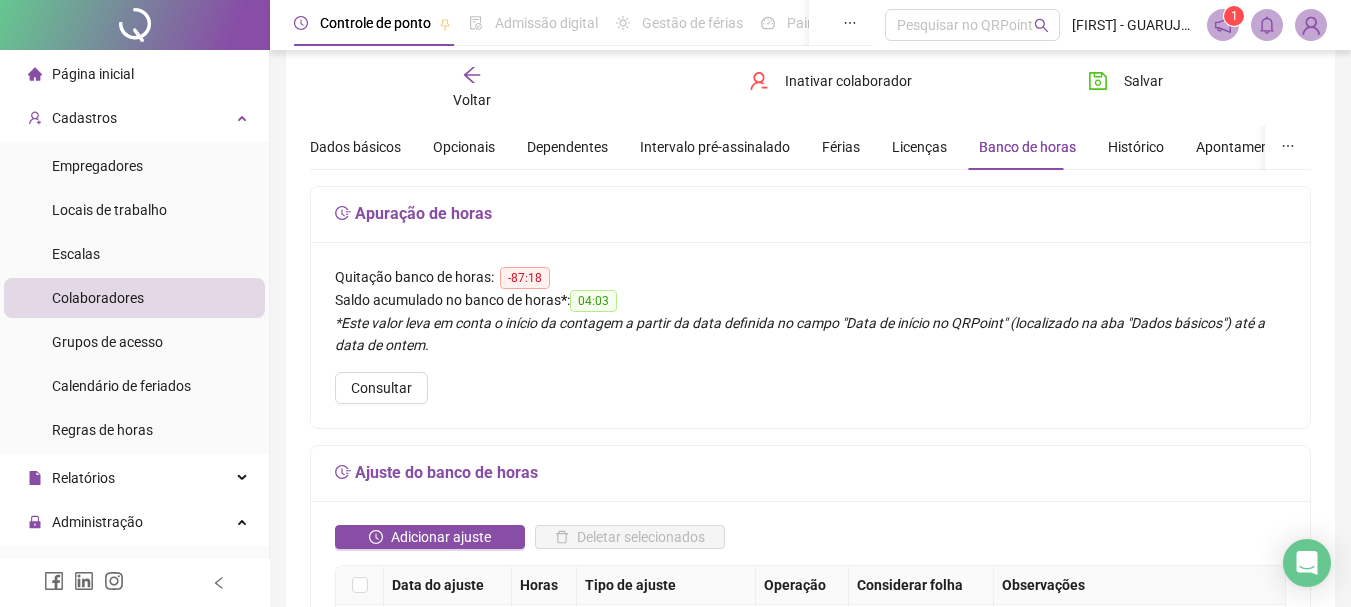 scroll, scrollTop: 0, scrollLeft: 0, axis: both 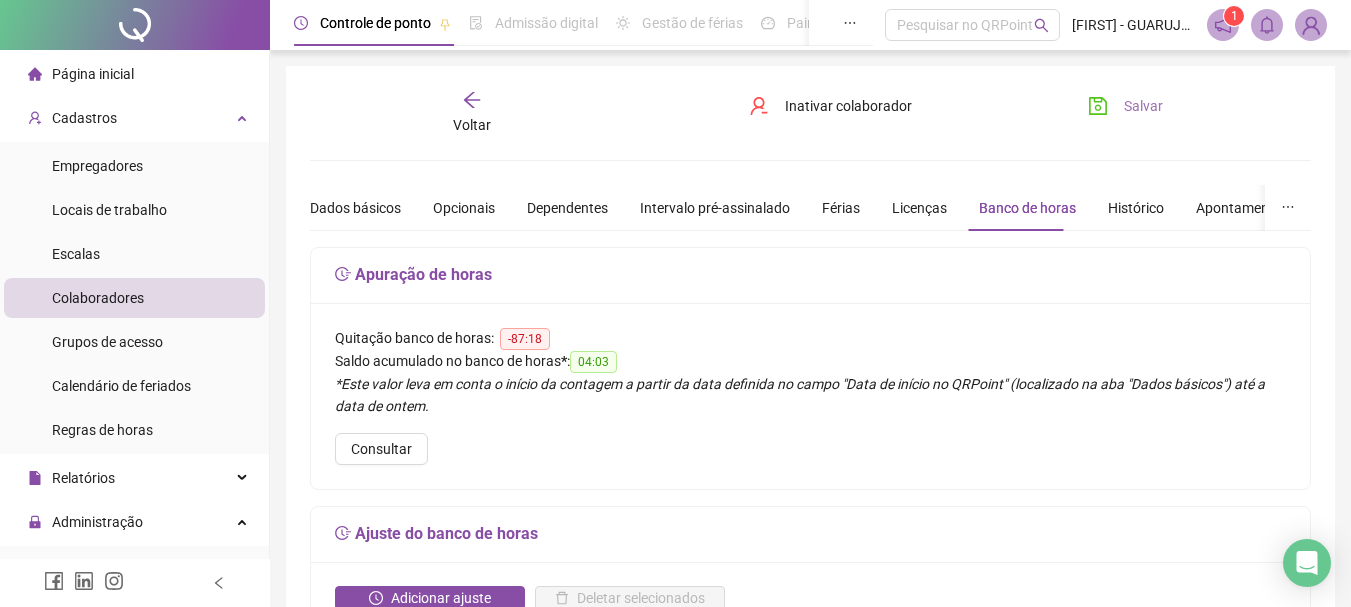 click on "Salvar" at bounding box center [1143, 106] 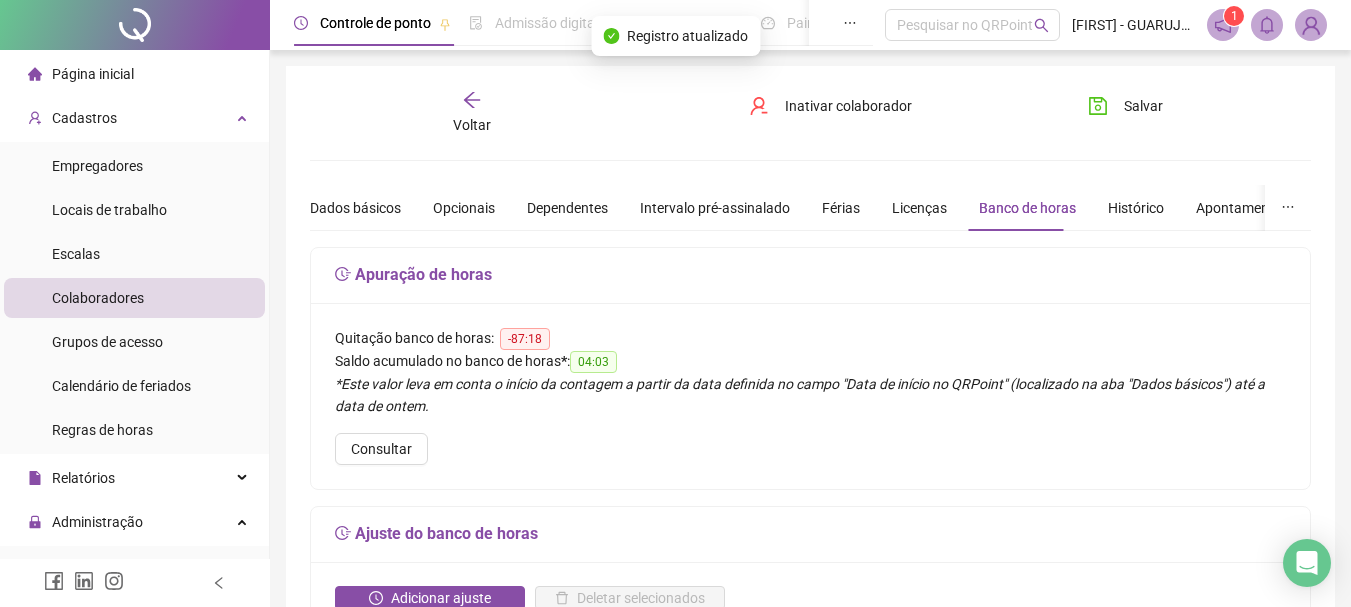 click on "Voltar" at bounding box center [472, 125] 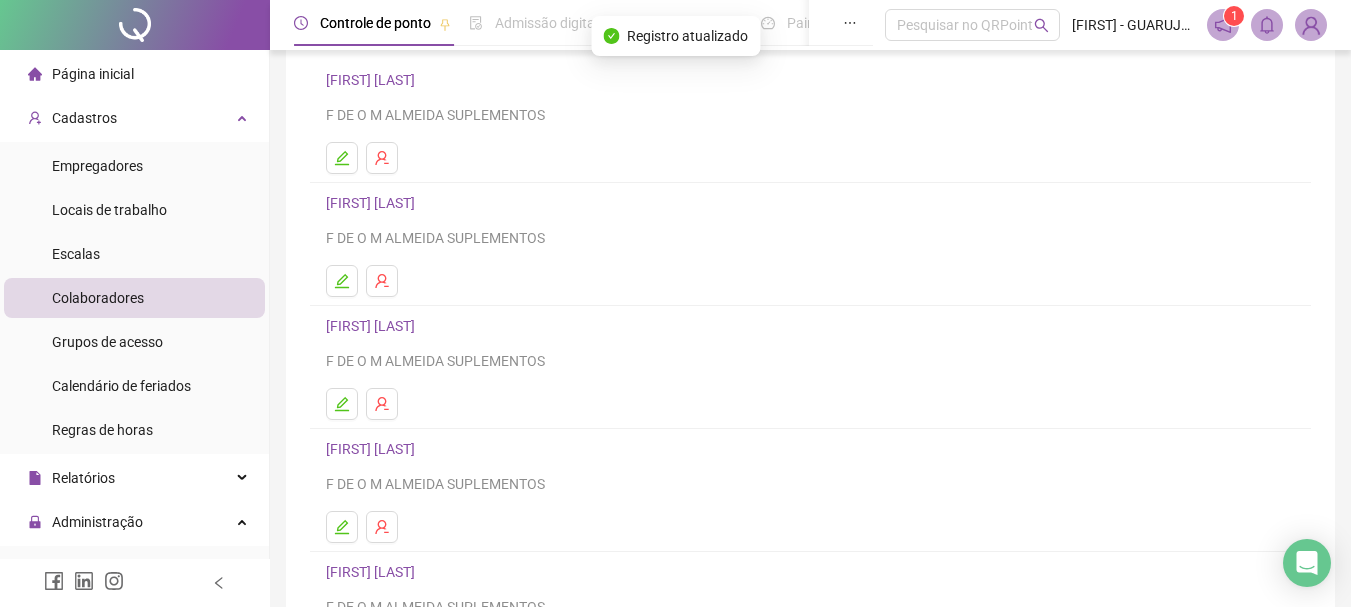 scroll, scrollTop: 200, scrollLeft: 0, axis: vertical 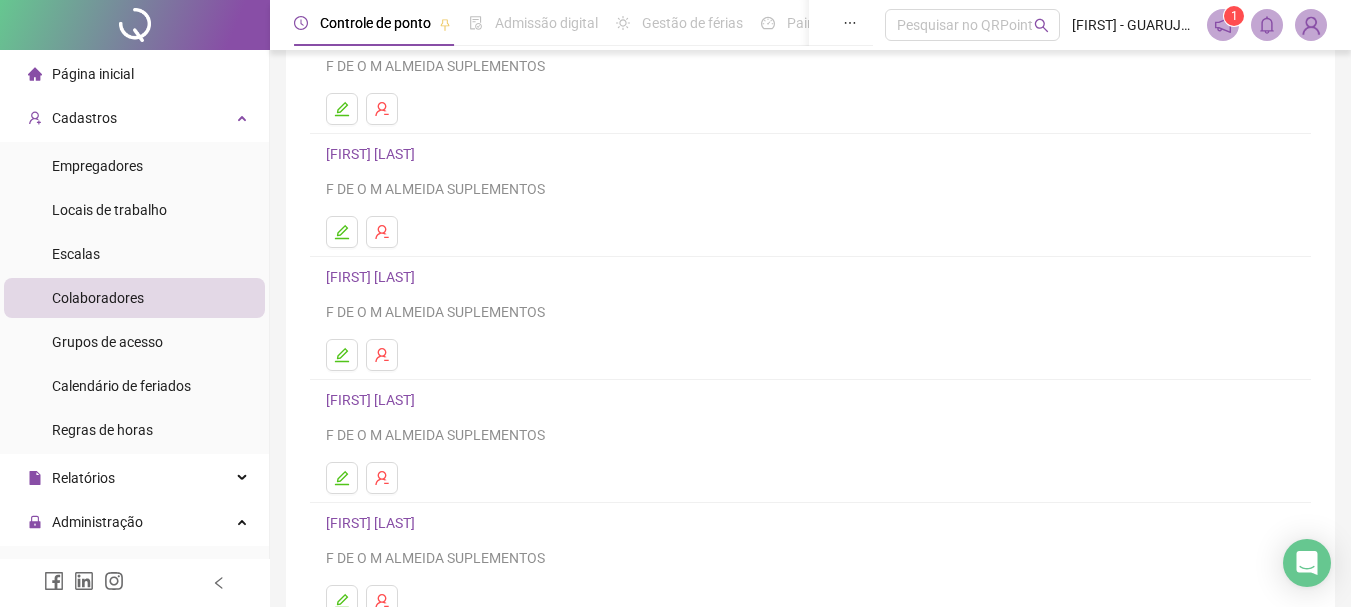 click on "[FIRST] [LAST]" at bounding box center [373, 277] 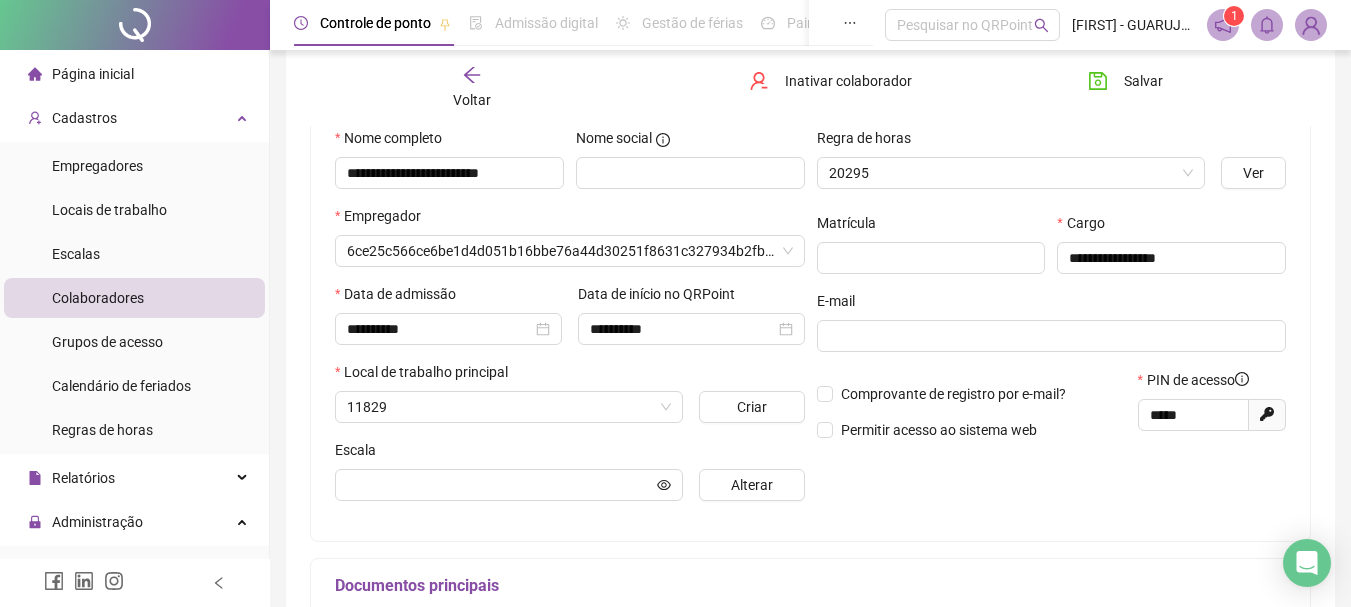 scroll, scrollTop: 210, scrollLeft: 0, axis: vertical 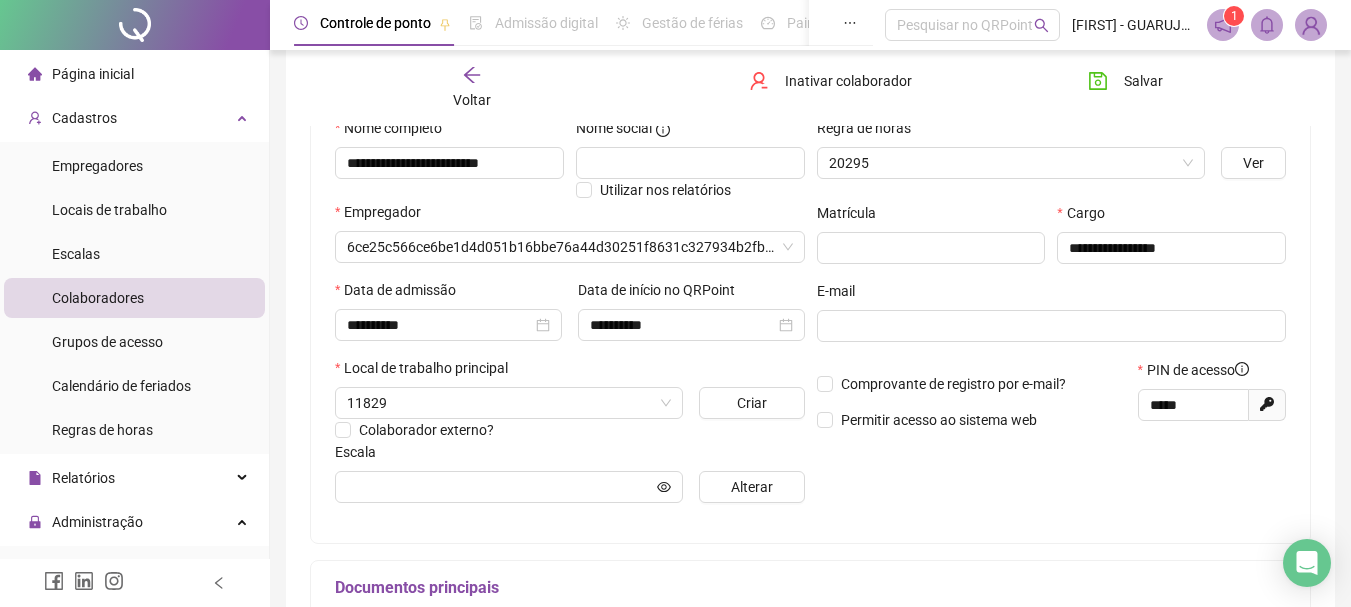 type on "**********" 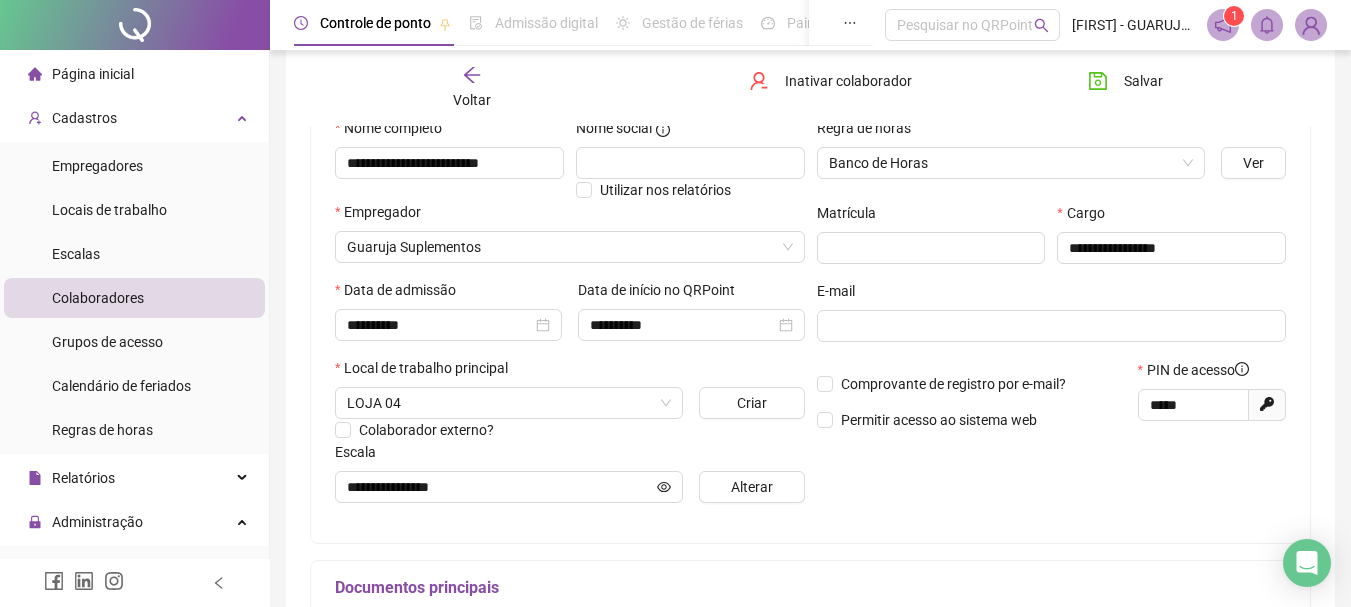 click on "Cargo" at bounding box center (1171, 217) 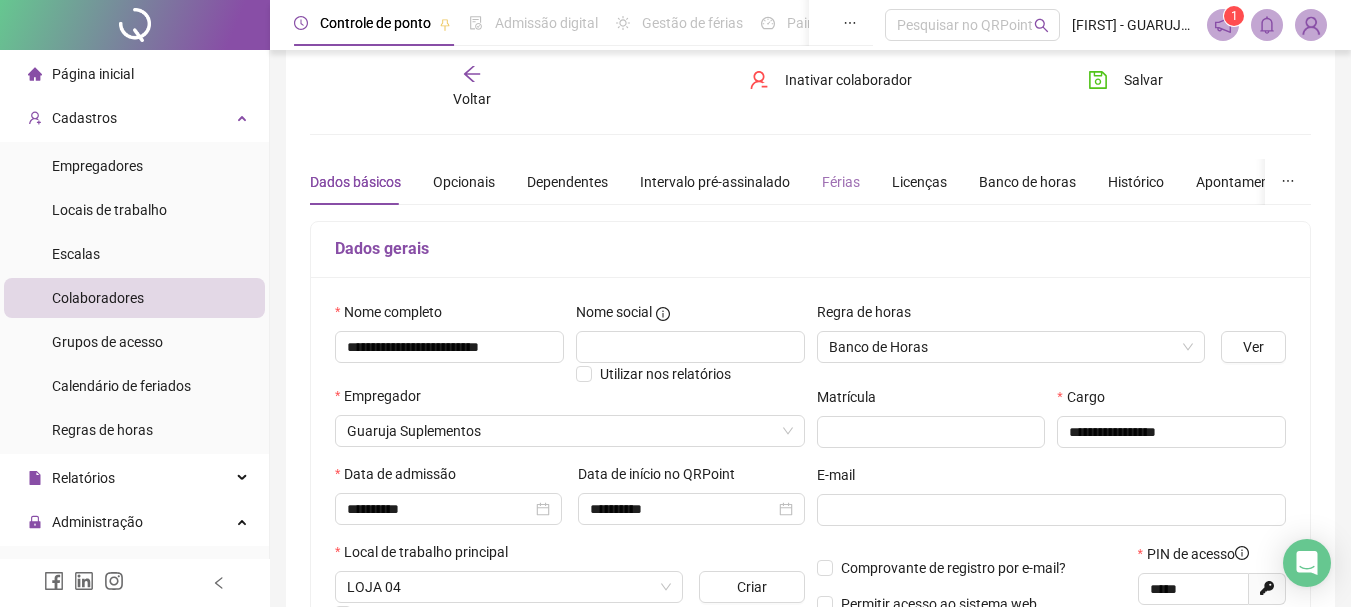 scroll, scrollTop: 10, scrollLeft: 0, axis: vertical 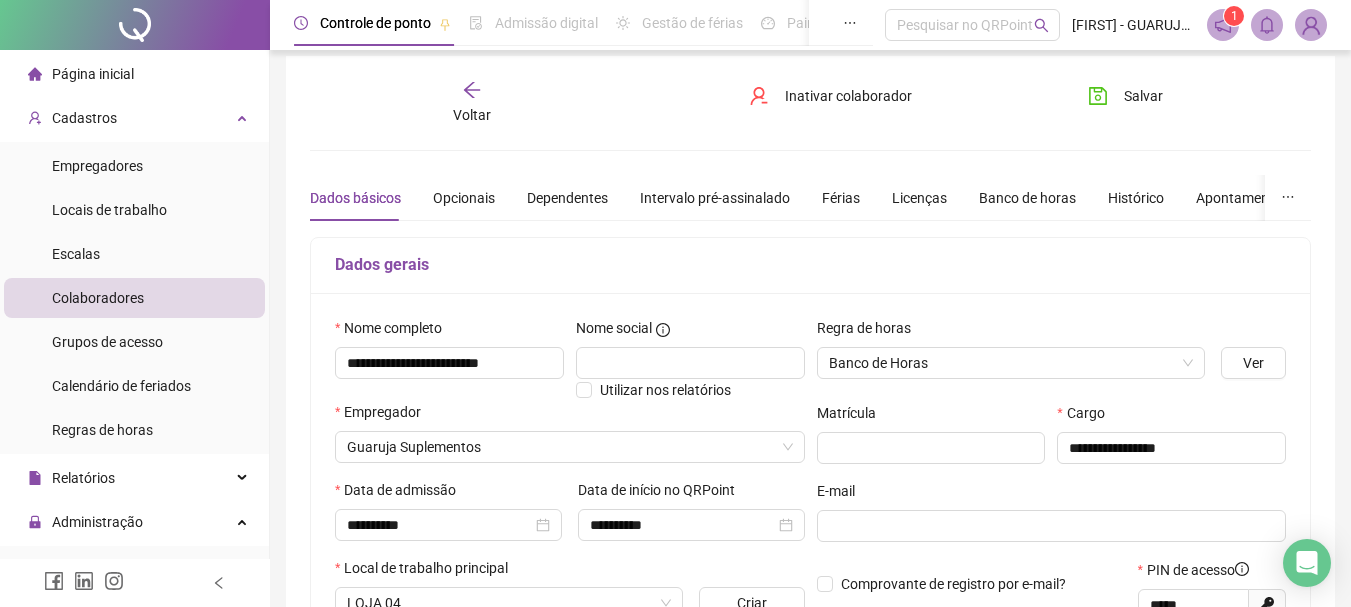 click on "Dados básicos Opcionais Dependentes Intervalo pré-assinalado Férias Licenças Banco de horas Histórico Apontamentos Integrações Preferências" at bounding box center [907, 198] 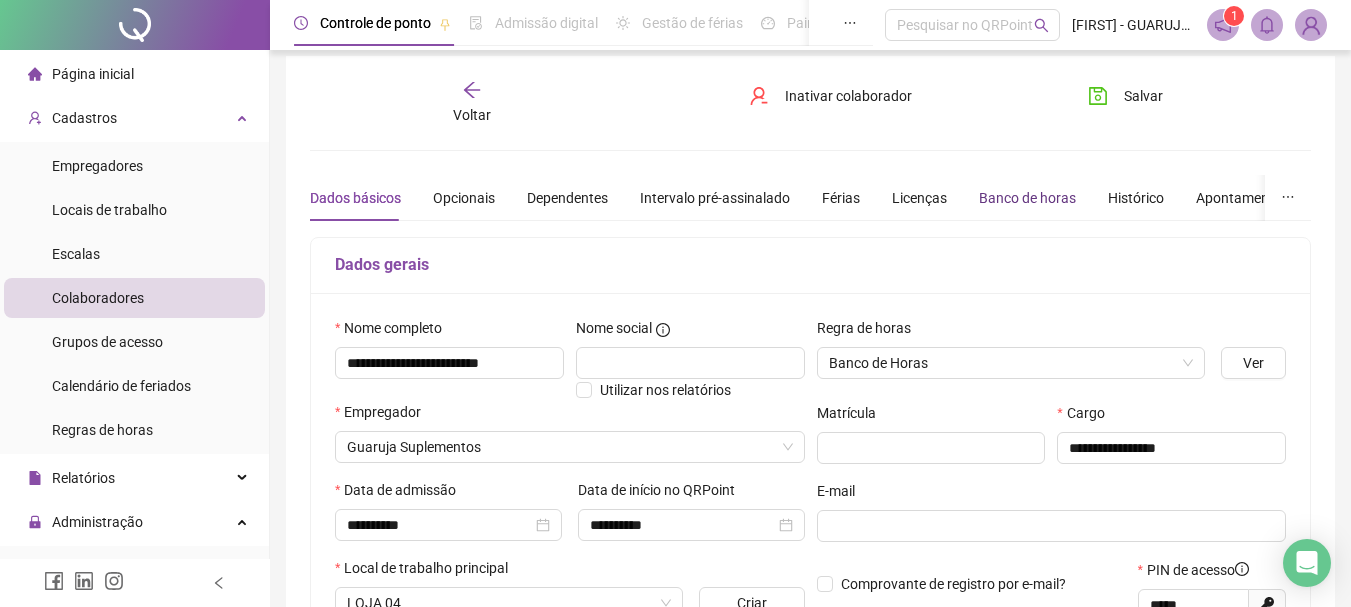click on "Banco de horas" at bounding box center [1027, 198] 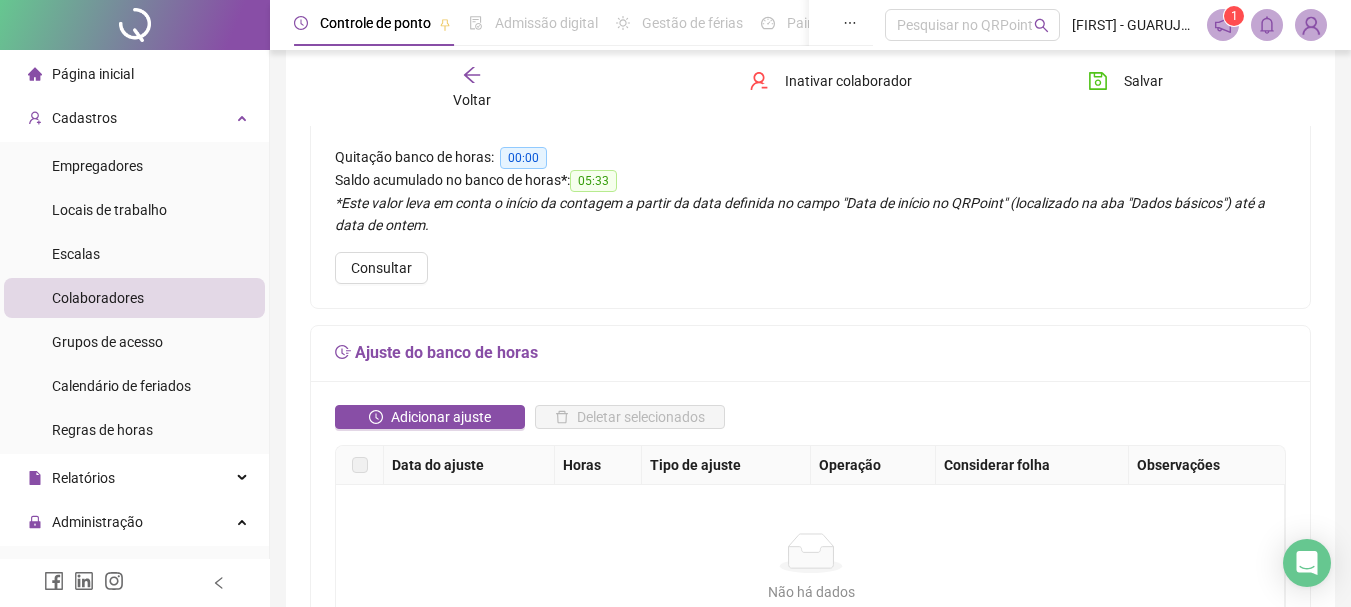 scroll, scrollTop: 210, scrollLeft: 0, axis: vertical 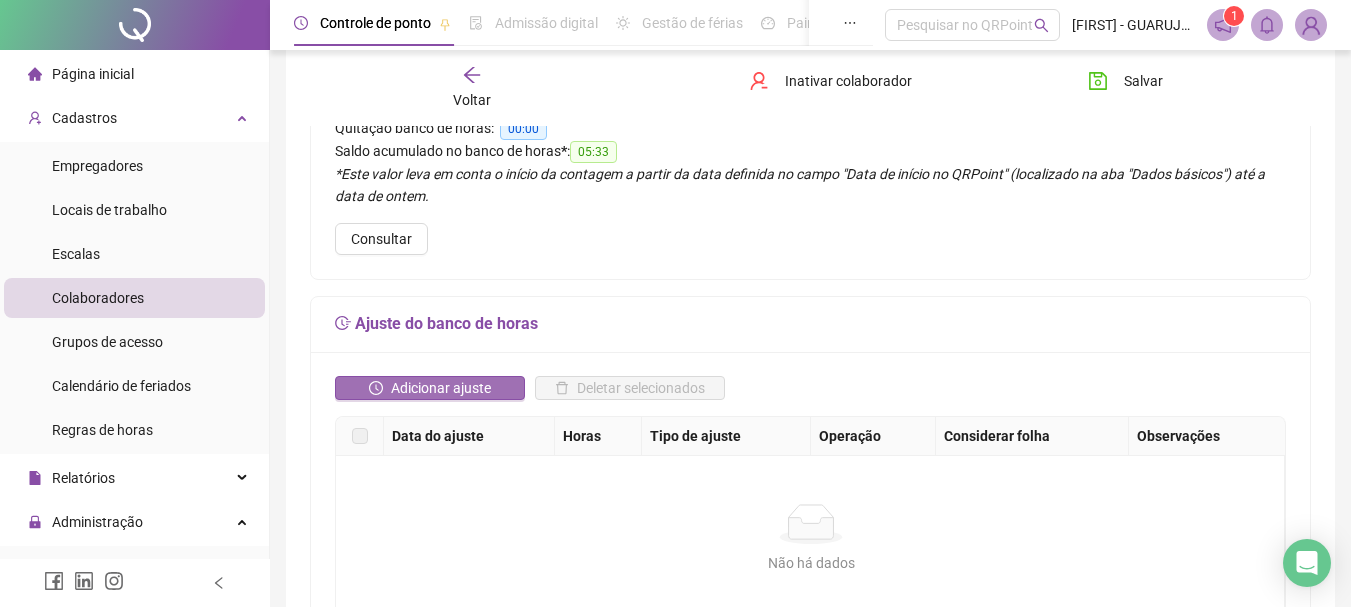 click on "Adicionar ajuste" at bounding box center [430, 388] 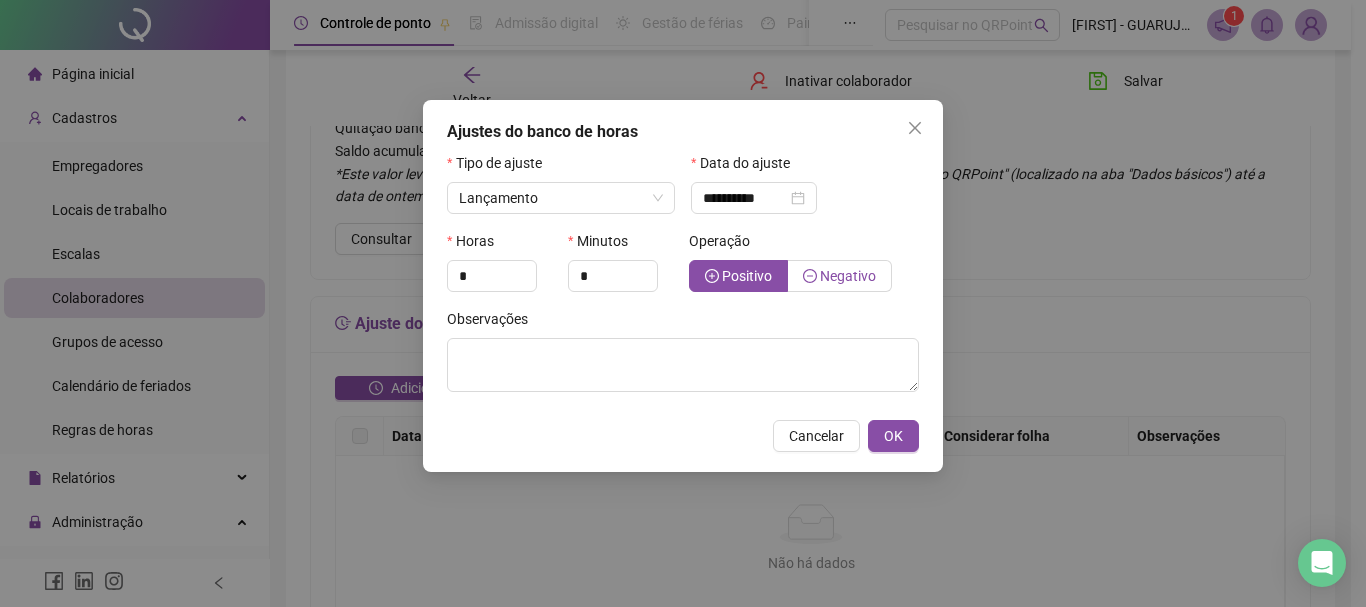 click on "Negativo" at bounding box center (848, 276) 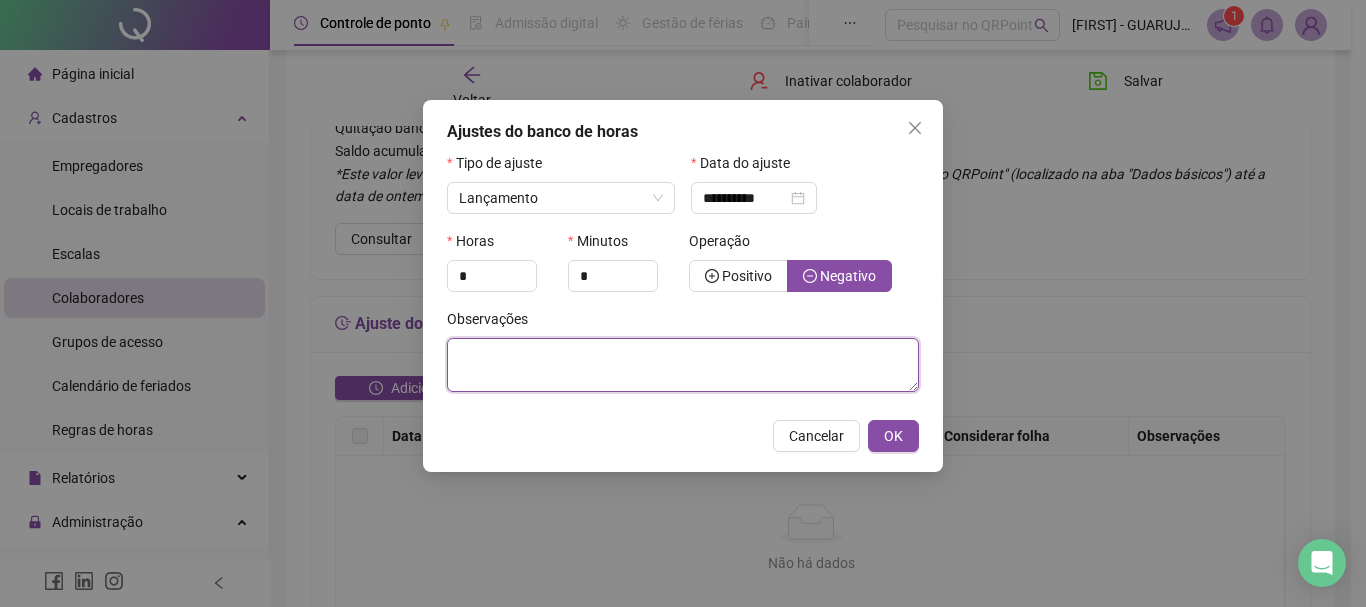 click at bounding box center (683, 365) 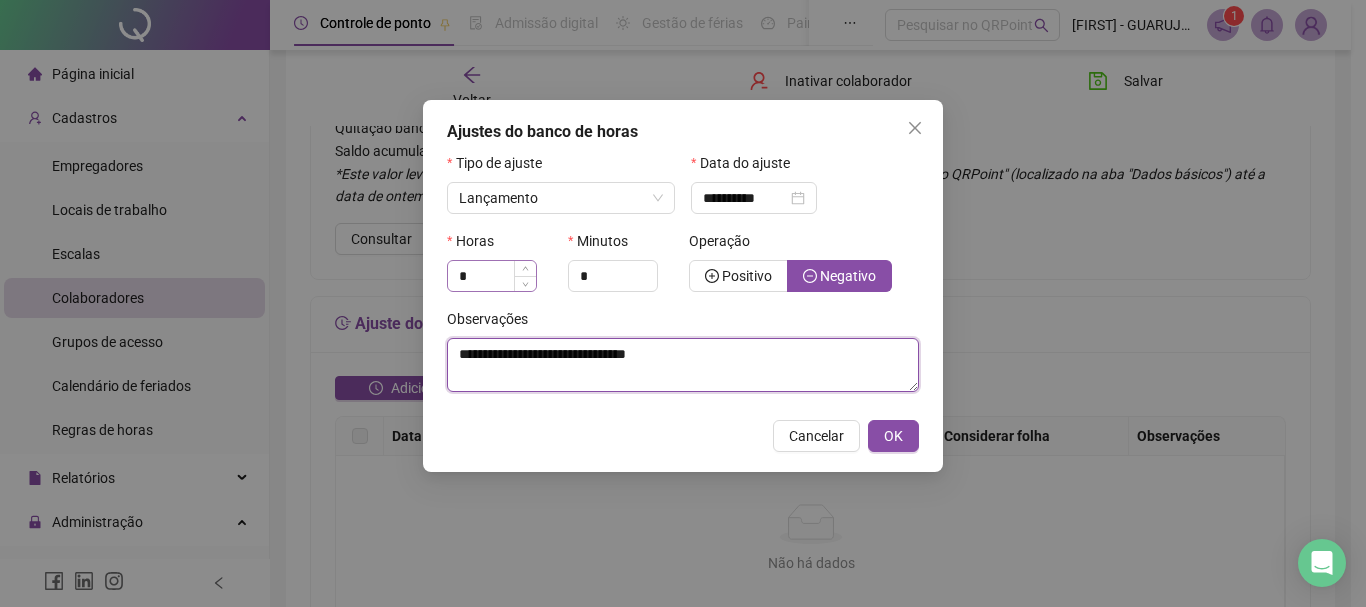 type on "**********" 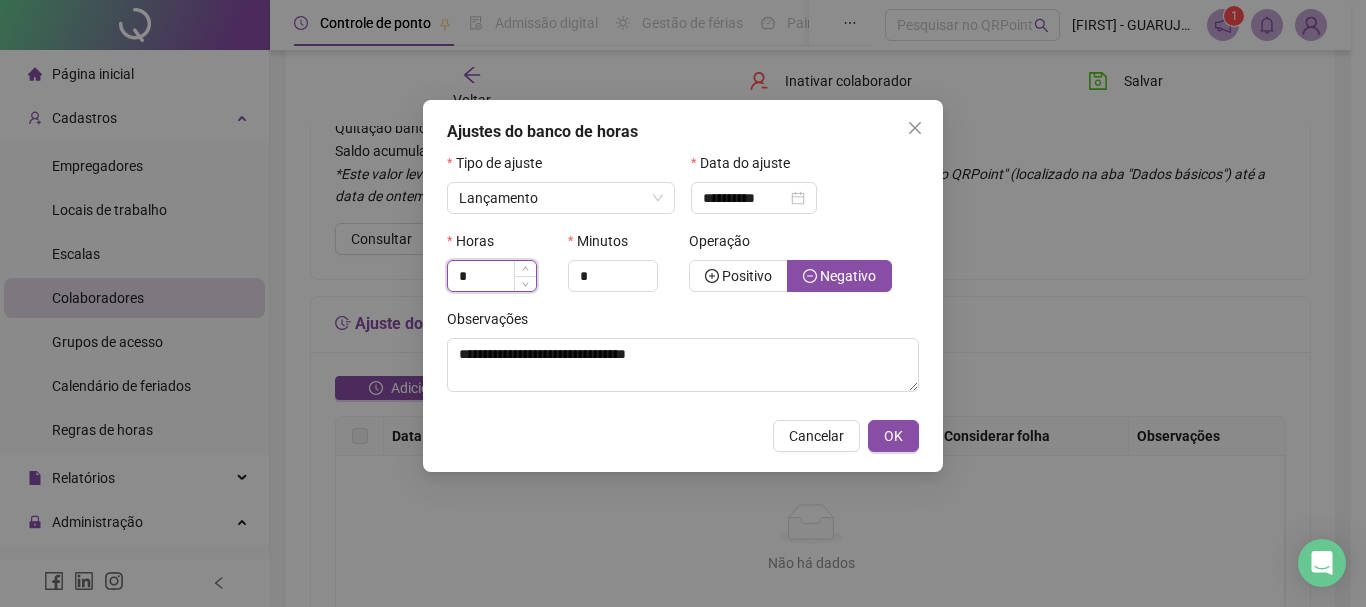 click on "*" at bounding box center (492, 276) 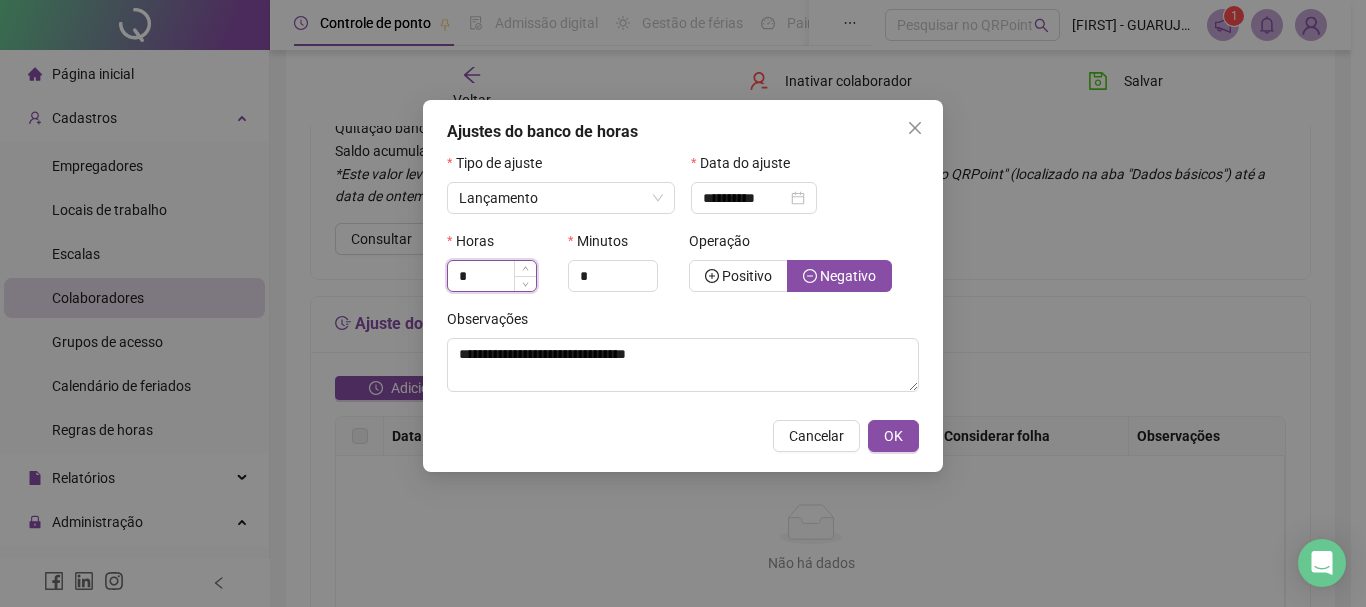 click on "*" at bounding box center [492, 276] 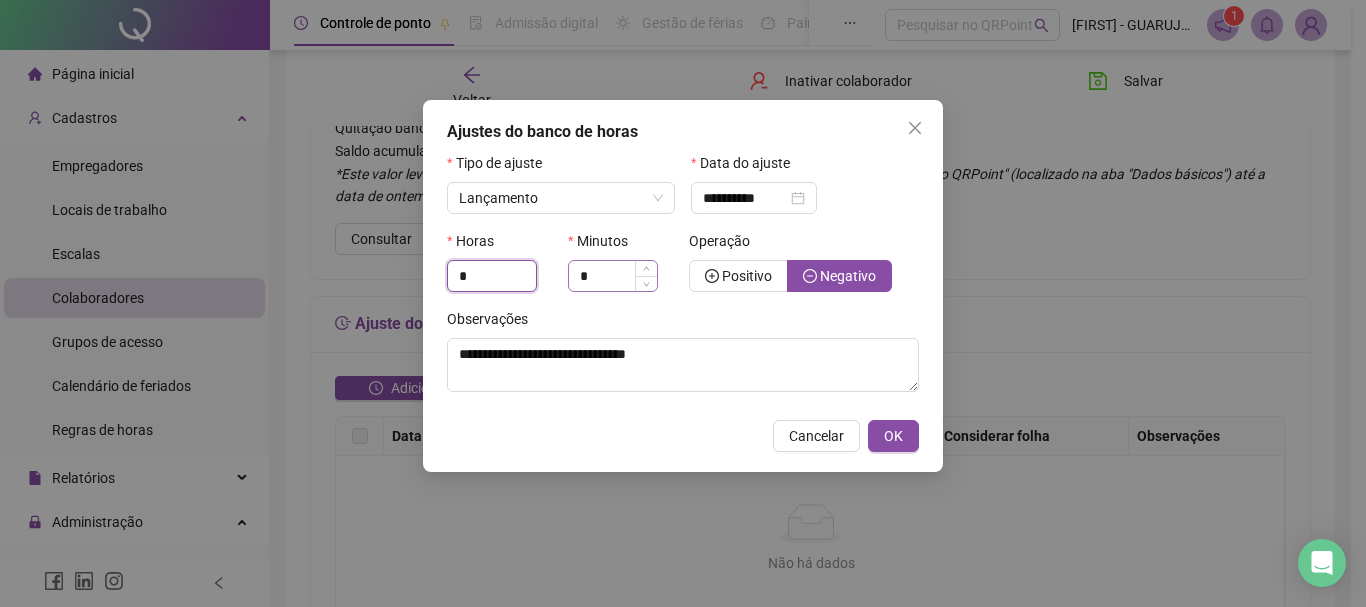 type on "*" 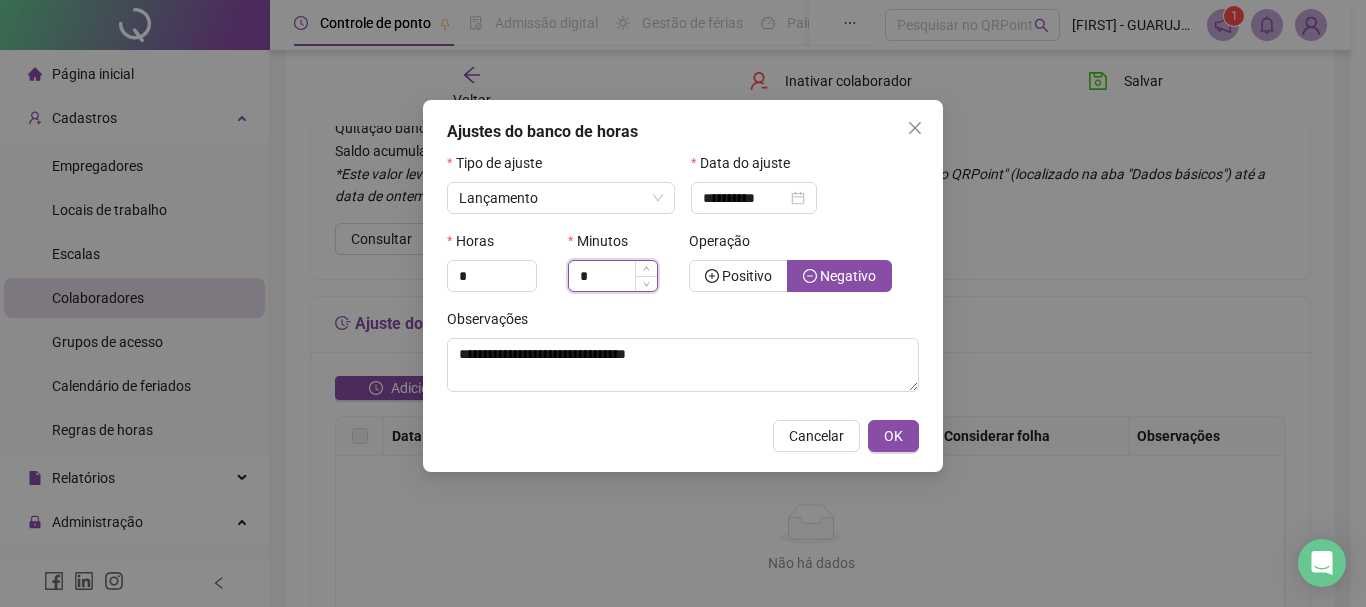 click on "*" at bounding box center (613, 276) 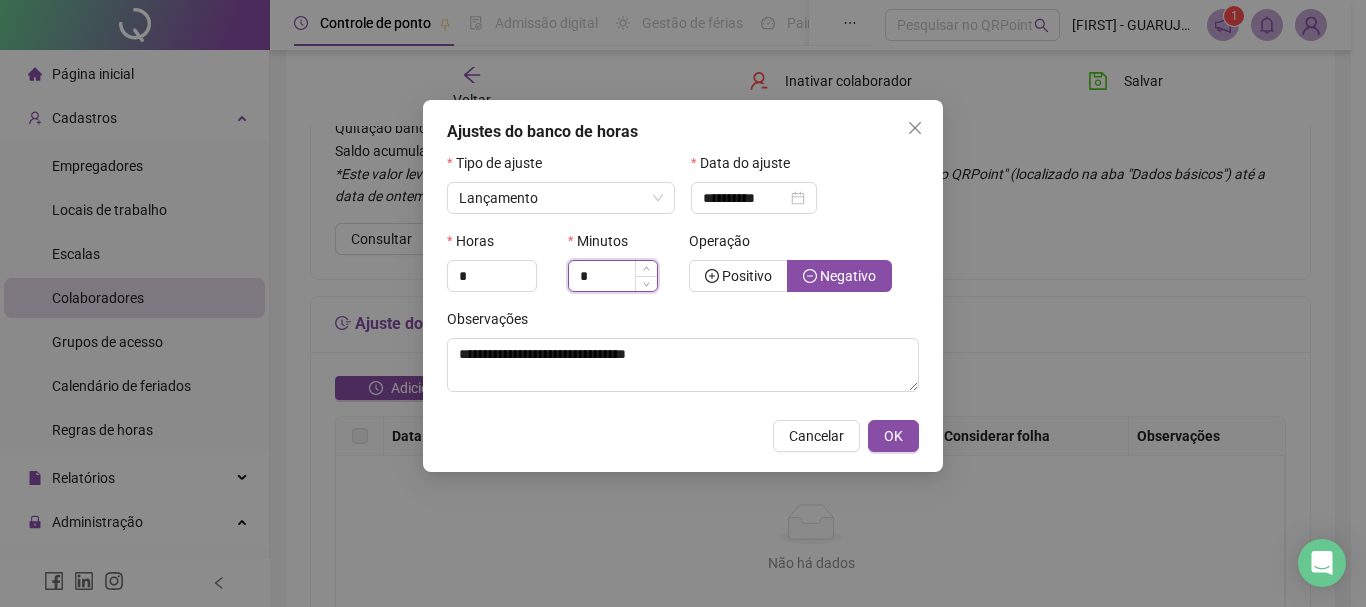 click on "*" at bounding box center (613, 276) 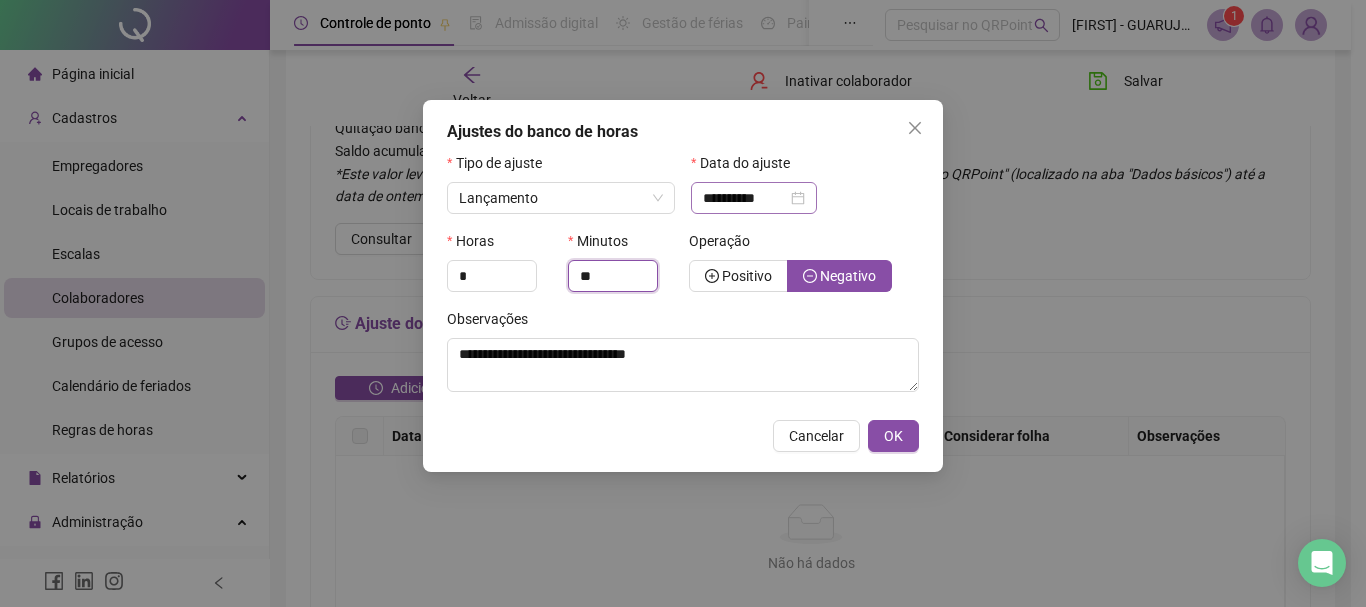 type on "**" 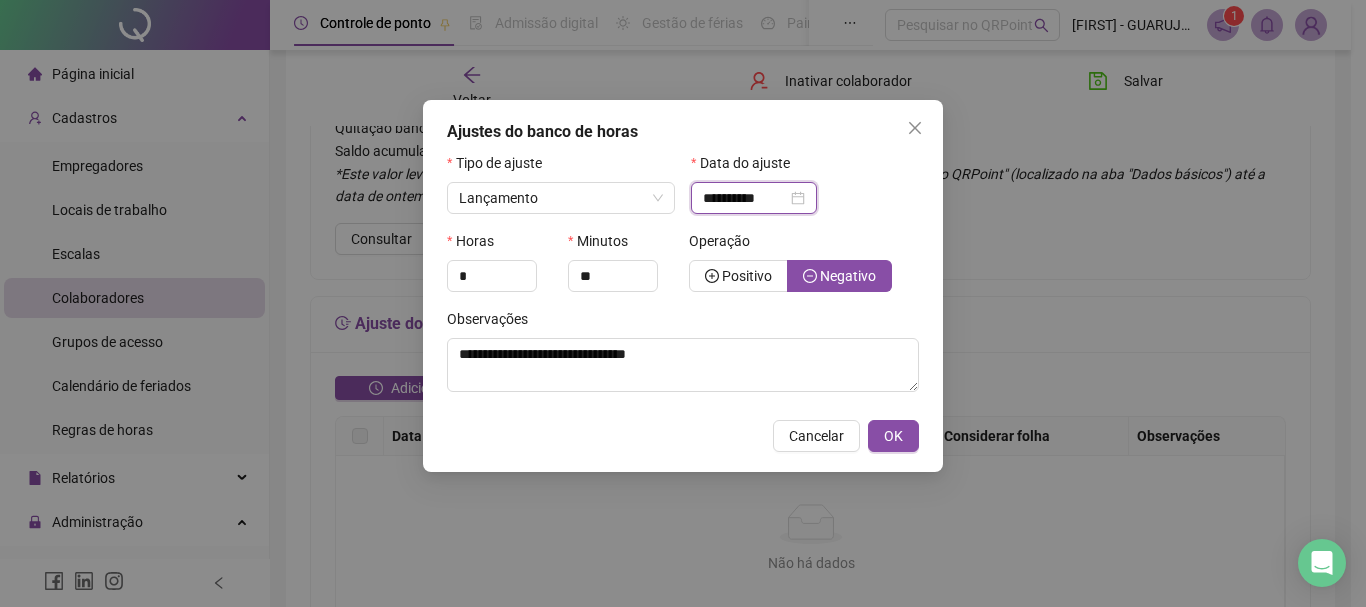 click on "**********" at bounding box center (745, 198) 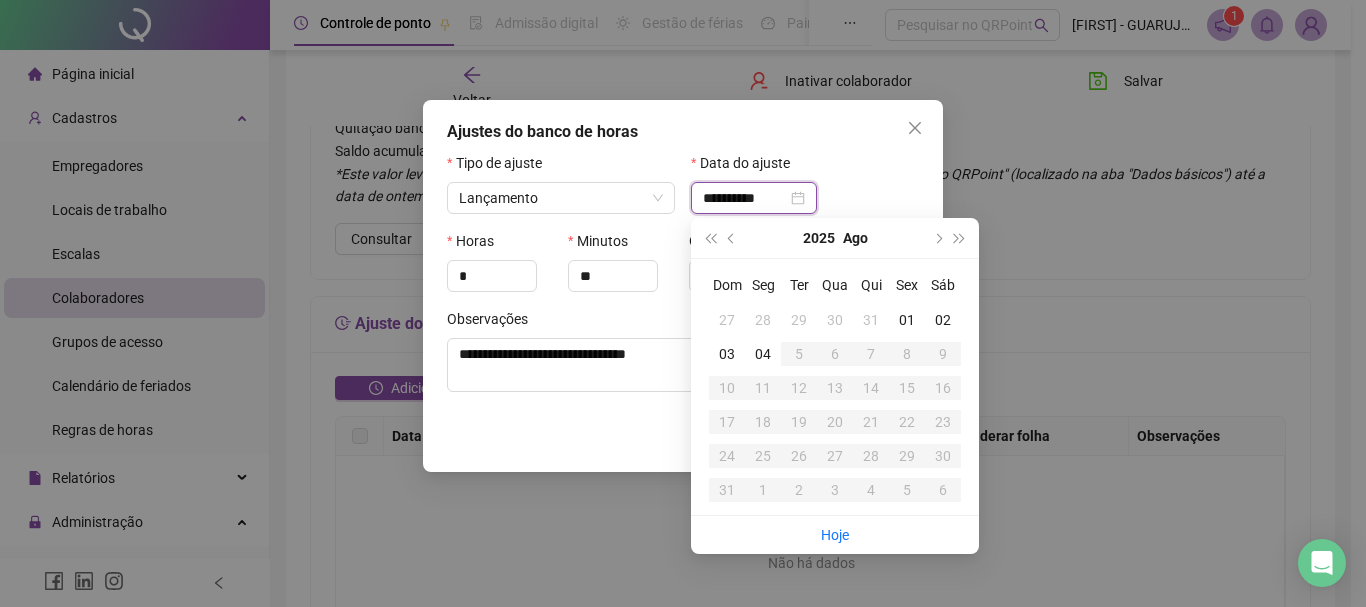 type on "**********" 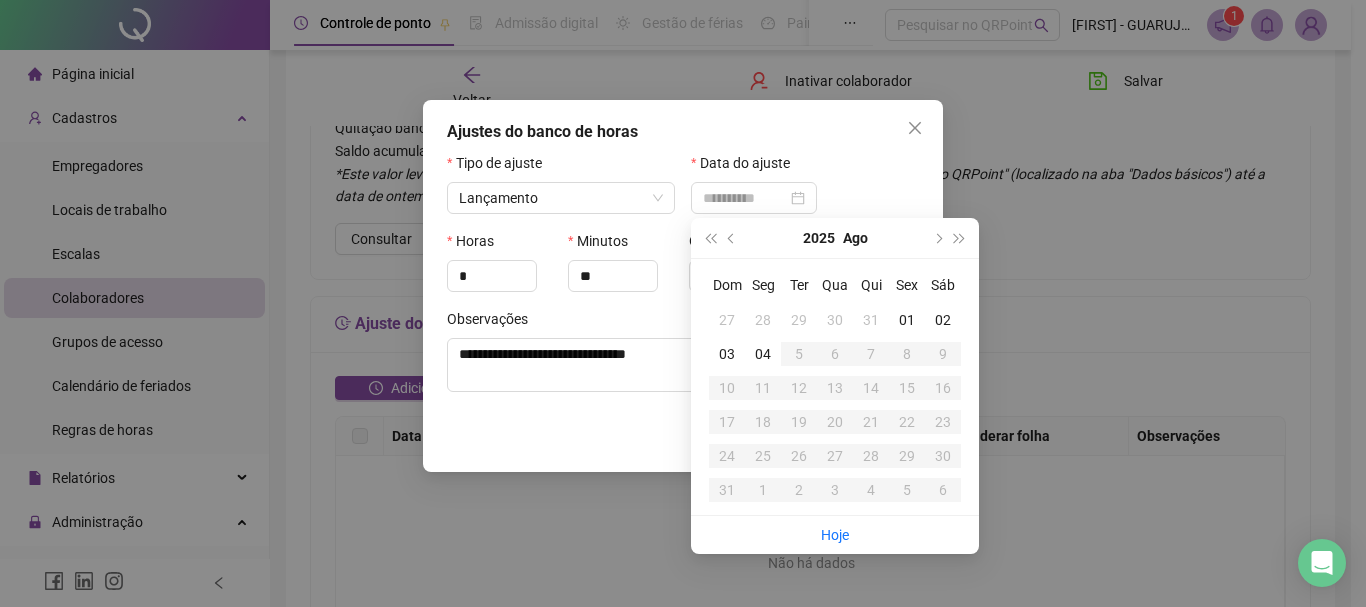 click on "01" at bounding box center [907, 320] 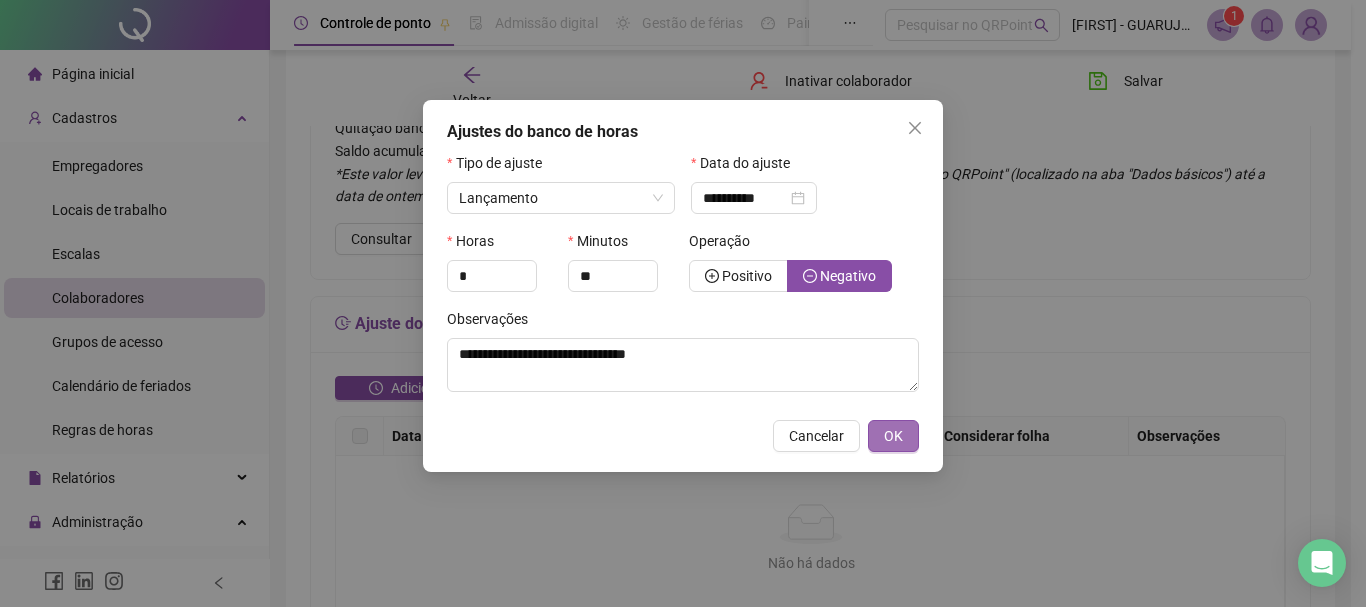 click on "OK" at bounding box center (893, 436) 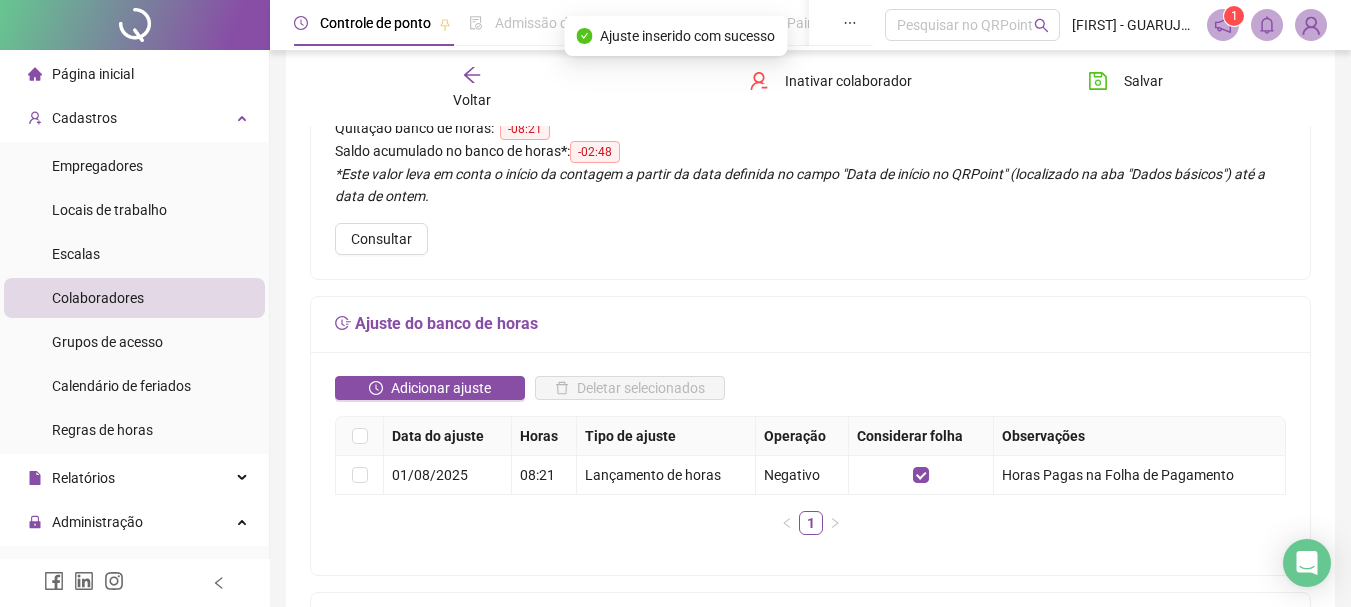 click on "Quitação banco de horas:    -08:21 Saldo acumulado no banco de horas * :   -02:48 *Este valor leva em conta o início da contagem a partir da data
definida no campo "Data de início no QRPoint" (localizado na
aba "Dados básicos") até a data de ontem. Consultar" at bounding box center [810, 186] 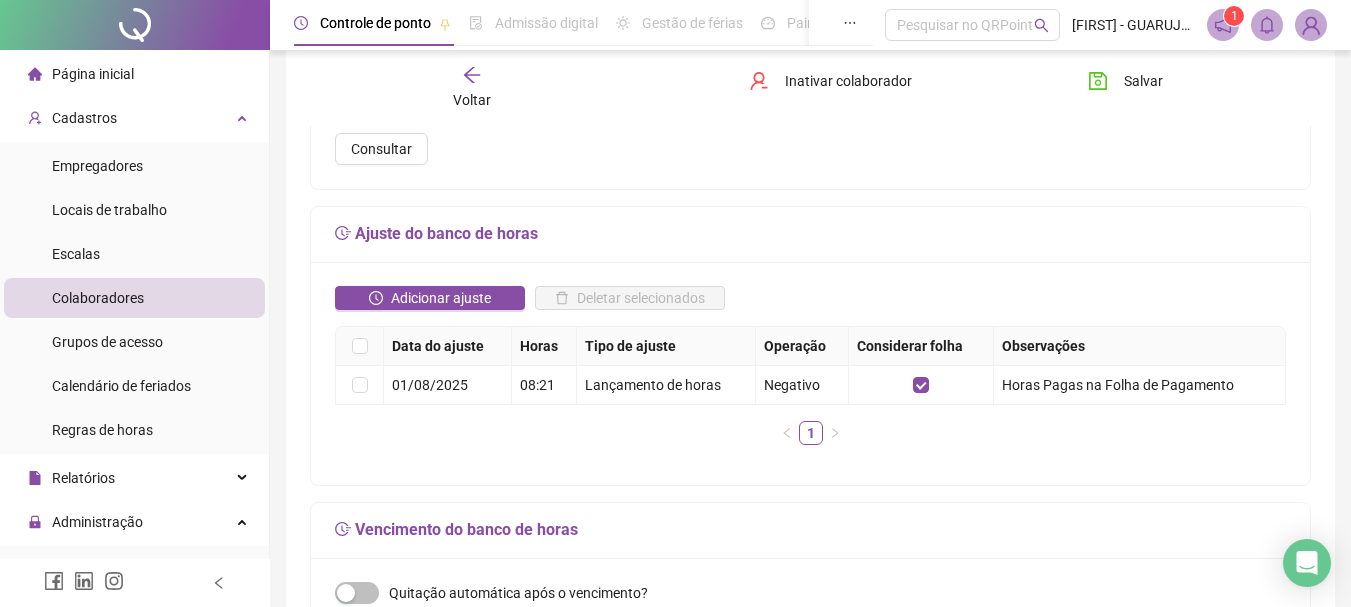 scroll, scrollTop: 0, scrollLeft: 0, axis: both 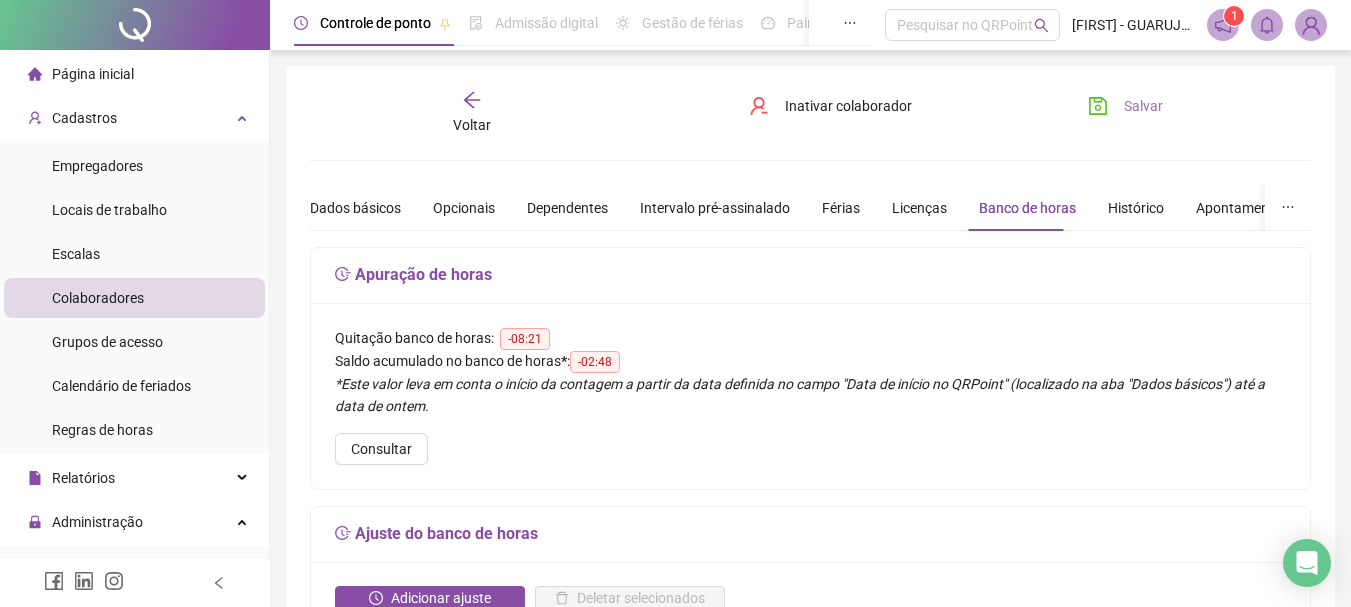 click on "Salvar" at bounding box center (1143, 106) 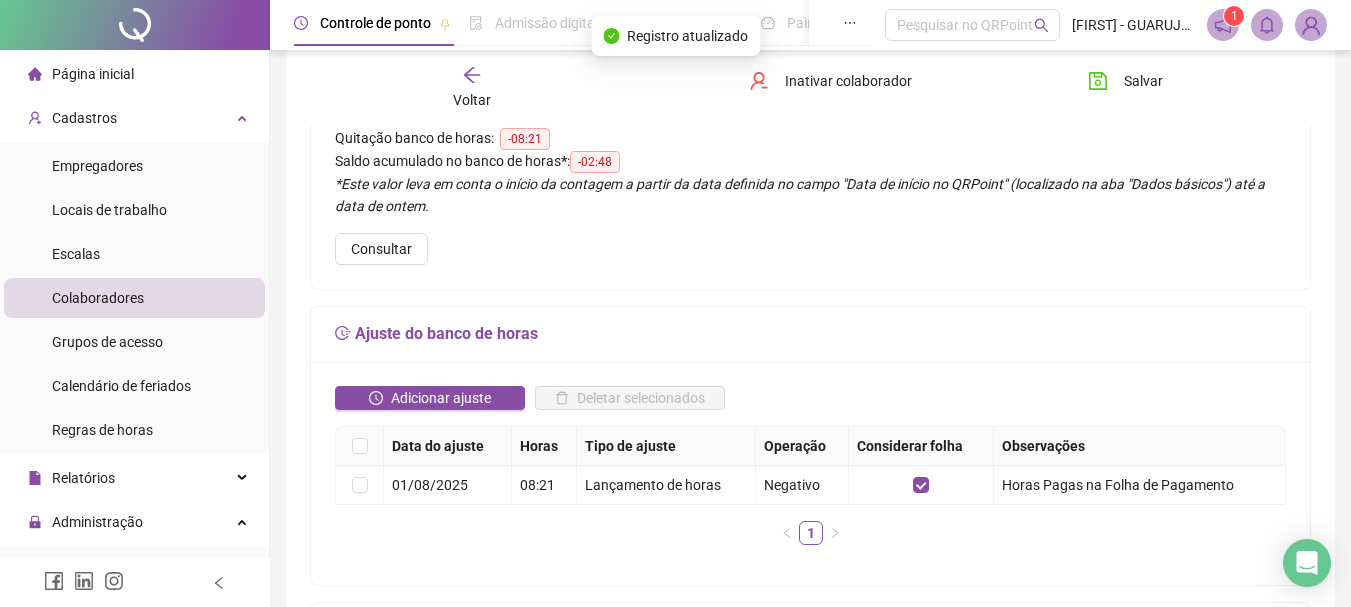 scroll, scrollTop: 0, scrollLeft: 0, axis: both 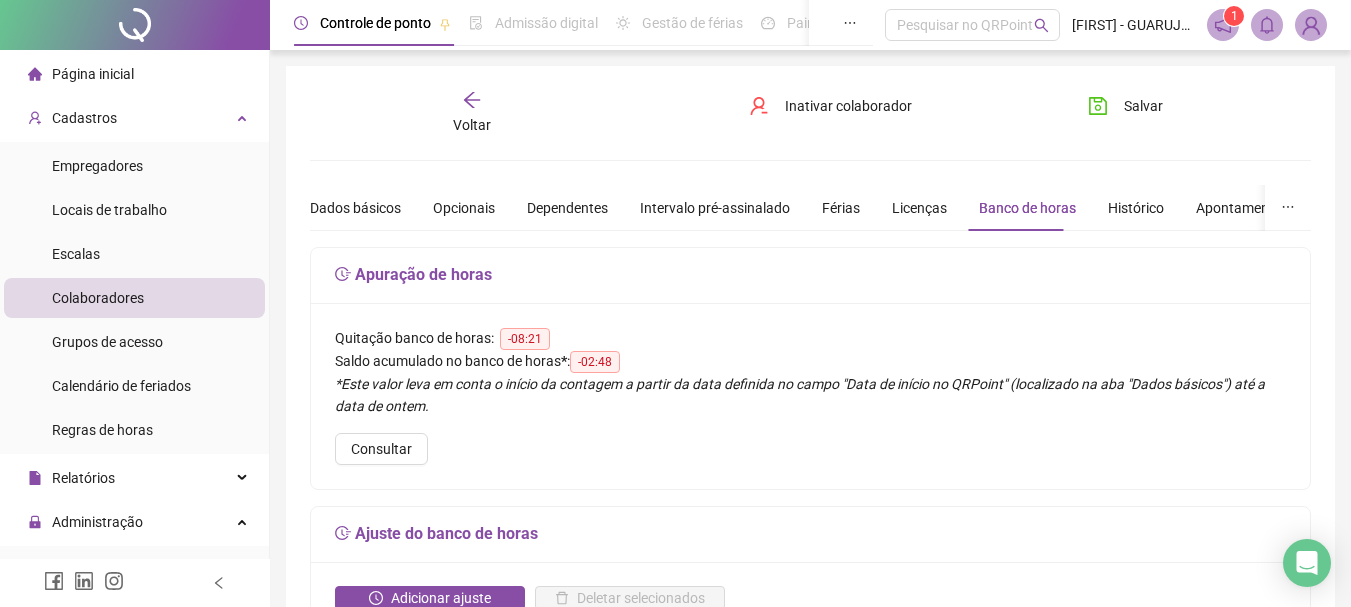 click on "Voltar" at bounding box center [472, 125] 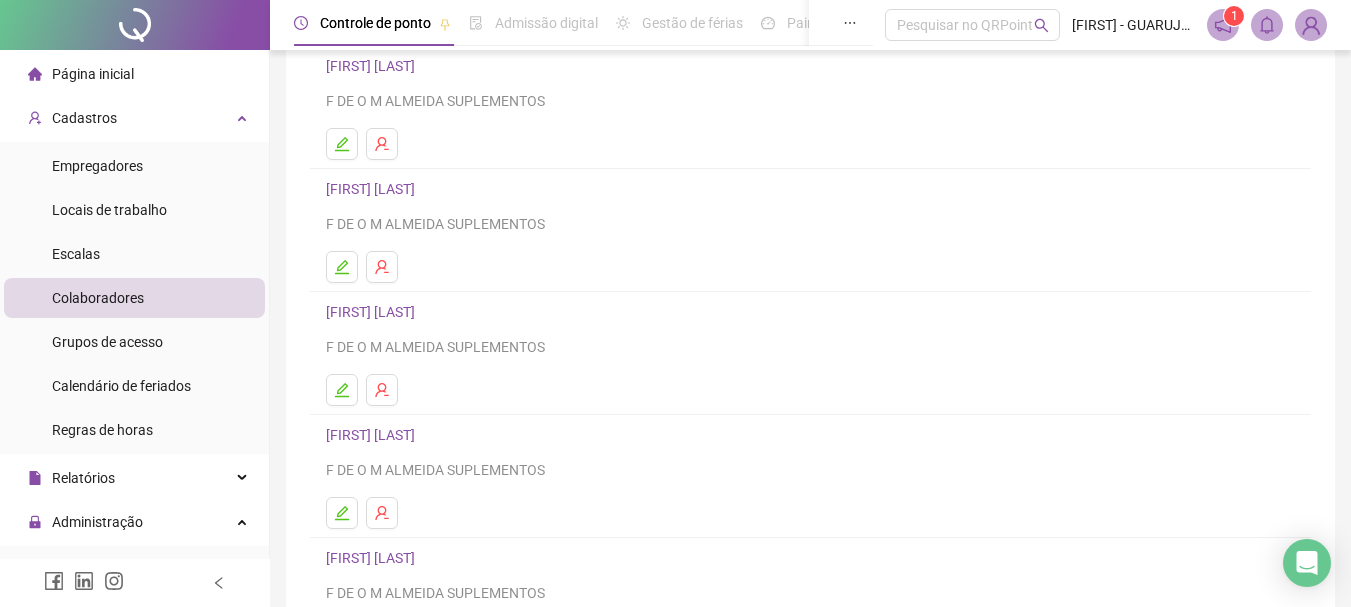 scroll, scrollTop: 300, scrollLeft: 0, axis: vertical 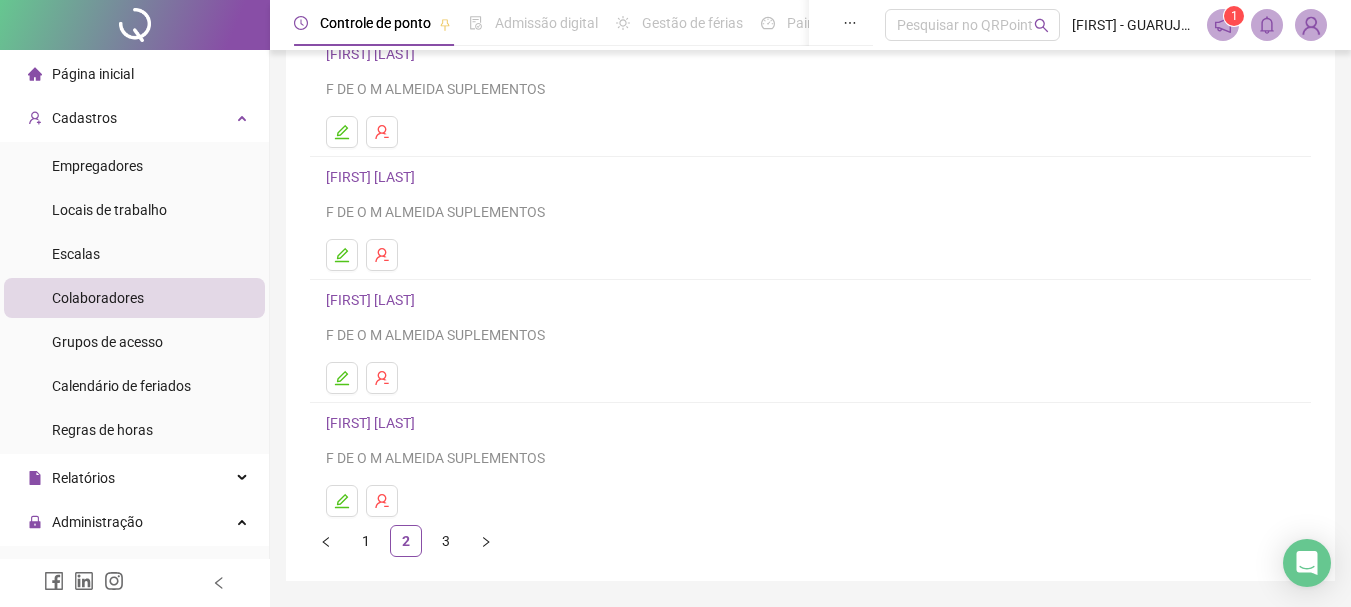 click on "[NAME]    F DE O M ALMEIDA SUPLEMENTOS [NAME]    F DE O M ALMEIDA SUPLEMENTOS [NAME]    F DE O M ALMEIDA SUPLEMENTOS [NAME]    F DE O M ALMEIDA SUPLEMENTOS [NAME]    F DE O M ALMEIDA SUPLEMENTOS 1 2 3" at bounding box center (810, 173) 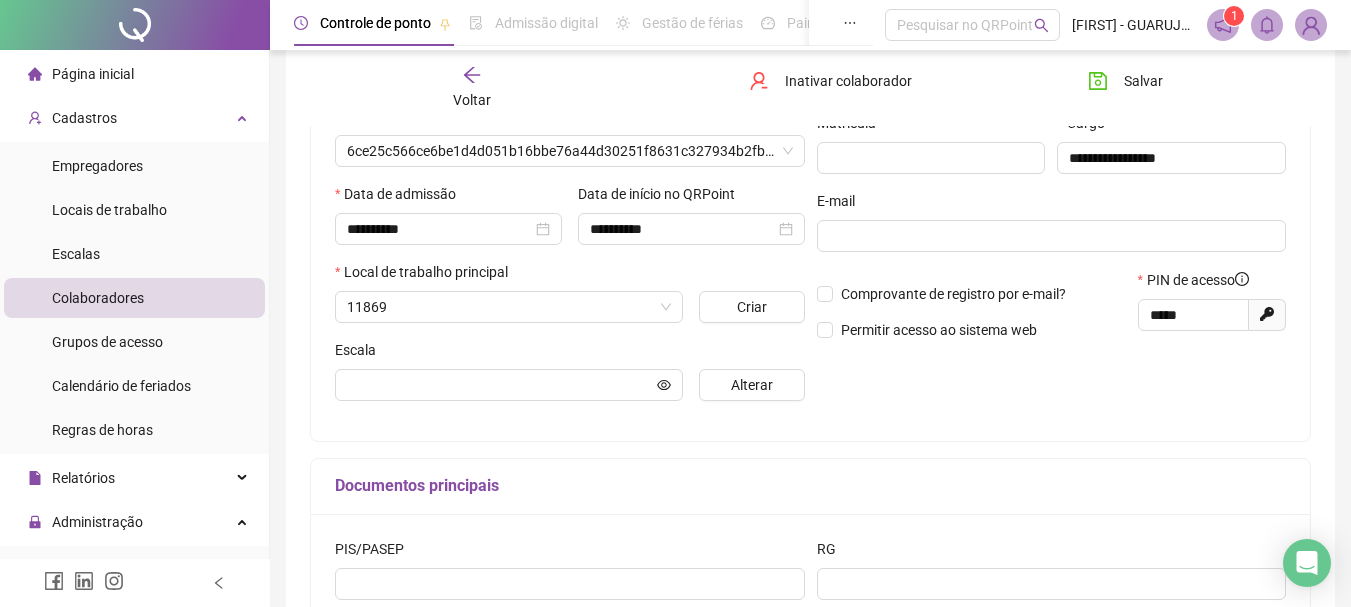 scroll, scrollTop: 310, scrollLeft: 0, axis: vertical 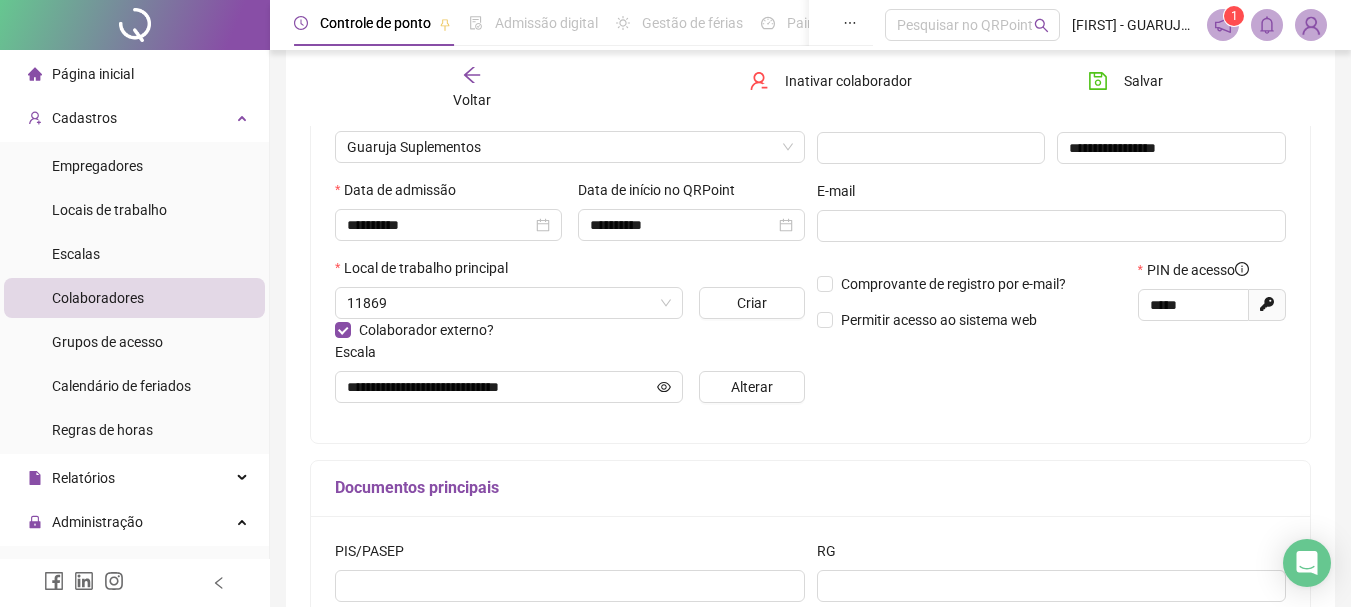 type on "**********" 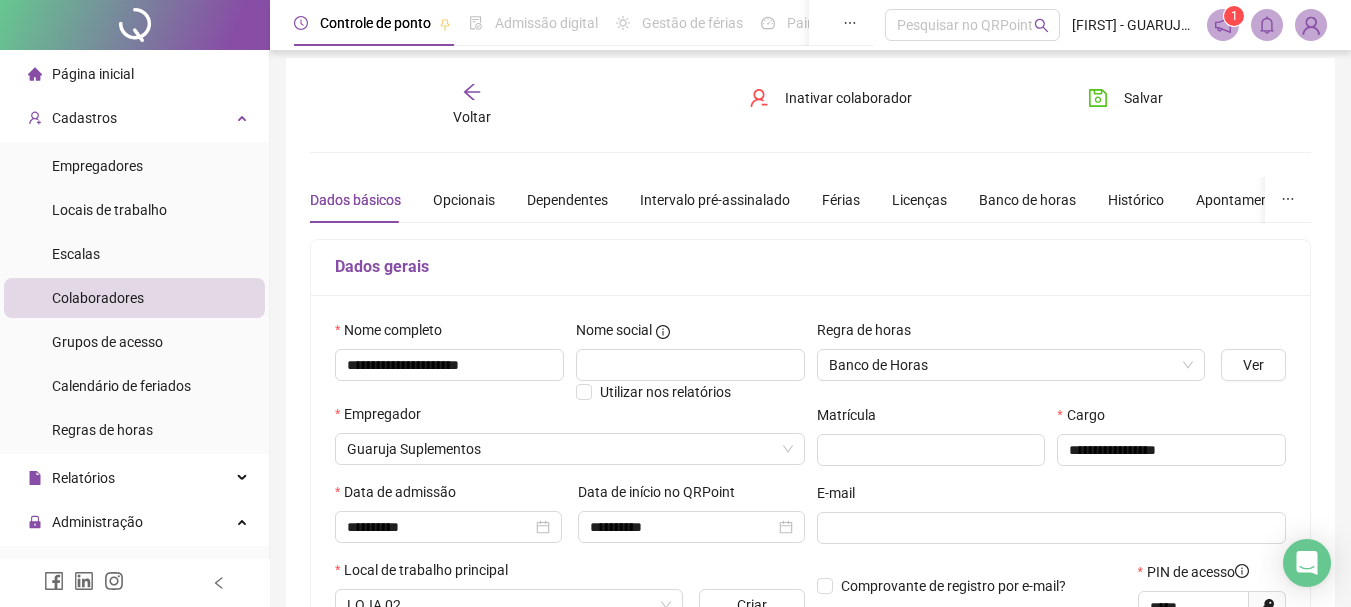 scroll, scrollTop: 0, scrollLeft: 0, axis: both 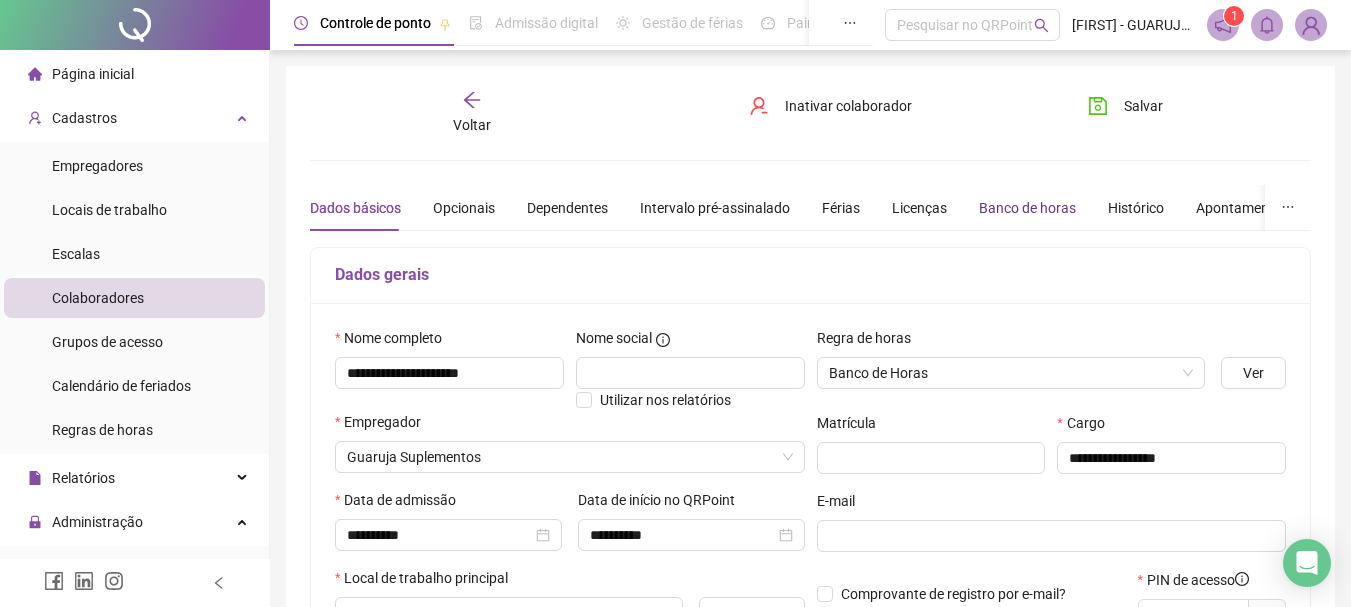 click on "Banco de horas" at bounding box center (1027, 208) 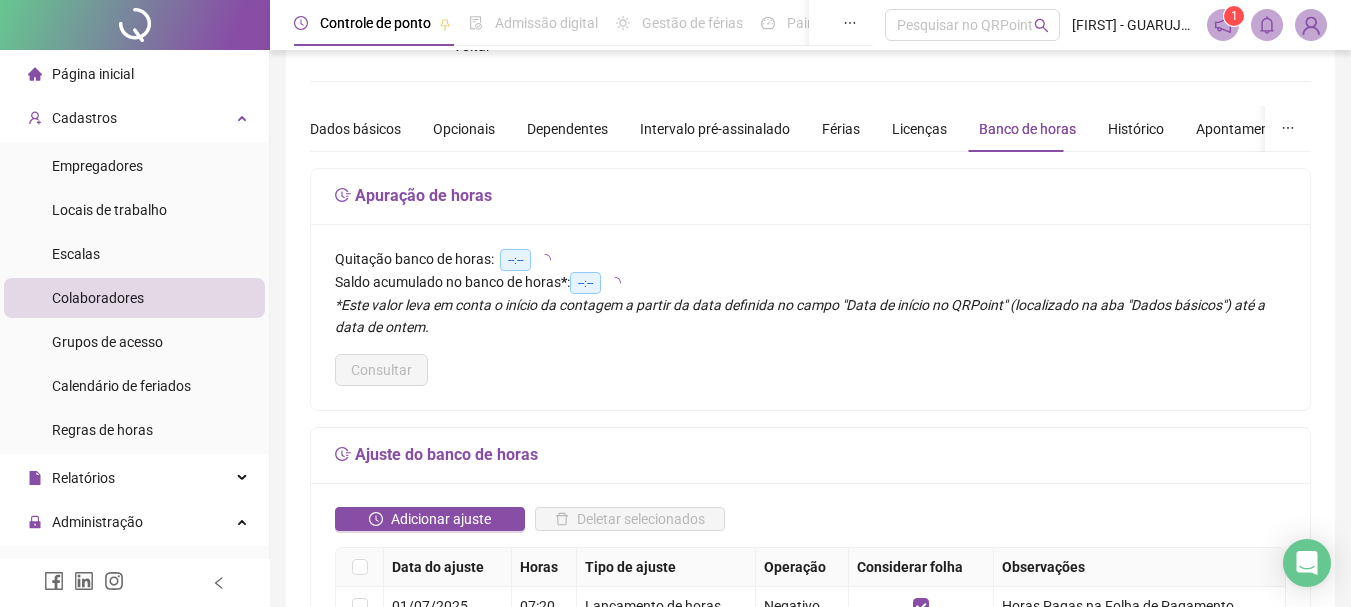 scroll, scrollTop: 200, scrollLeft: 0, axis: vertical 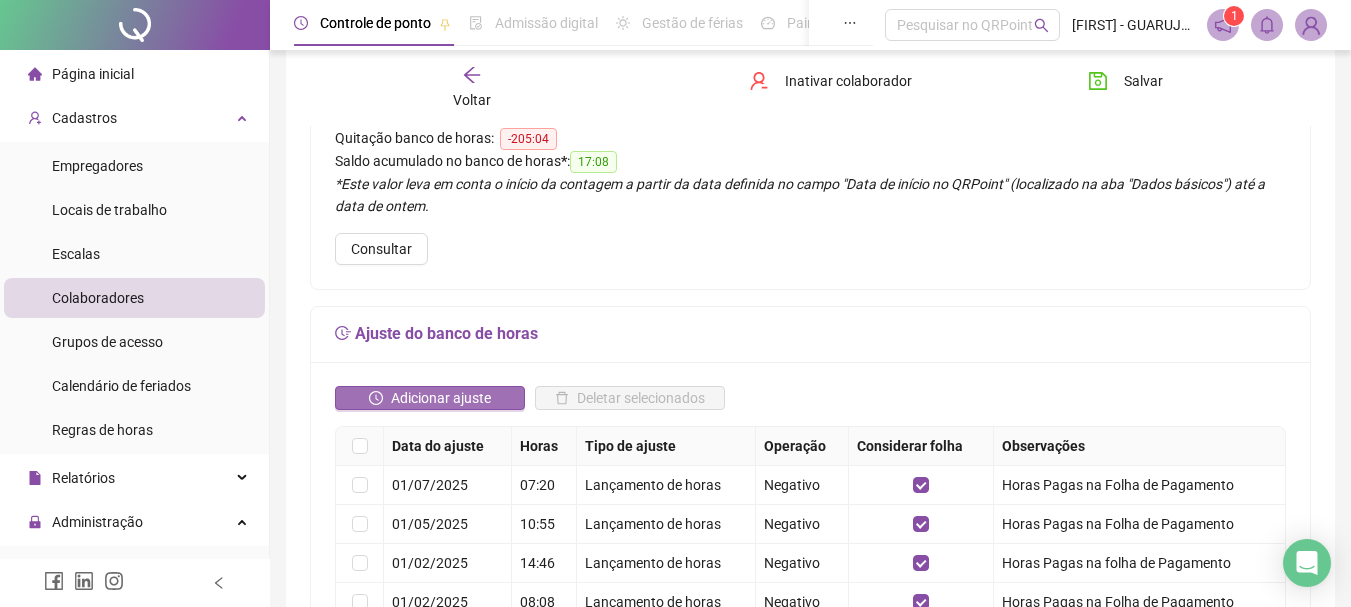 click on "Adicionar ajuste" at bounding box center (441, 398) 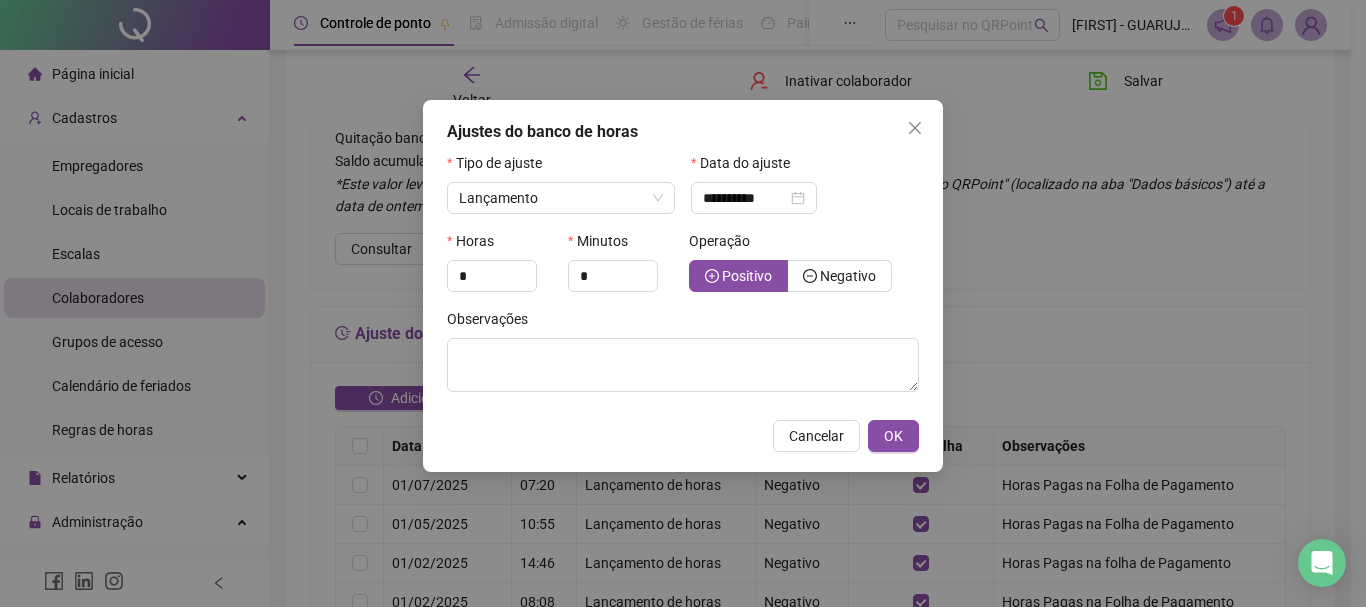 click on "Operação" at bounding box center (804, 245) 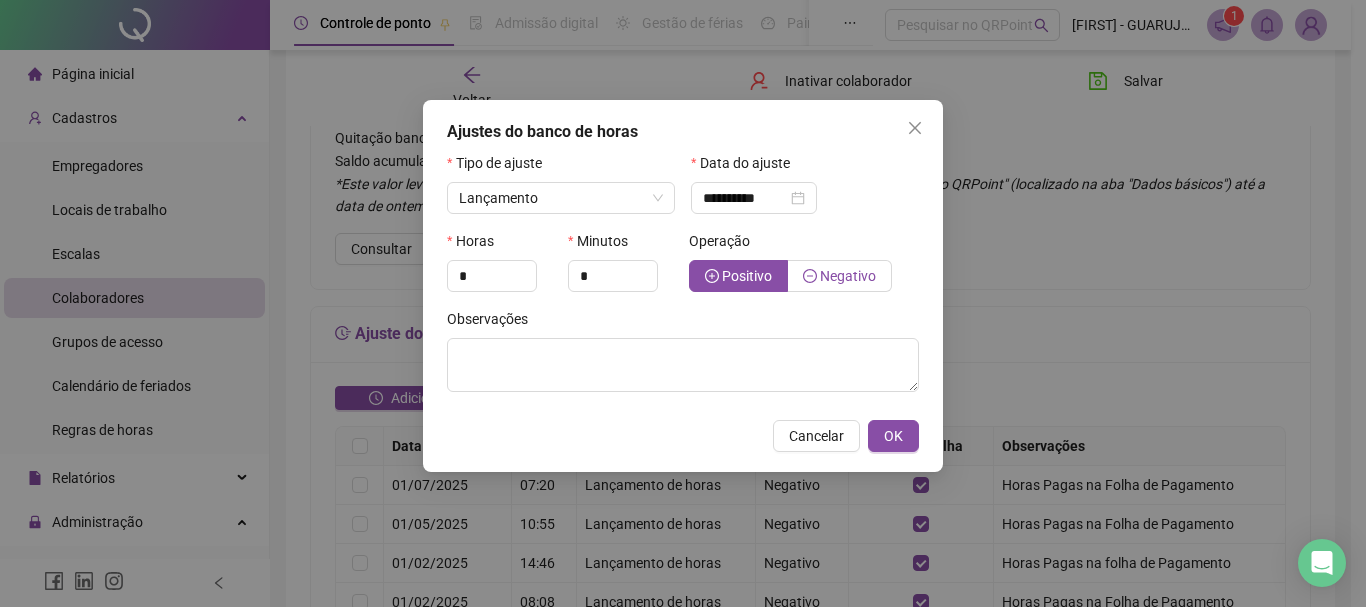 click on "Negativo" at bounding box center (848, 276) 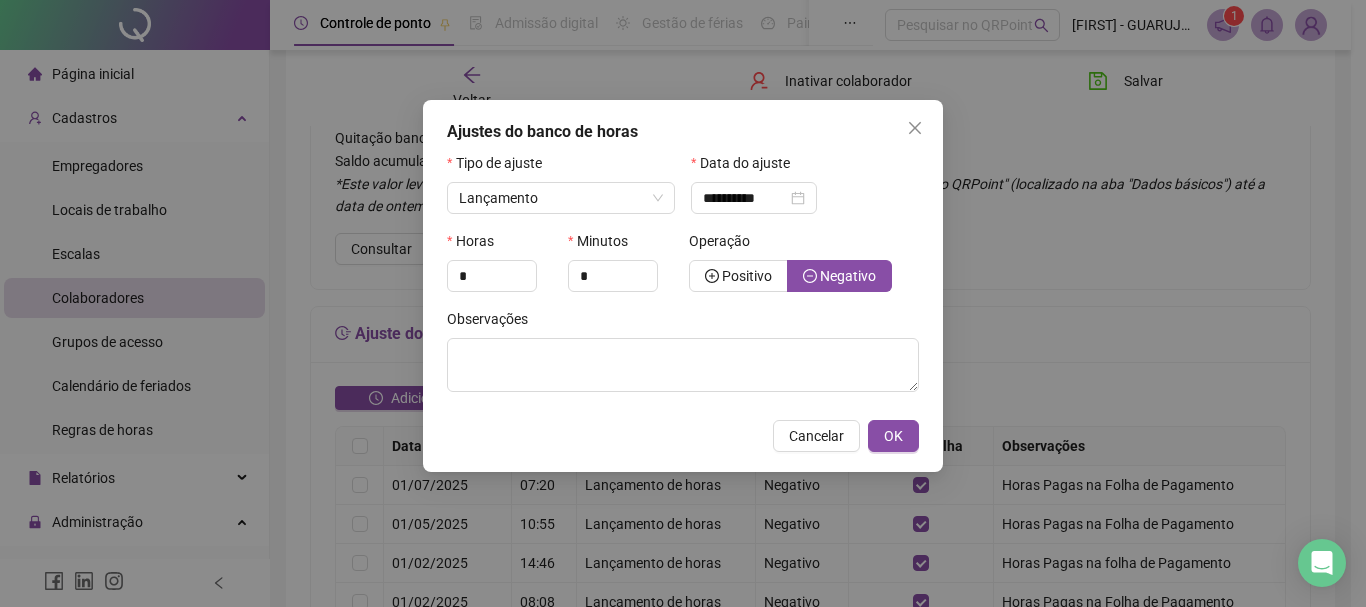 click on "Observações" at bounding box center (683, 323) 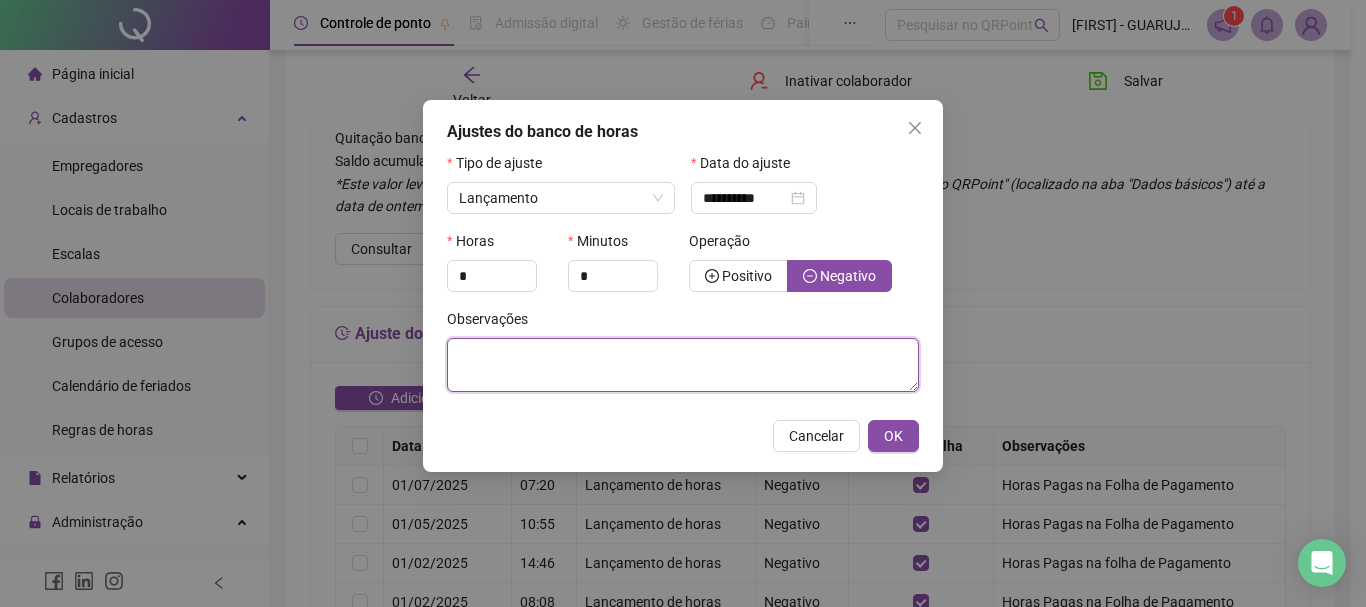 click at bounding box center [683, 365] 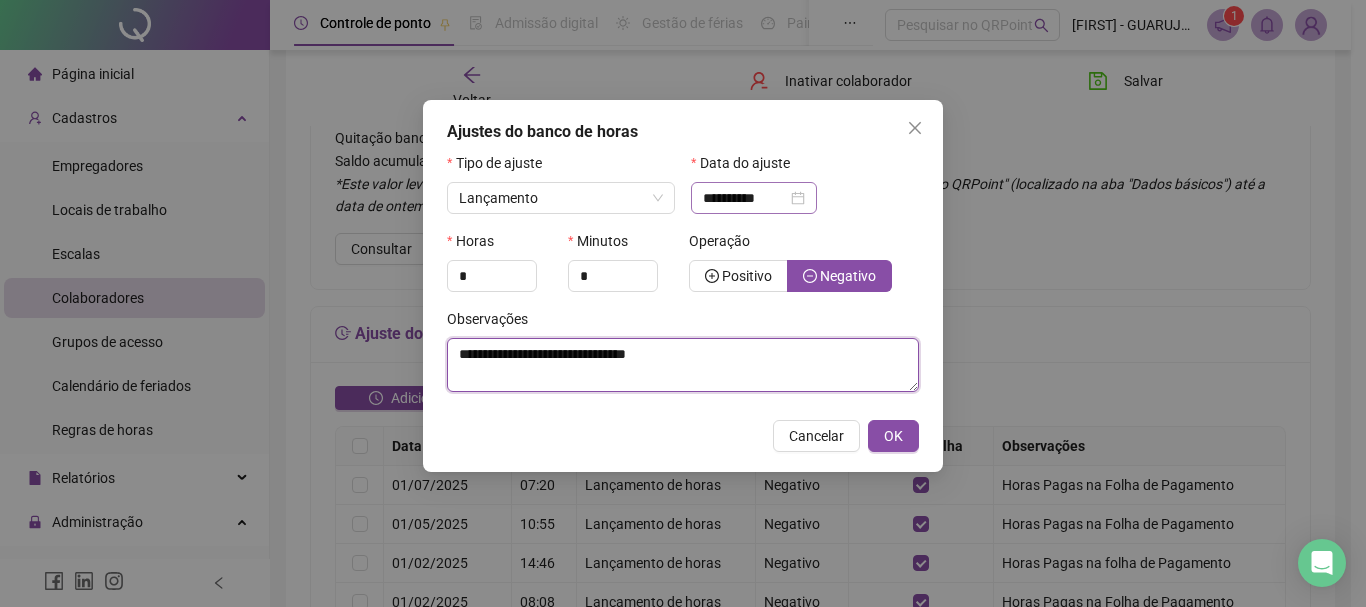 type on "**********" 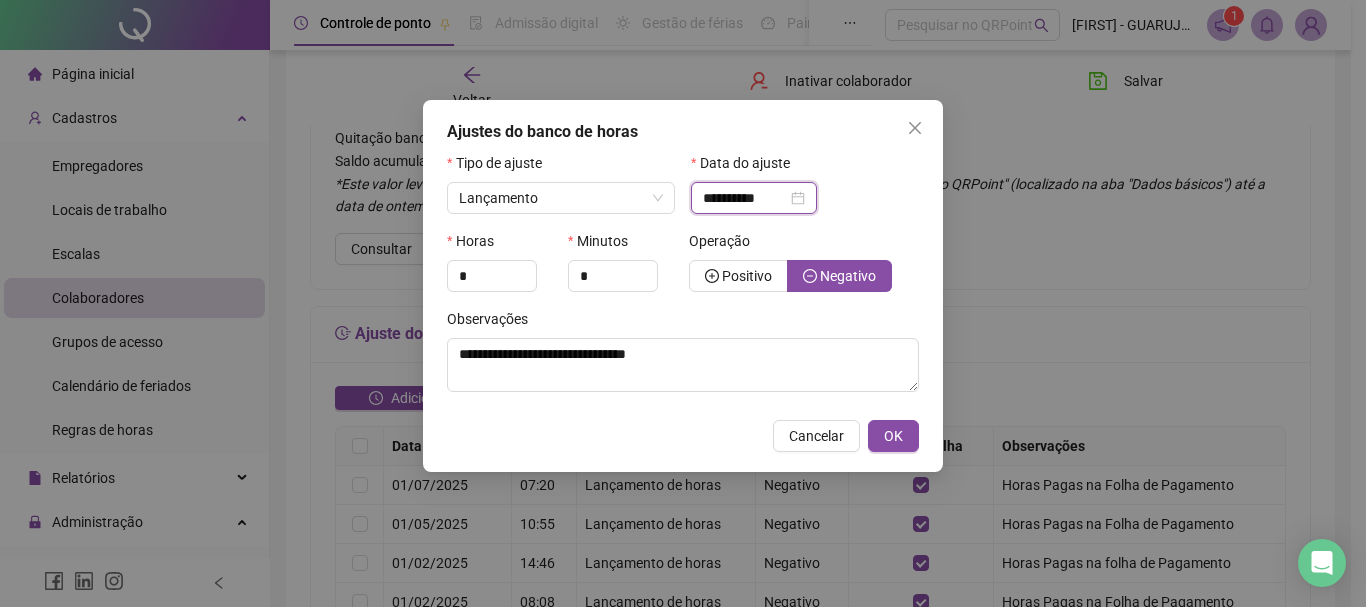 click on "**********" at bounding box center (745, 198) 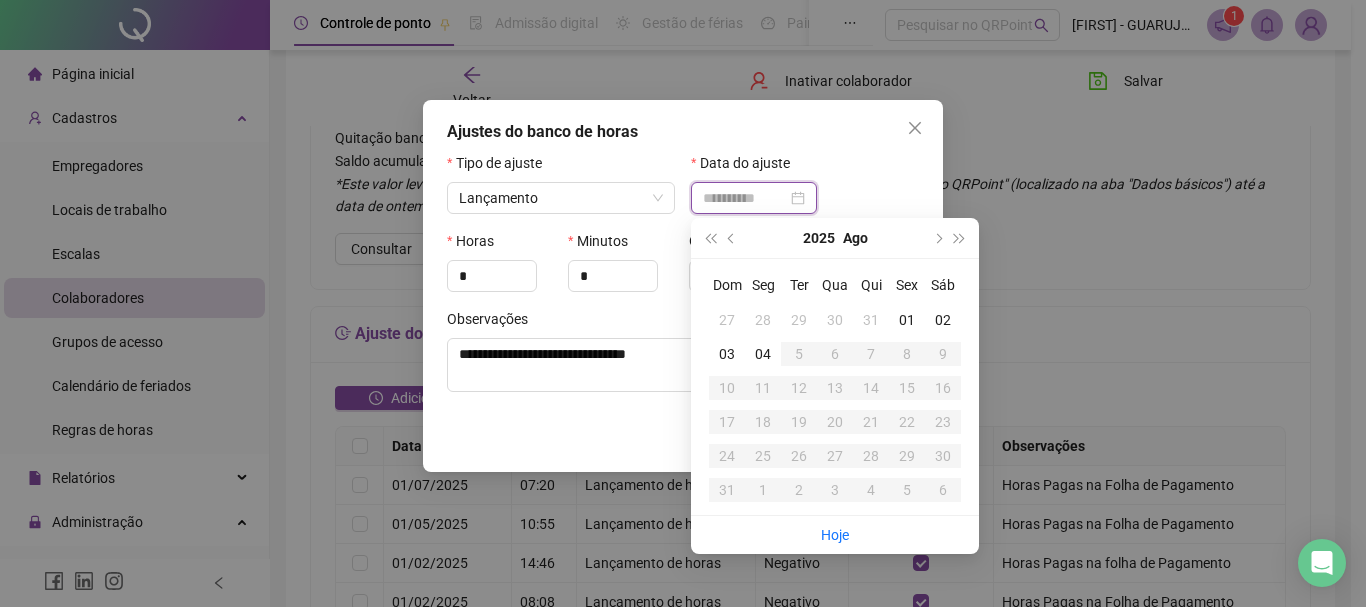 type on "**********" 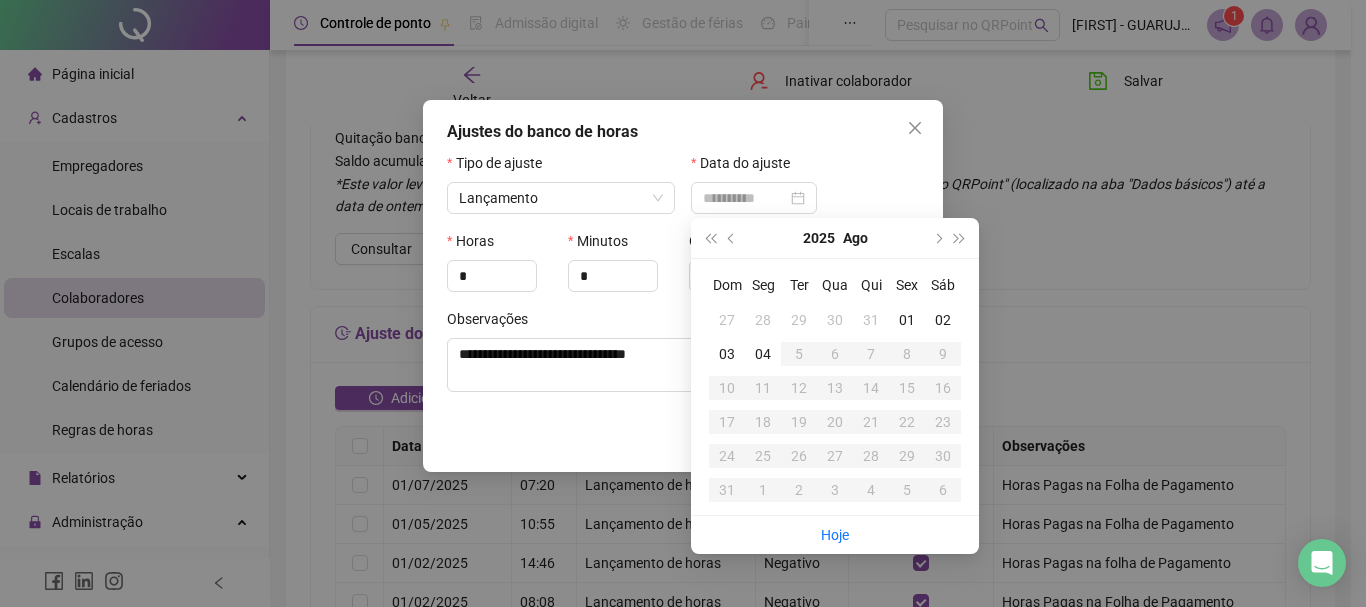 click on "01" at bounding box center [907, 320] 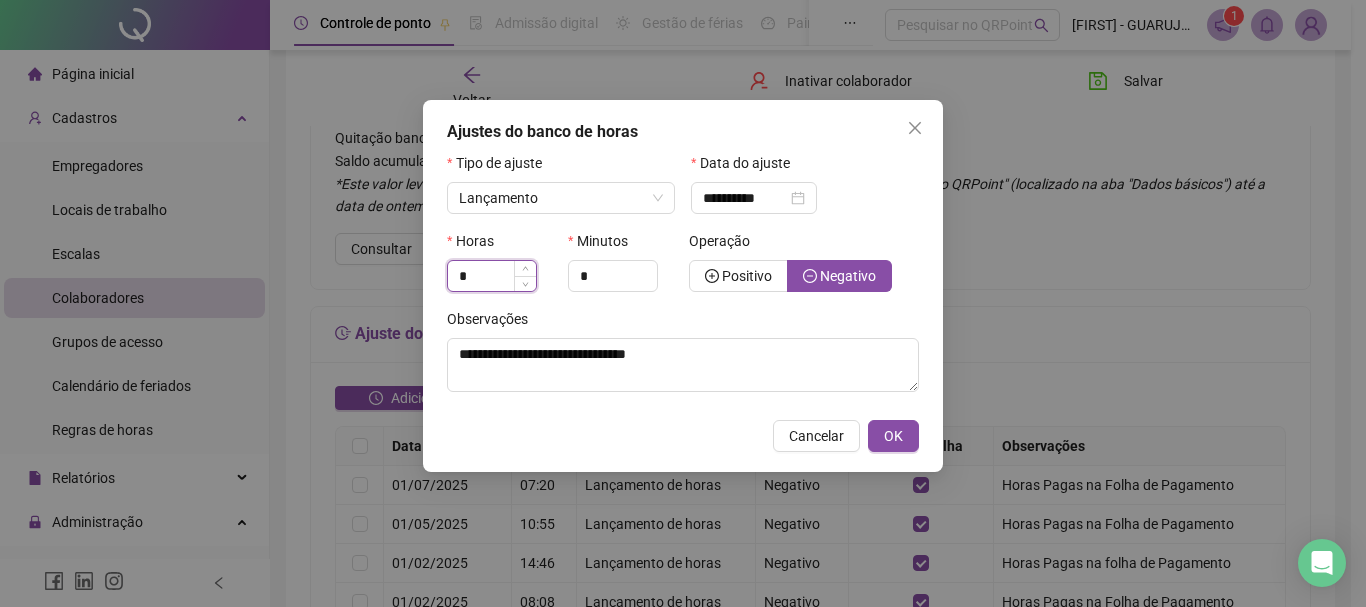 click on "*" at bounding box center [492, 276] 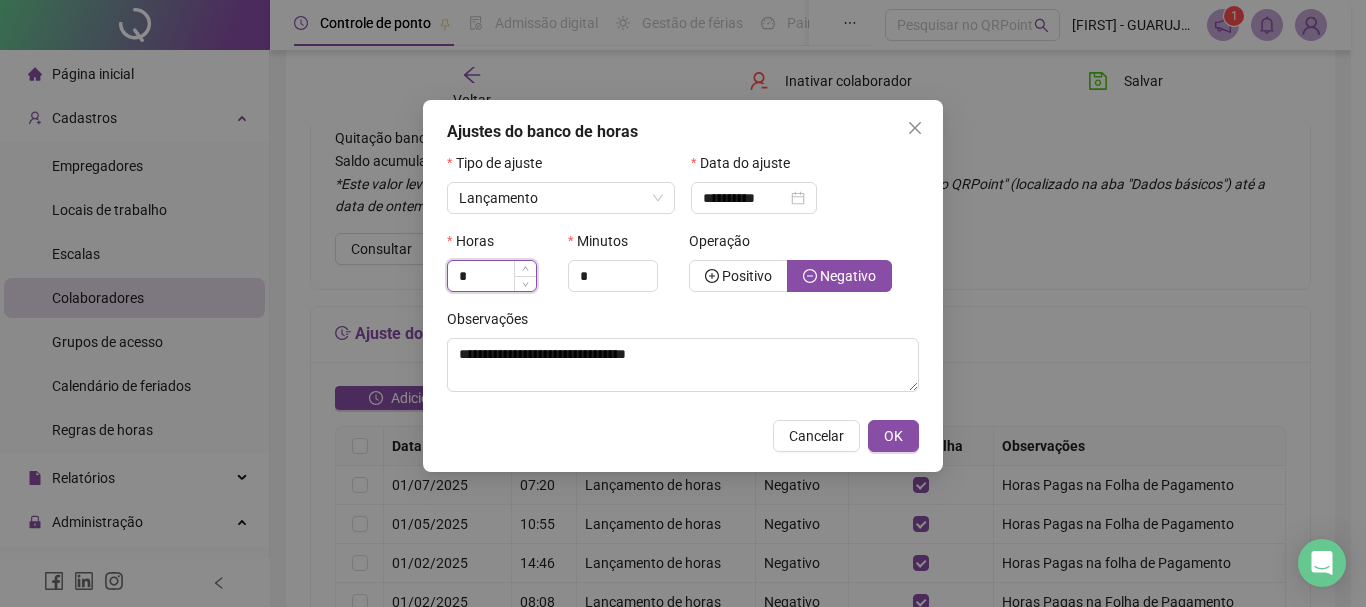 click at bounding box center (525, 283) 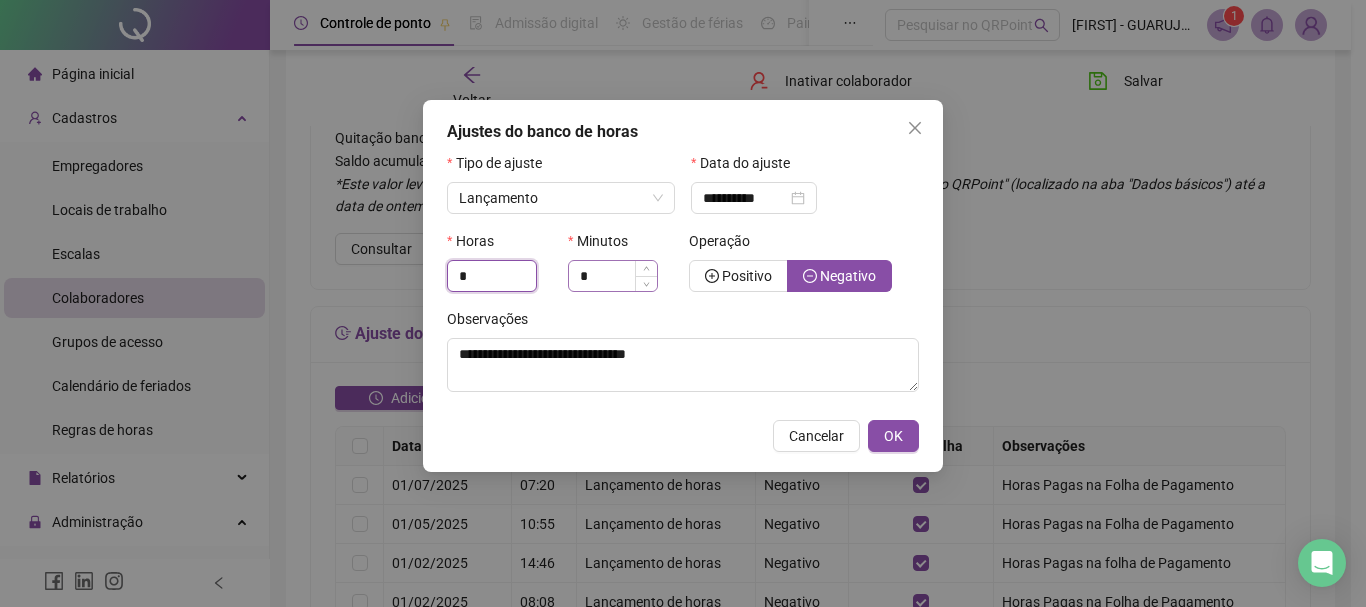 type on "*" 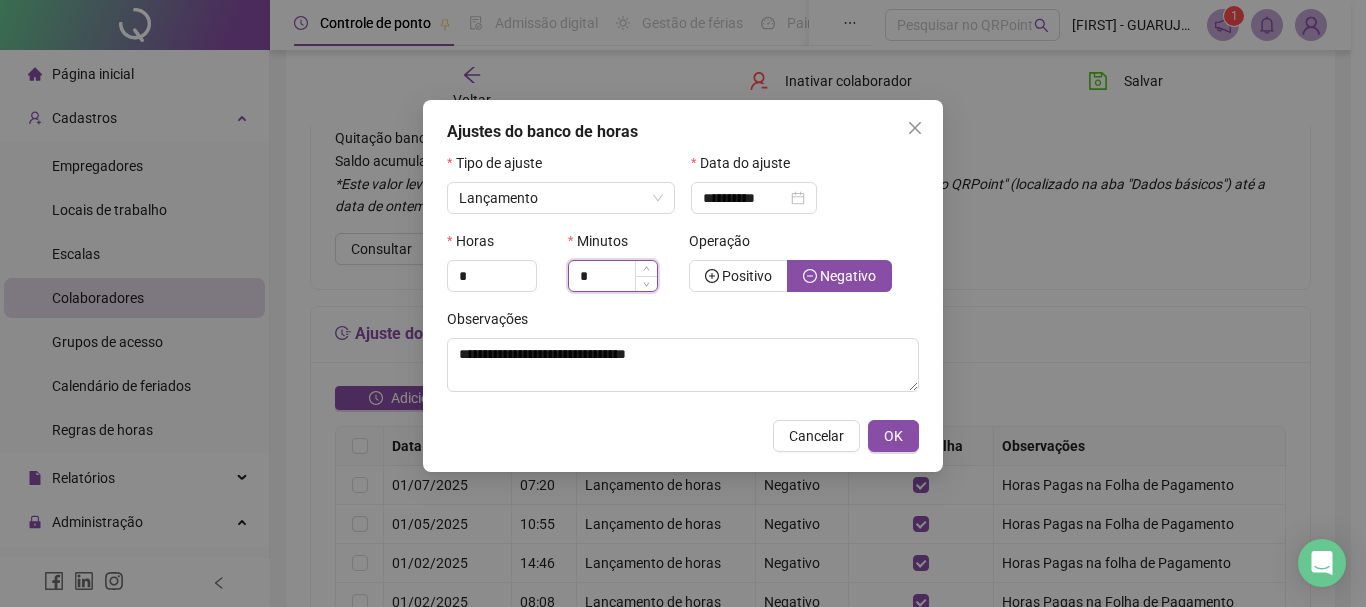 click on "*" at bounding box center [613, 276] 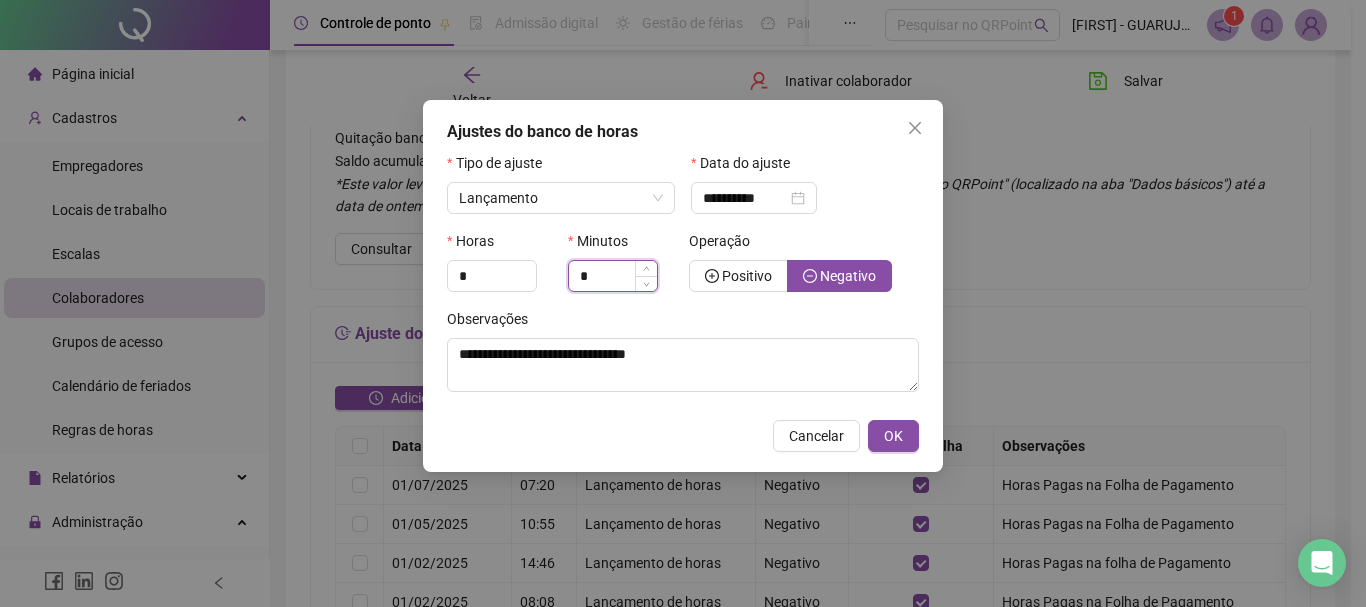 click on "*" at bounding box center (613, 276) 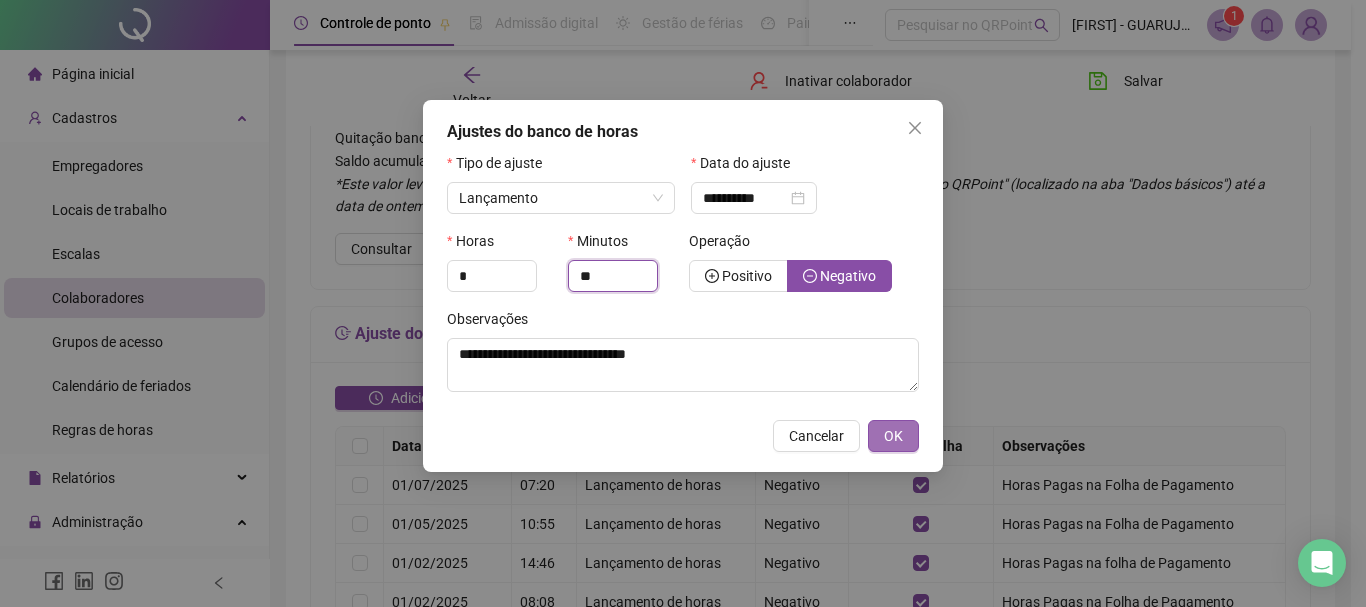 type on "**" 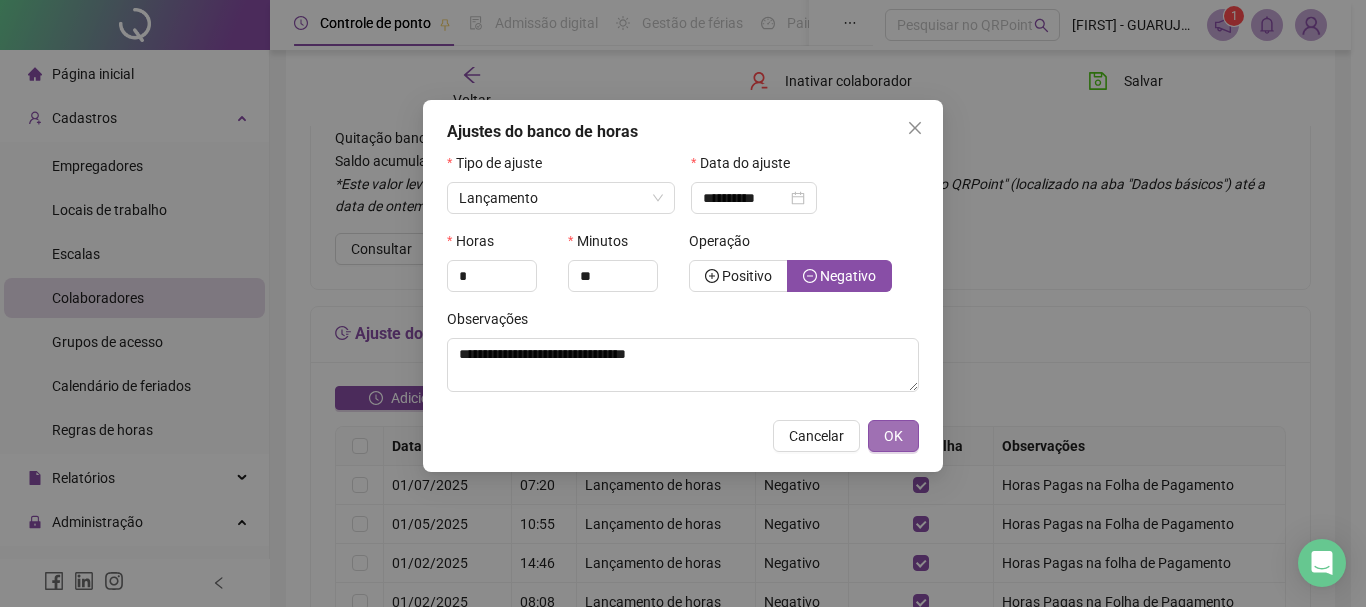 click on "OK" at bounding box center (893, 436) 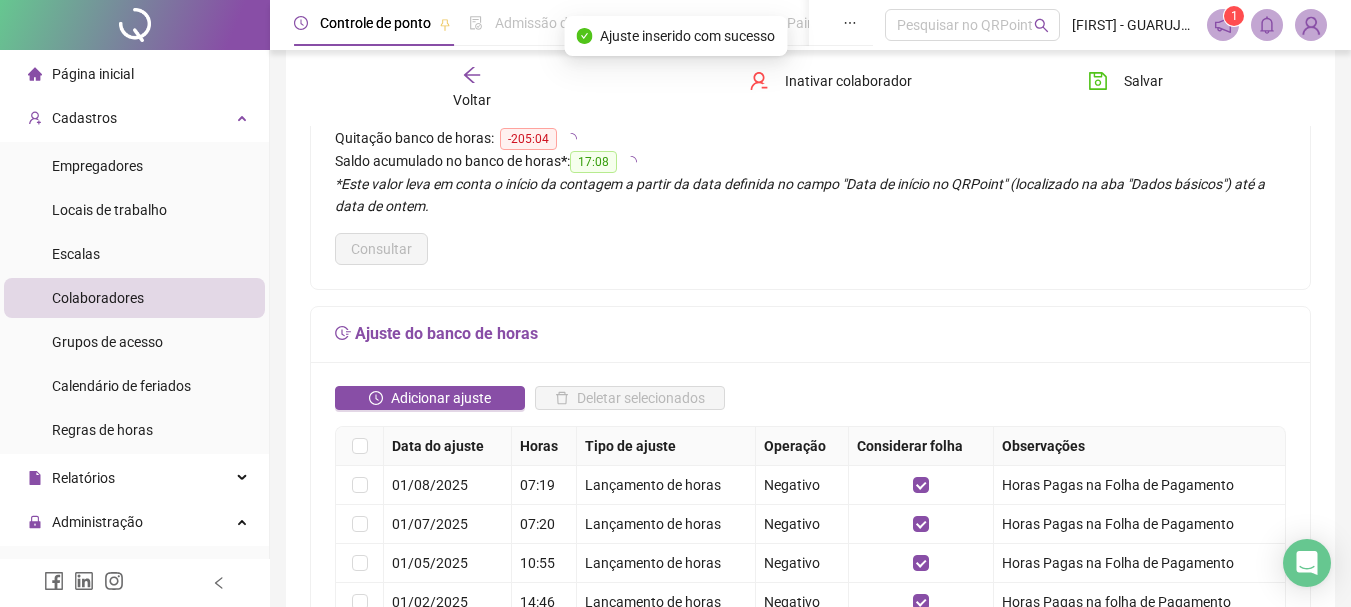 click on "Ajuste do banco de horas" at bounding box center [810, 334] 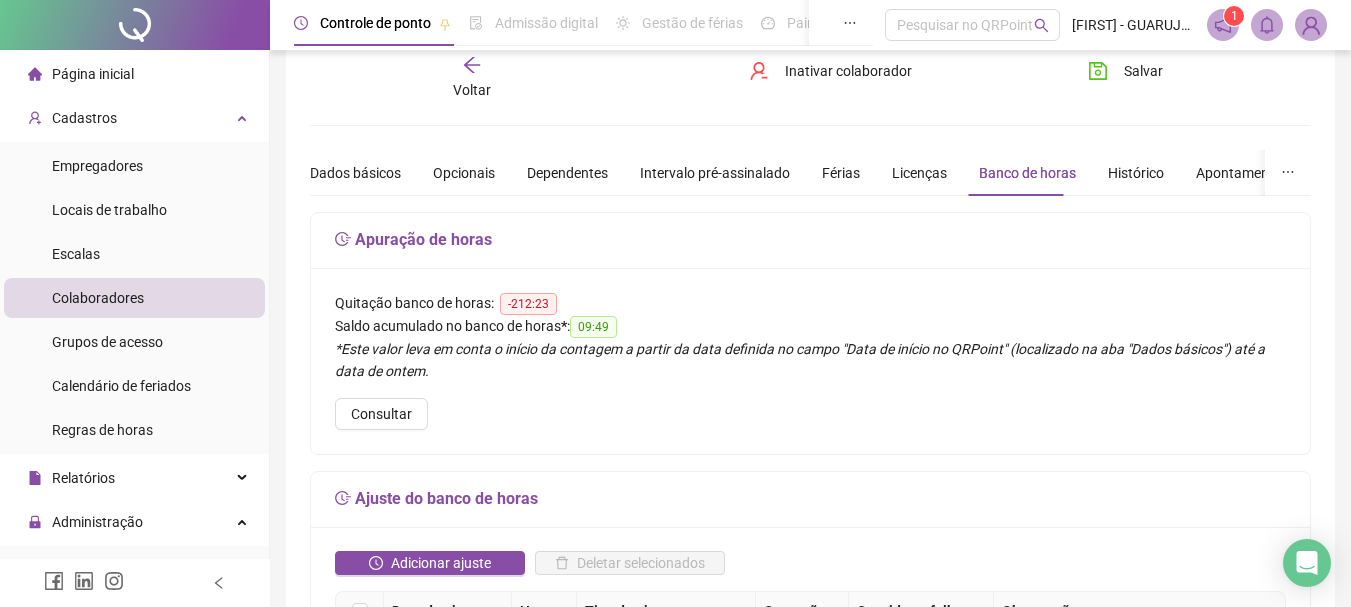 scroll, scrollTop: 0, scrollLeft: 0, axis: both 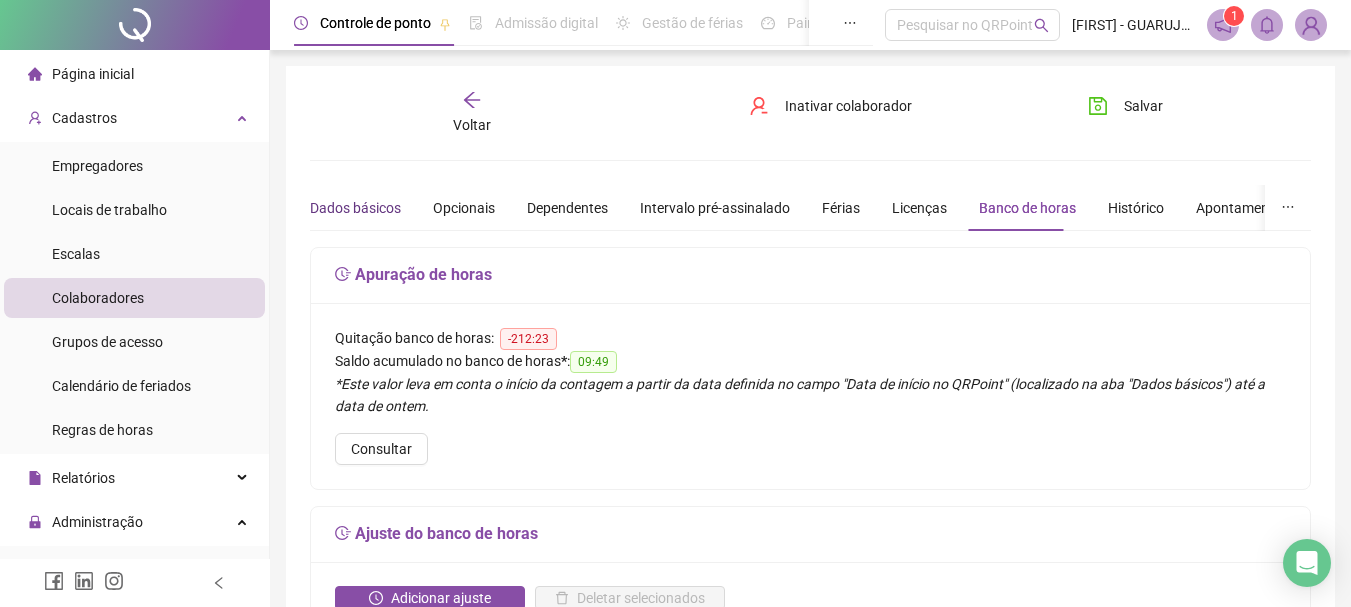 click on "Dados básicos" at bounding box center (355, 208) 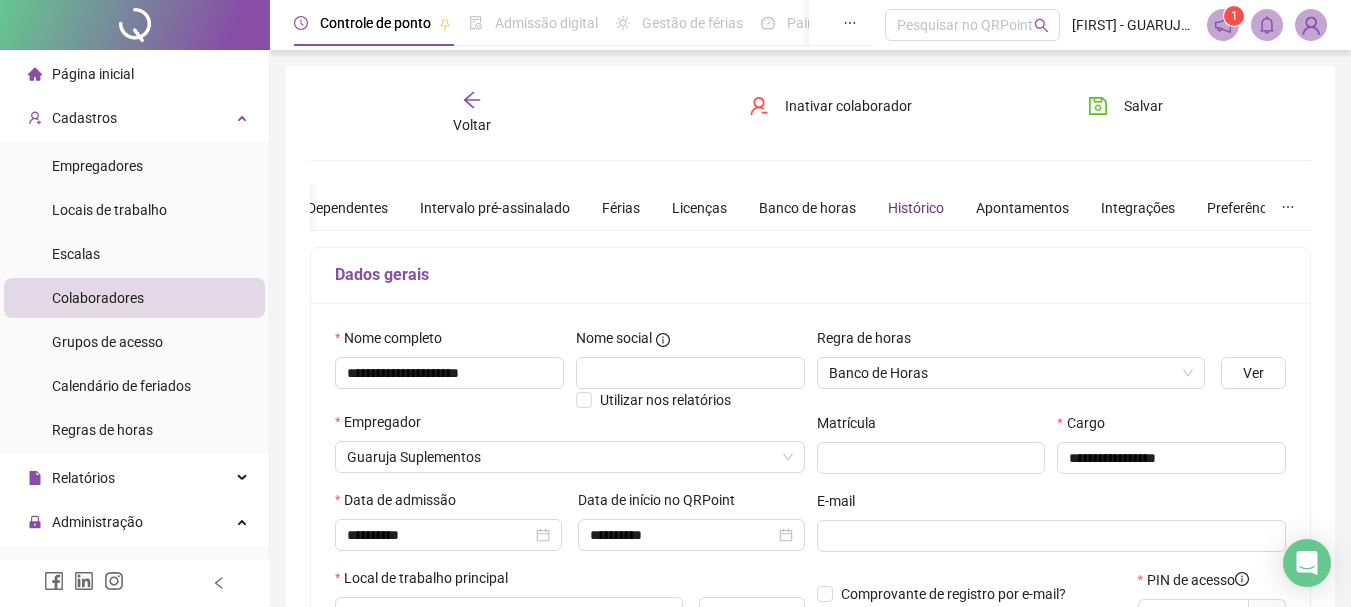 click on "Histórico" at bounding box center [916, 208] 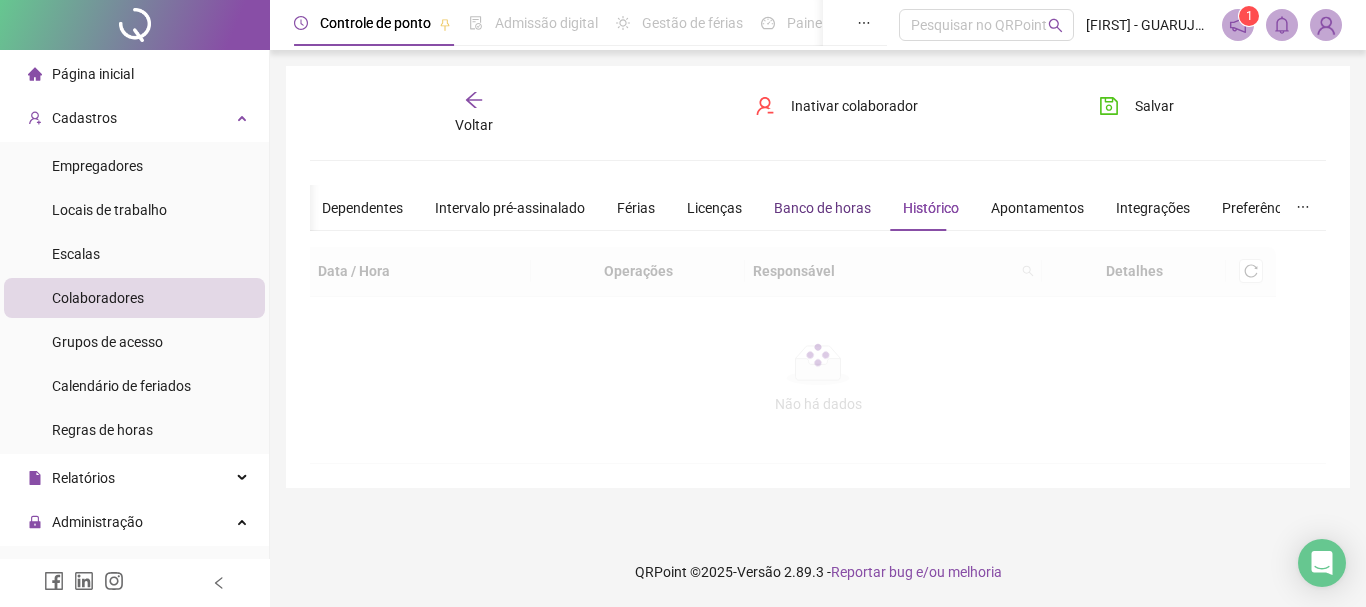 click on "Banco de horas" at bounding box center (822, 208) 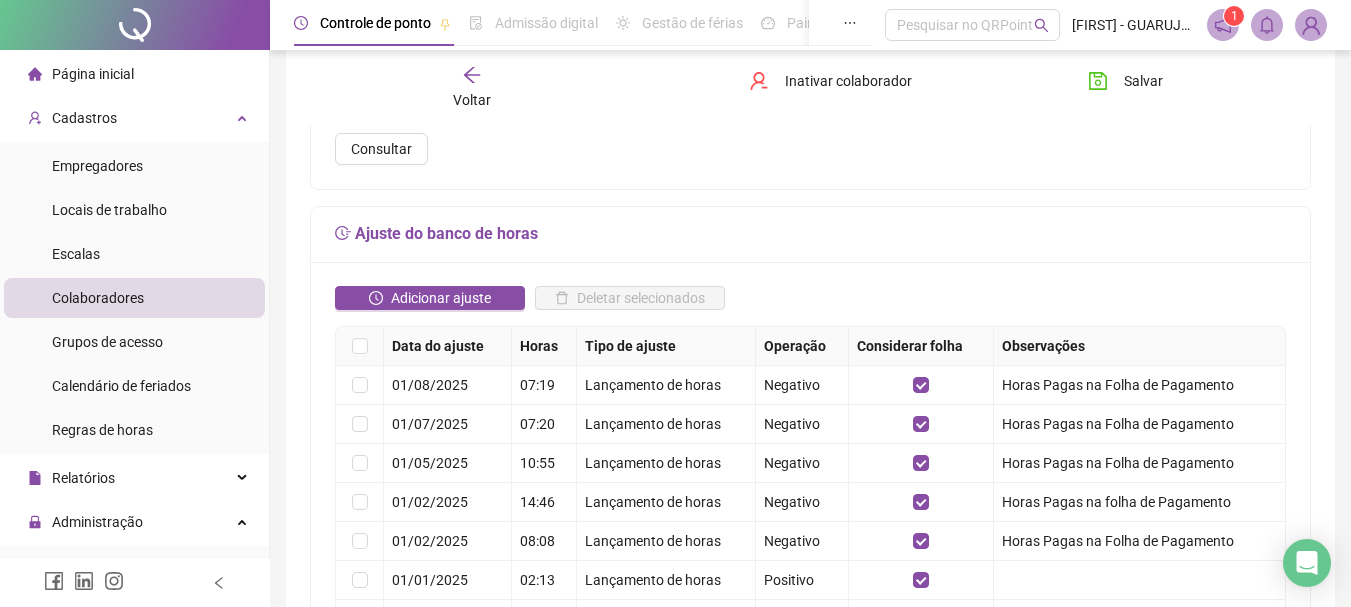 scroll, scrollTop: 0, scrollLeft: 0, axis: both 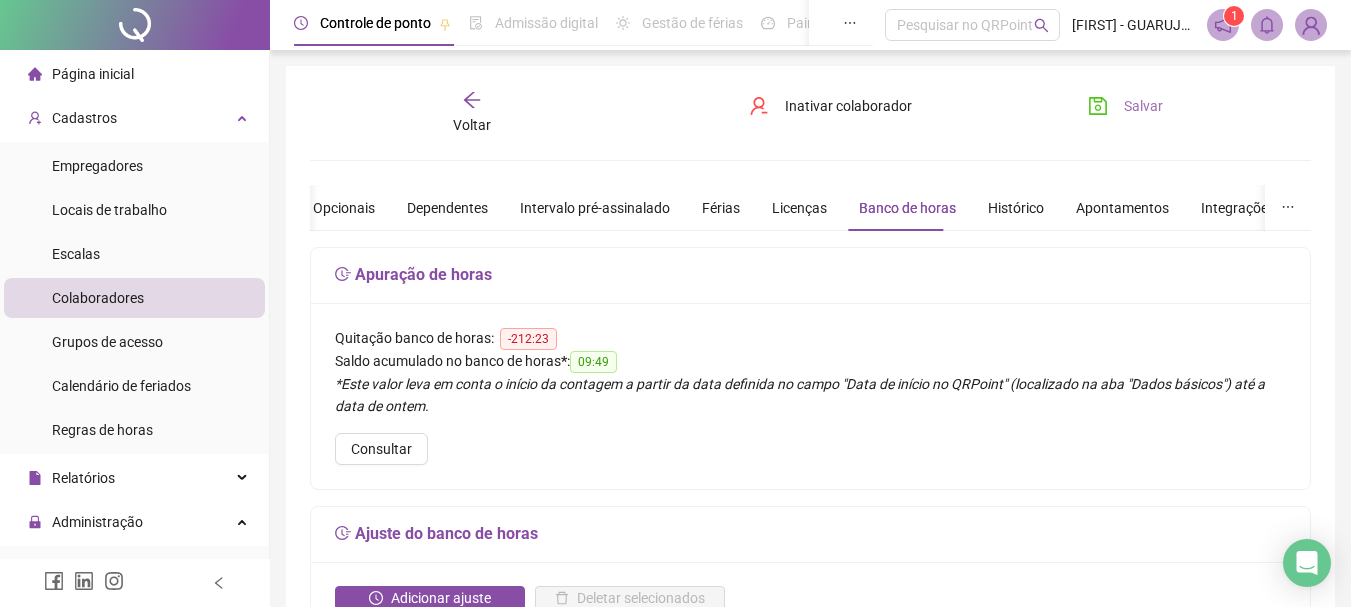 click on "Salvar" at bounding box center (1143, 106) 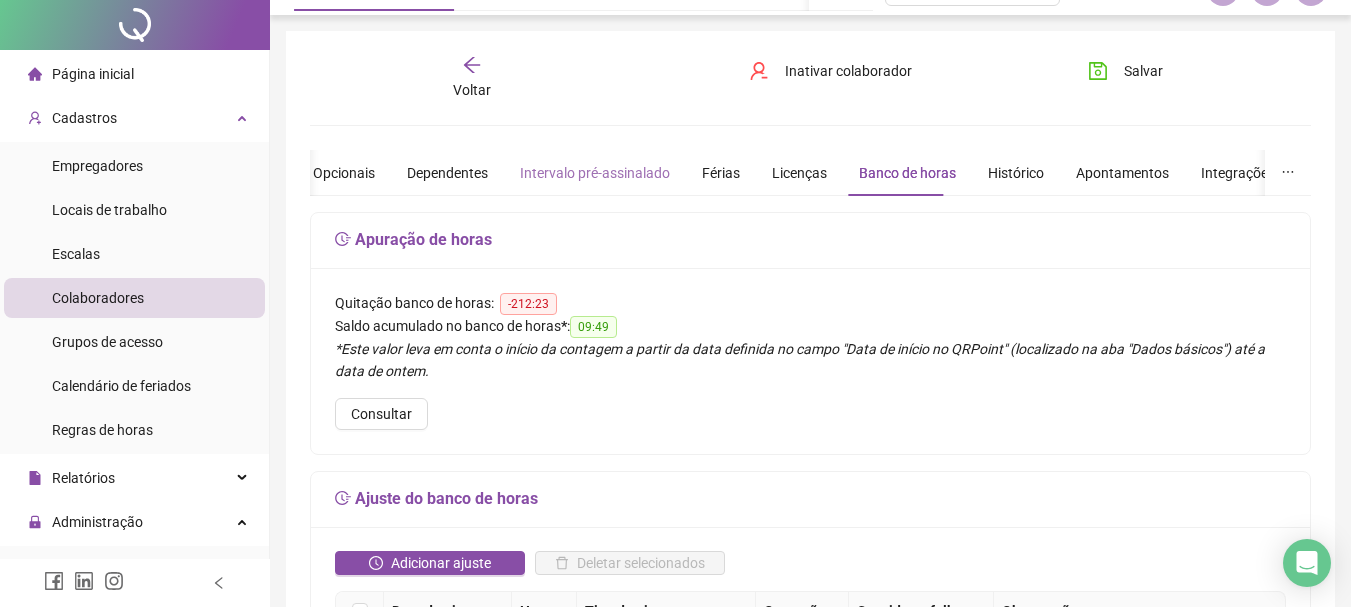scroll, scrollTop: 0, scrollLeft: 0, axis: both 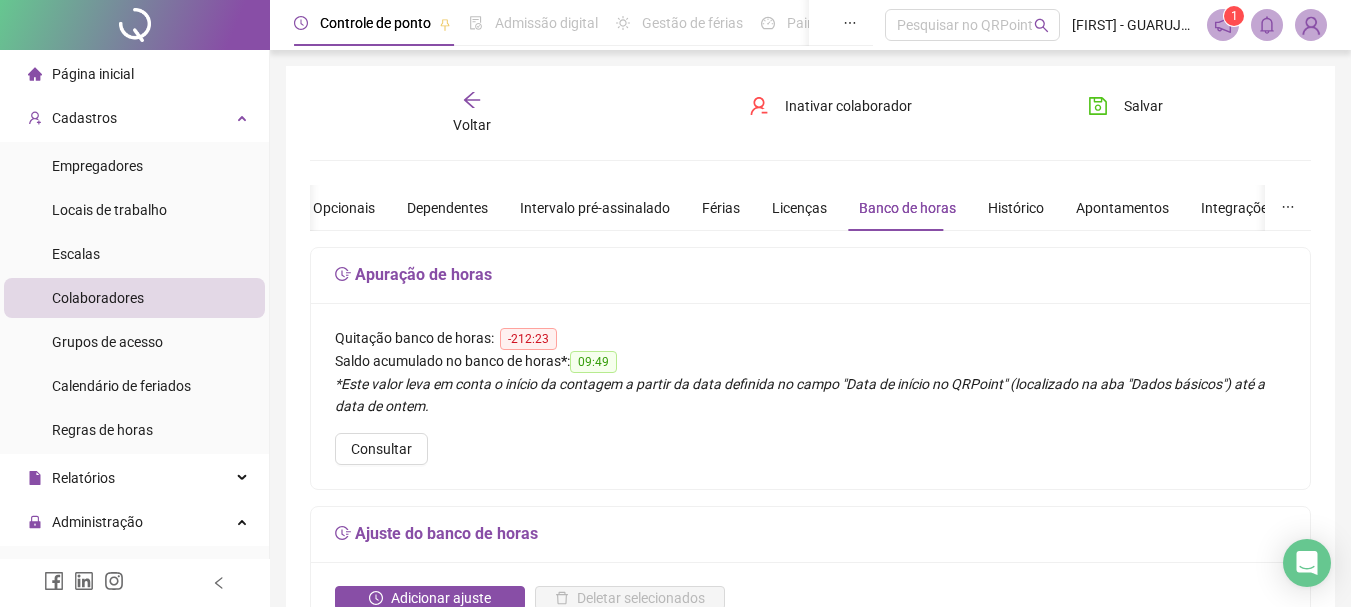 click 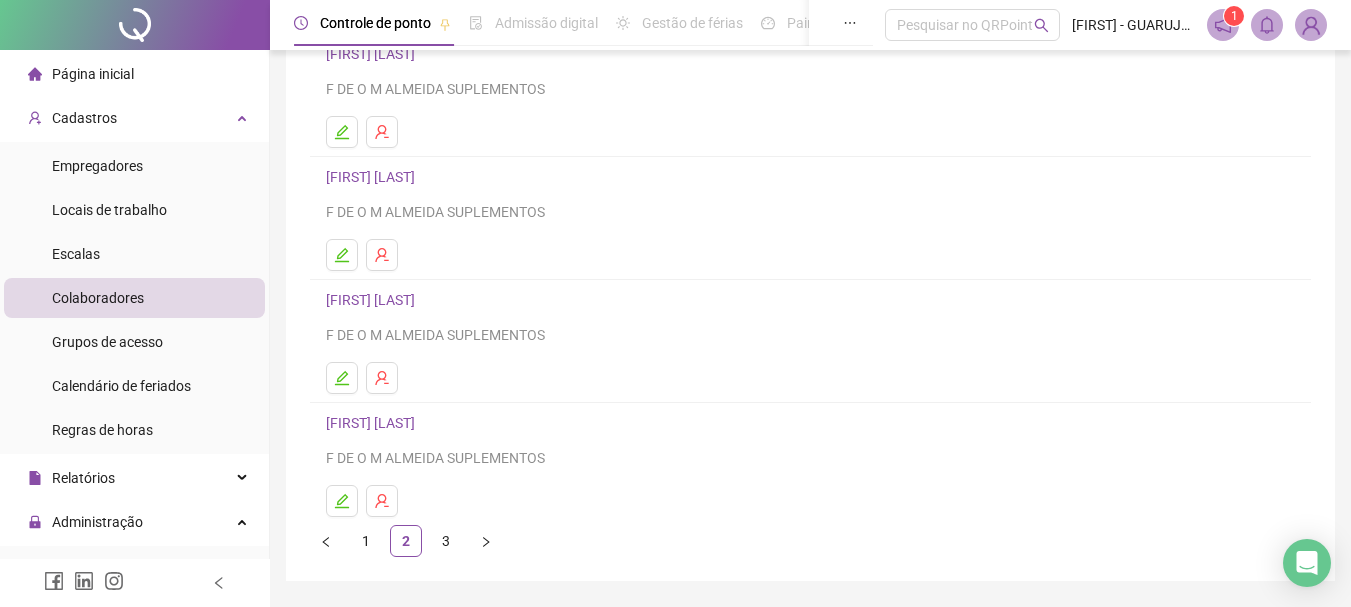 scroll, scrollTop: 360, scrollLeft: 0, axis: vertical 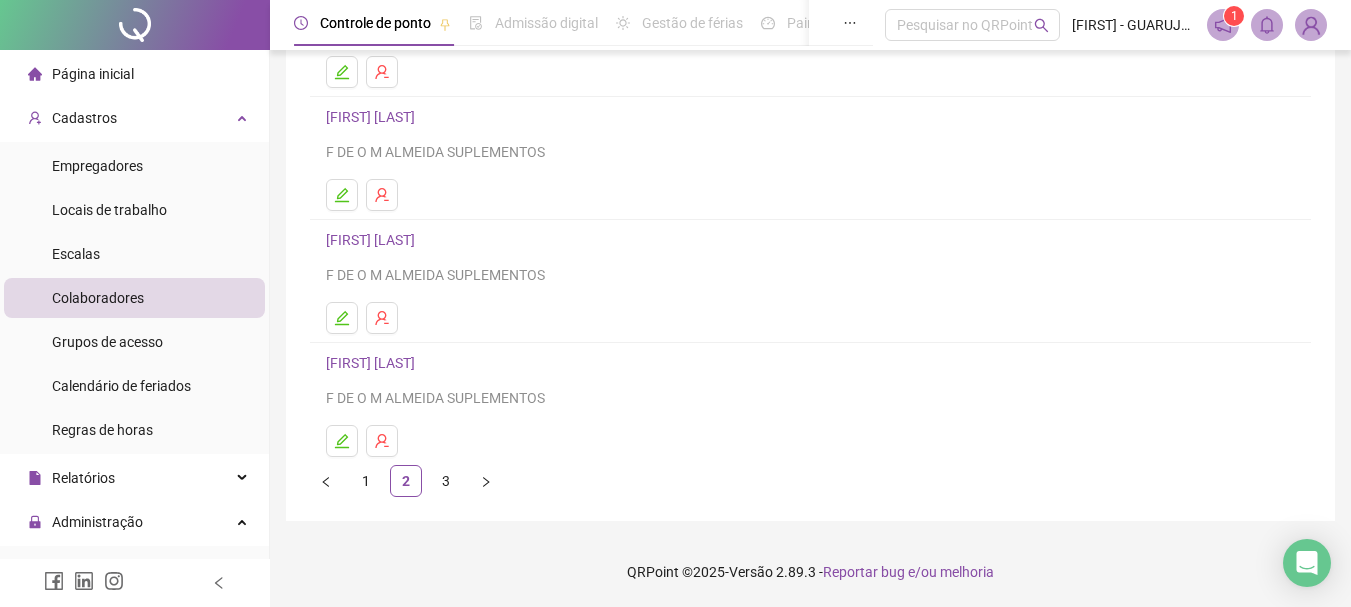 click on "[NAME]    F DE O M ALMEIDA SUPLEMENTOS [NAME]    F DE O M ALMEIDA SUPLEMENTOS [NAME]    F DE O M ALMEIDA SUPLEMENTOS [NAME]    F DE O M ALMEIDA SUPLEMENTOS [NAME]    F DE O M ALMEIDA SUPLEMENTOS 1 2 3" at bounding box center [810, 113] 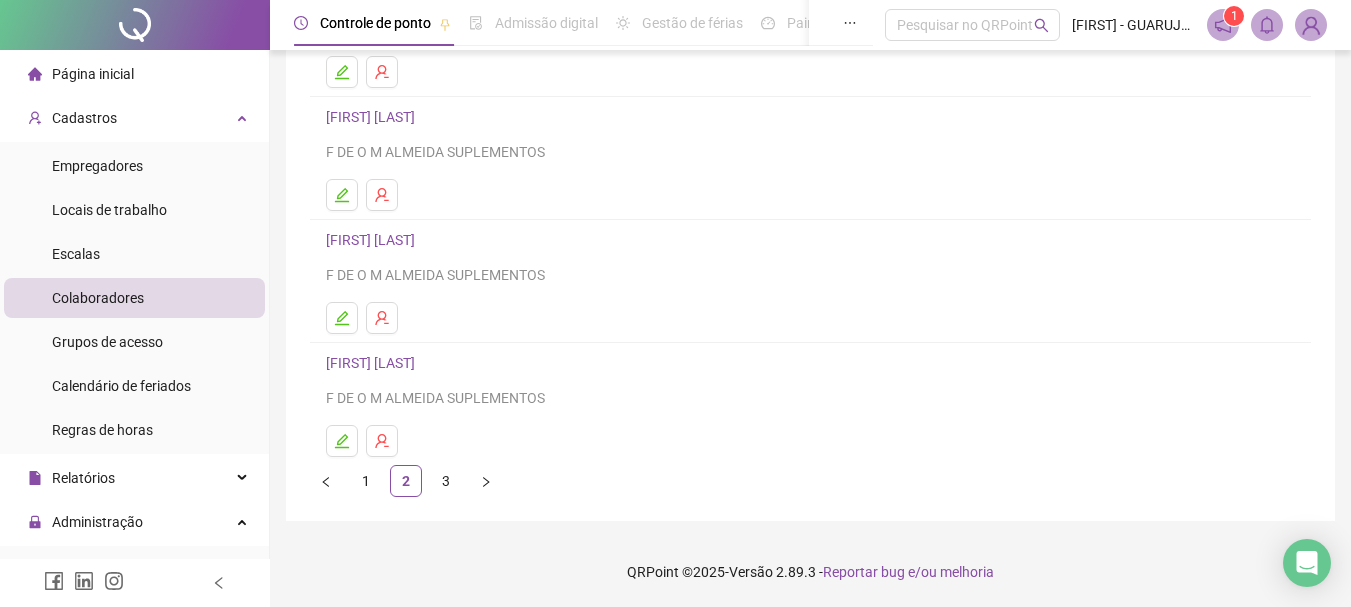 click on "[FIRST] [LAST]" at bounding box center [373, 363] 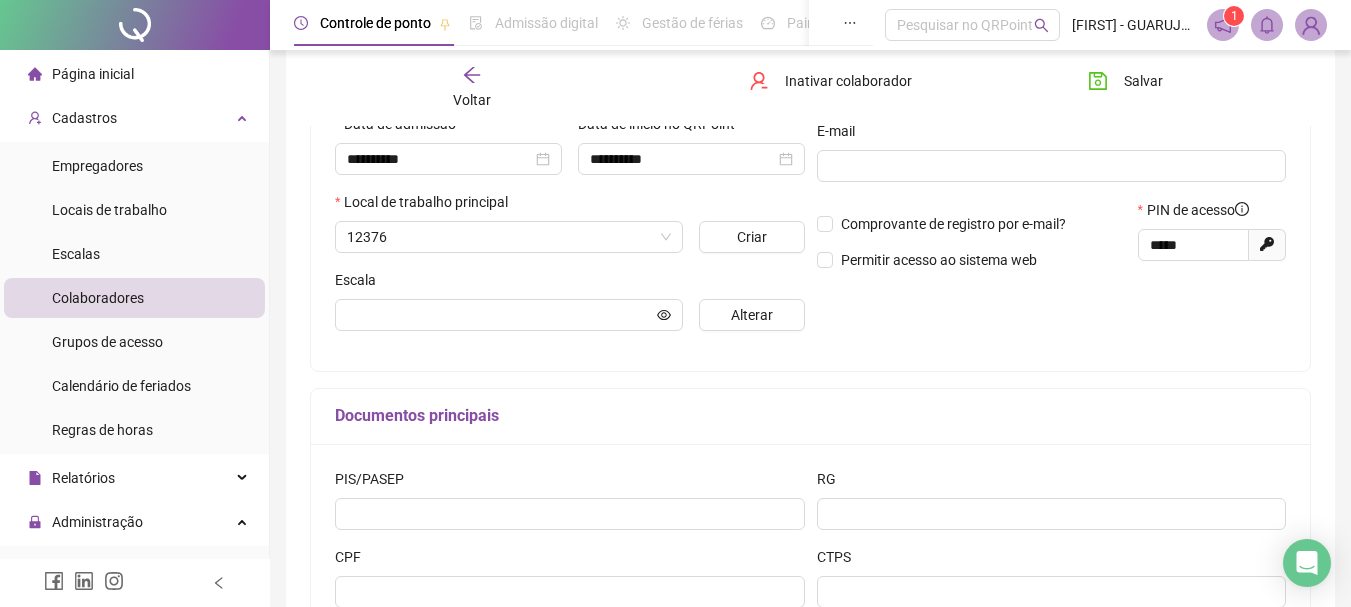 type on "**********" 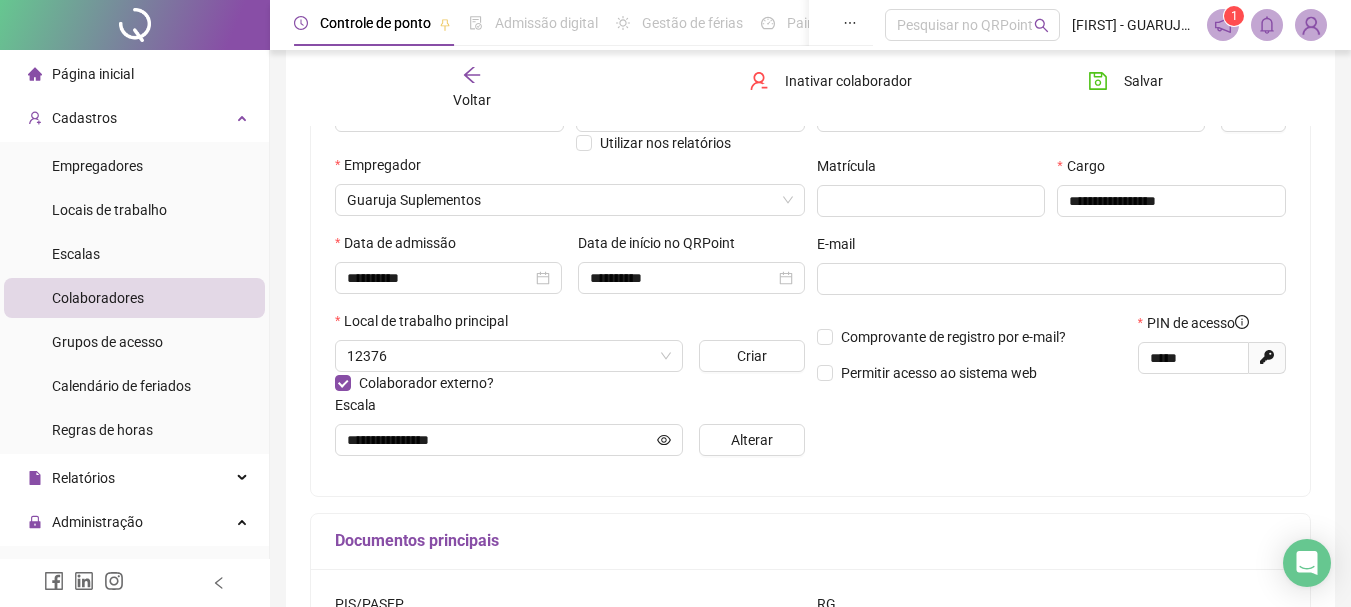scroll, scrollTop: 70, scrollLeft: 0, axis: vertical 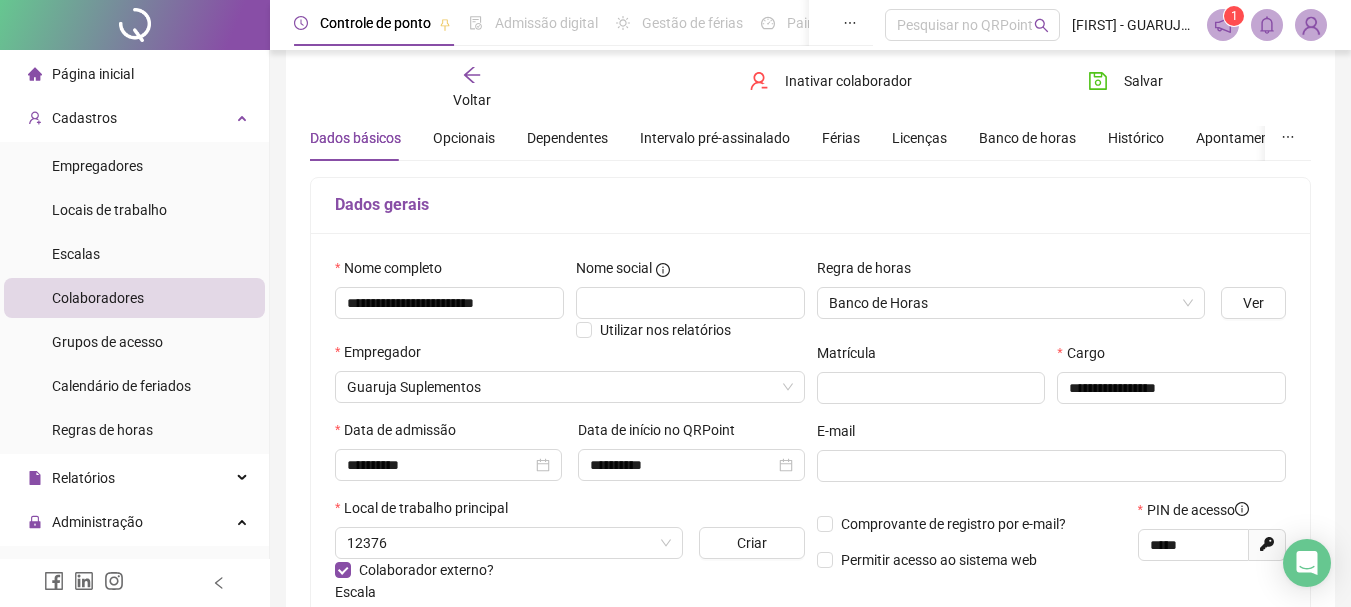 click on "Voltar Inativar colaborador Salvar" at bounding box center (810, 88) 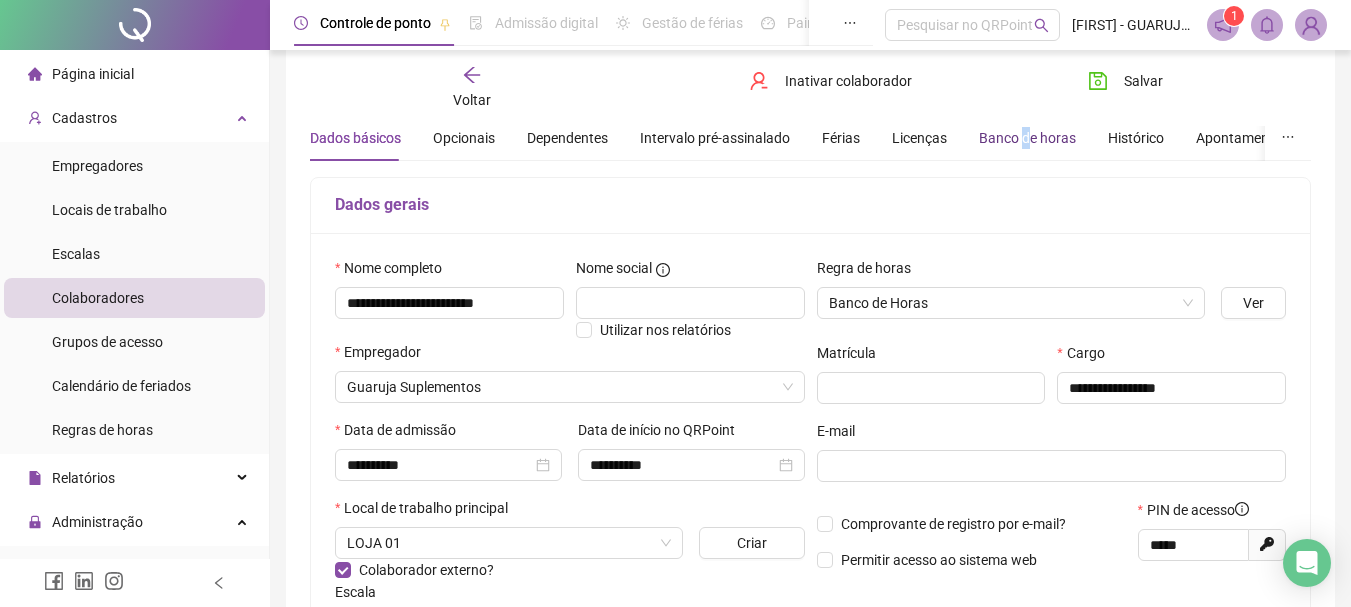 click on "Banco de horas" at bounding box center [1027, 138] 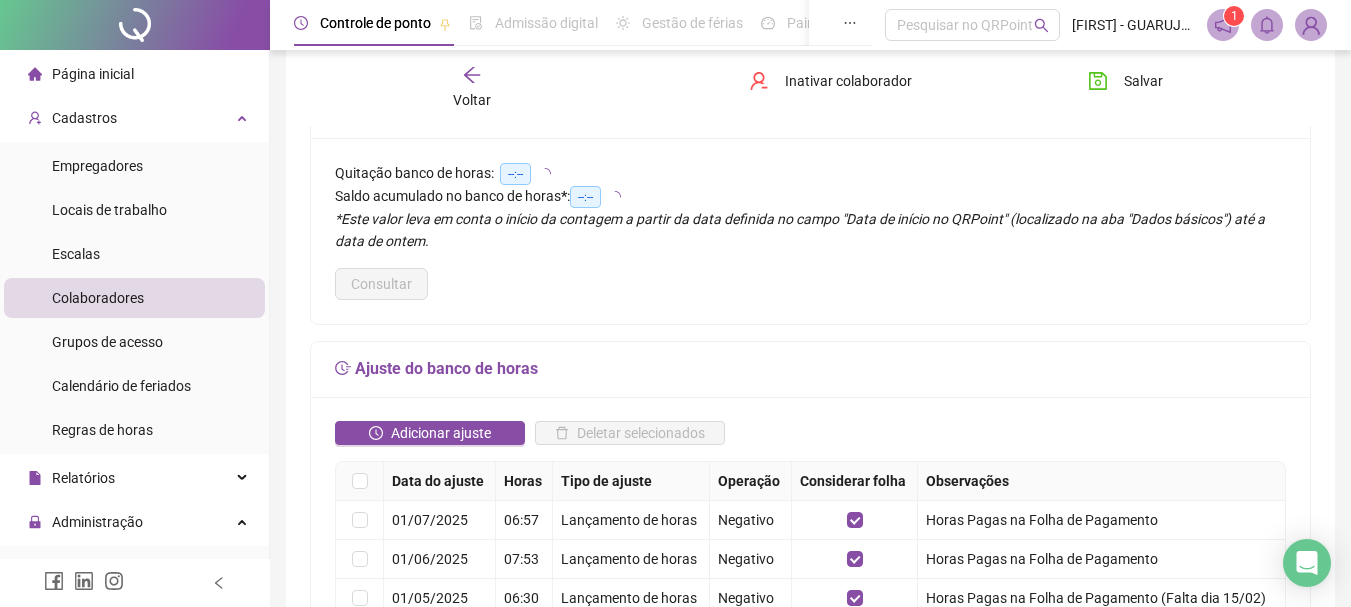 scroll, scrollTop: 170, scrollLeft: 0, axis: vertical 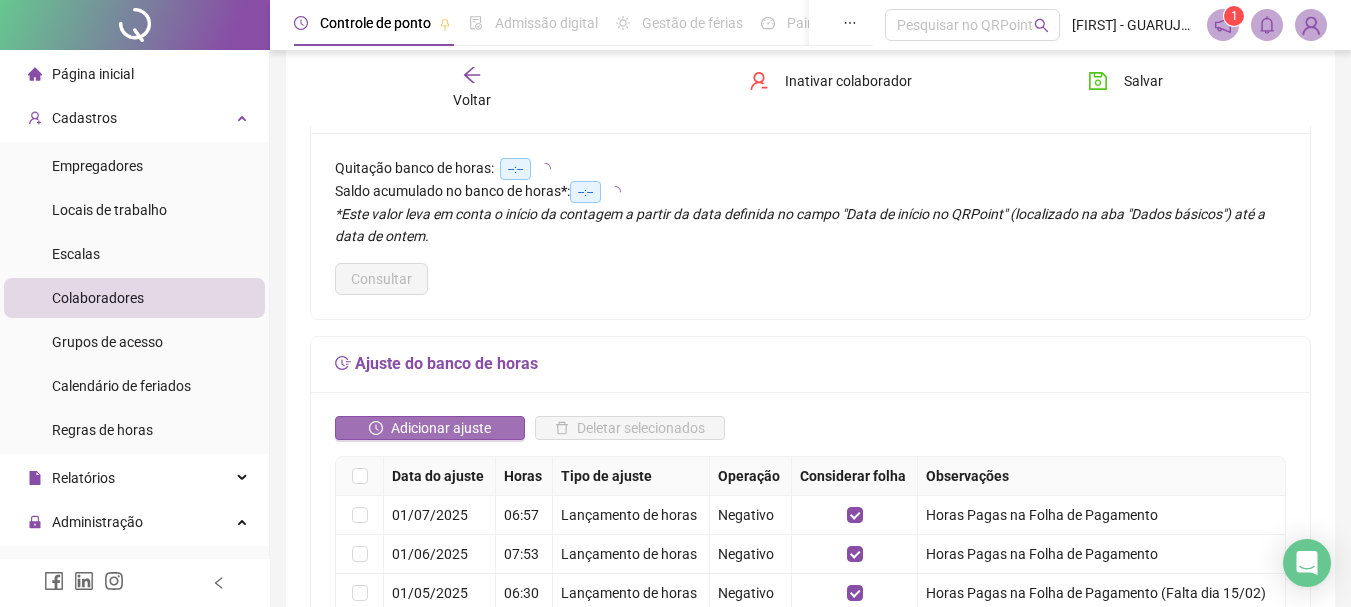 click on "Adicionar ajuste" at bounding box center (441, 428) 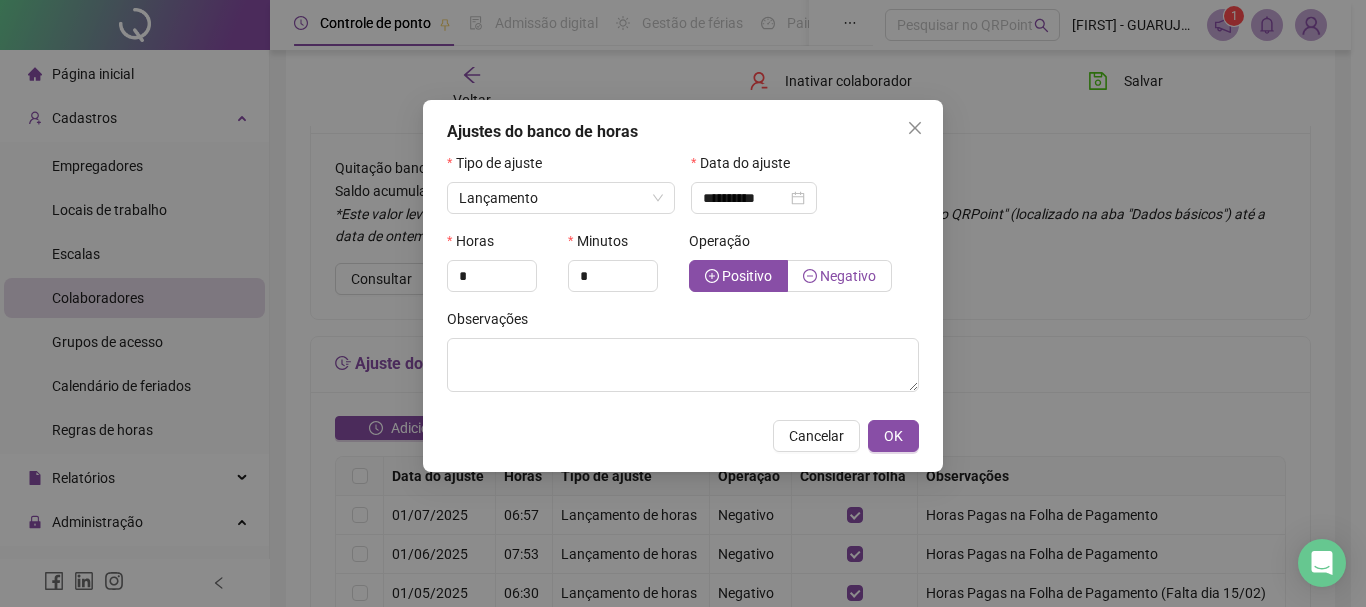 click on "Negativo" at bounding box center [840, 276] 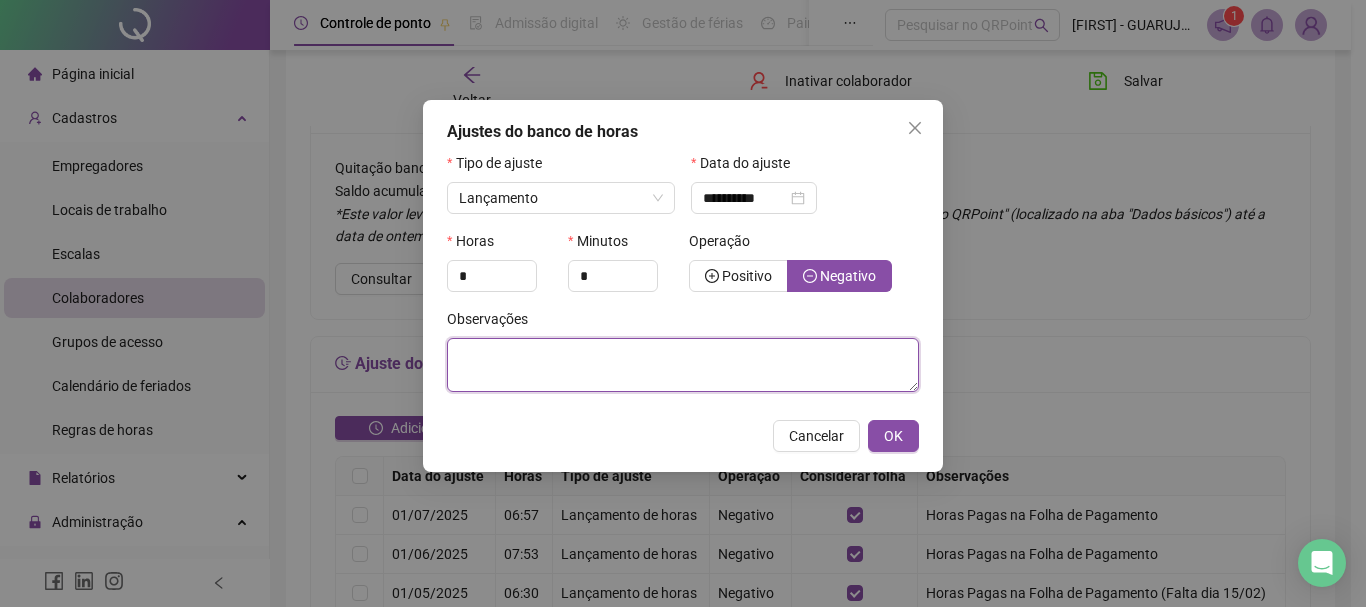 click at bounding box center (683, 365) 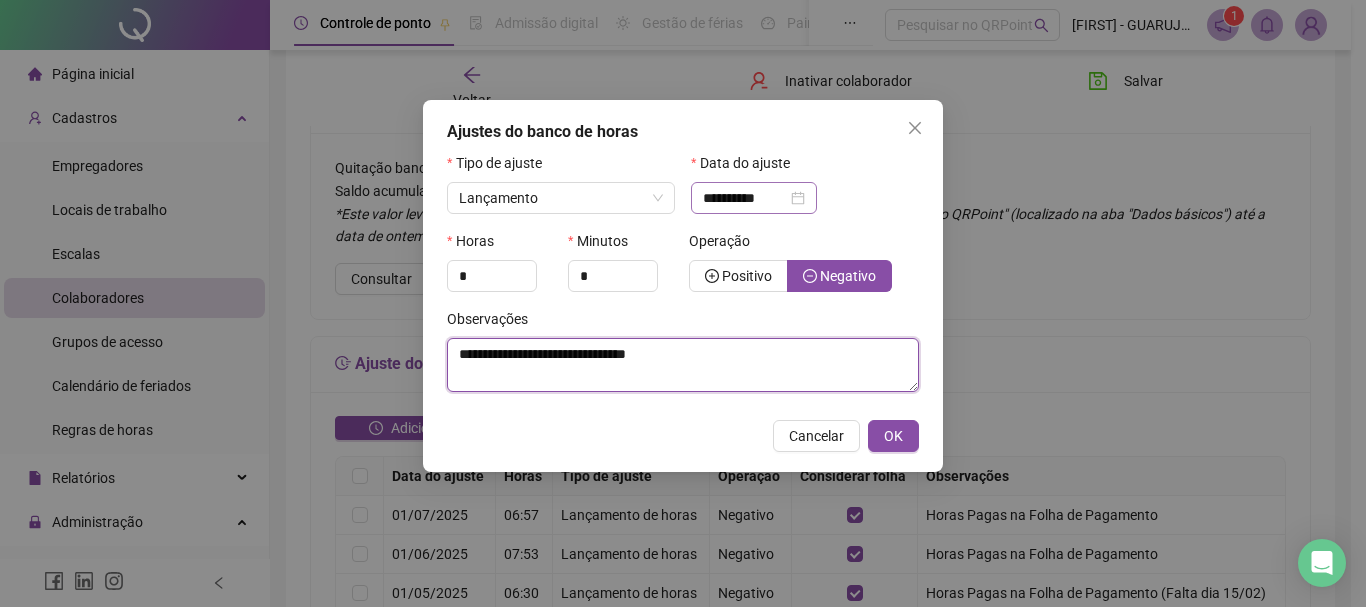 click on "**********" at bounding box center [754, 198] 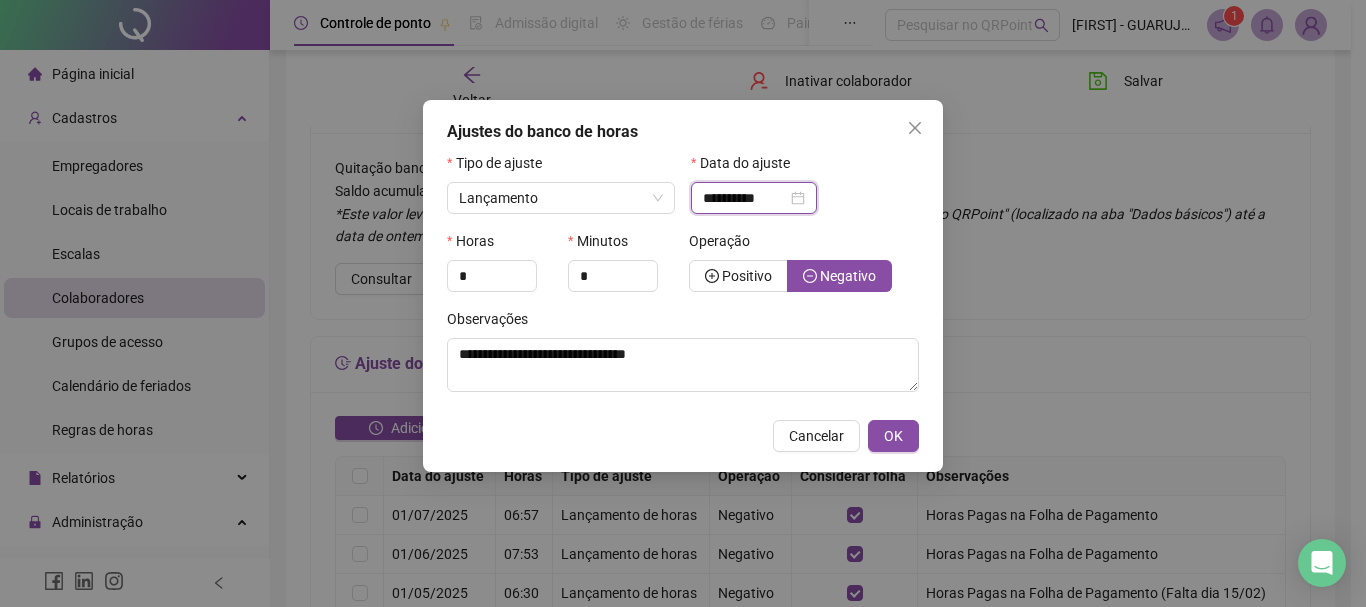 click on "**********" at bounding box center (754, 198) 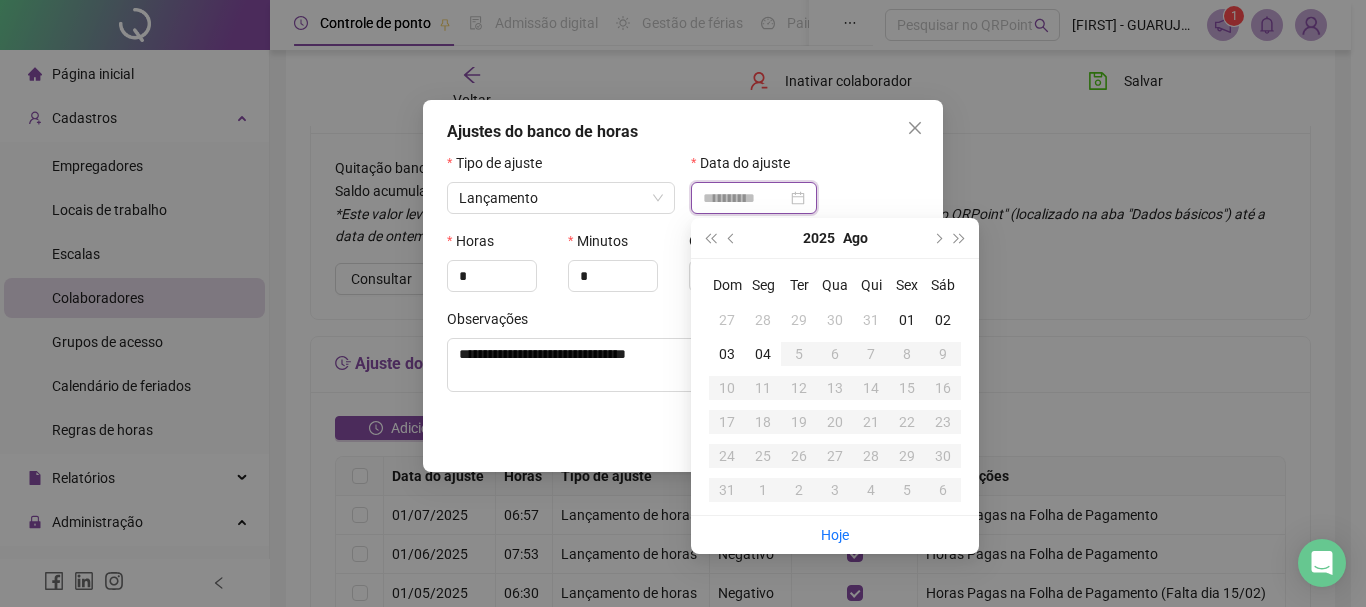 type on "**********" 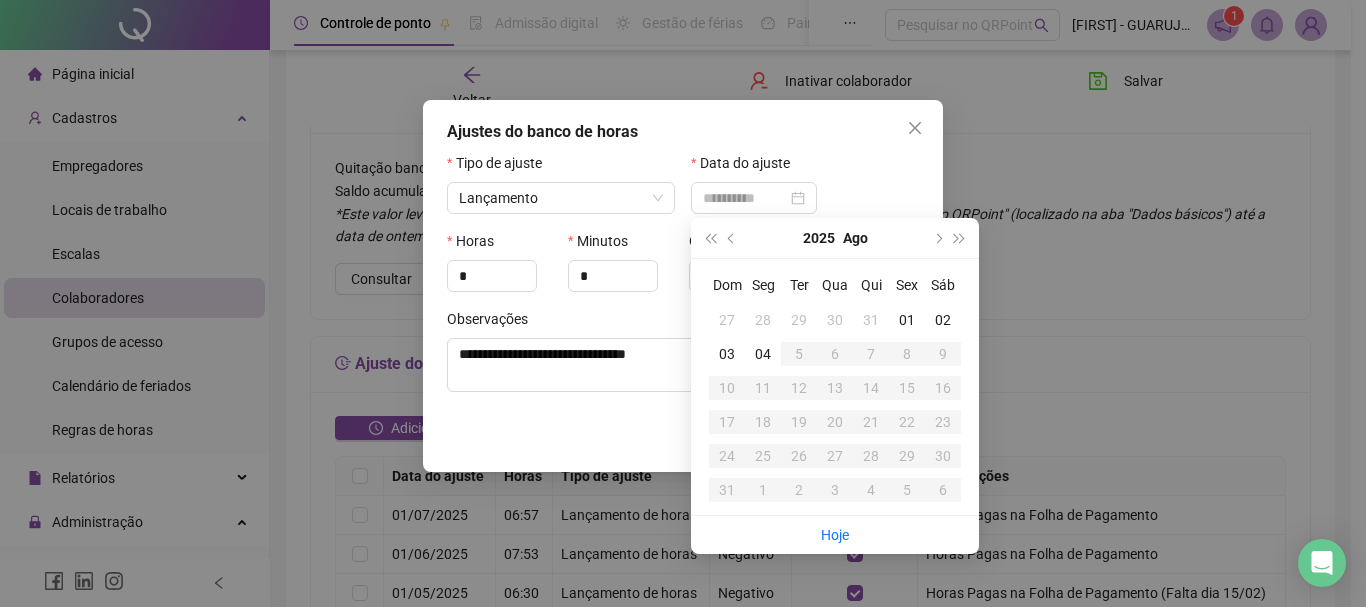 click on "01" at bounding box center (907, 320) 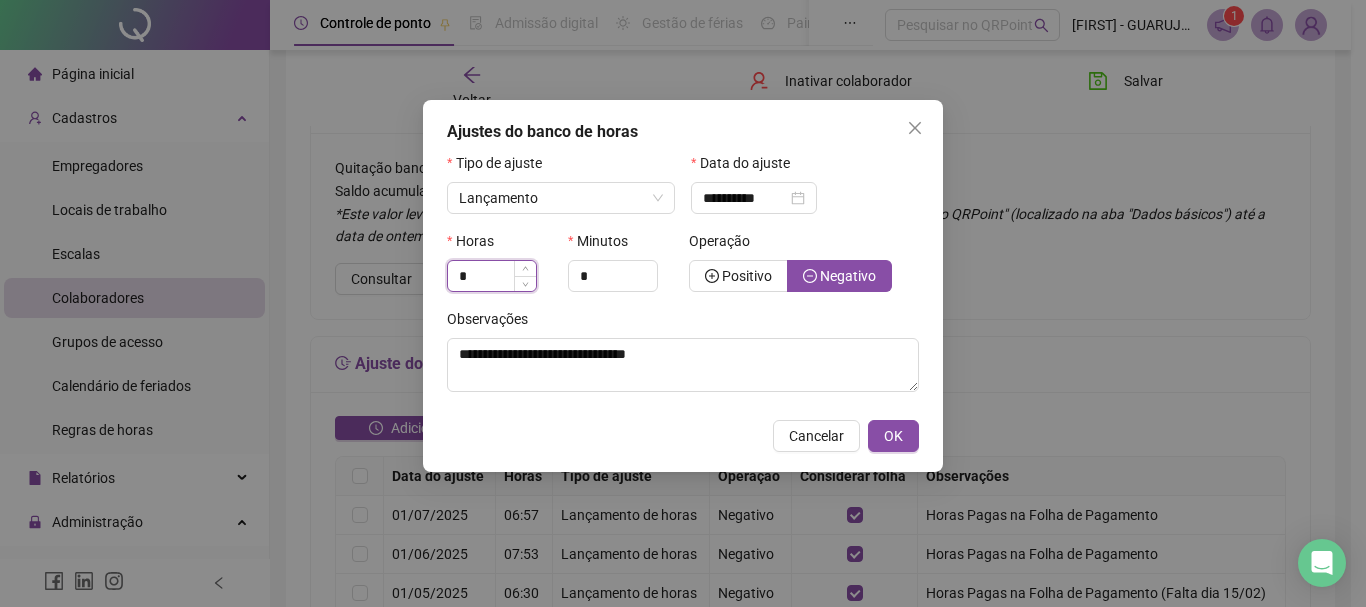 click on "*" at bounding box center (492, 276) 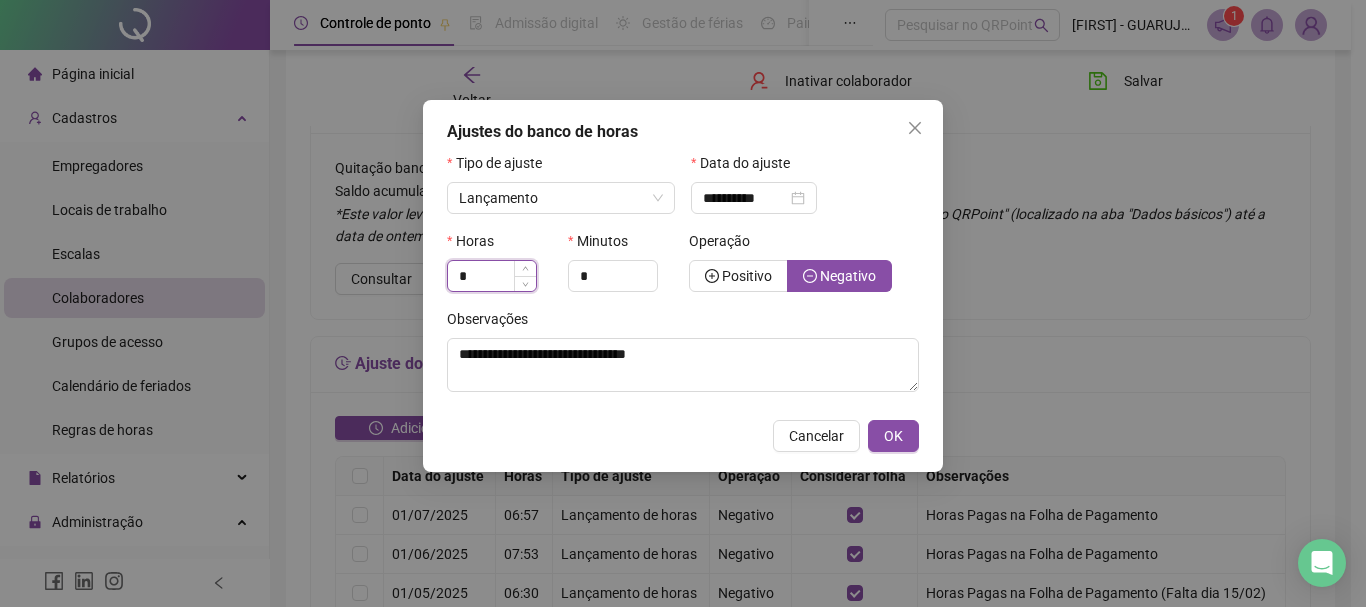 click on "*" at bounding box center [492, 276] 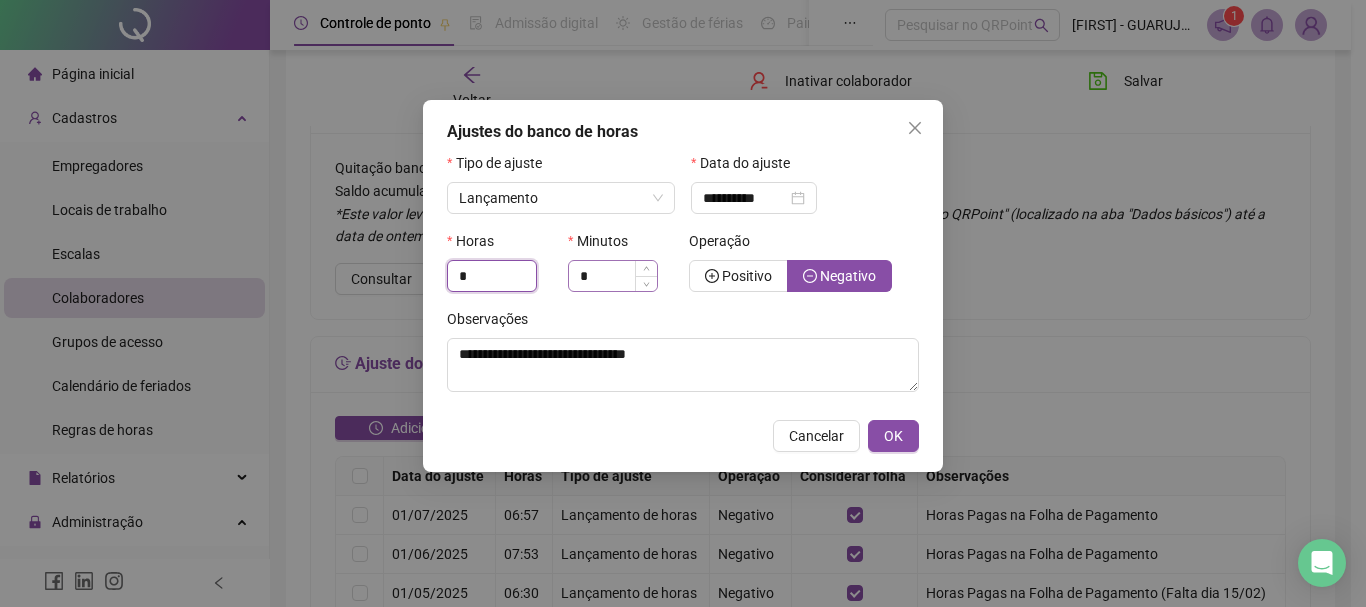 type on "*" 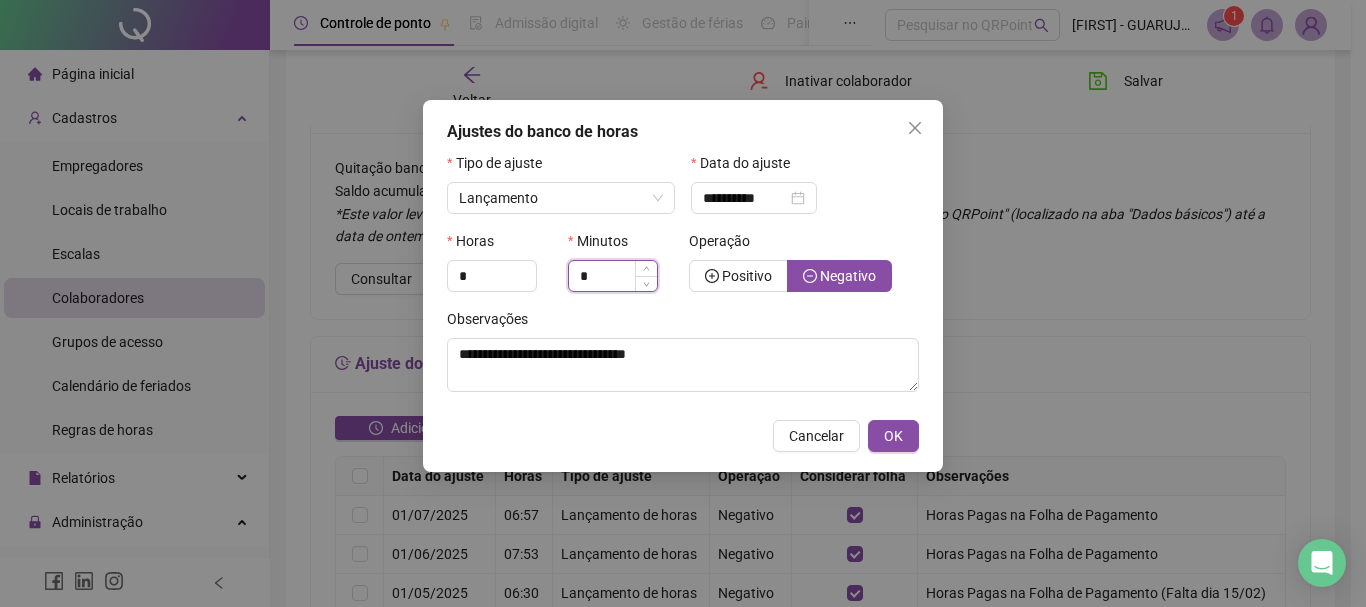 click on "*" at bounding box center (613, 276) 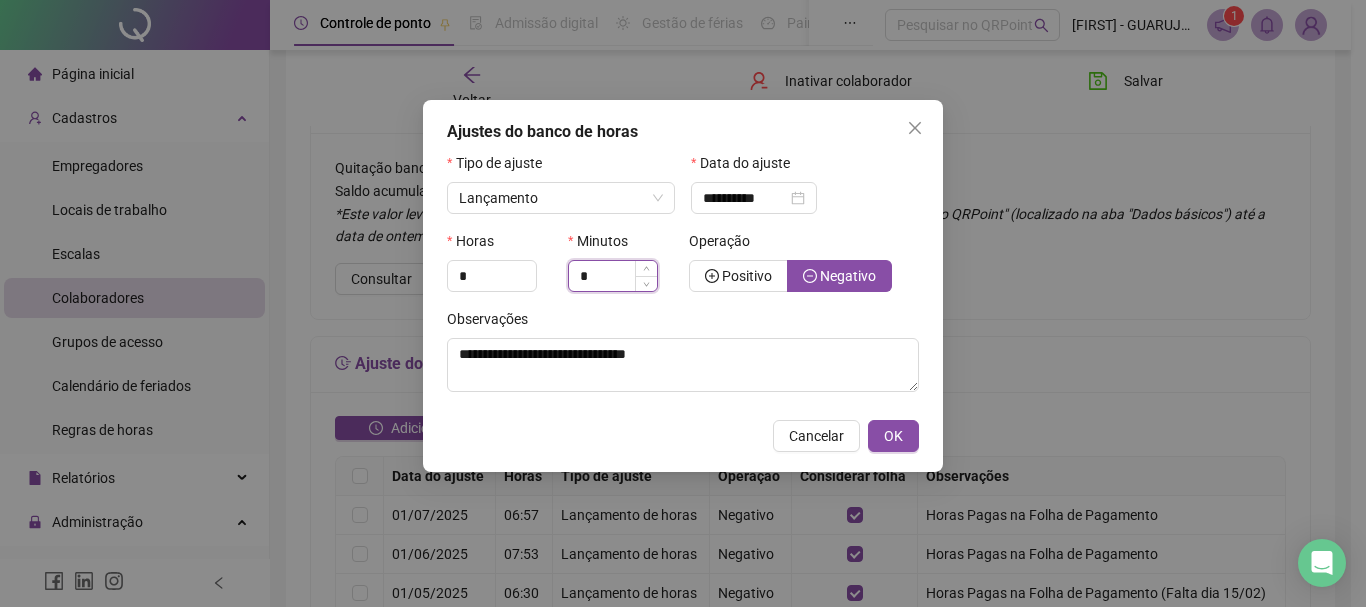 click on "*" at bounding box center [613, 276] 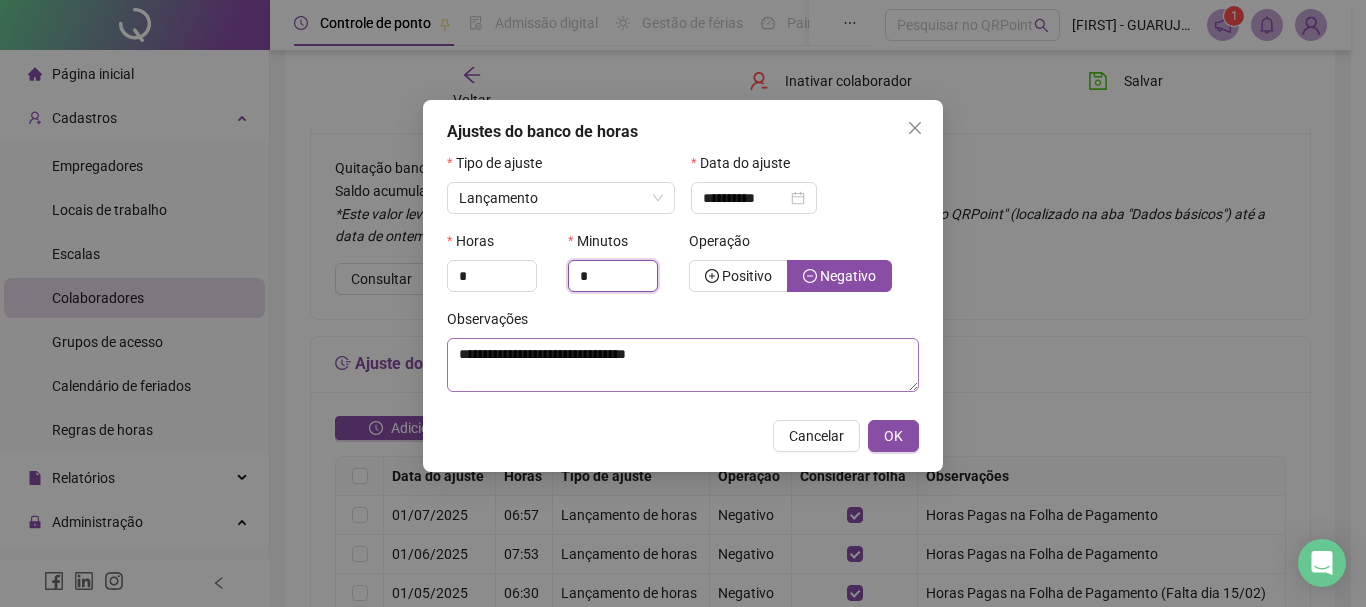 type on "*" 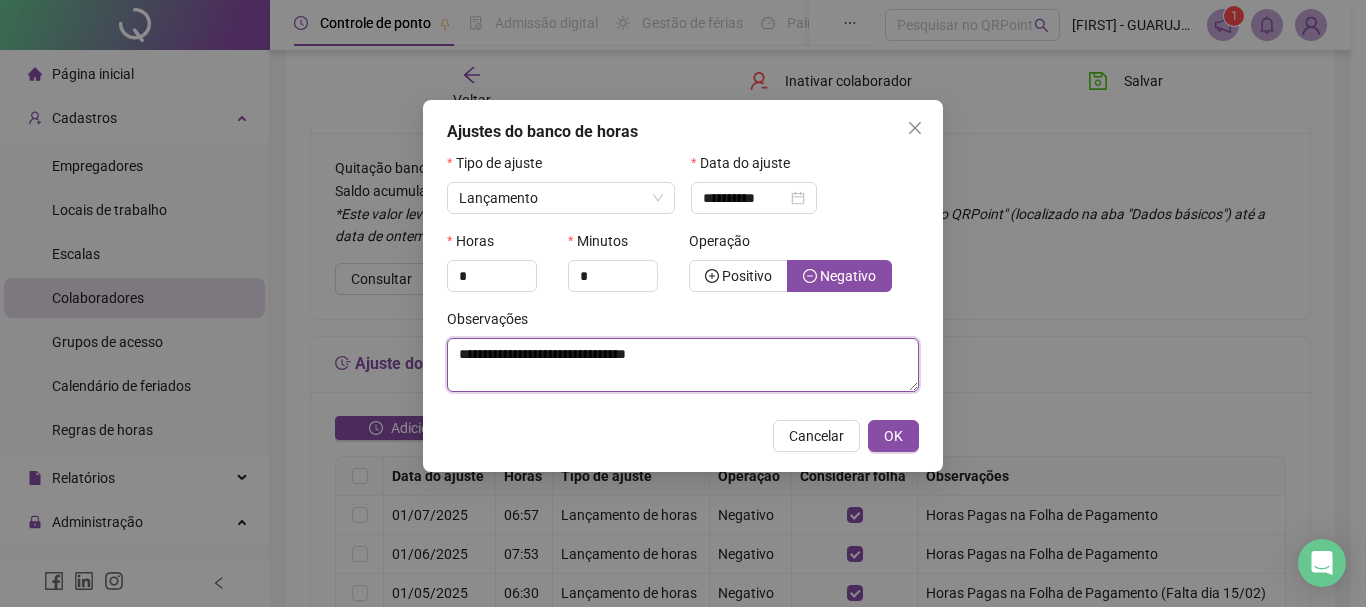 click on "**********" at bounding box center [683, 365] 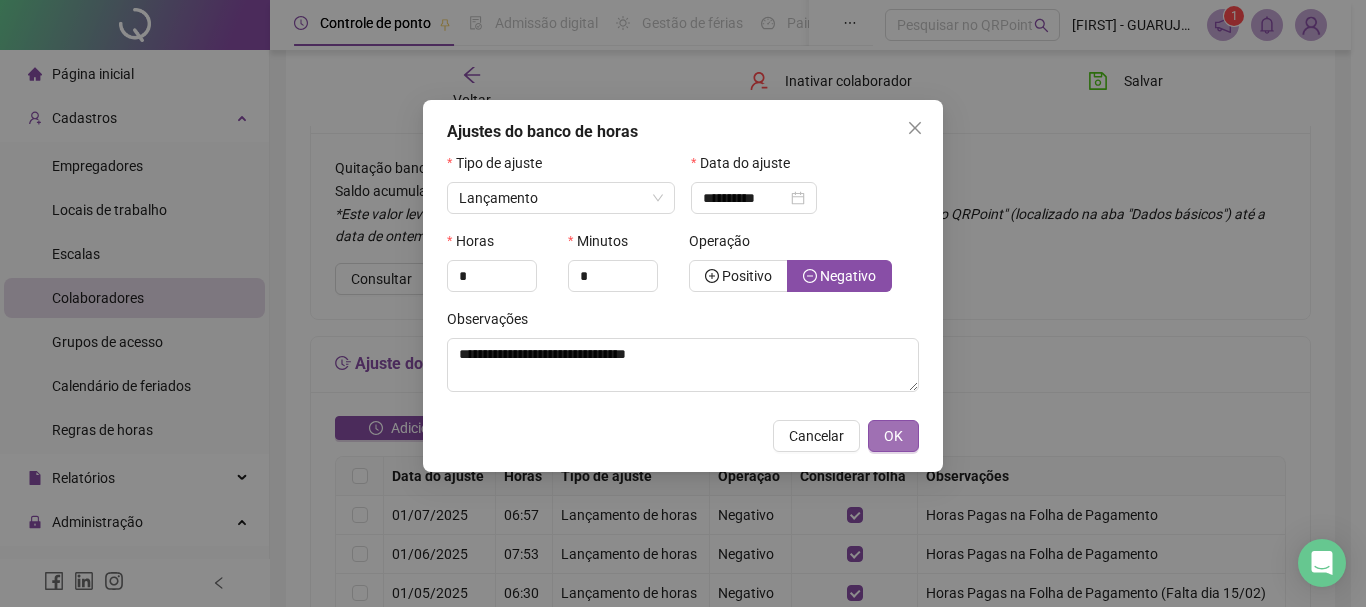 click on "OK" at bounding box center [893, 436] 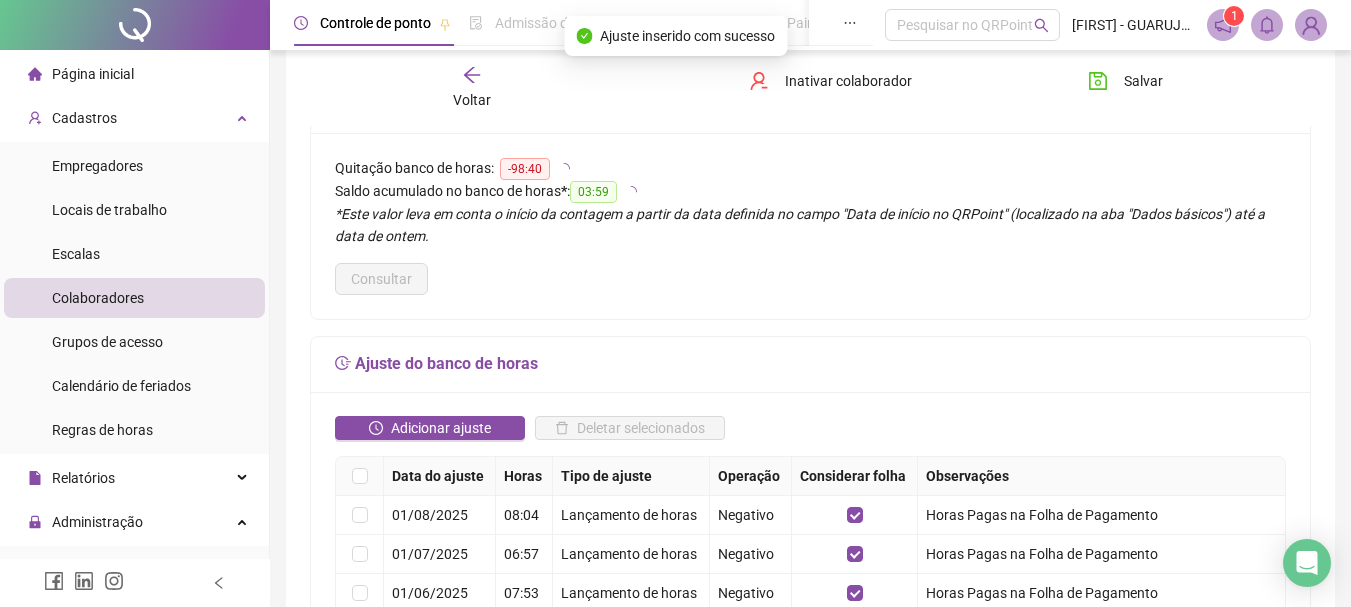 click on "Ajuste do banco de horas" at bounding box center (810, 365) 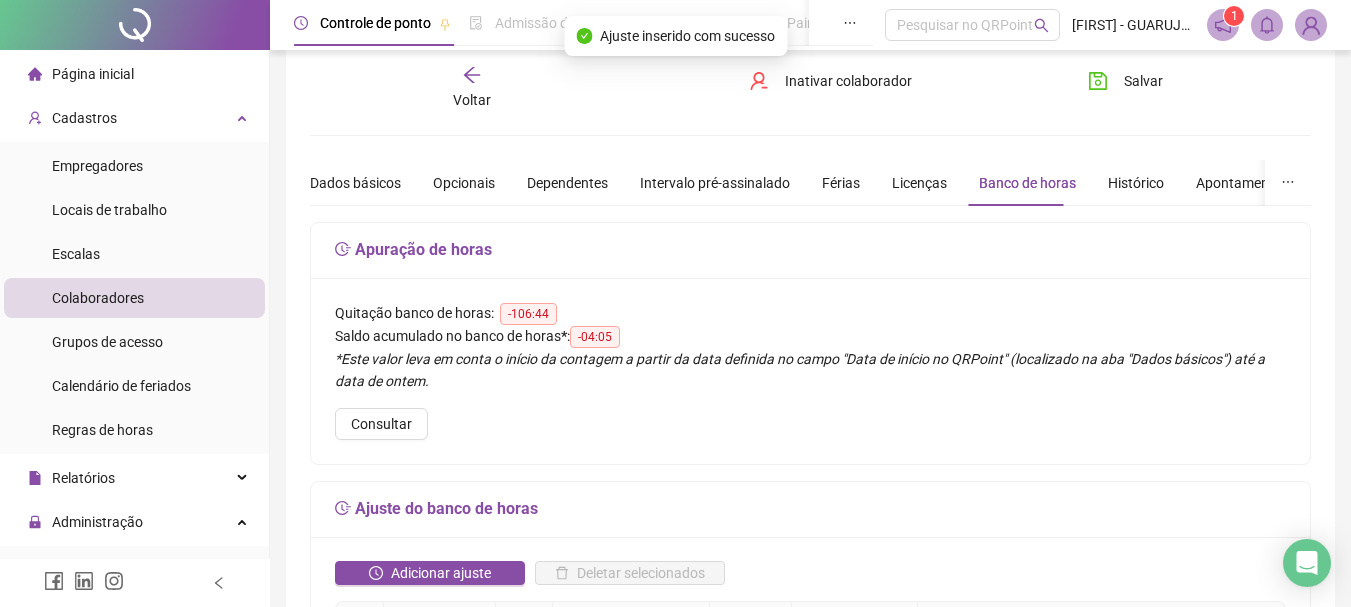 scroll, scrollTop: 0, scrollLeft: 0, axis: both 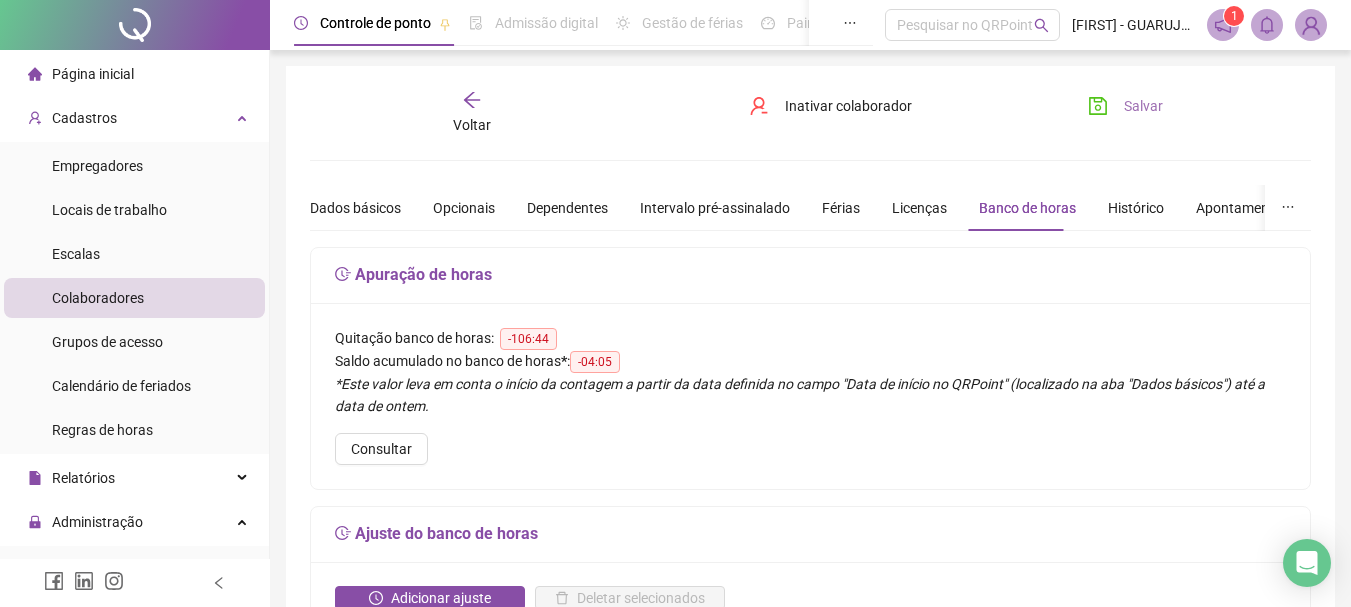 click 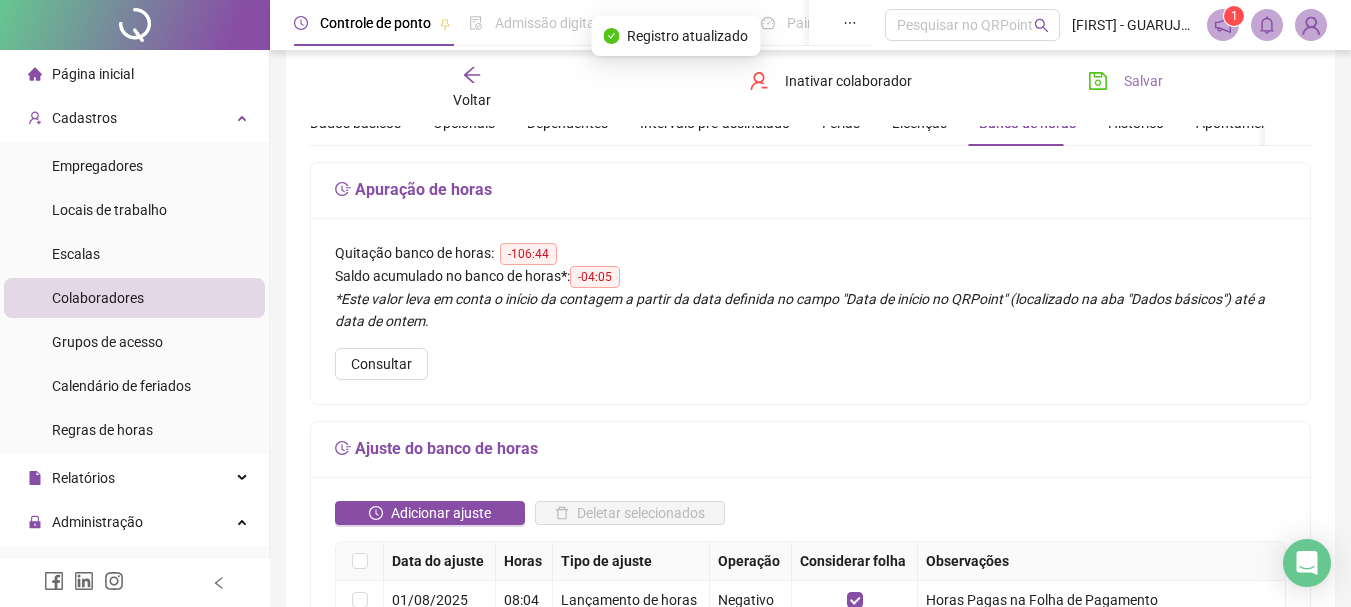 scroll, scrollTop: 0, scrollLeft: 0, axis: both 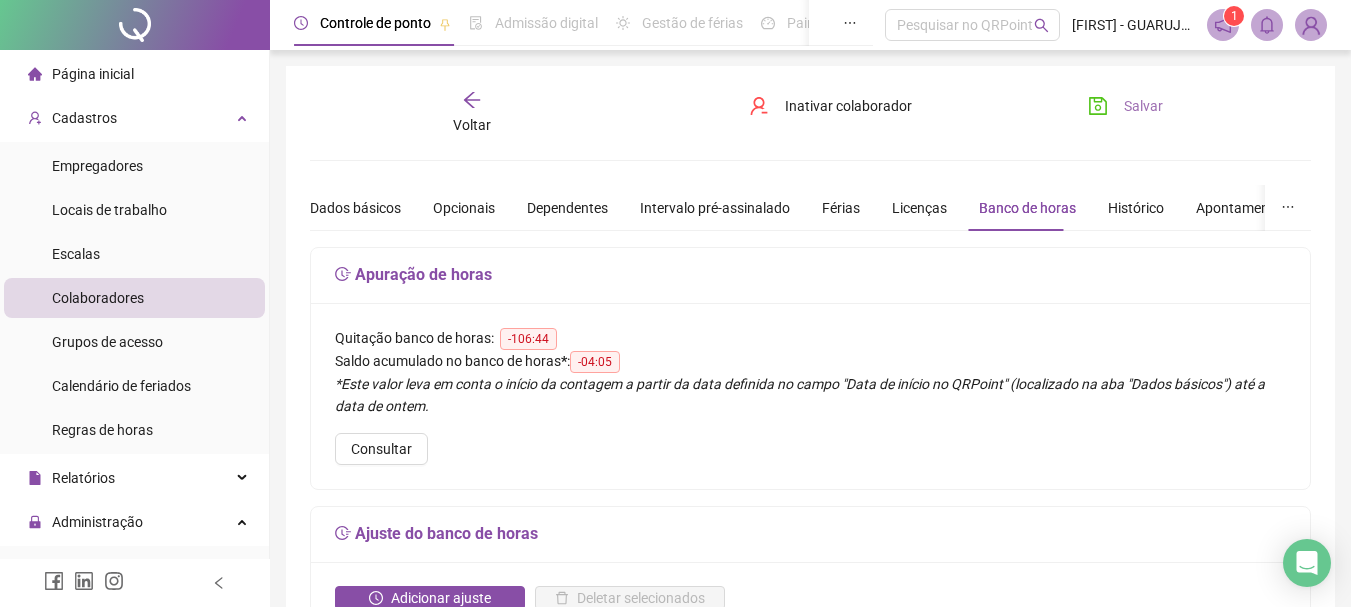 click on "Voltar" at bounding box center [472, 113] 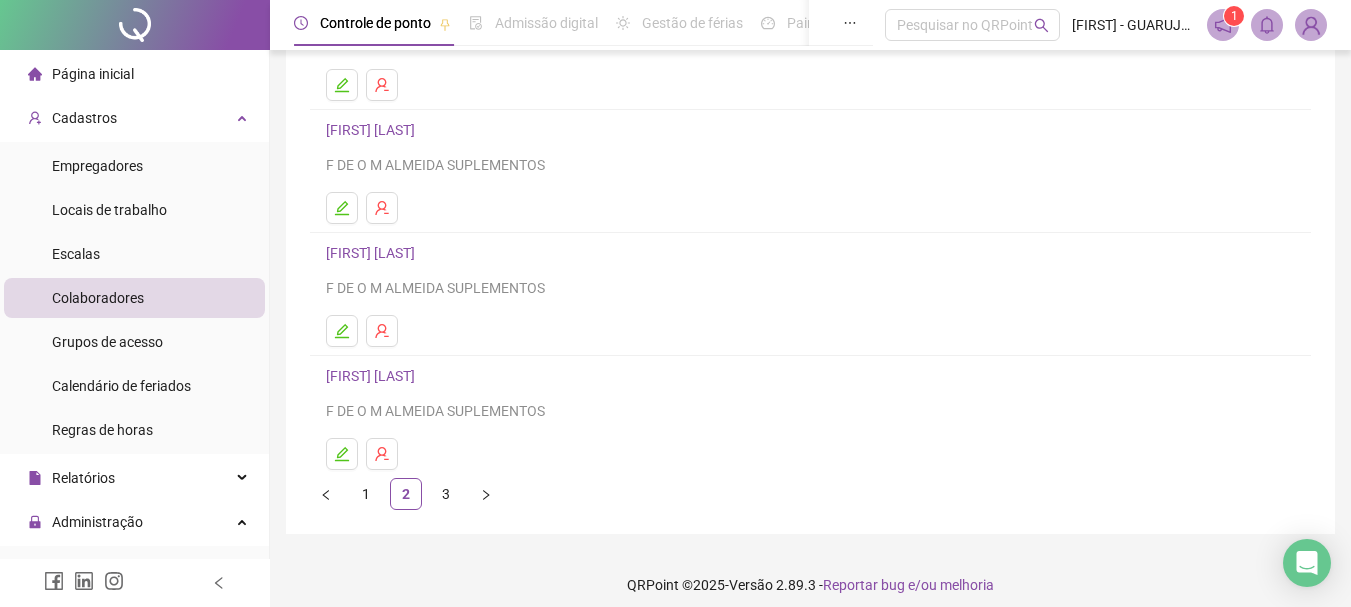 scroll, scrollTop: 360, scrollLeft: 0, axis: vertical 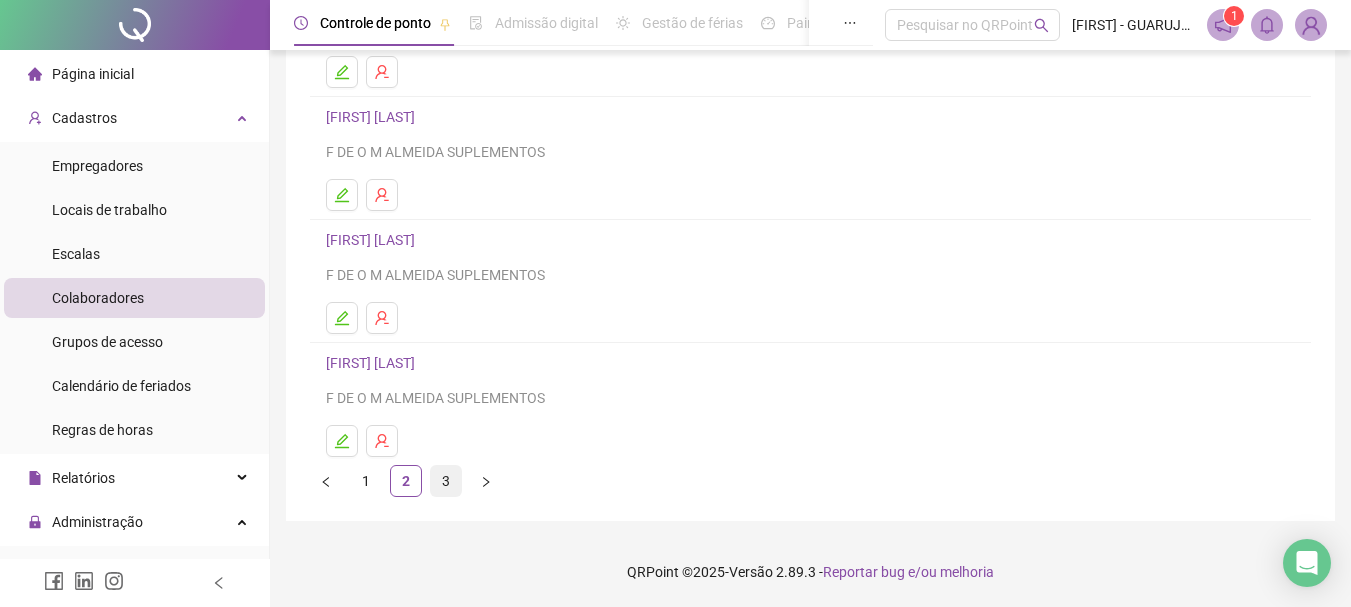 click on "3" at bounding box center (446, 481) 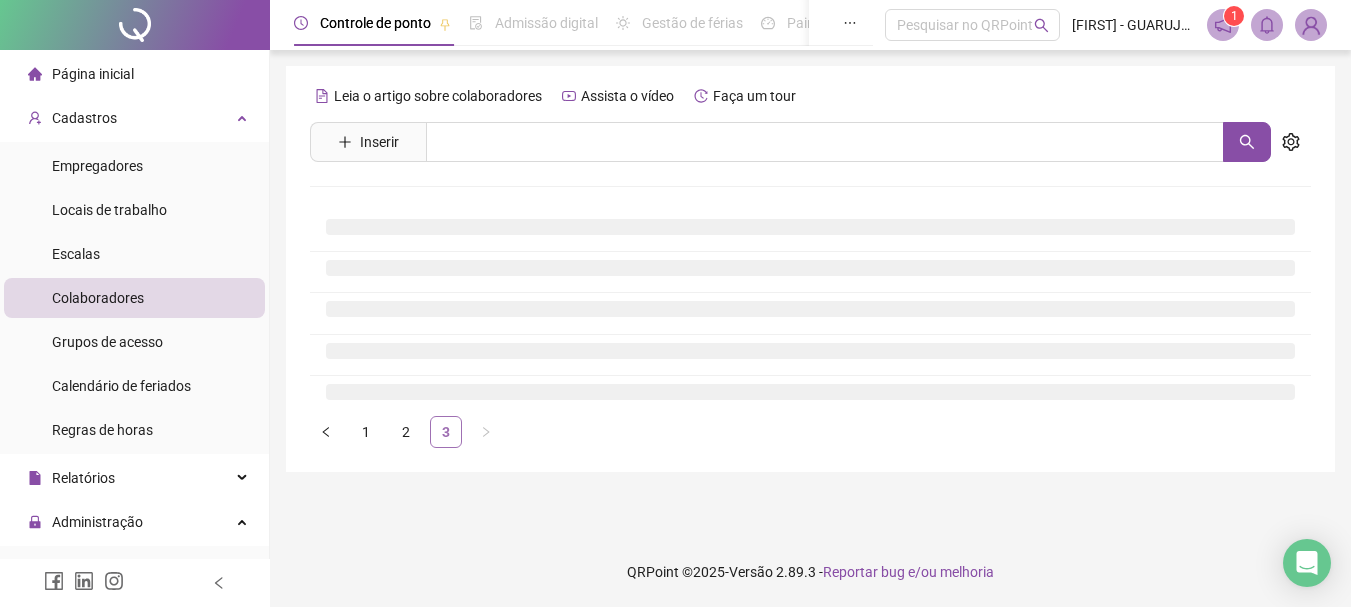 scroll, scrollTop: 0, scrollLeft: 0, axis: both 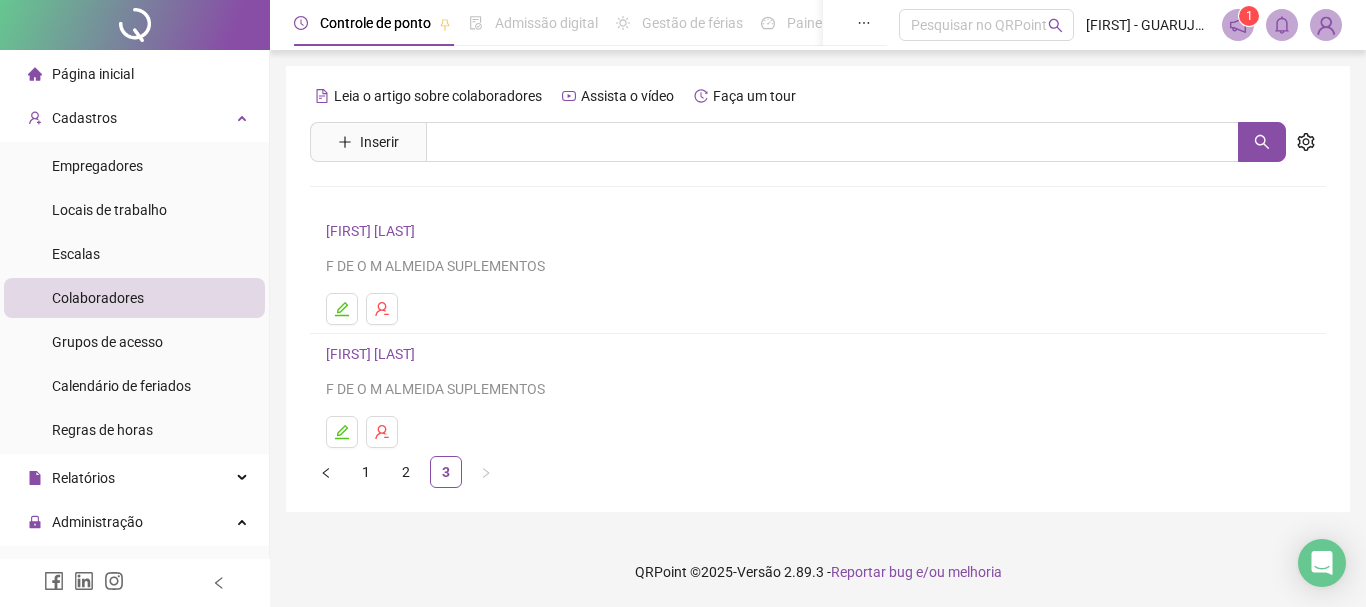 click on "[FIRST] [LAST]" at bounding box center [373, 231] 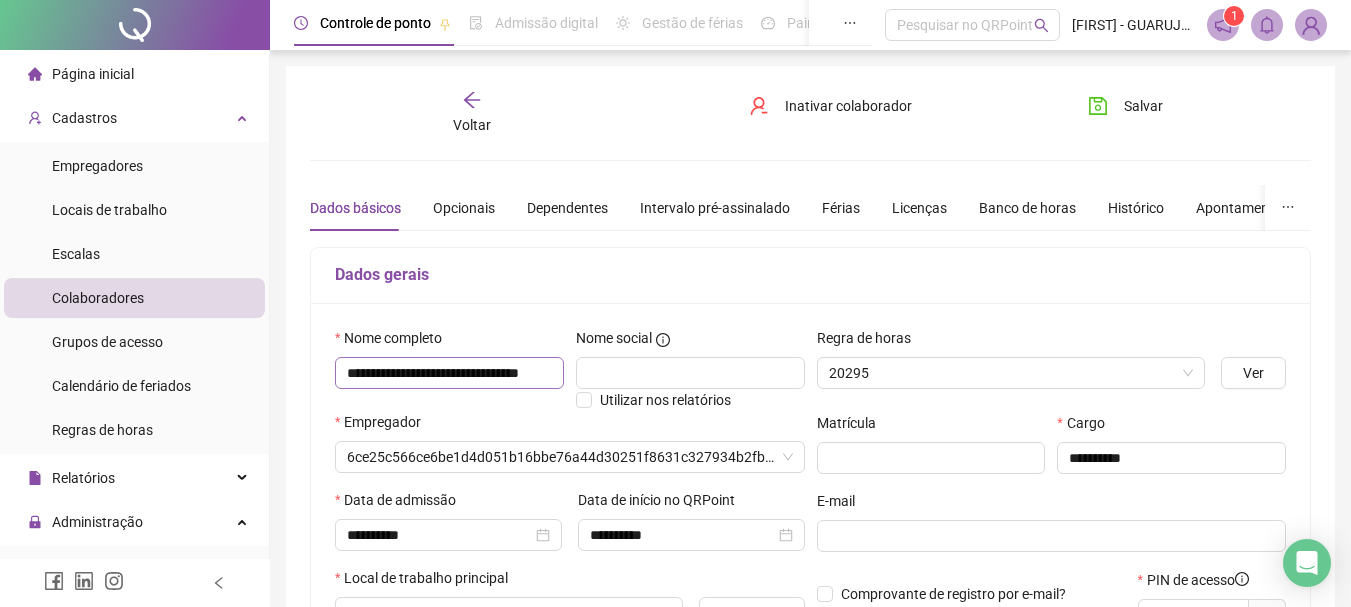 type on "**********" 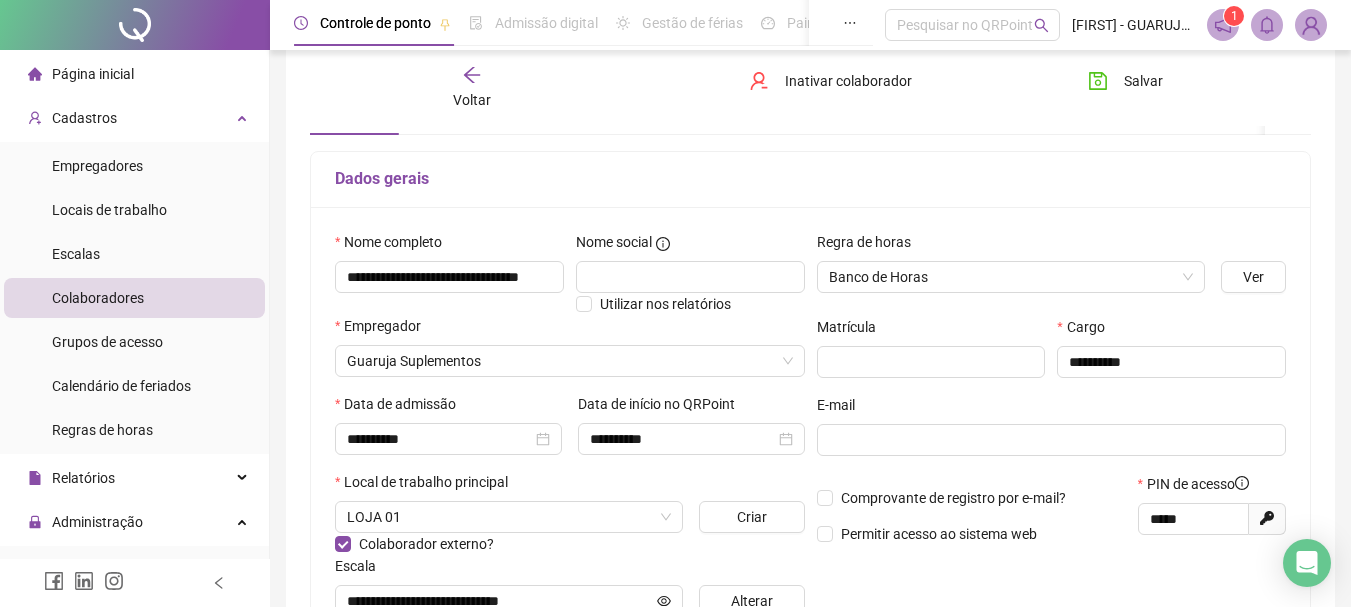 scroll, scrollTop: 0, scrollLeft: 0, axis: both 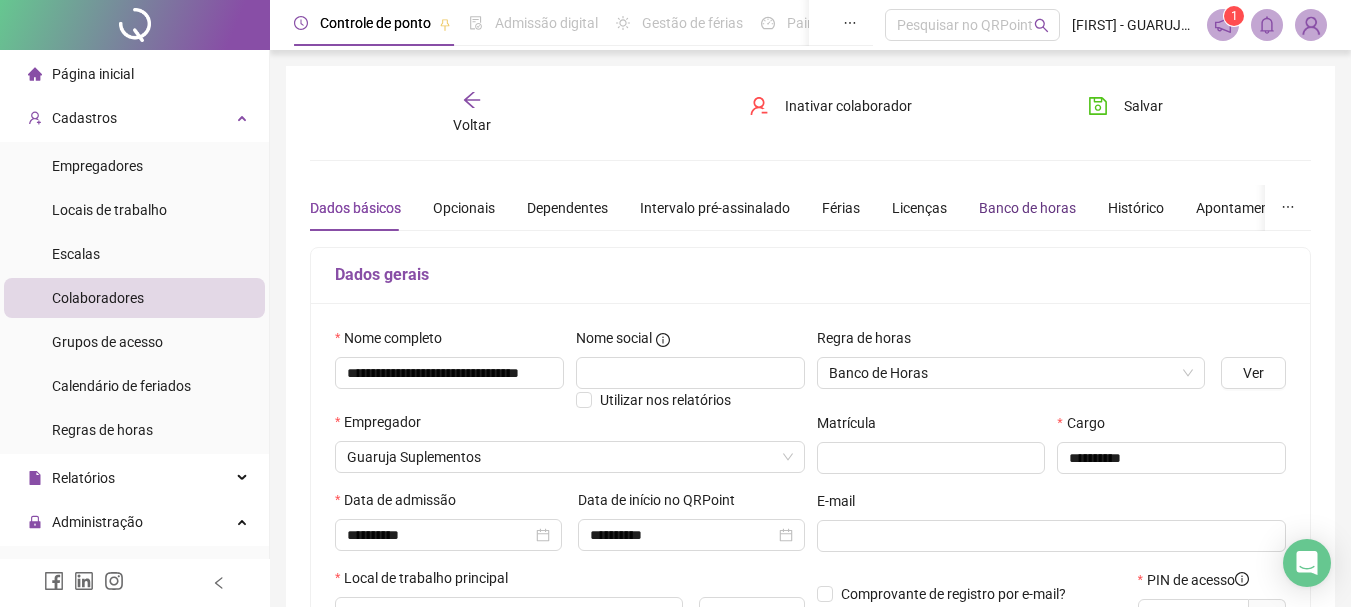 click on "Banco de horas" at bounding box center (1027, 208) 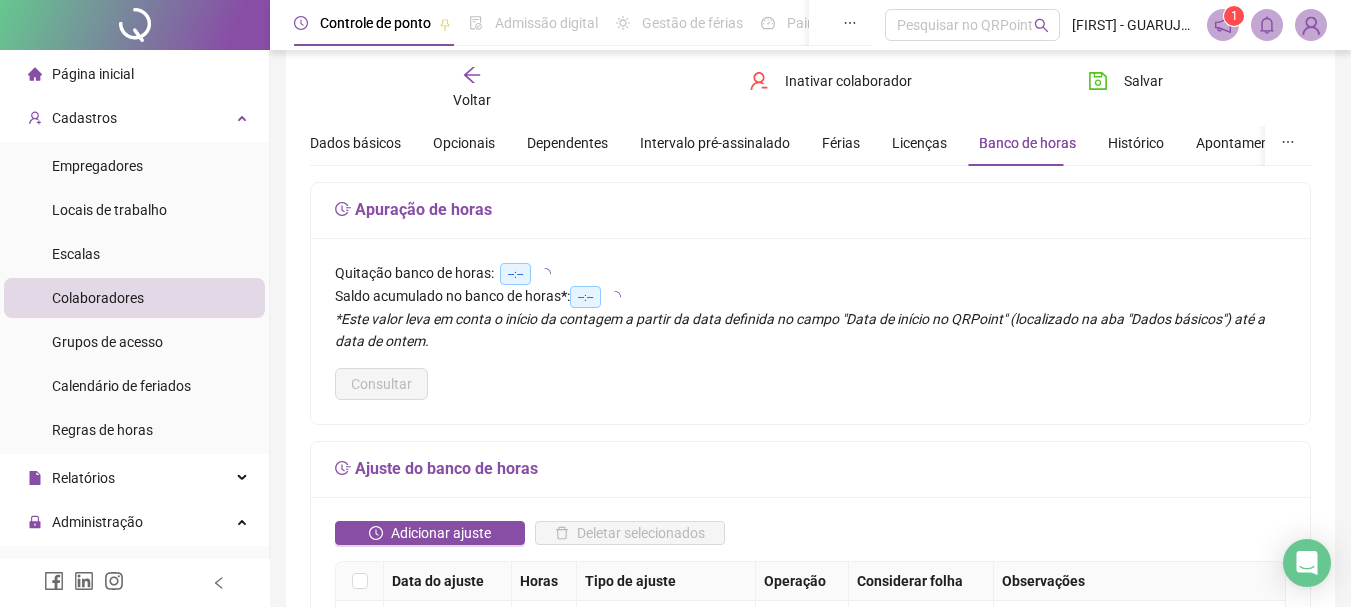 scroll, scrollTop: 100, scrollLeft: 0, axis: vertical 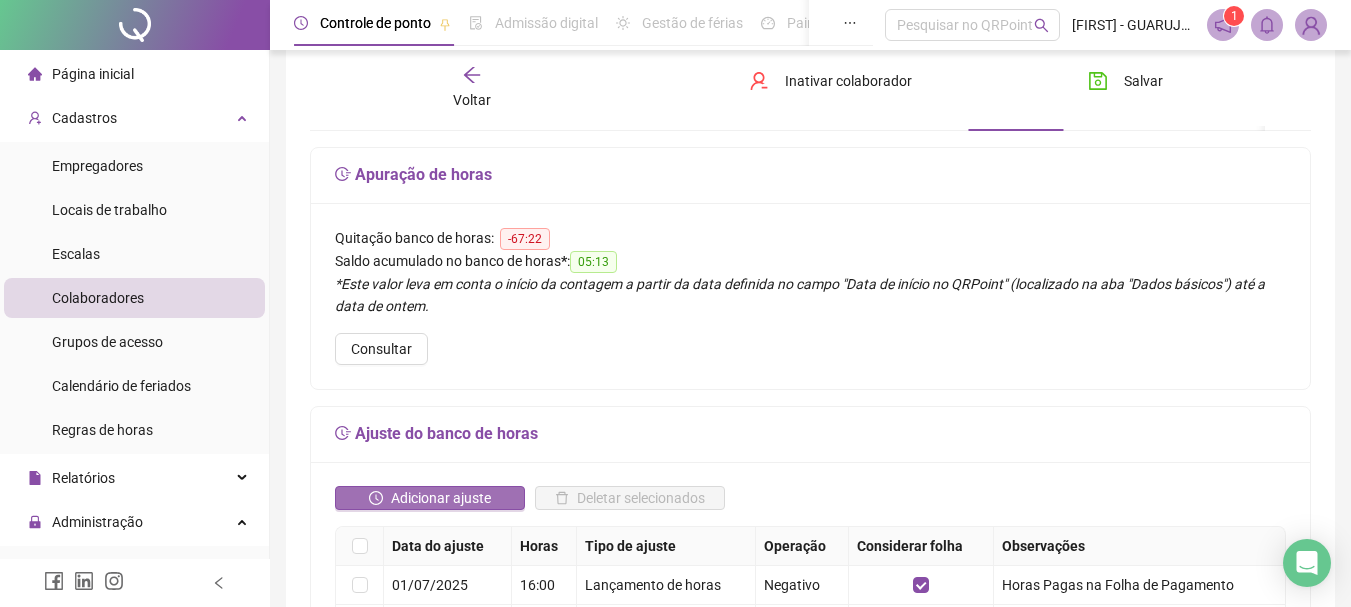 click on "Adicionar ajuste" at bounding box center (441, 498) 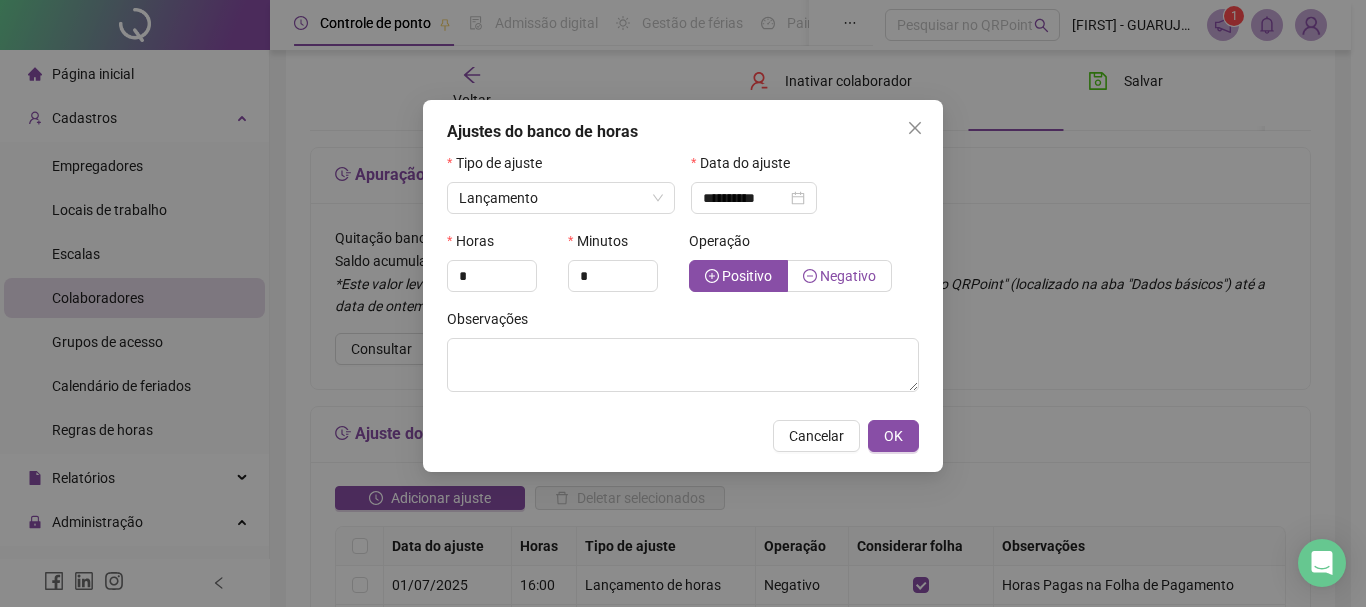 click on "Negativo" at bounding box center (848, 276) 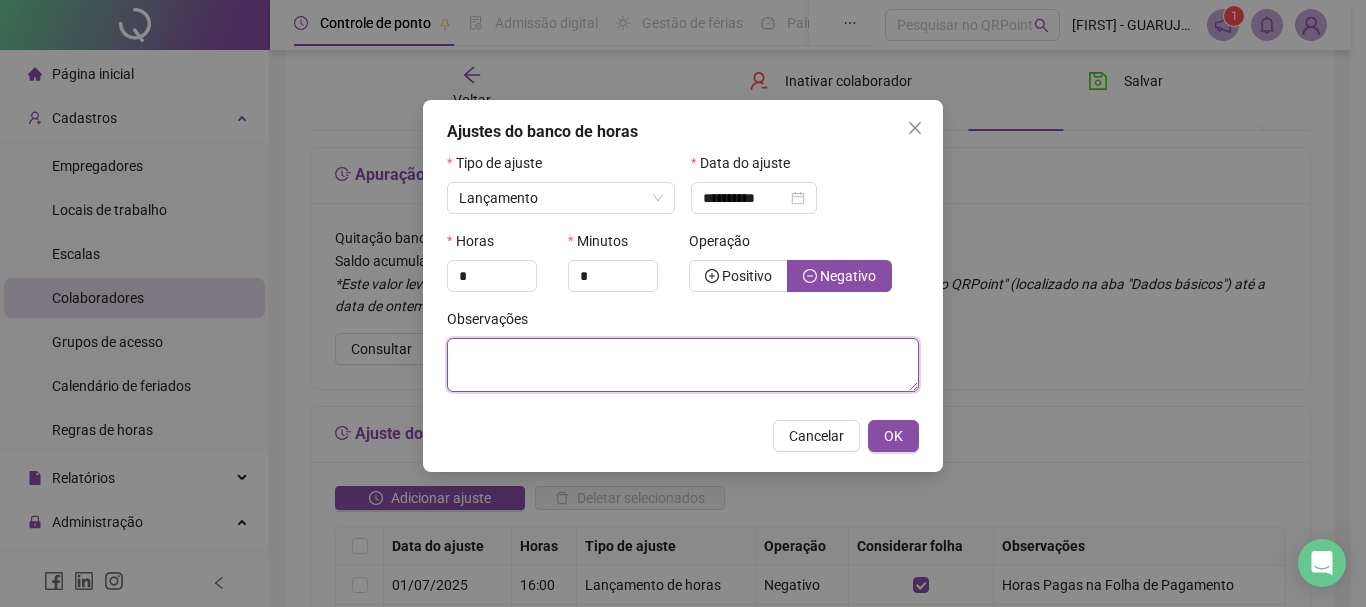 click at bounding box center (683, 365) 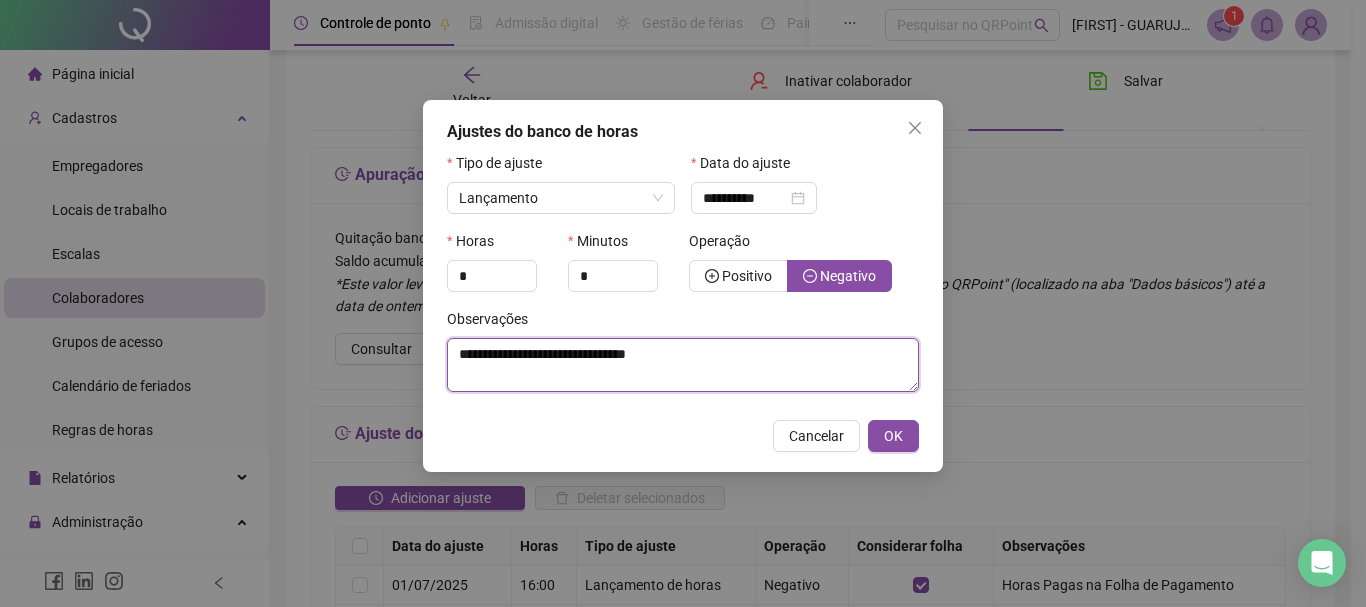 type on "**********" 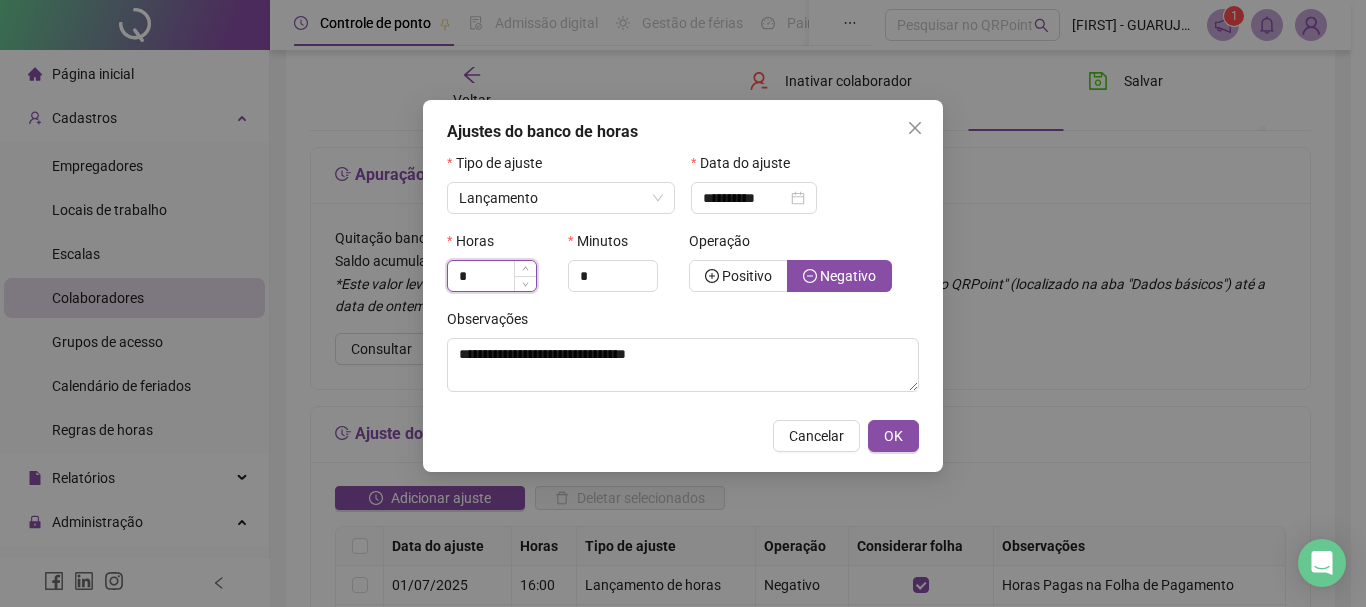 click on "*" at bounding box center [492, 276] 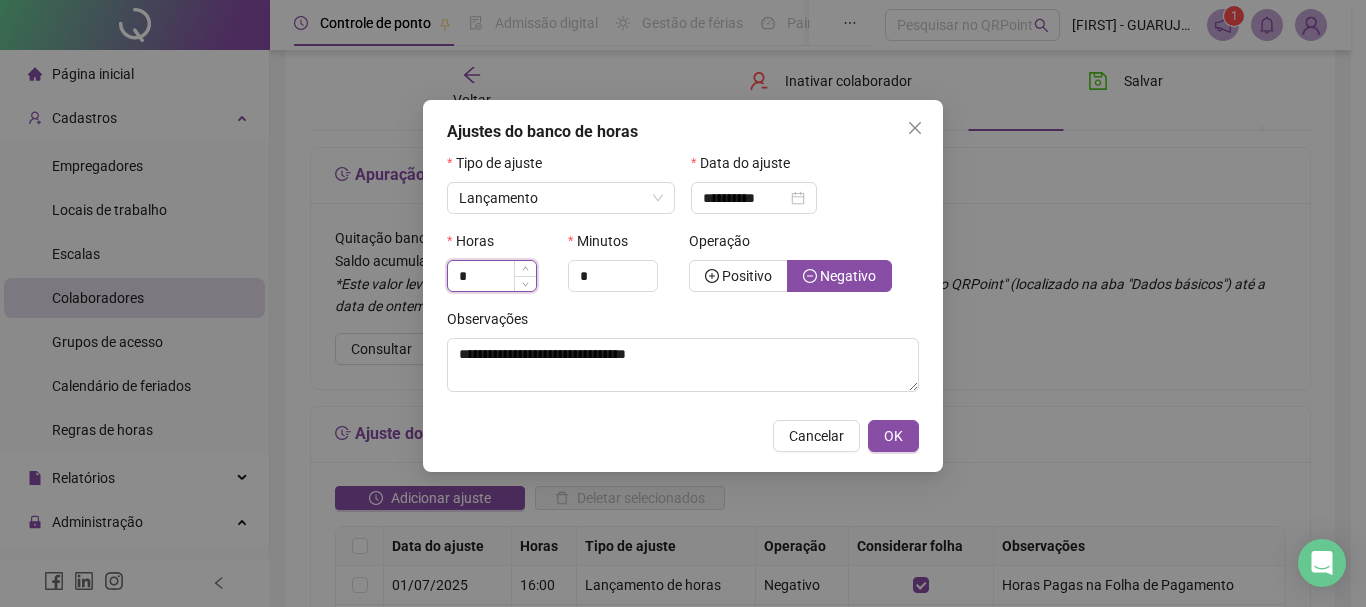 click on "*" at bounding box center (492, 276) 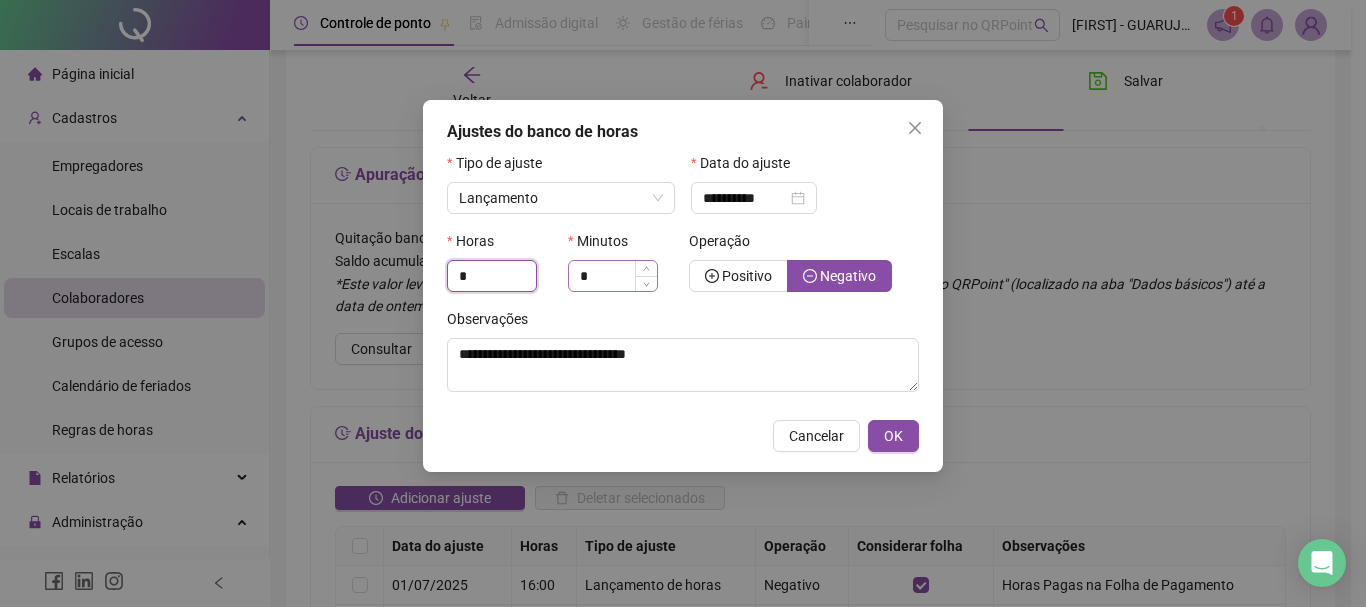 type on "*" 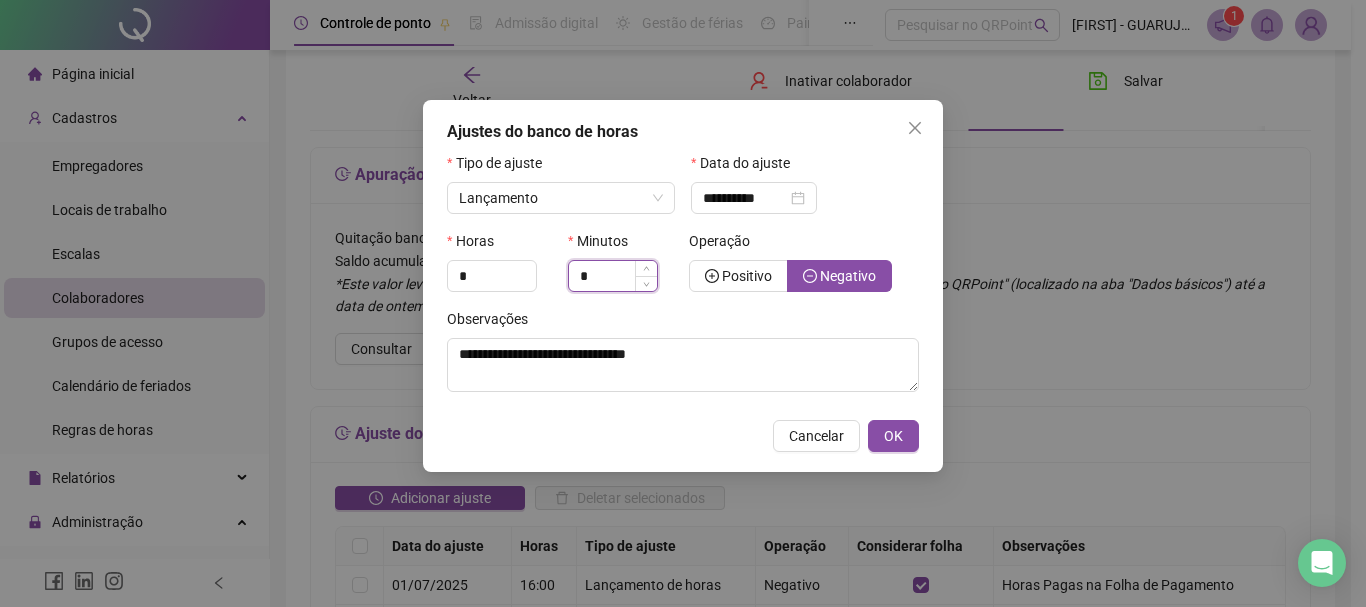 click on "*" at bounding box center [613, 276] 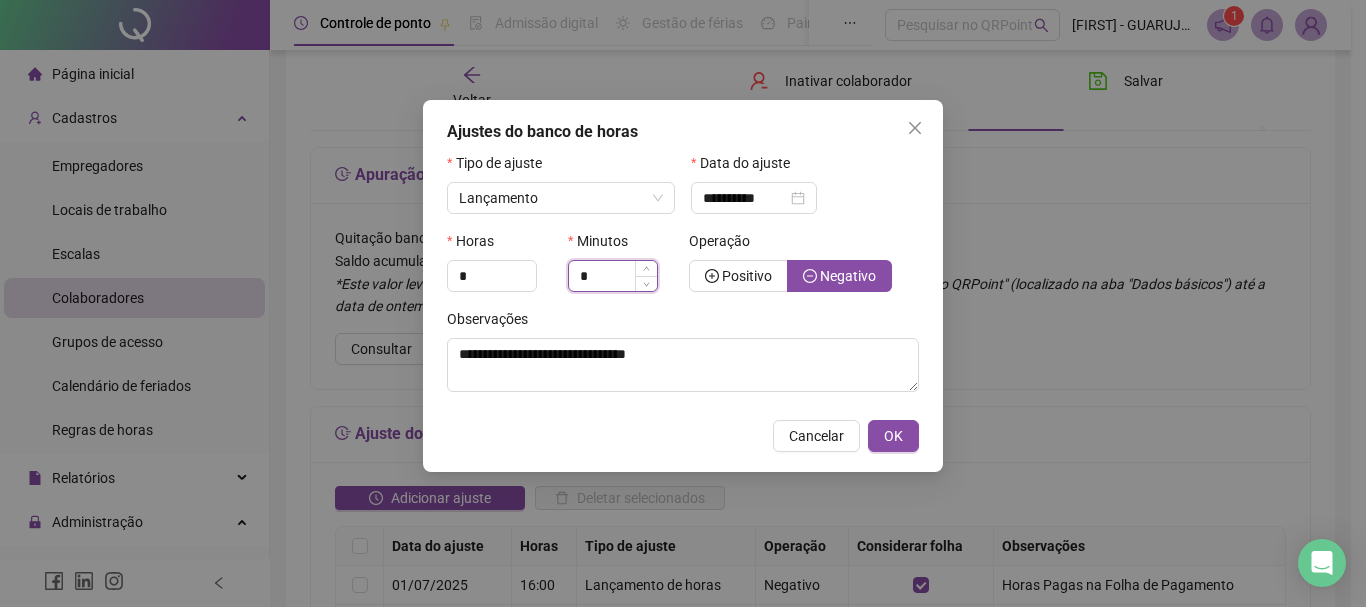 click on "*" at bounding box center (613, 276) 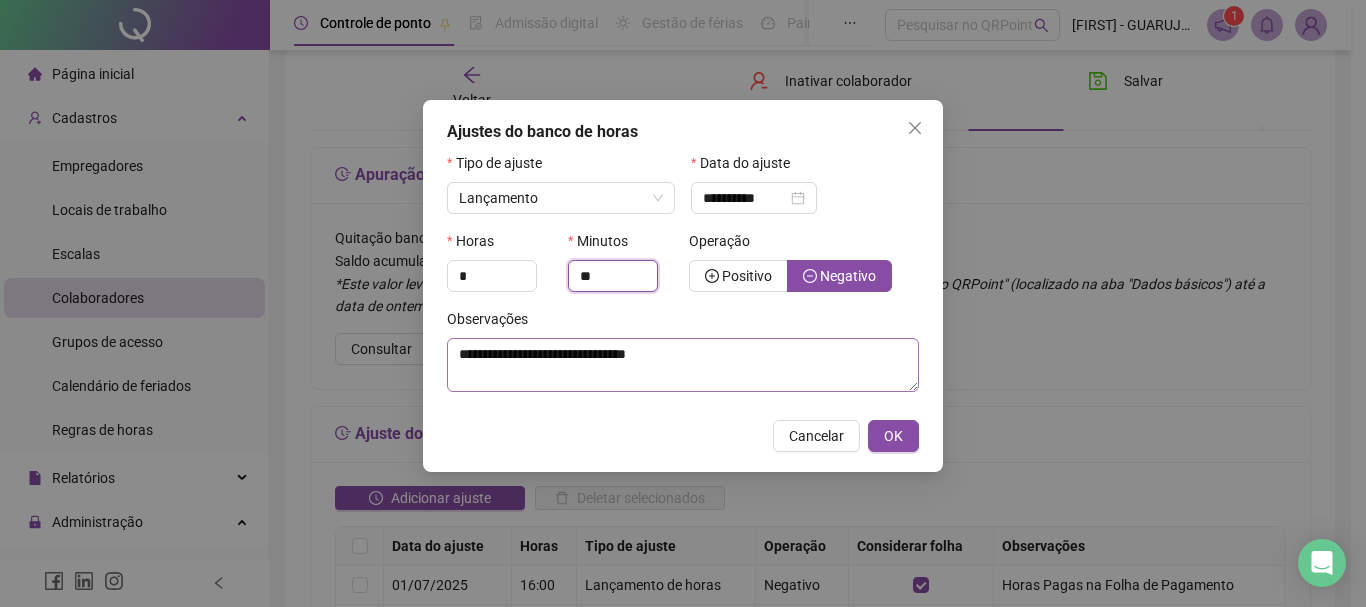 type on "**" 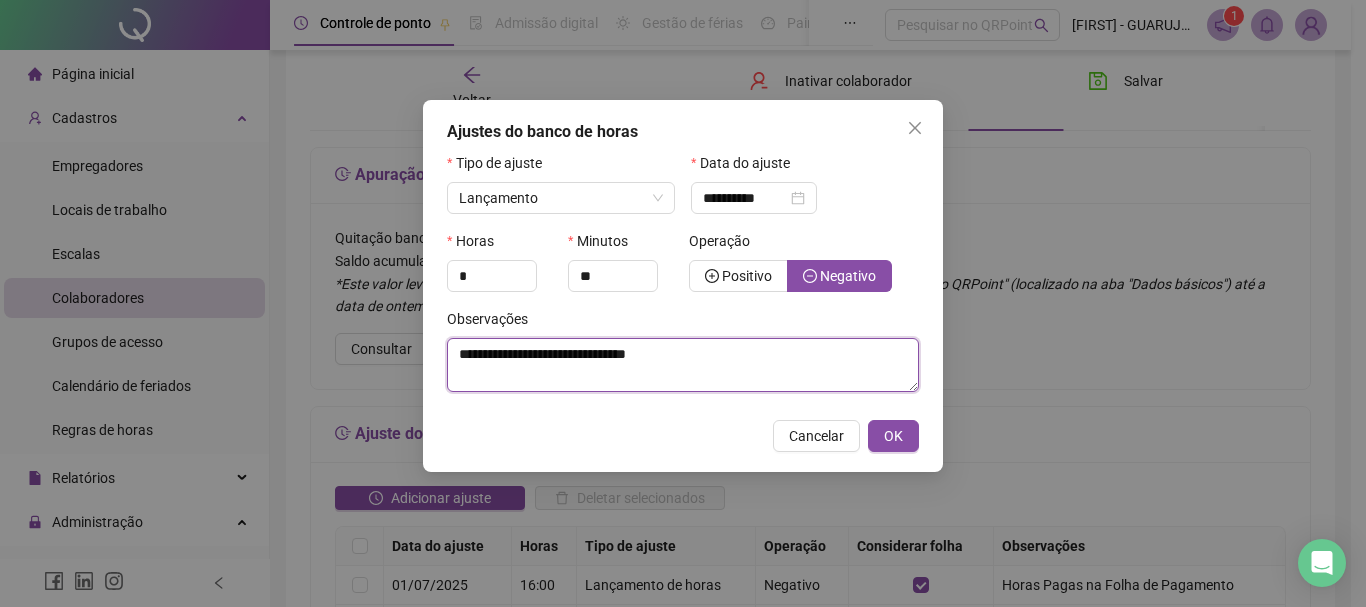 drag, startPoint x: 695, startPoint y: 354, endPoint x: 795, endPoint y: 261, distance: 136.56134 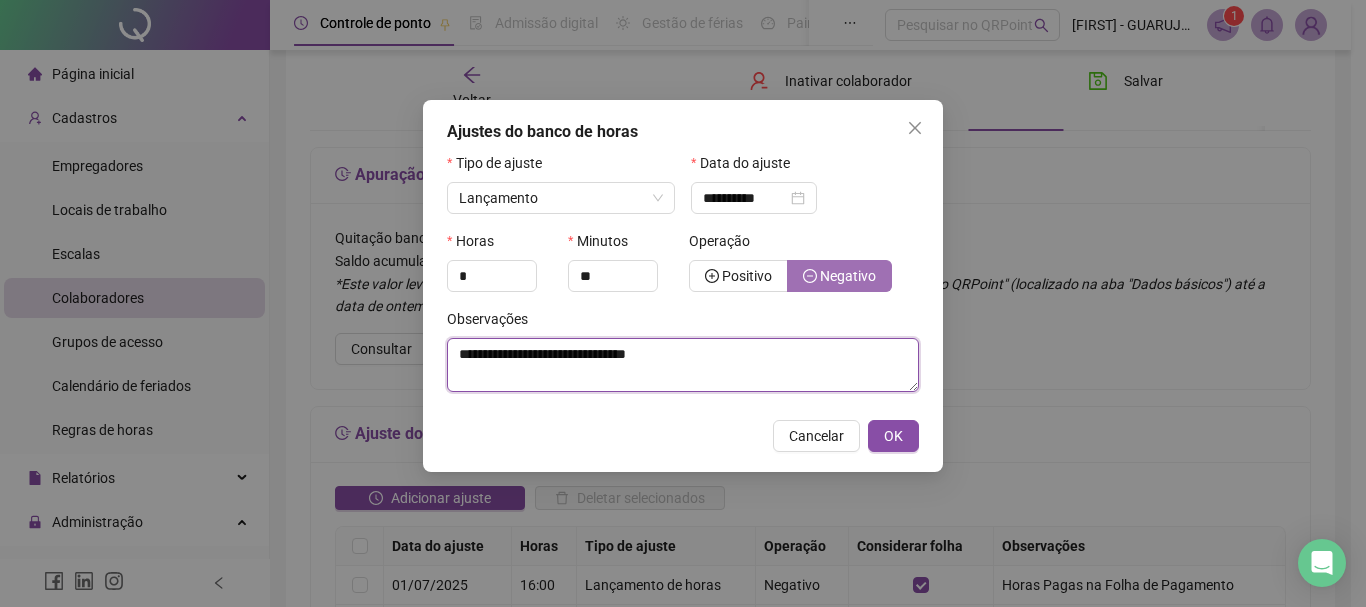 click on "**********" at bounding box center (683, 365) 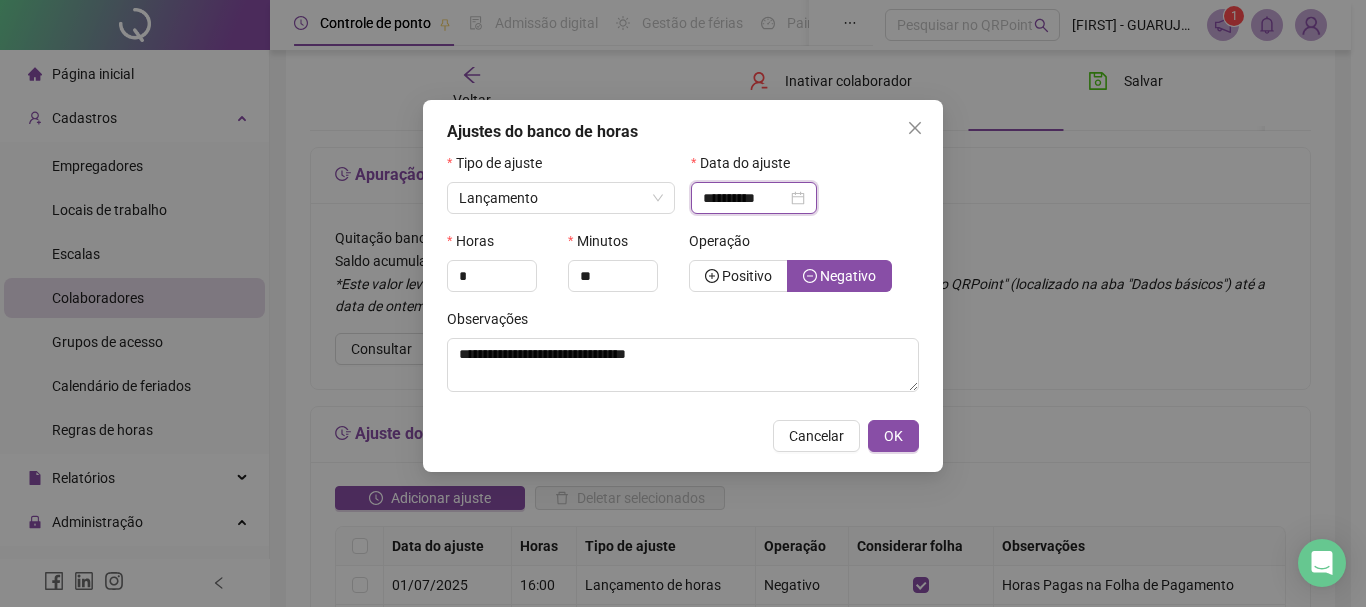 click on "**********" at bounding box center [745, 198] 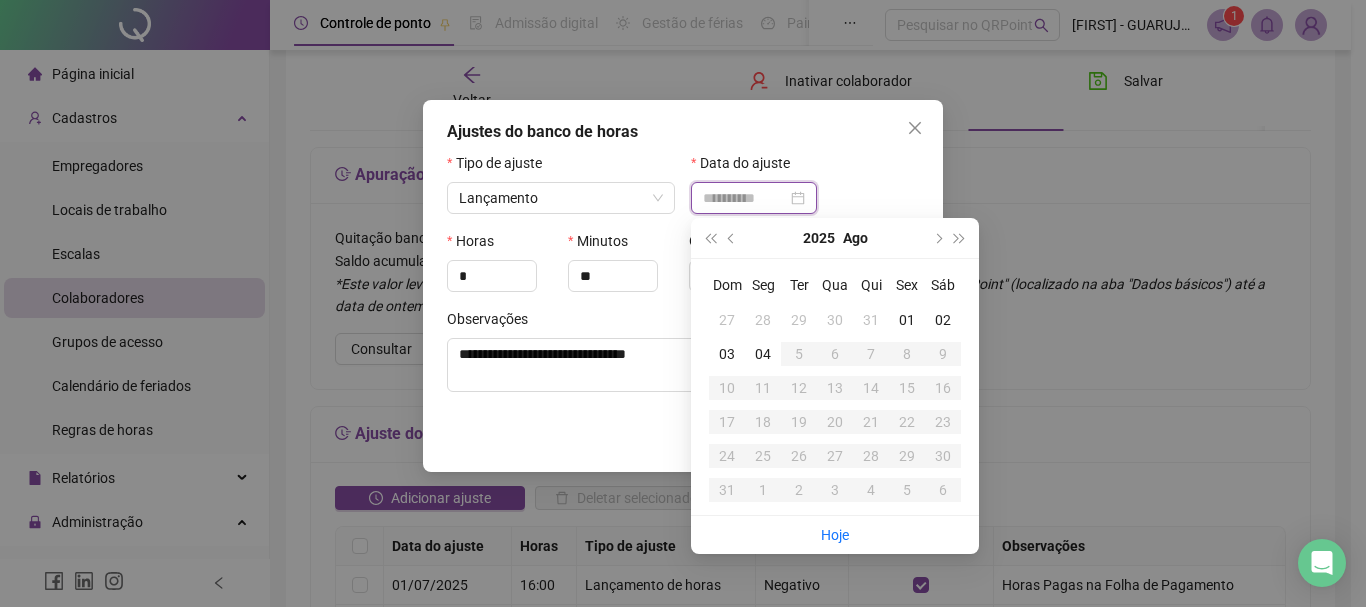 type on "**********" 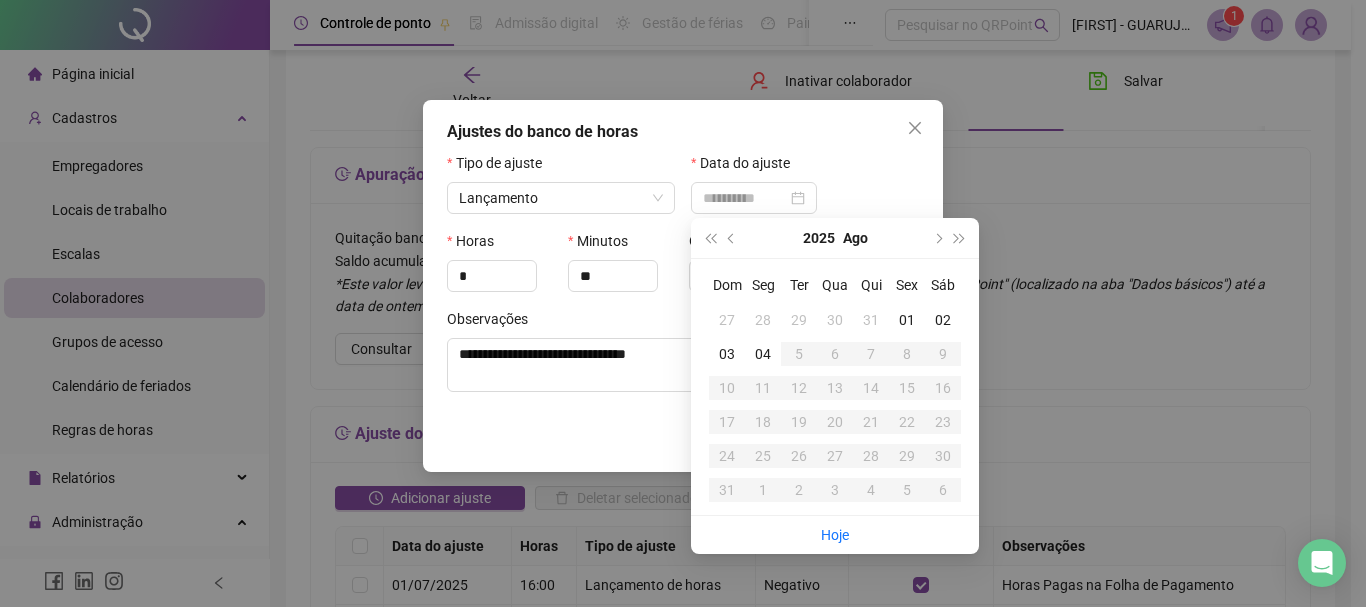 click on "01" at bounding box center (907, 320) 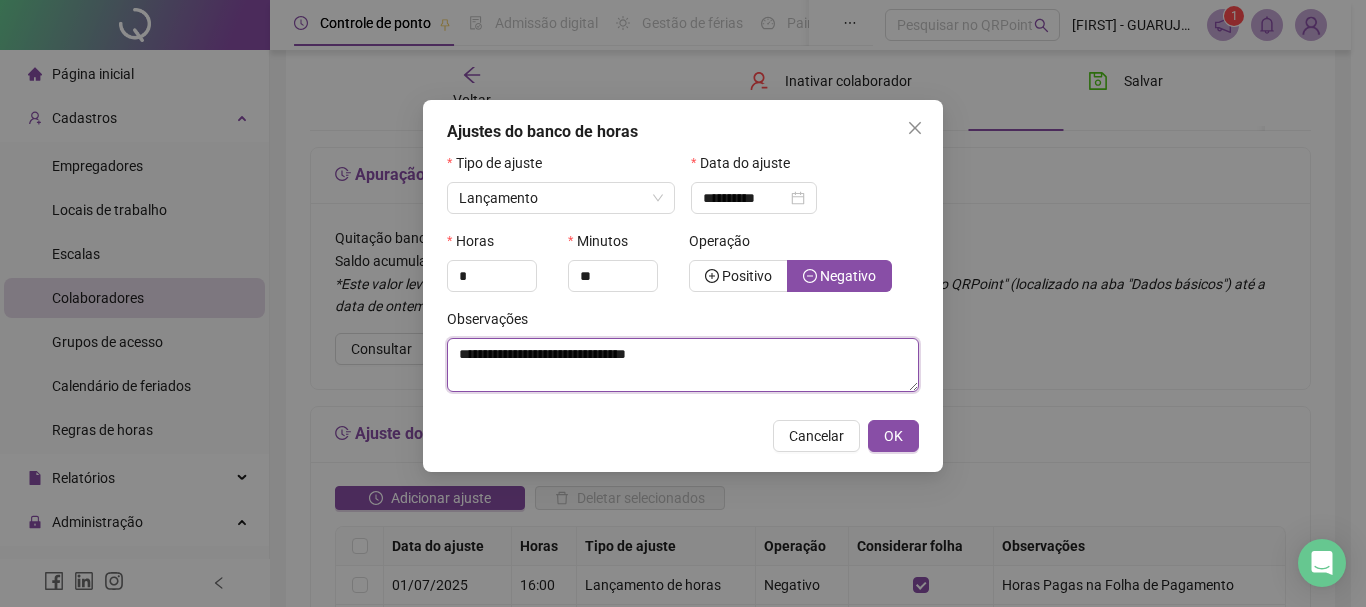 click on "**********" at bounding box center [683, 365] 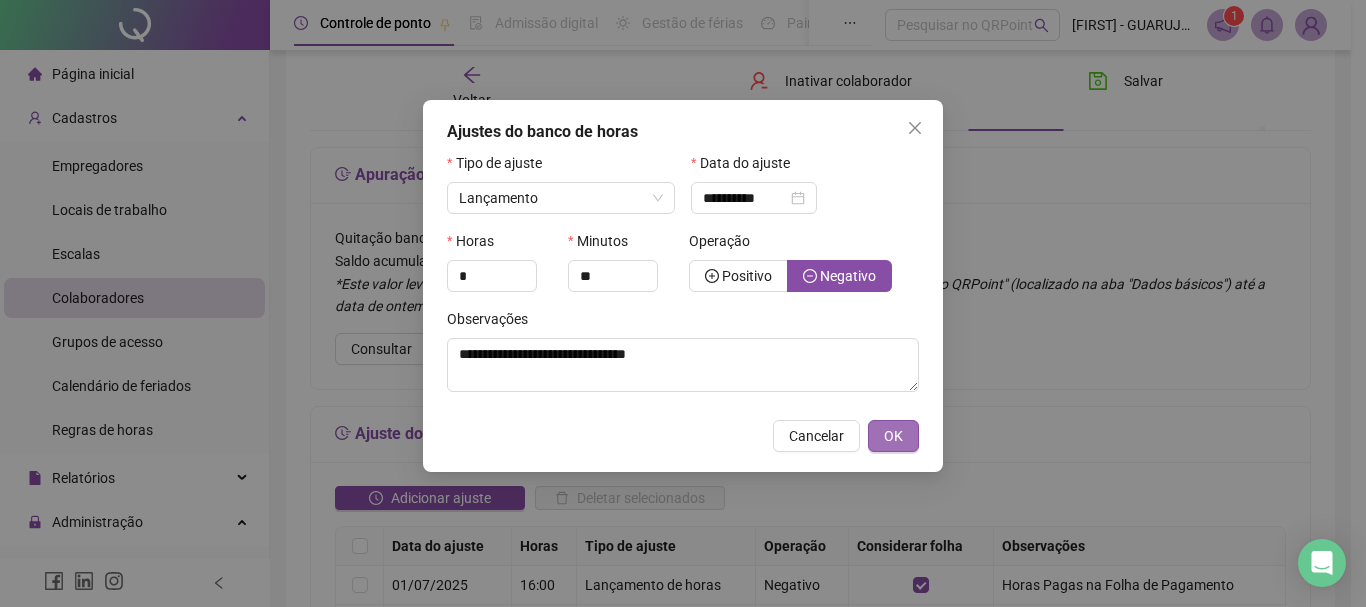 click on "OK" at bounding box center [893, 436] 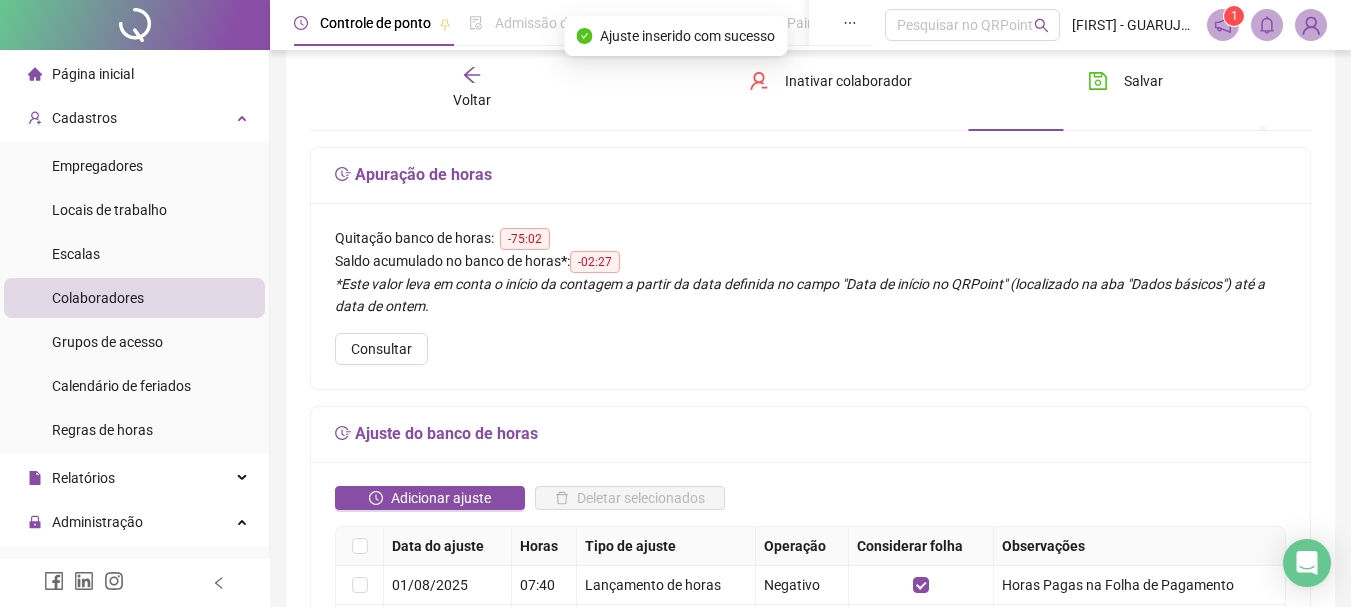 click on "Quitação banco de horas:    -75:02 Saldo acumulado no banco de horas * :   -02:27 *Este valor leva em conta o início da contagem a partir da data
definida no campo "Data de início no QRPoint" (localizado na
aba "Dados básicos") até a data de ontem. Consultar" at bounding box center (810, 296) 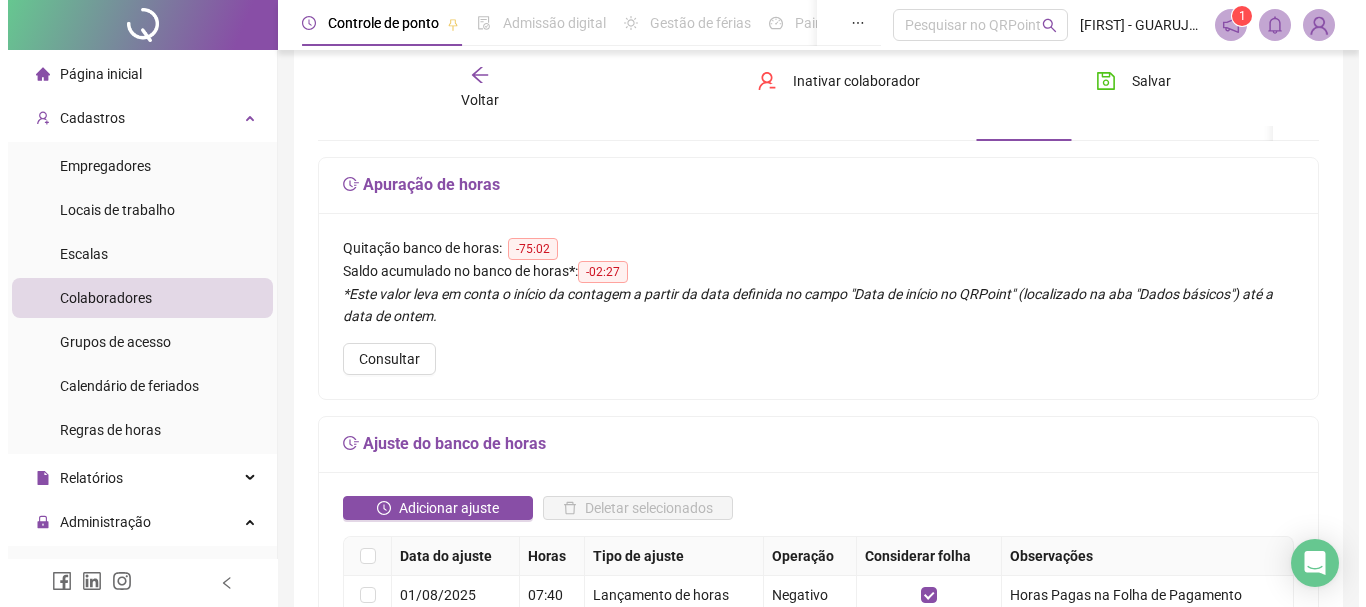 scroll, scrollTop: 0, scrollLeft: 0, axis: both 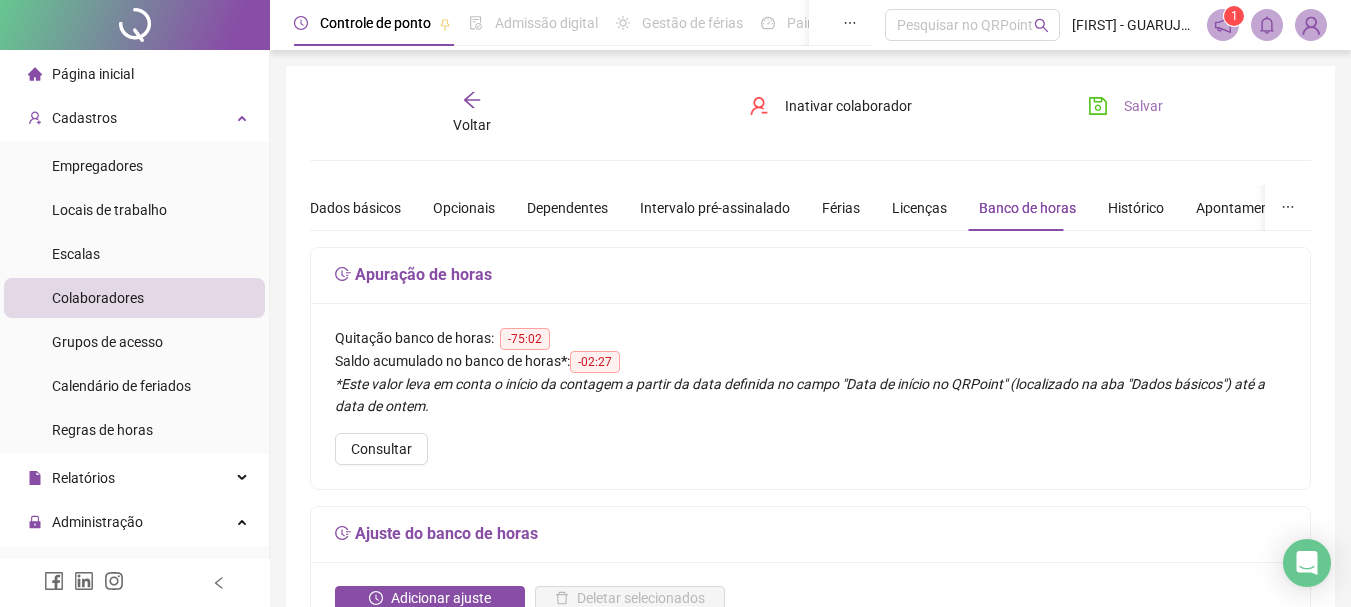 click on "Salvar" at bounding box center [1125, 106] 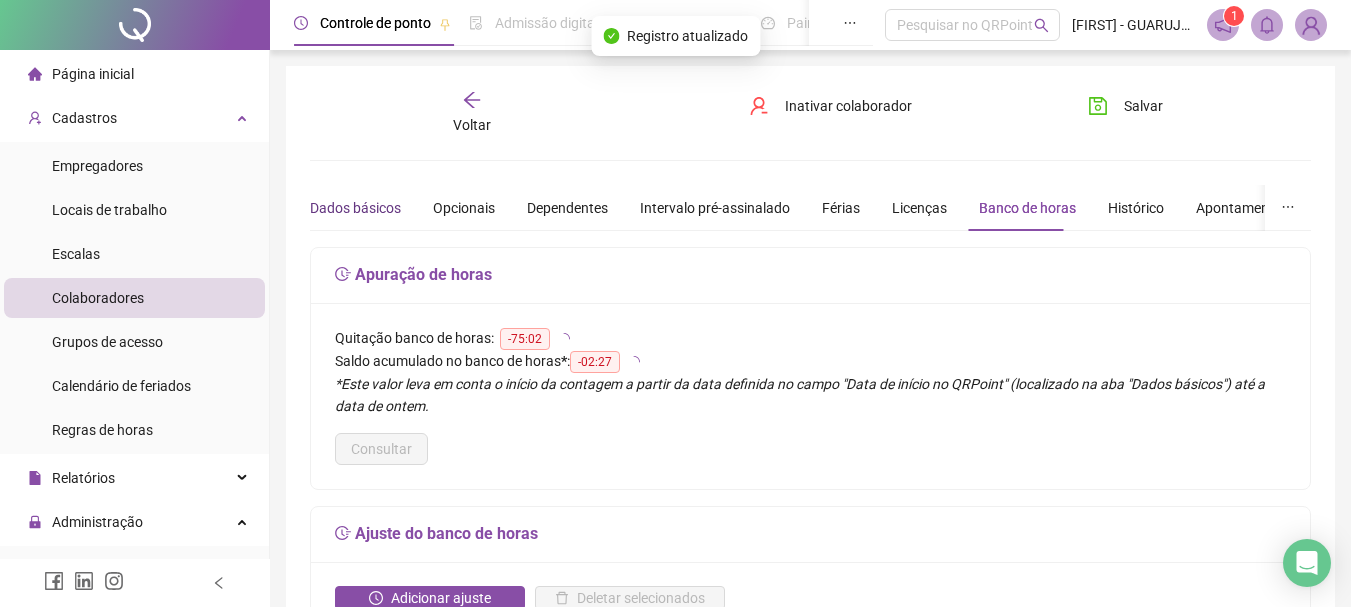 click on "Dados básicos" at bounding box center (355, 208) 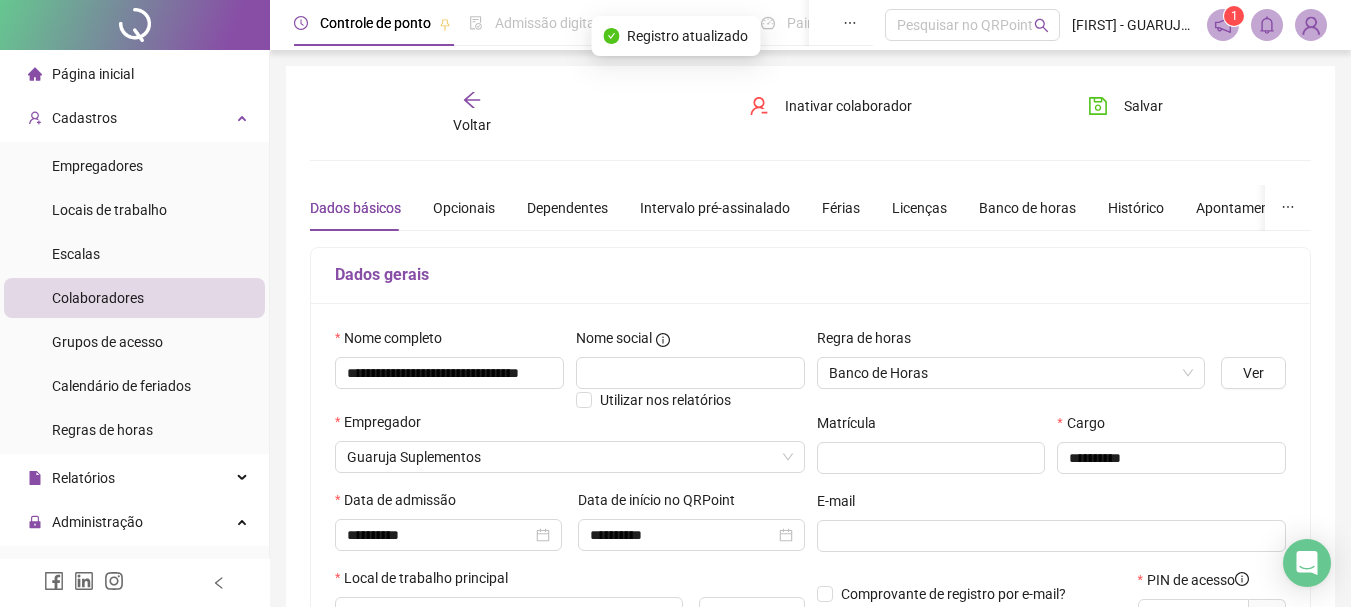 click on "Voltar" at bounding box center (472, 125) 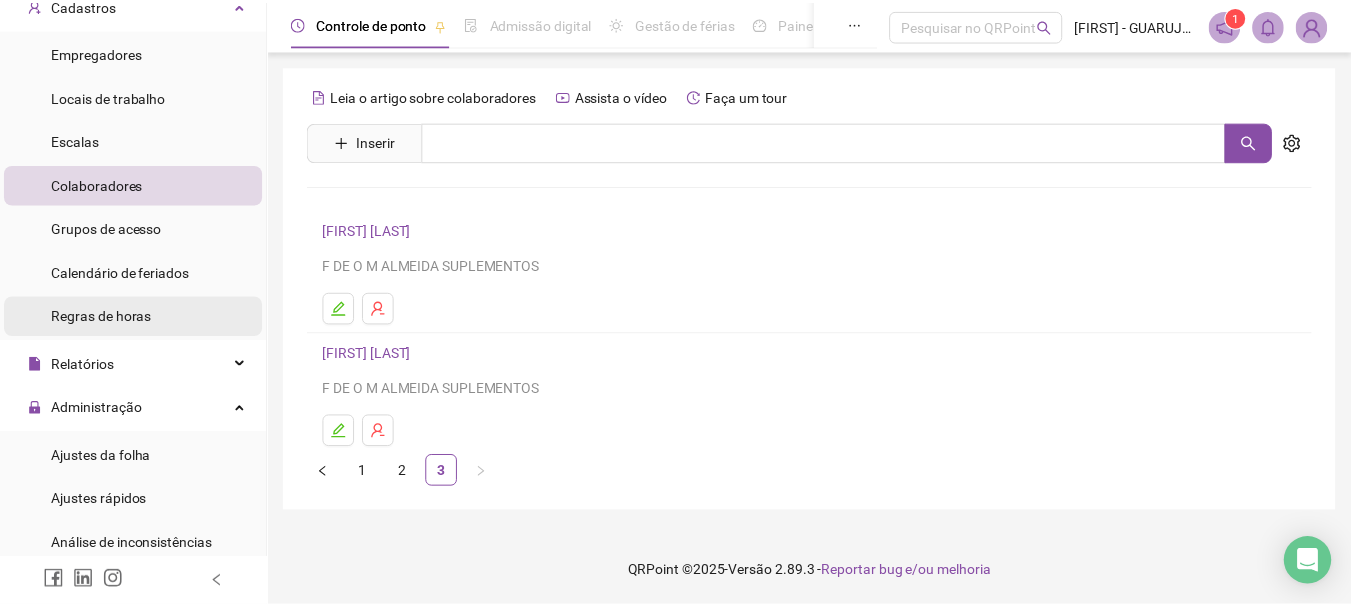 scroll, scrollTop: 300, scrollLeft: 0, axis: vertical 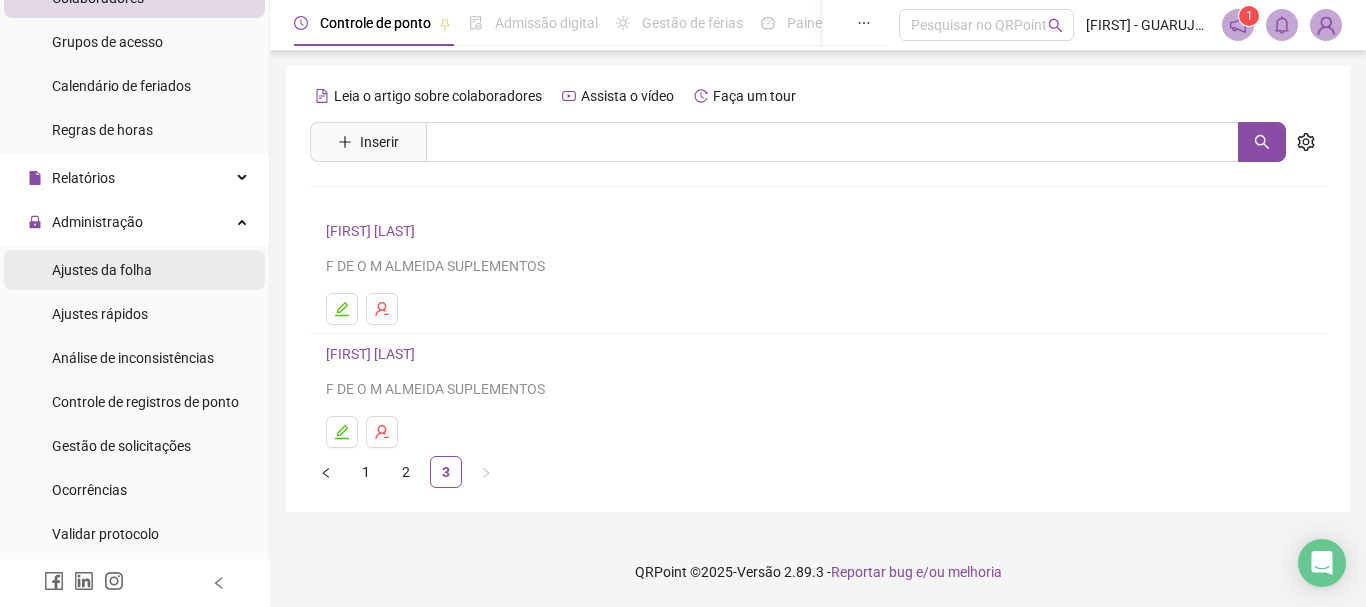 click on "Ajustes da folha" at bounding box center [102, 270] 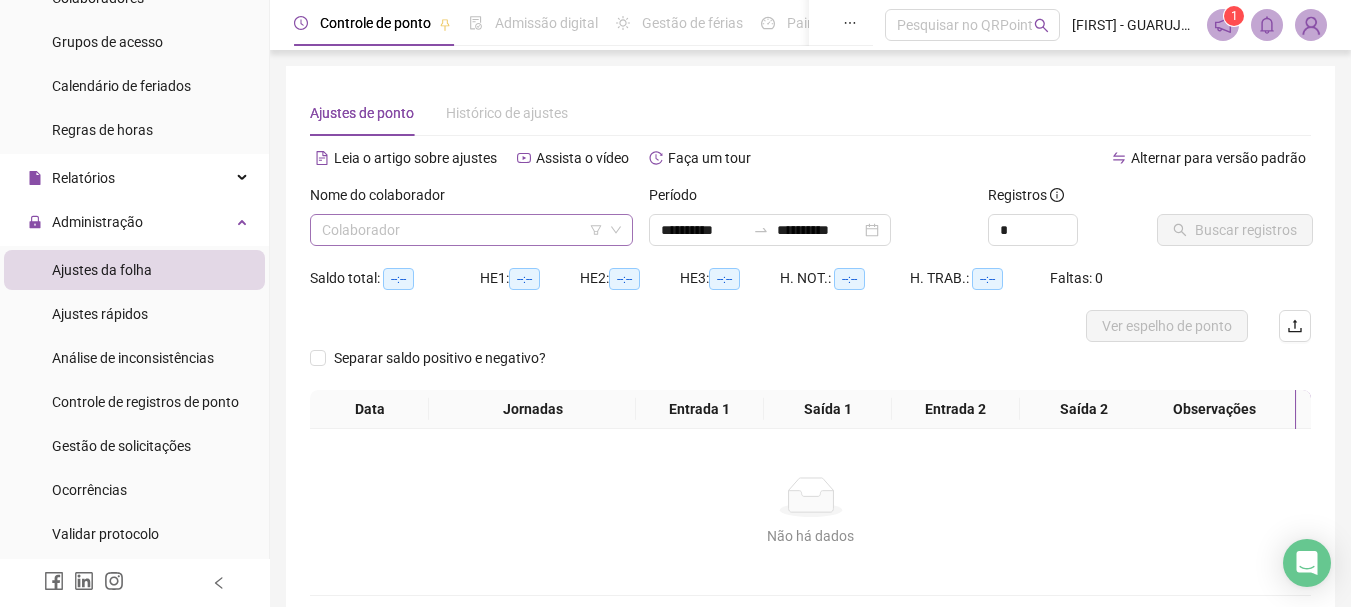 click at bounding box center [462, 230] 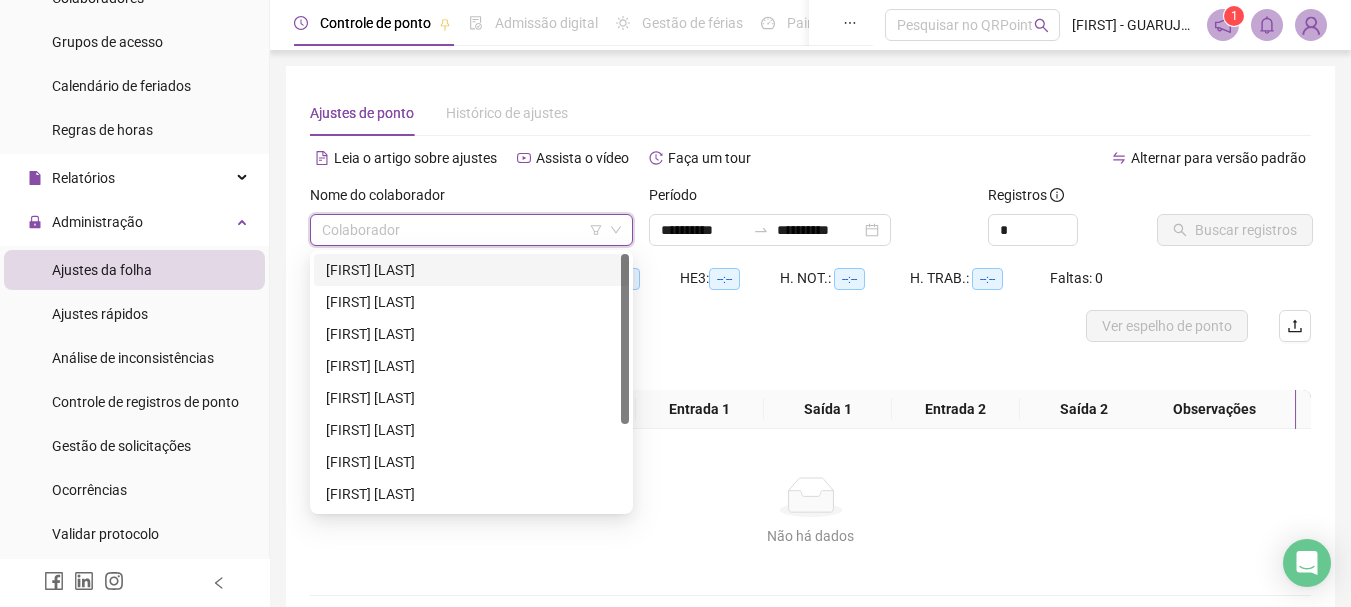 click on "[FIRST] [LAST]" at bounding box center (471, 270) 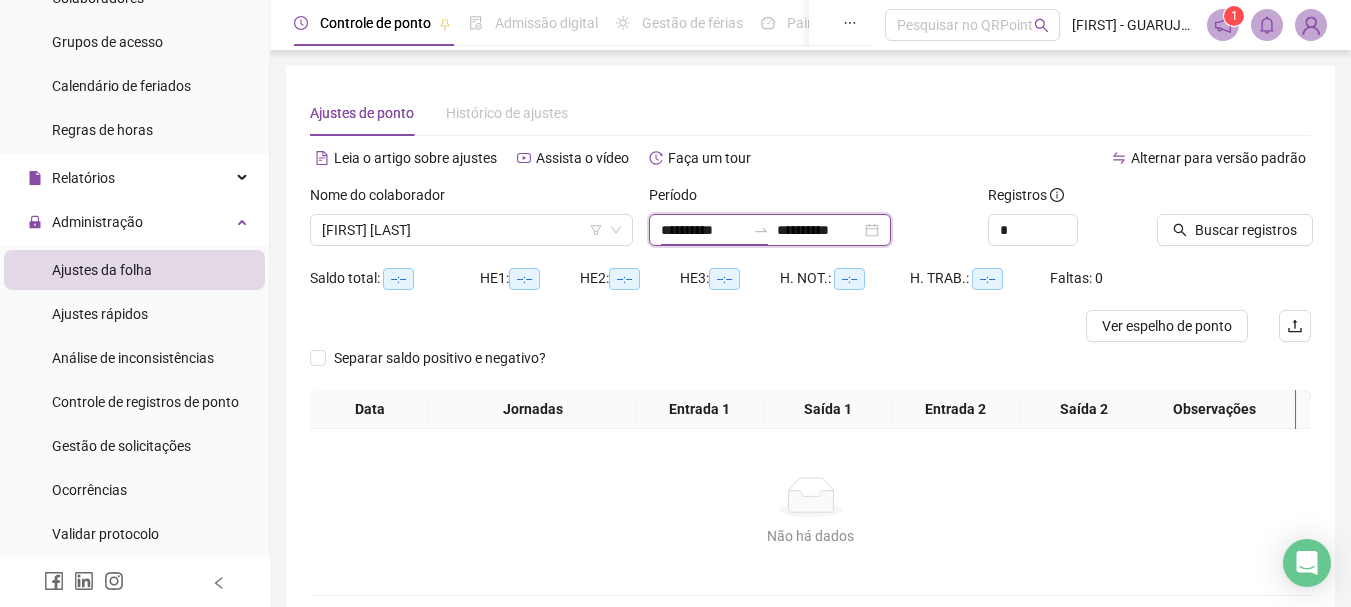 click on "**********" at bounding box center [703, 230] 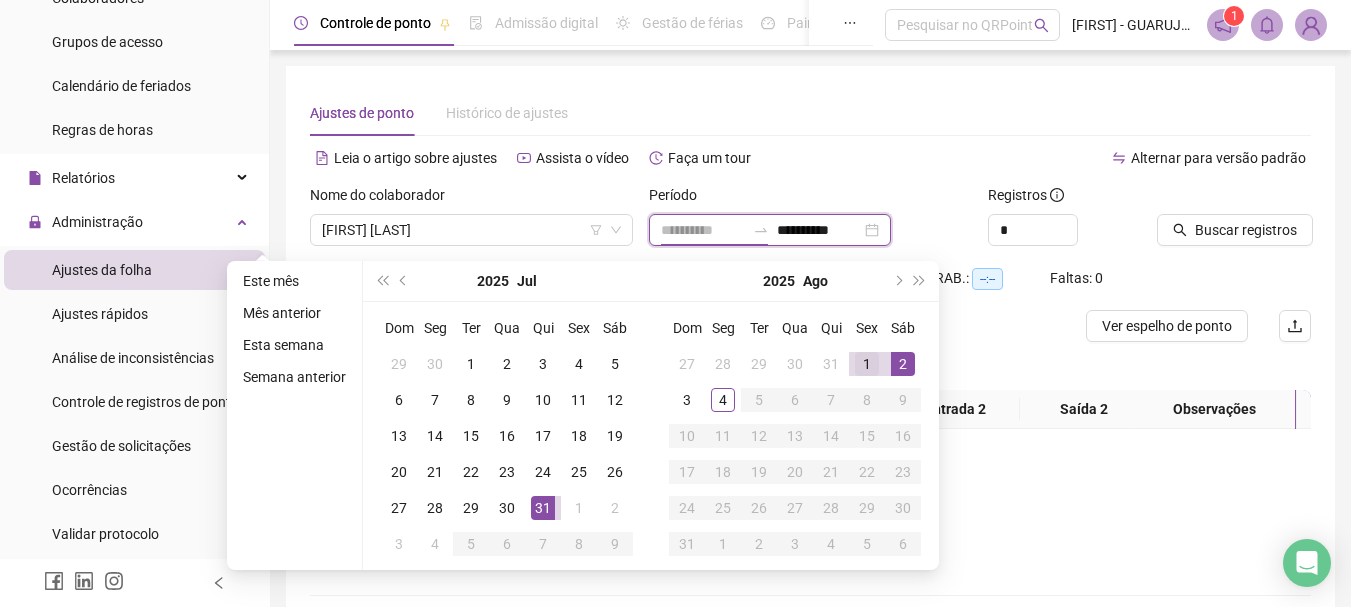 type on "**********" 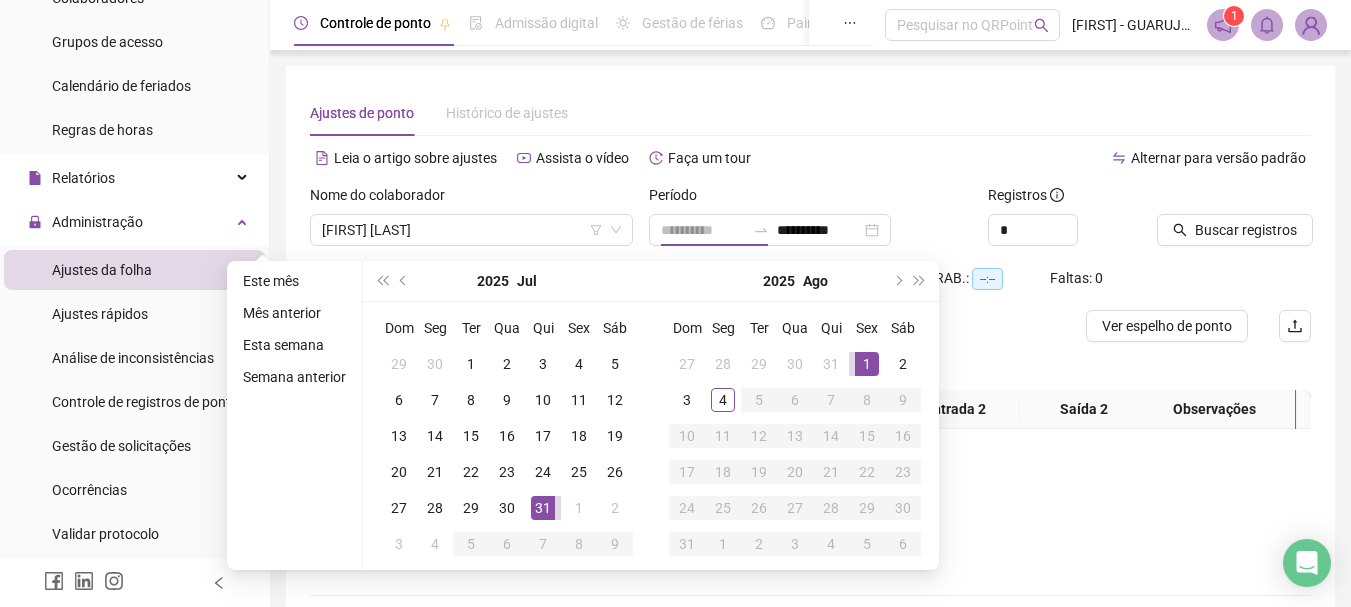 click on "1" at bounding box center [867, 364] 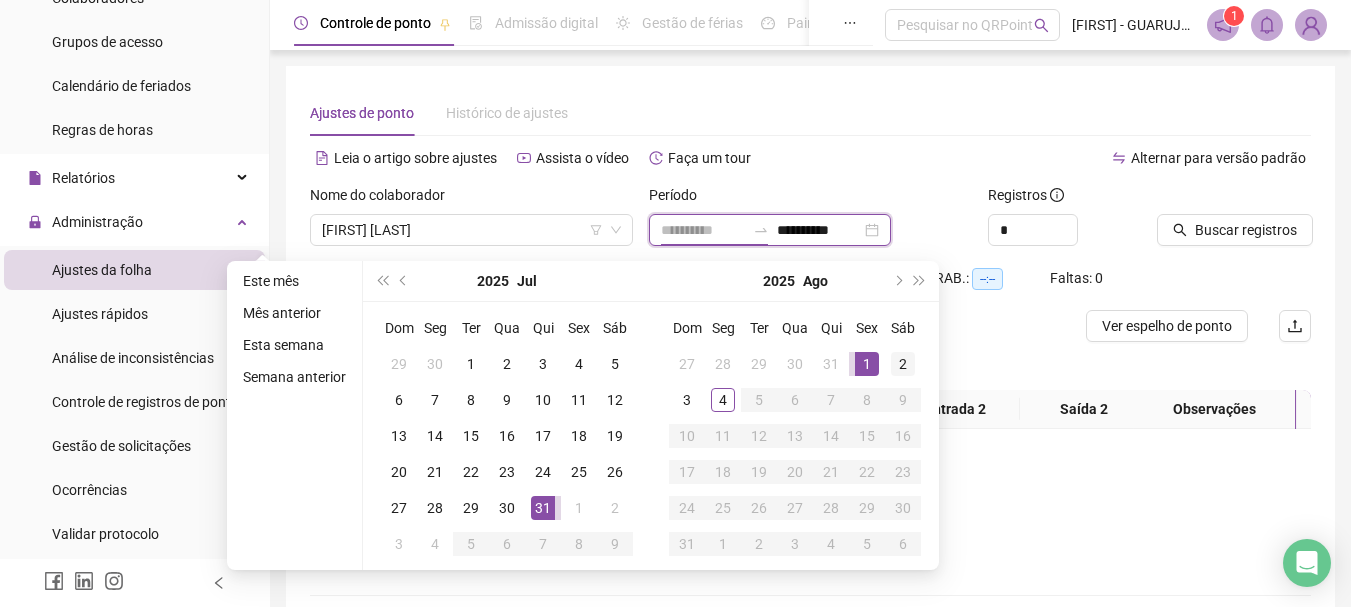 type on "**********" 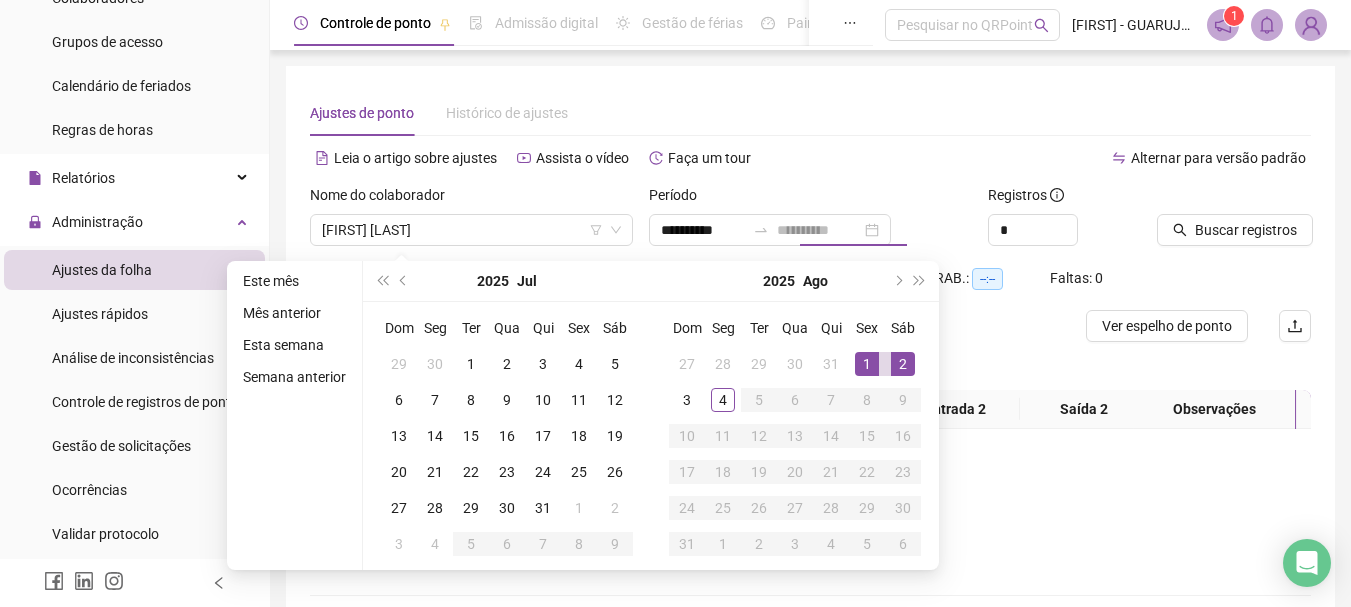 click on "2" at bounding box center [903, 364] 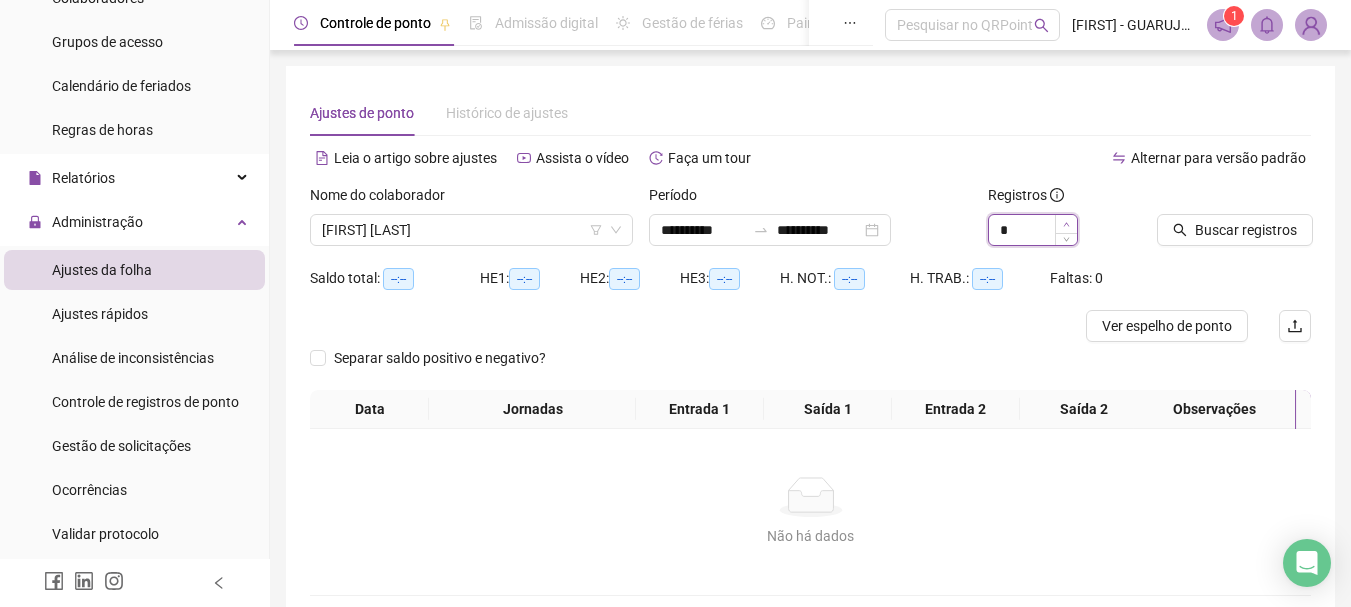 type on "*" 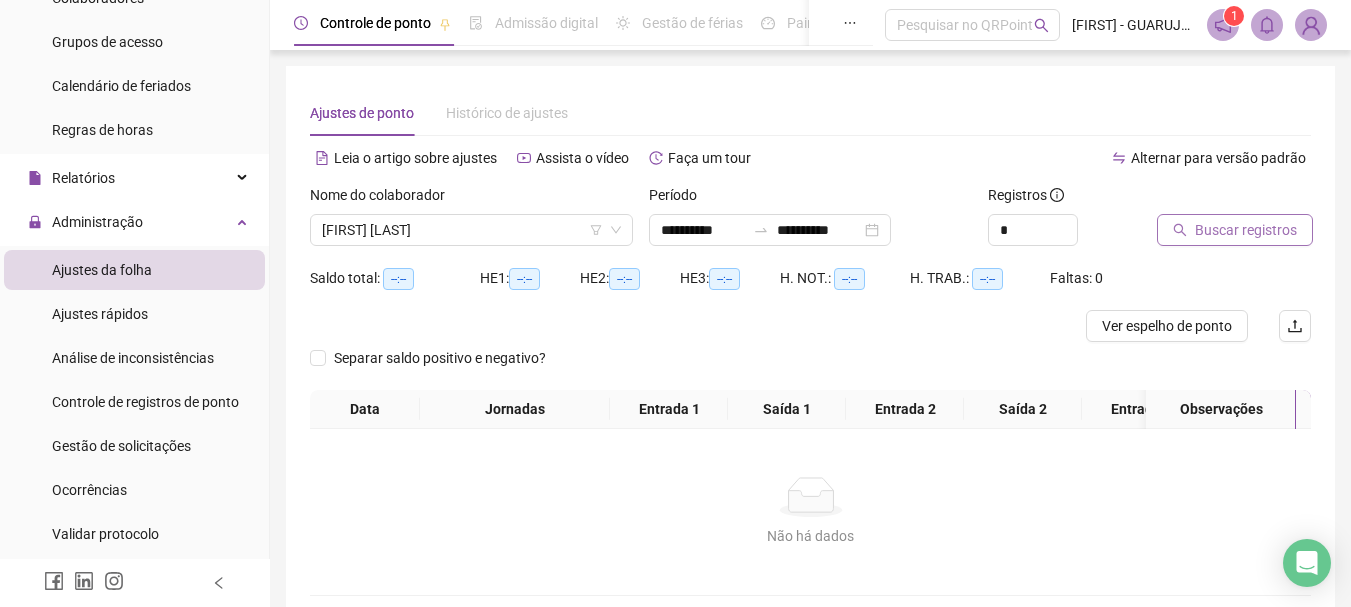 click on "Buscar registros" at bounding box center (1246, 230) 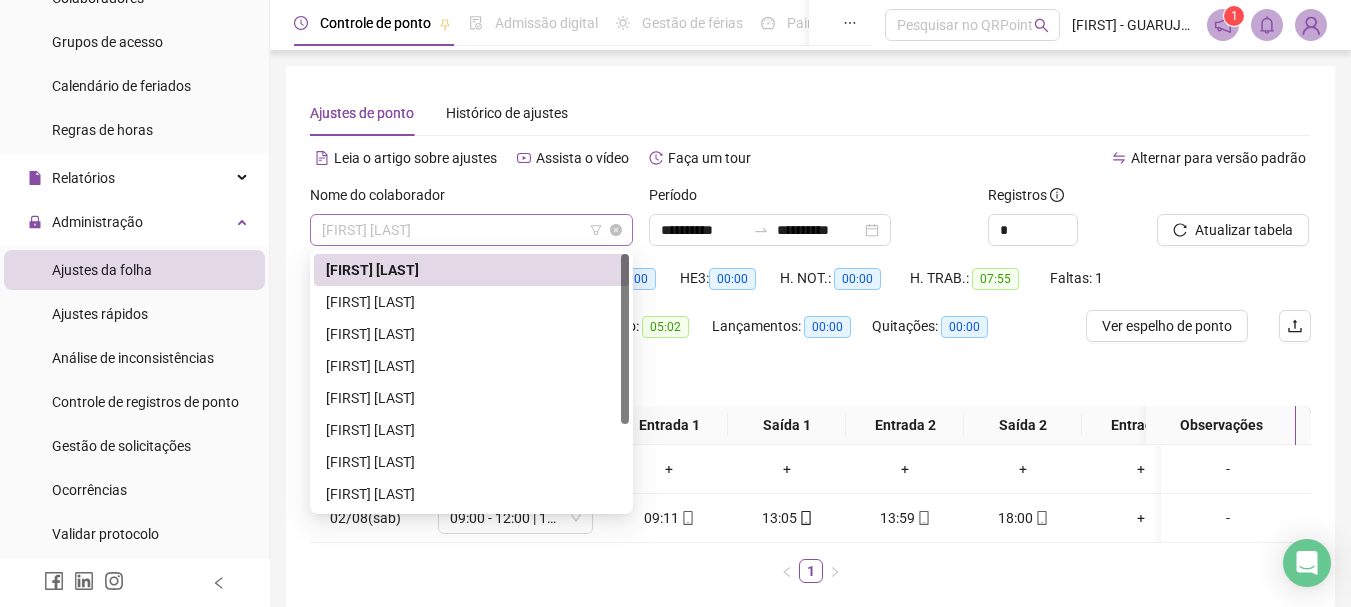 click on "[FIRST] [LAST]" at bounding box center (471, 230) 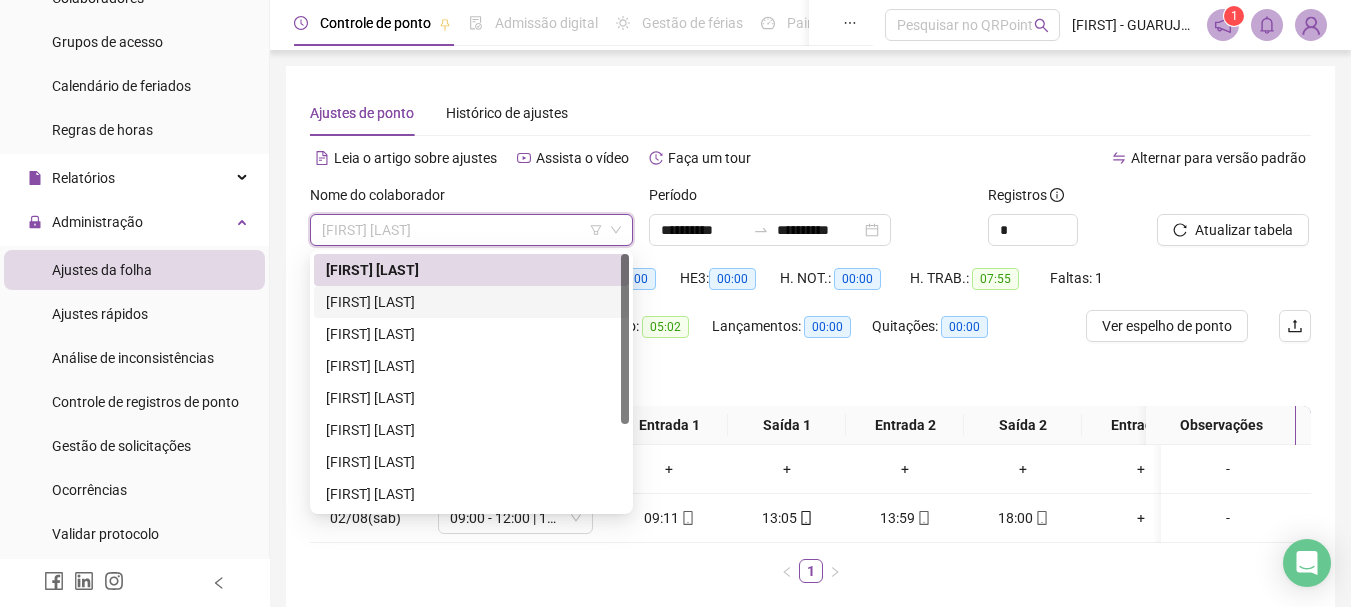 click on "[FIRST] [LAST]" at bounding box center (471, 302) 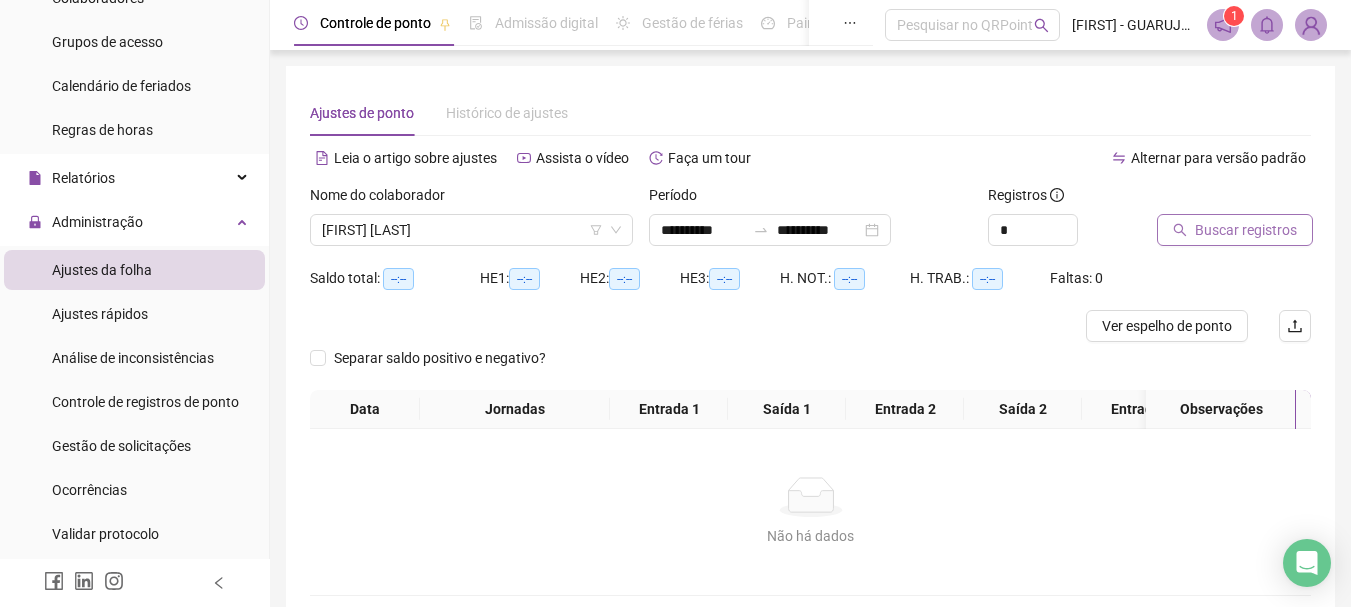 click on "Buscar registros" at bounding box center [1246, 230] 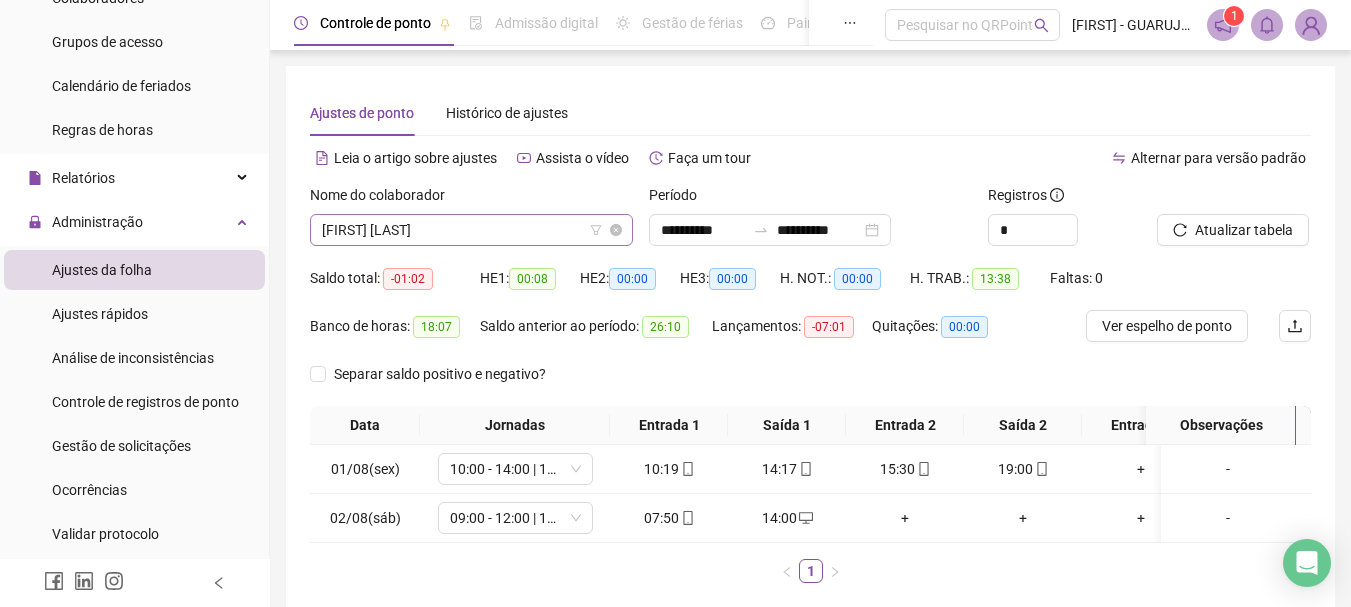 click on "[FIRST] [LAST]" at bounding box center (471, 230) 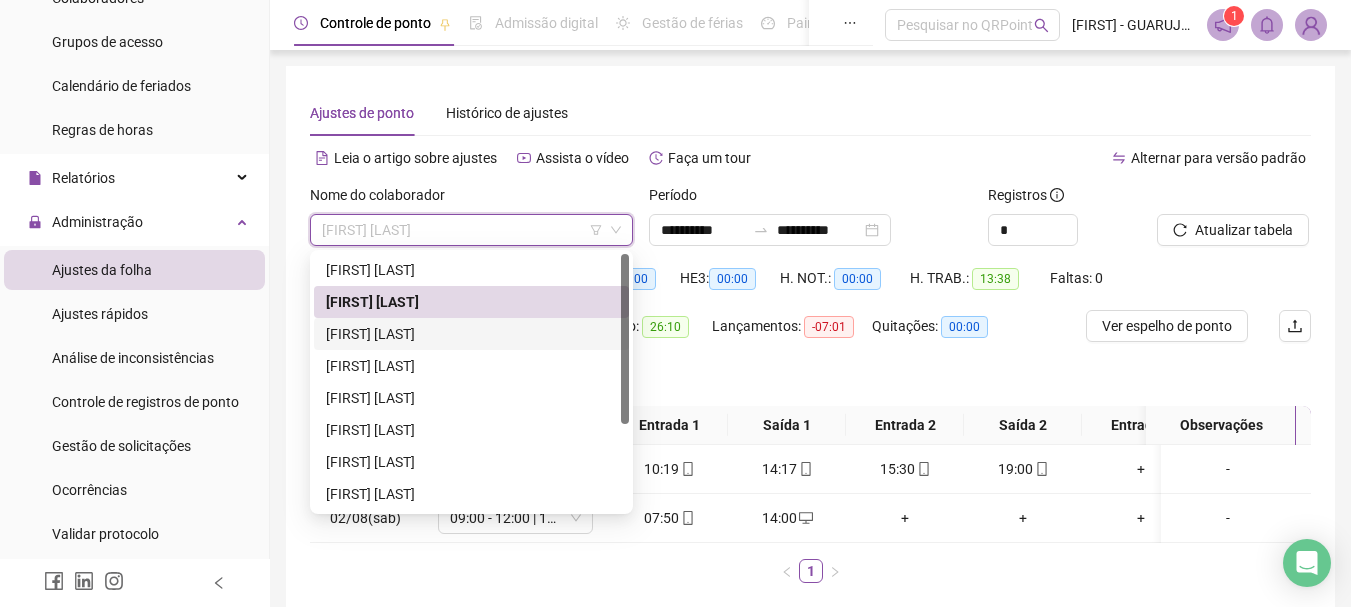 click on "[FIRST] [LAST]" at bounding box center (471, 334) 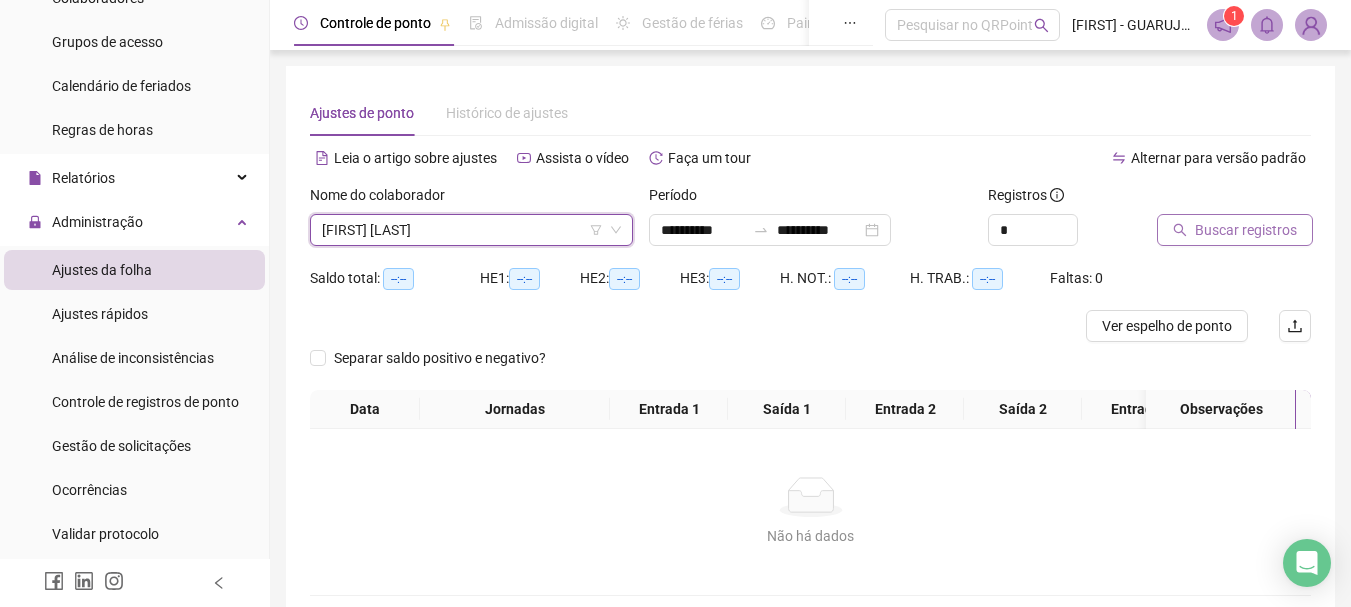 click on "Buscar registros" at bounding box center (1246, 230) 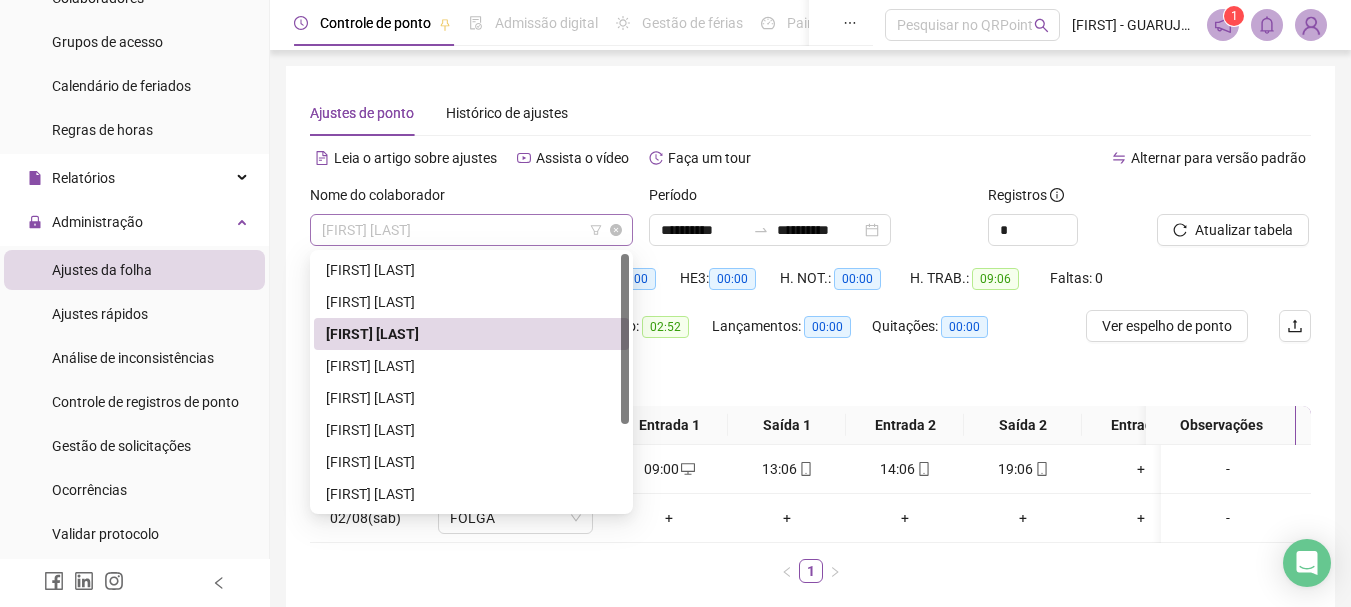 click on "[FIRST] [LAST]" at bounding box center (471, 230) 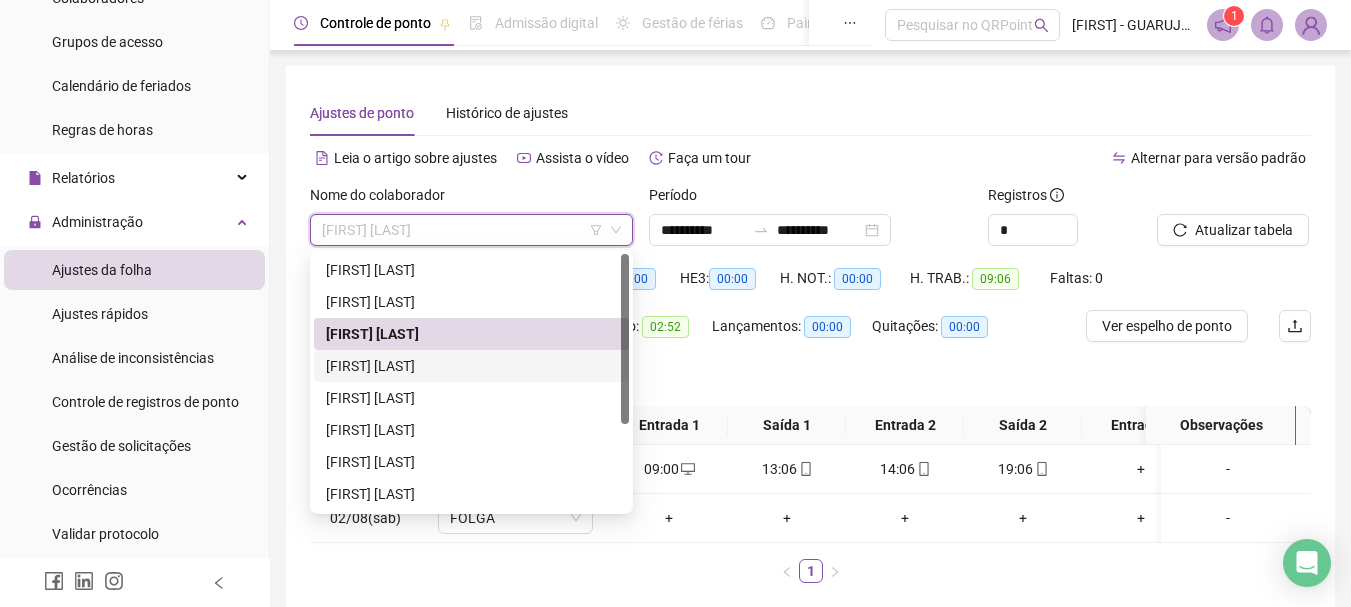 click on "[FIRST] [LAST]" at bounding box center [471, 366] 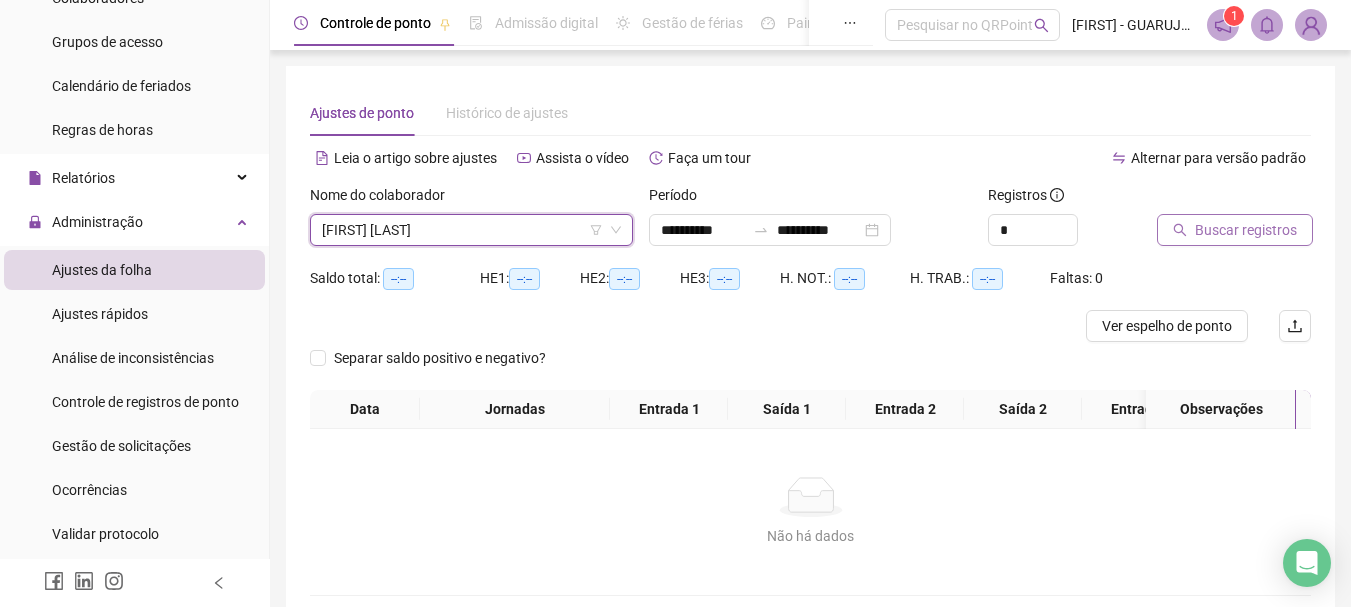 click on "Buscar registros" at bounding box center [1246, 230] 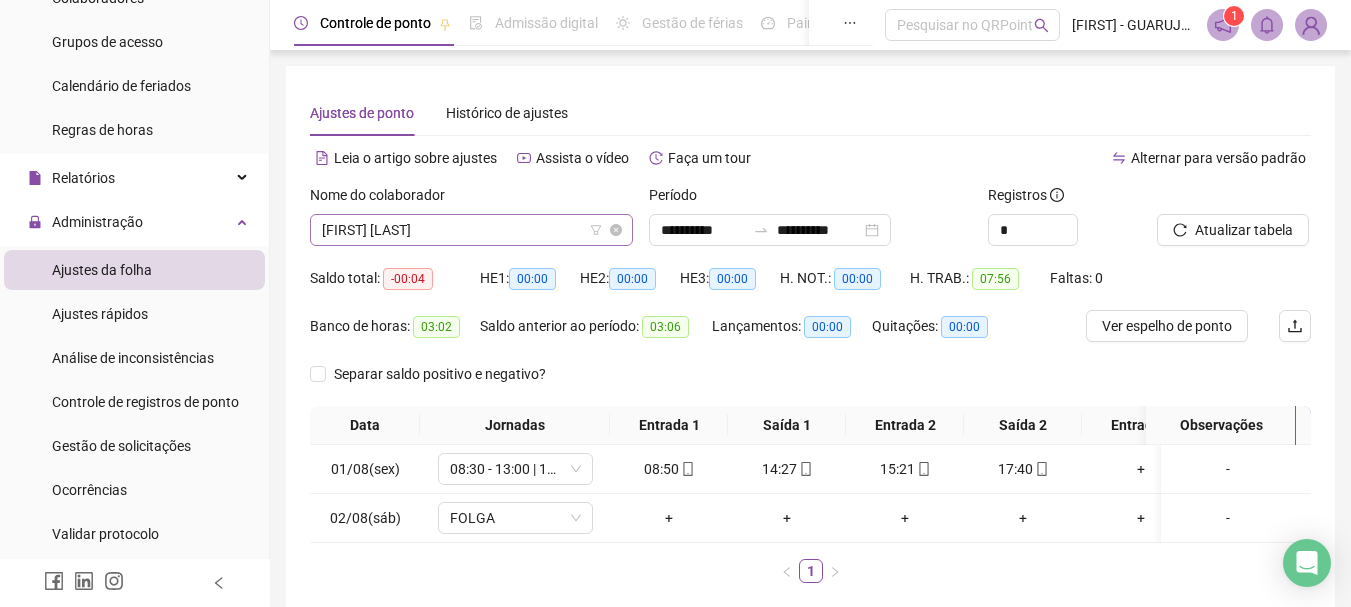 click on "[FIRST] [LAST]" at bounding box center [471, 230] 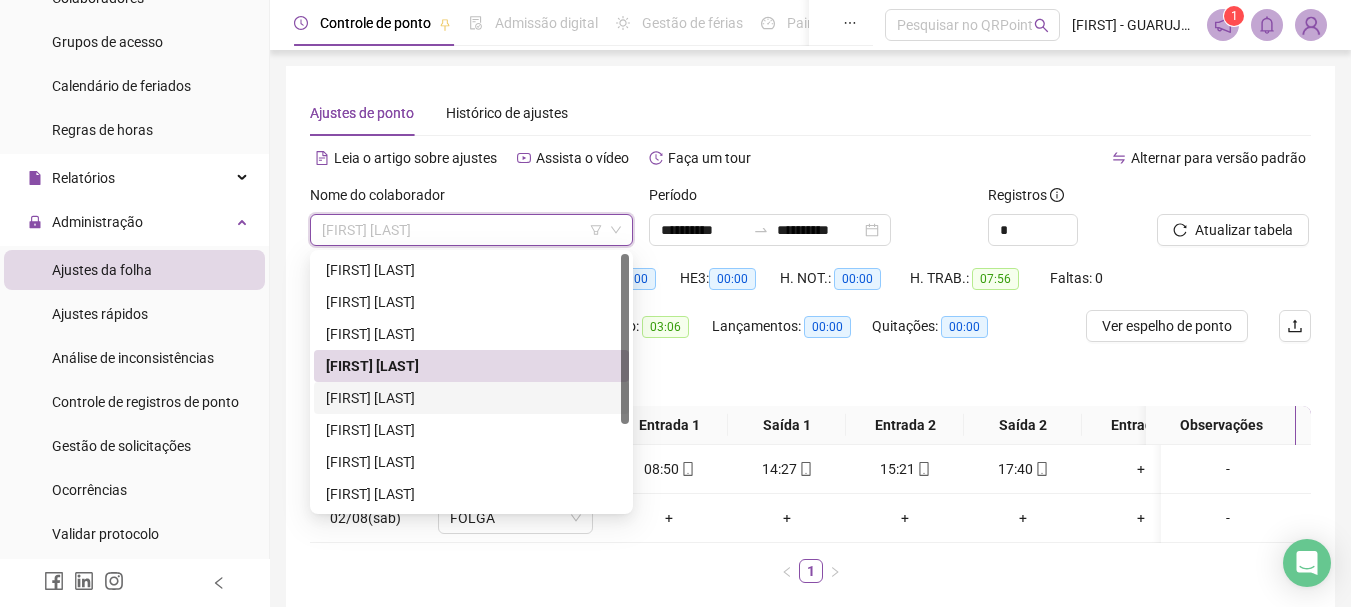 click on "[FIRST] [LAST]" at bounding box center [471, 398] 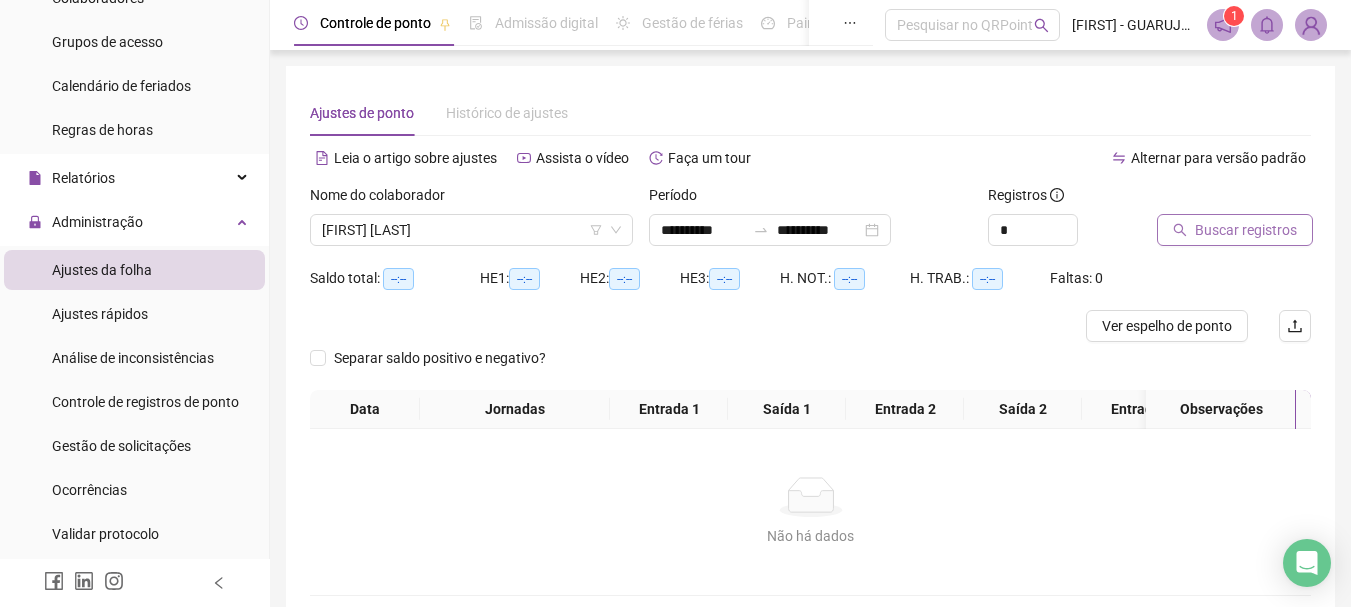 click 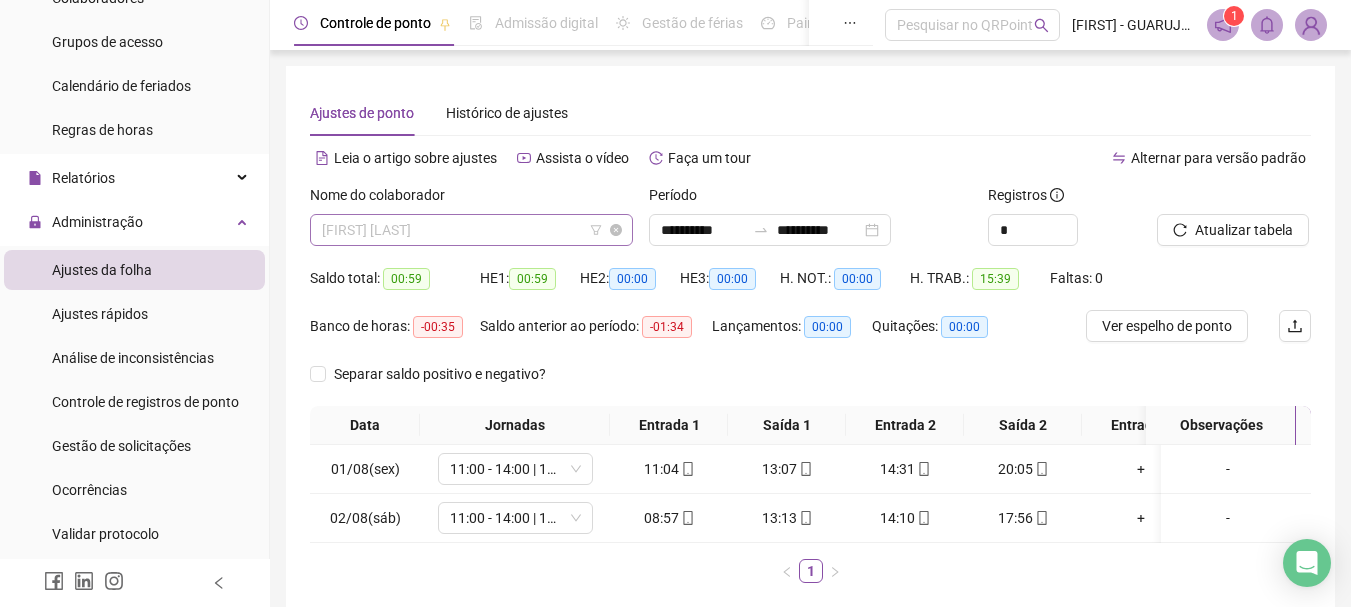 click on "[FIRST] [LAST]" at bounding box center [471, 230] 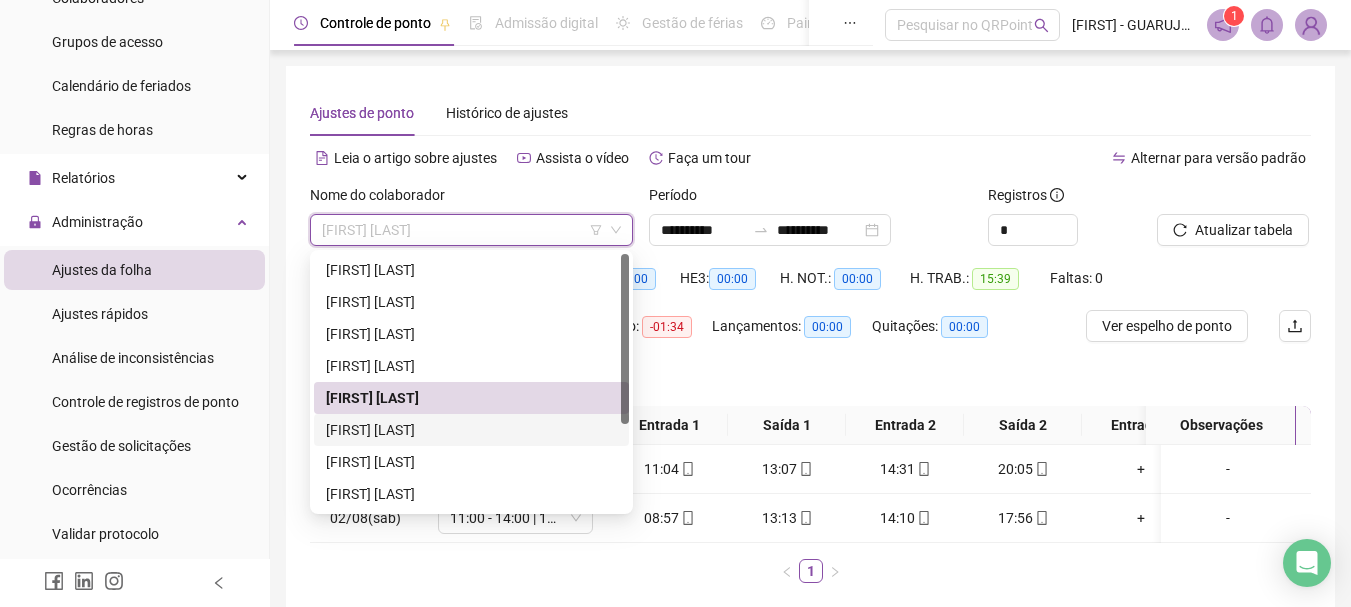 click on "[FIRST] [LAST]" at bounding box center [471, 430] 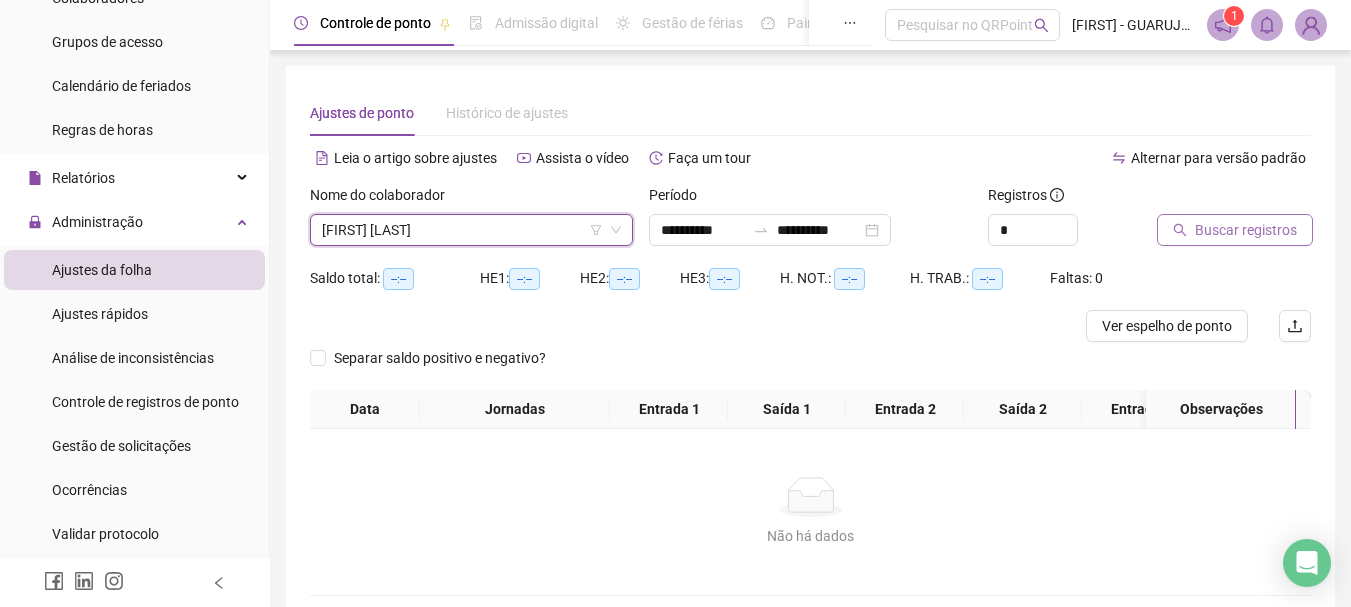 click 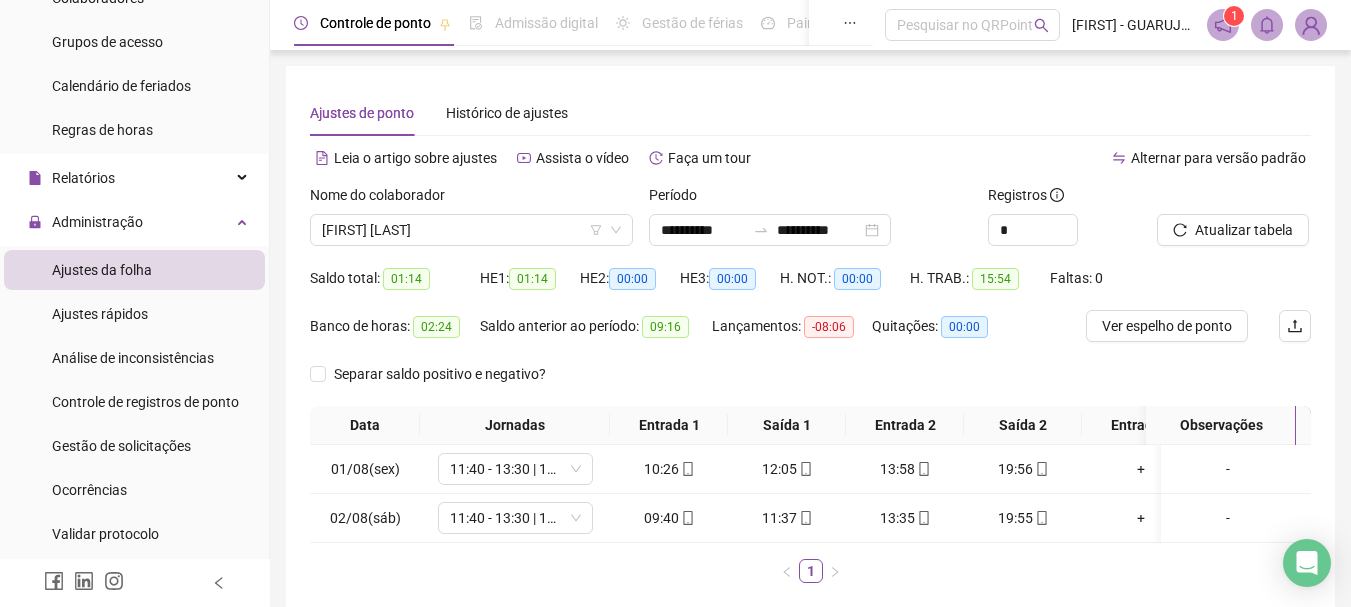 click on "Nome do colaborador" at bounding box center (471, 199) 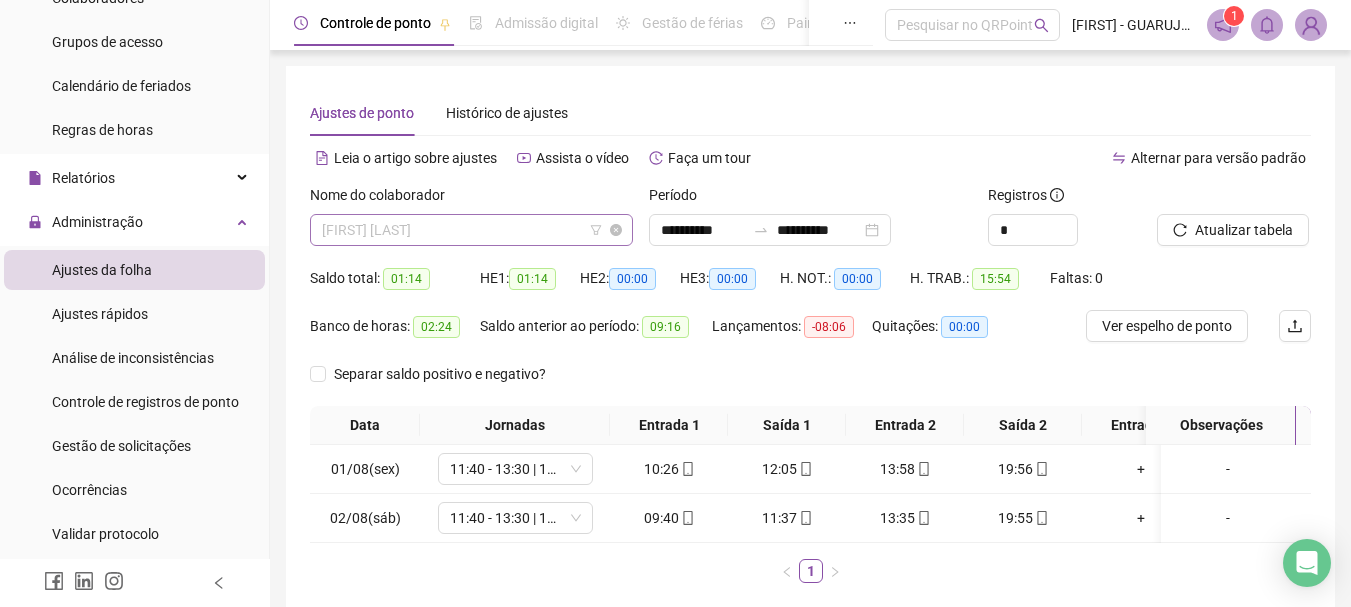 click on "[FIRST] [LAST]" at bounding box center [471, 230] 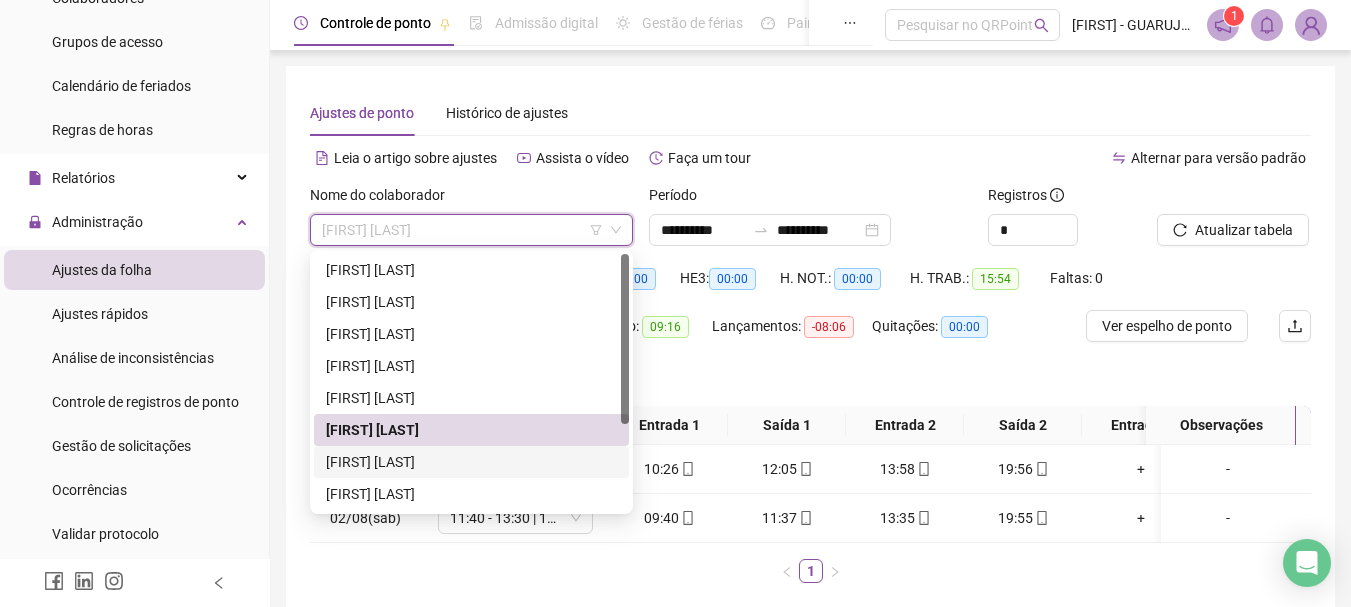 click on "[FIRST] [LAST]" at bounding box center (471, 462) 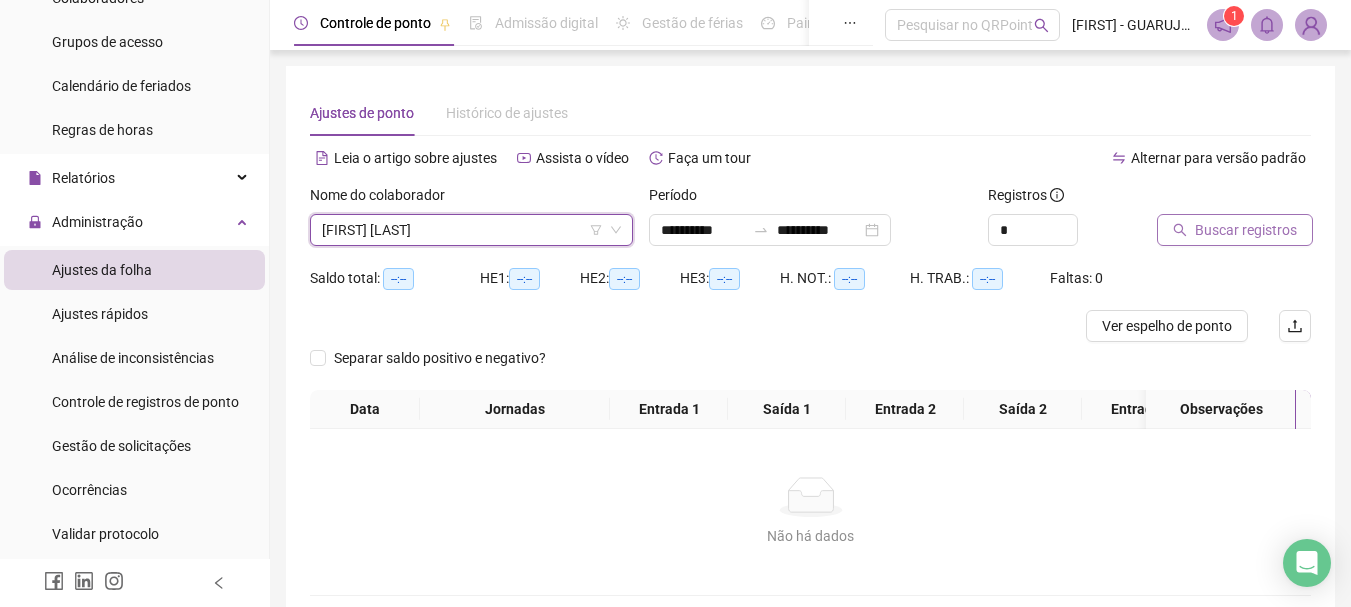 click on "Buscar registros" at bounding box center (1246, 230) 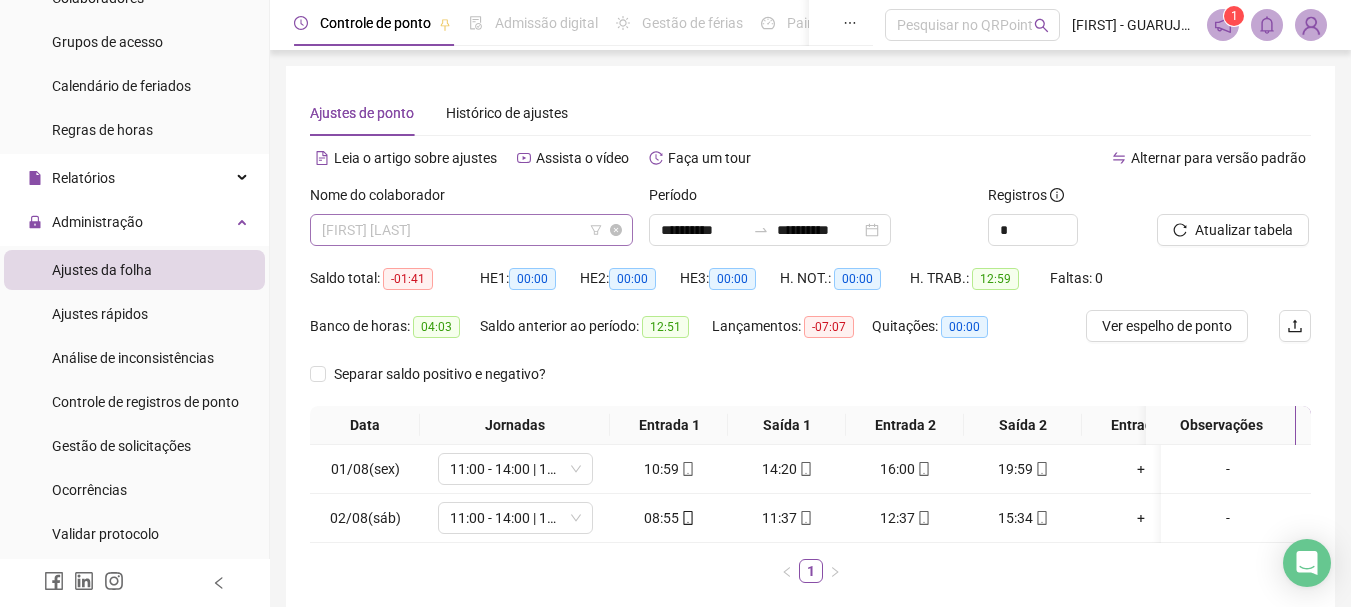 click on "[FIRST] [LAST]" at bounding box center [471, 230] 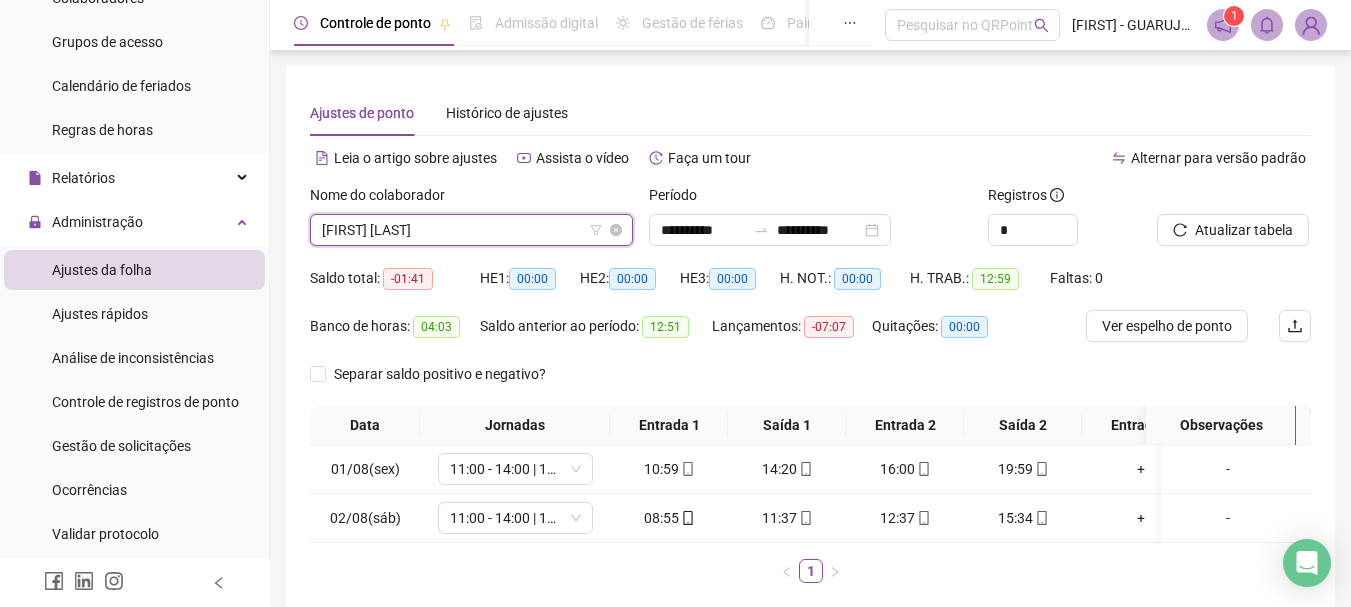 click on "[FIRST] [LAST]" at bounding box center [471, 230] 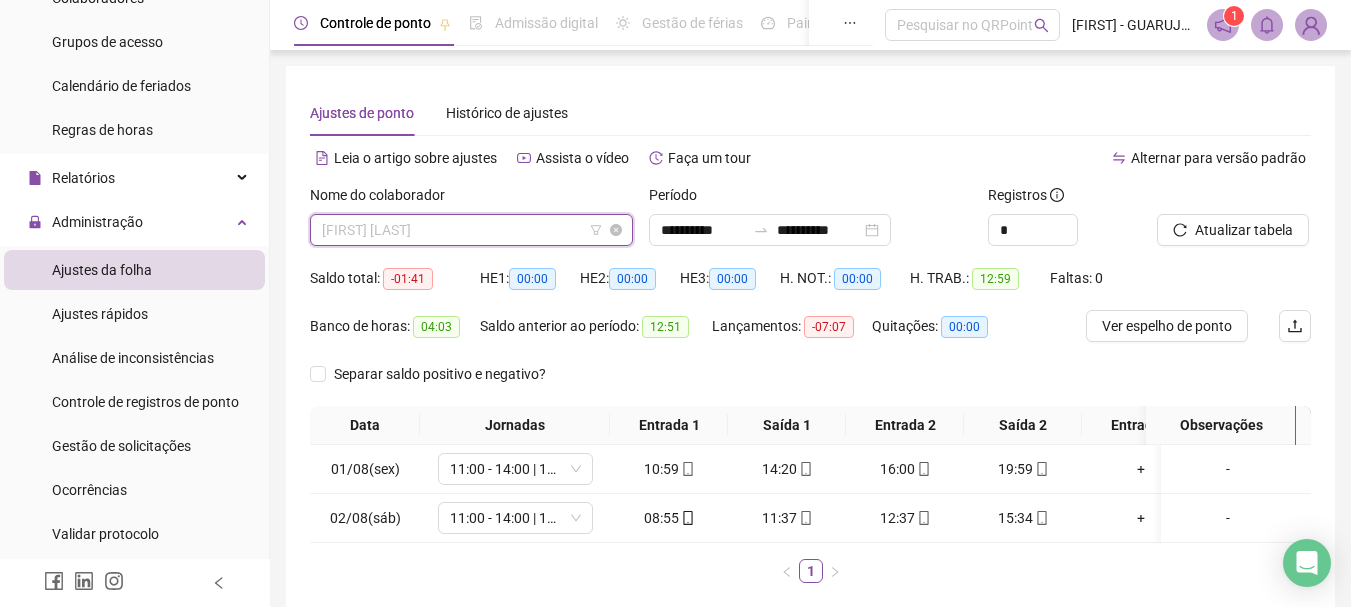 click on "[FIRST] [LAST]" at bounding box center [471, 230] 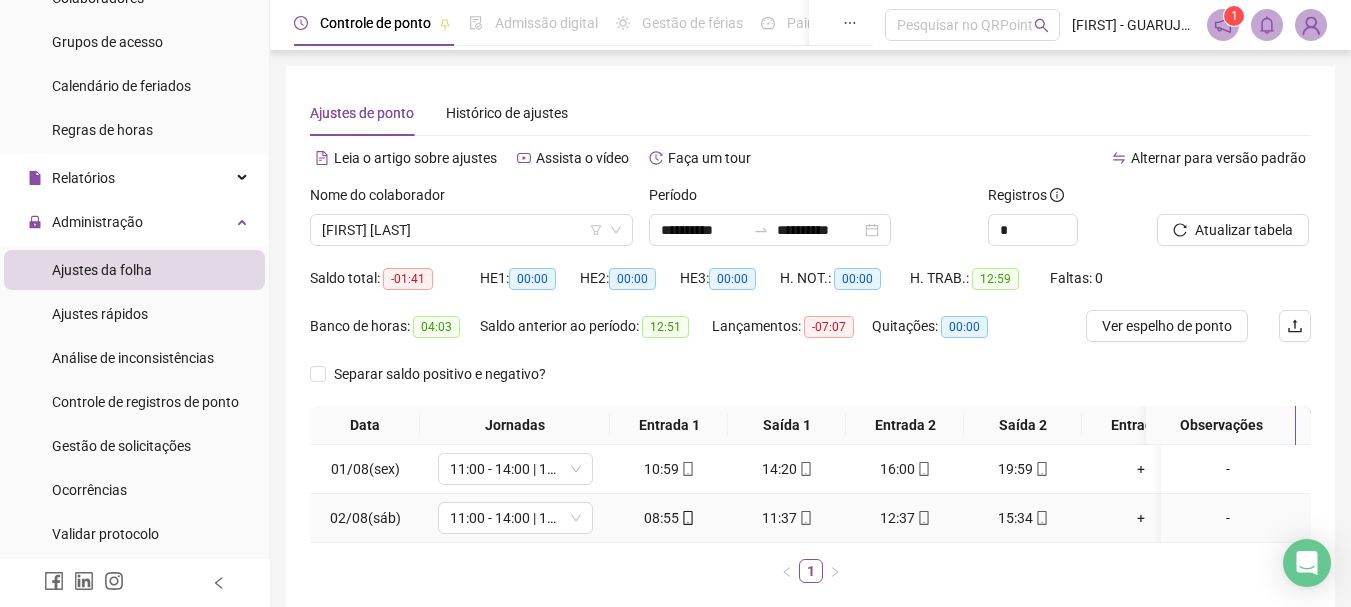 click on "11:00 - 14:00 | 15:40 - 20:00" at bounding box center (515, 518) 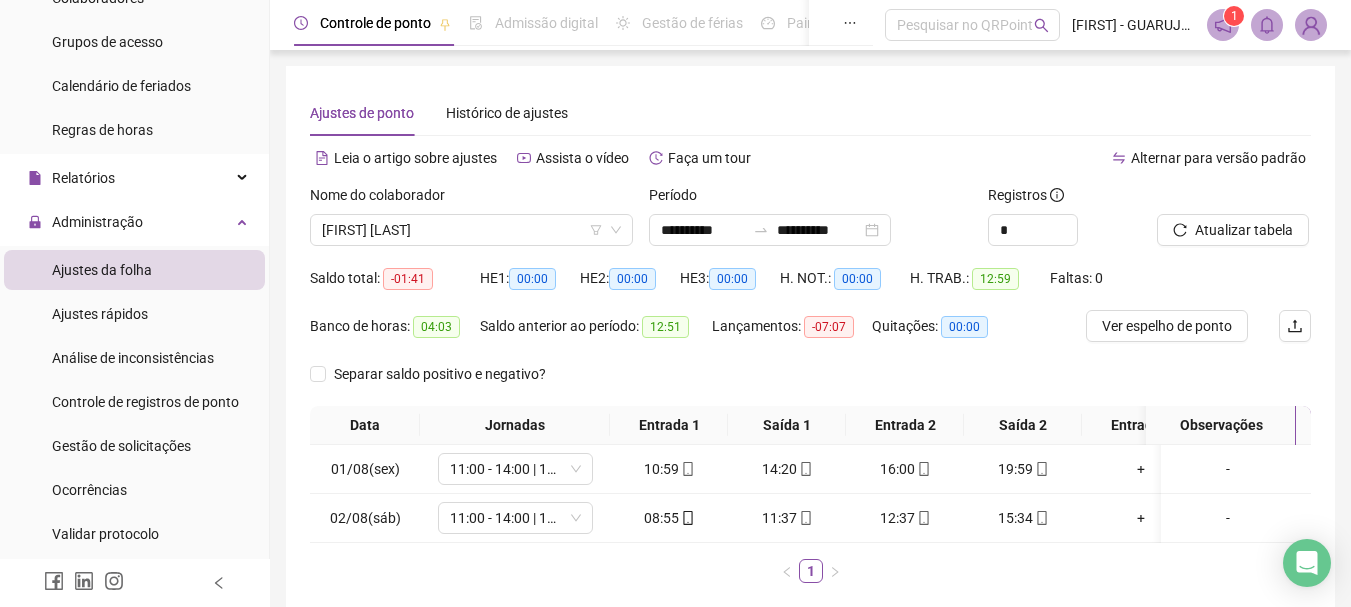 click on "Nome do colaborador" at bounding box center [384, 195] 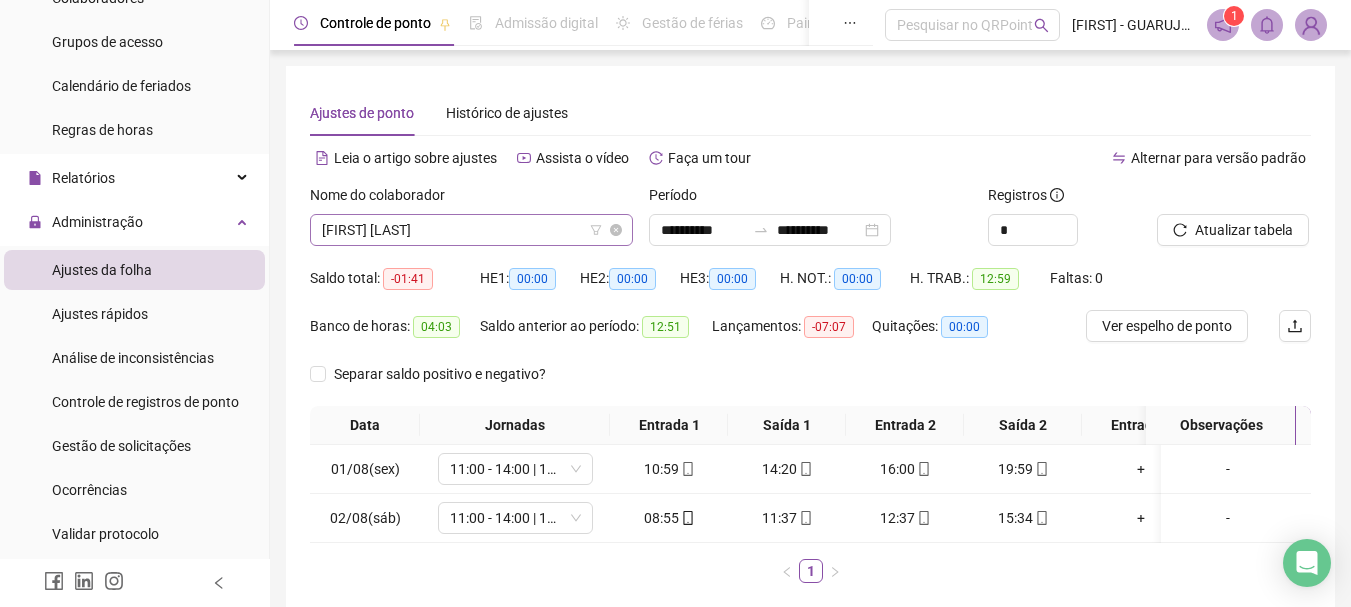 click on "[FIRST] [LAST]" at bounding box center [471, 230] 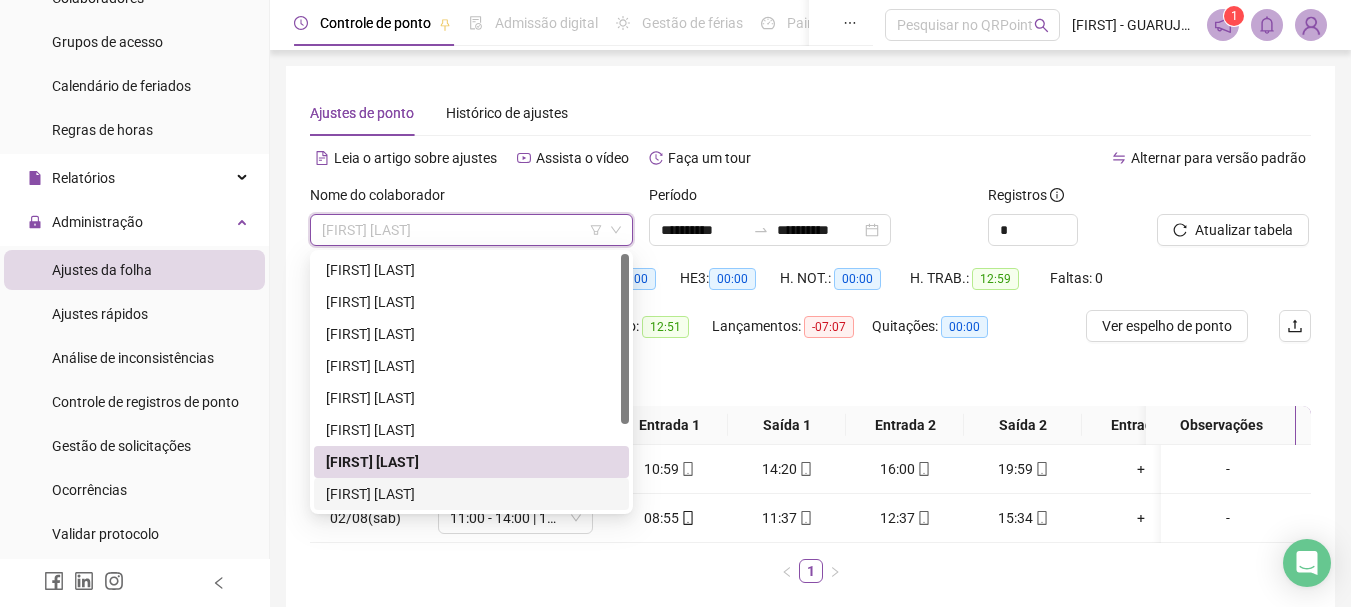 click on "[FIRST] [LAST]" at bounding box center [471, 494] 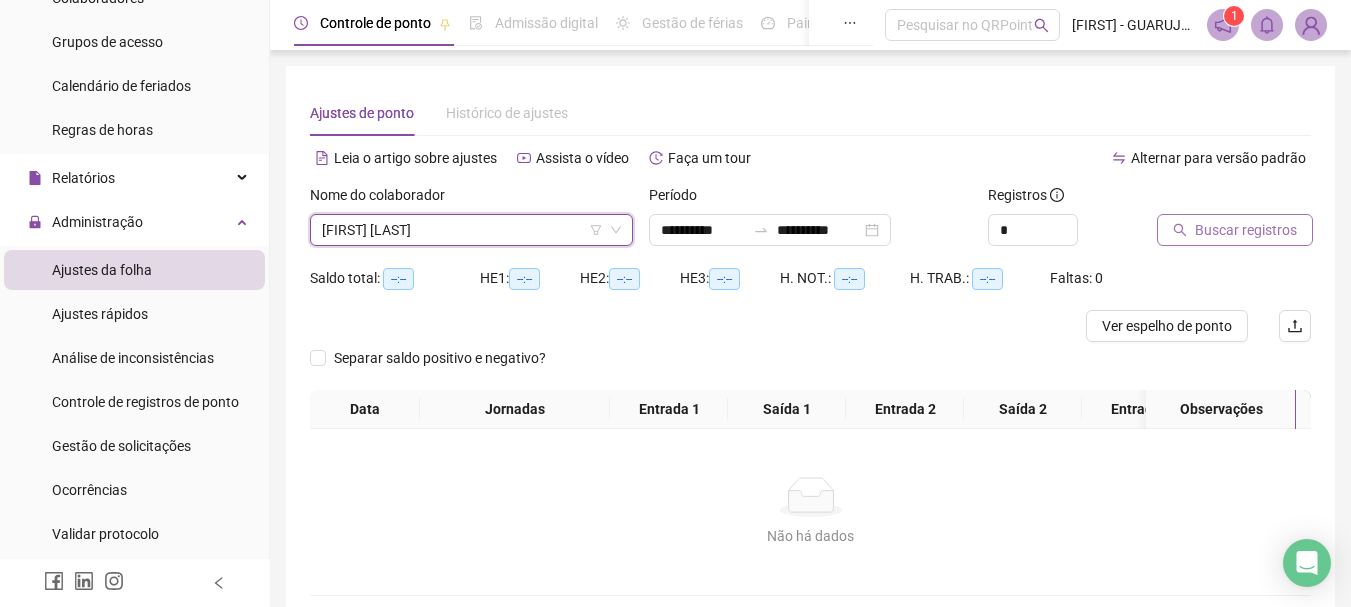 click on "Buscar registros" at bounding box center [1235, 230] 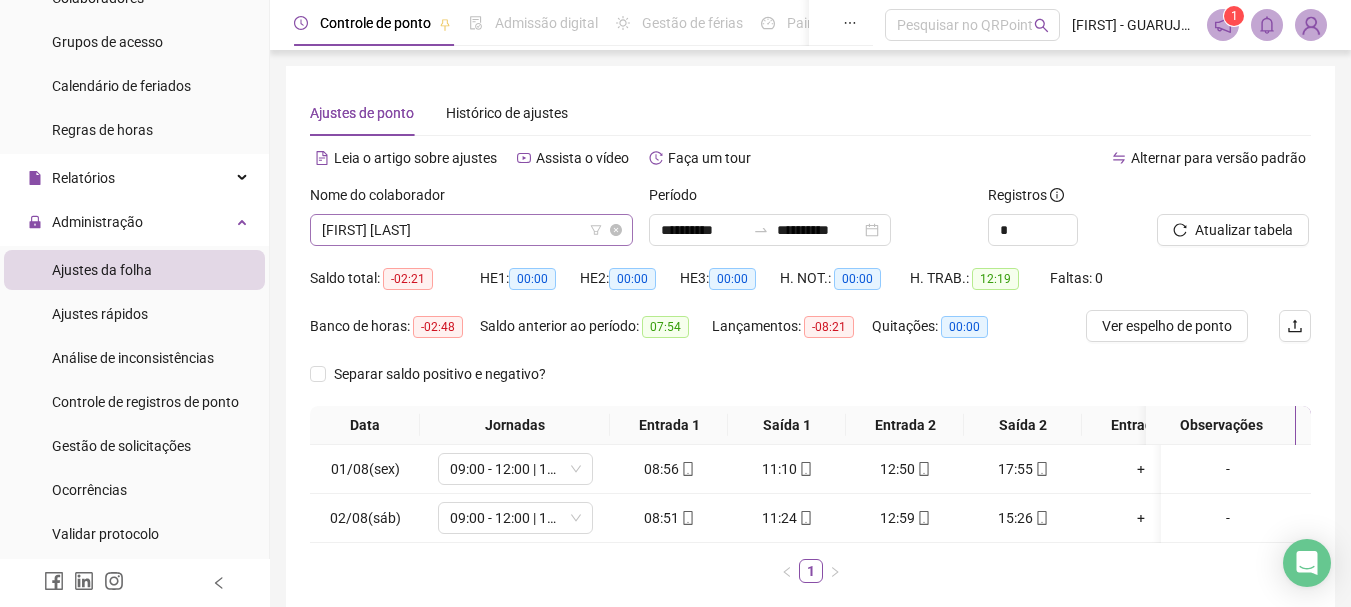 click on "[FIRST] [LAST]" at bounding box center [471, 230] 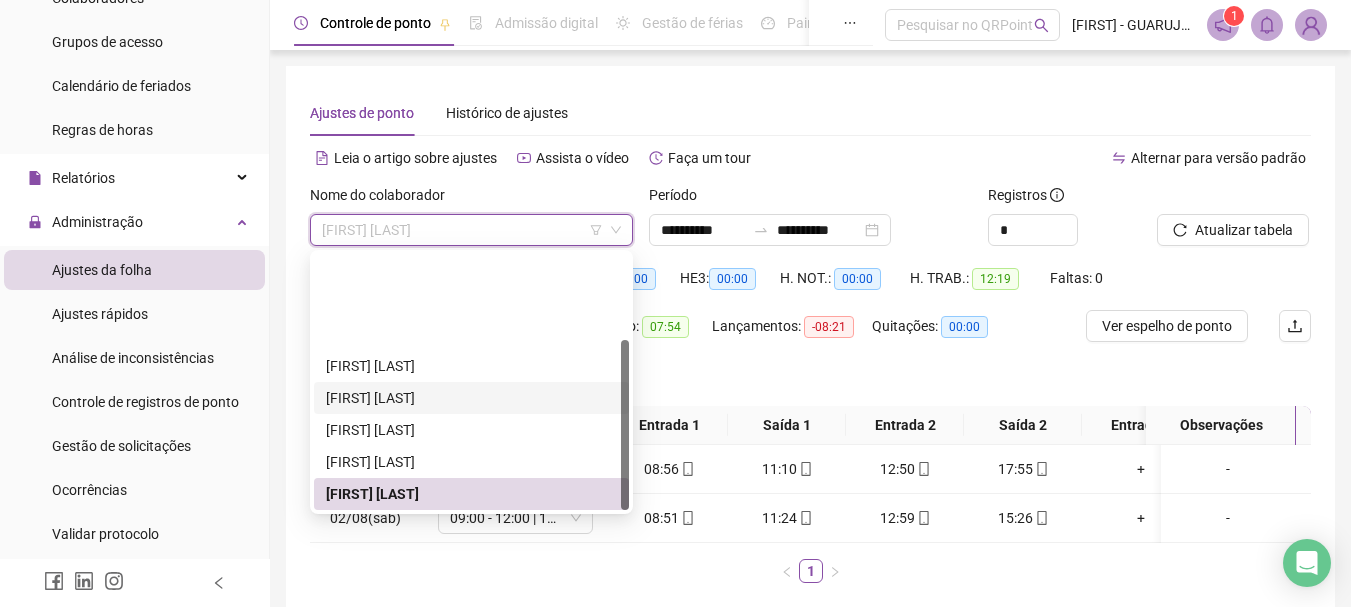 scroll, scrollTop: 128, scrollLeft: 0, axis: vertical 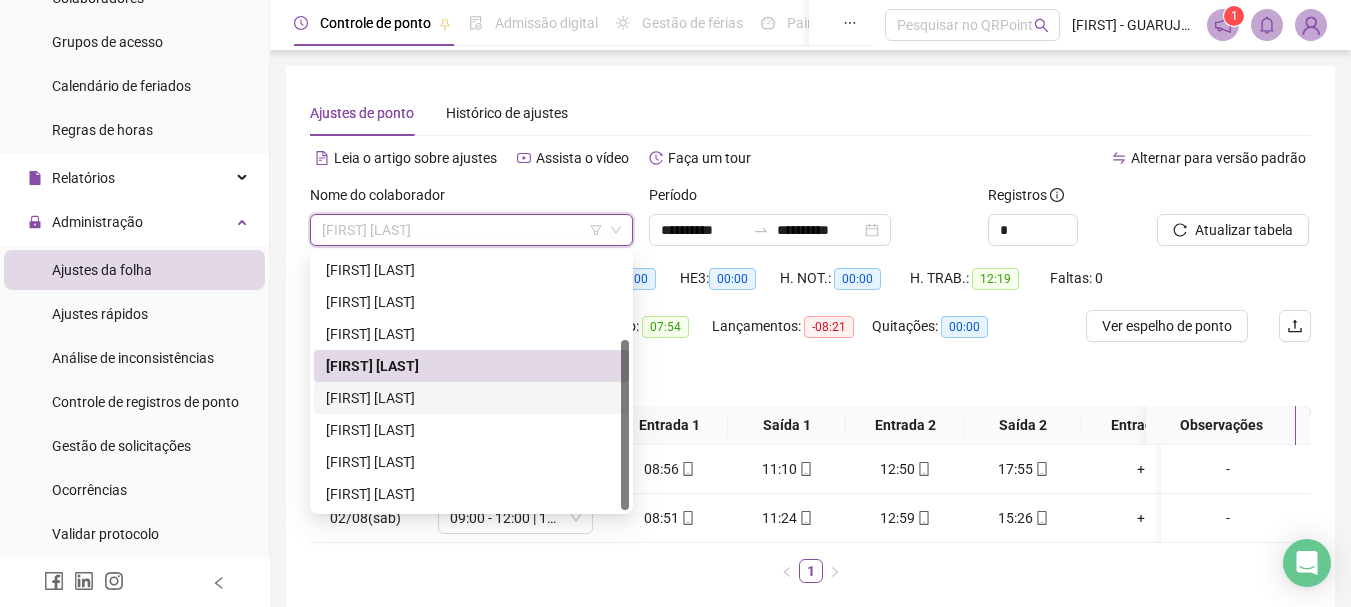 click on "[FIRST] [LAST]" at bounding box center [471, 398] 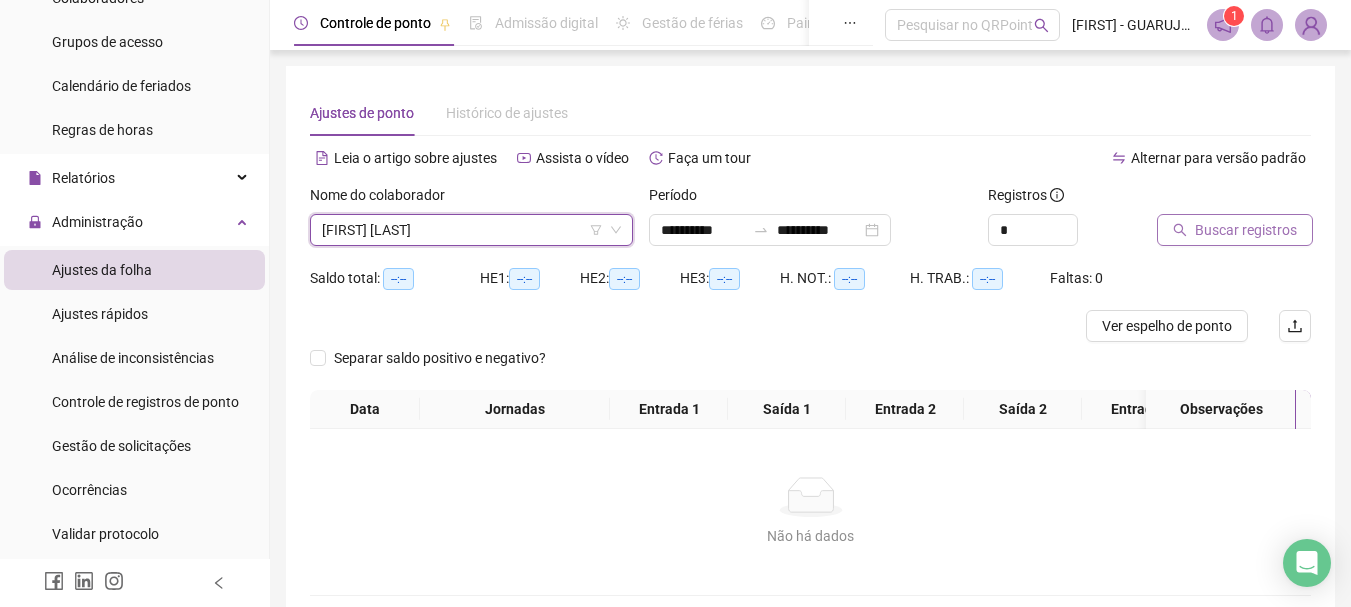 click on "Buscar registros" at bounding box center (1246, 230) 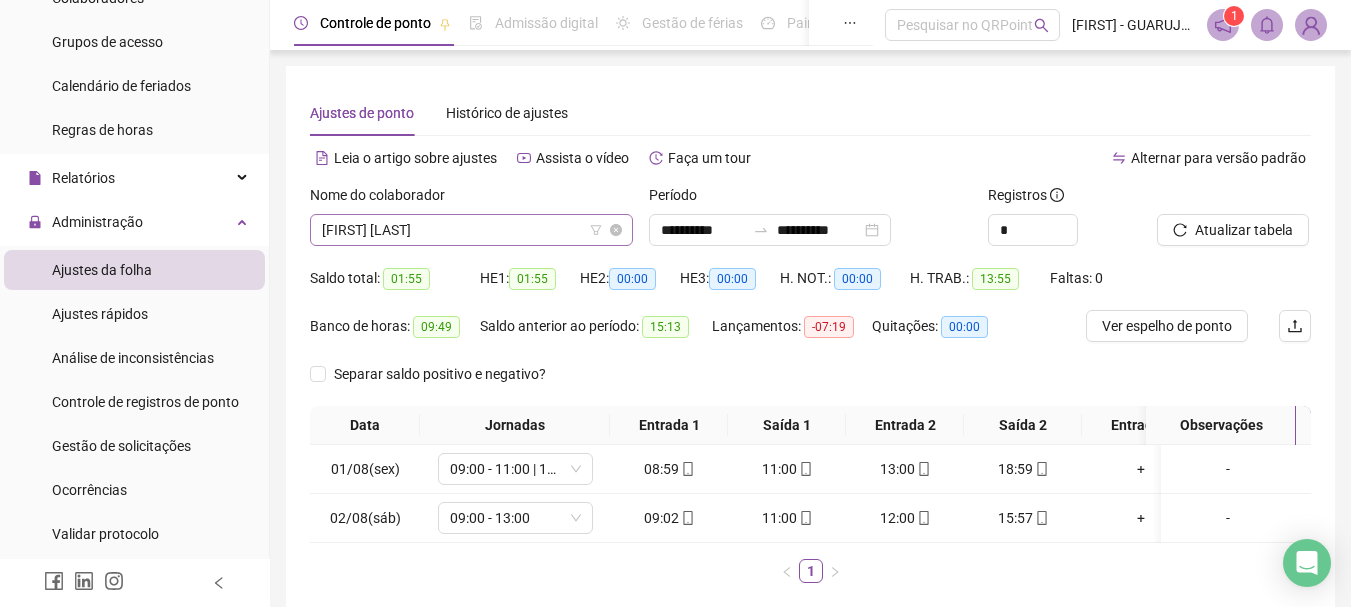 click on "[FIRST] [LAST]" at bounding box center [471, 230] 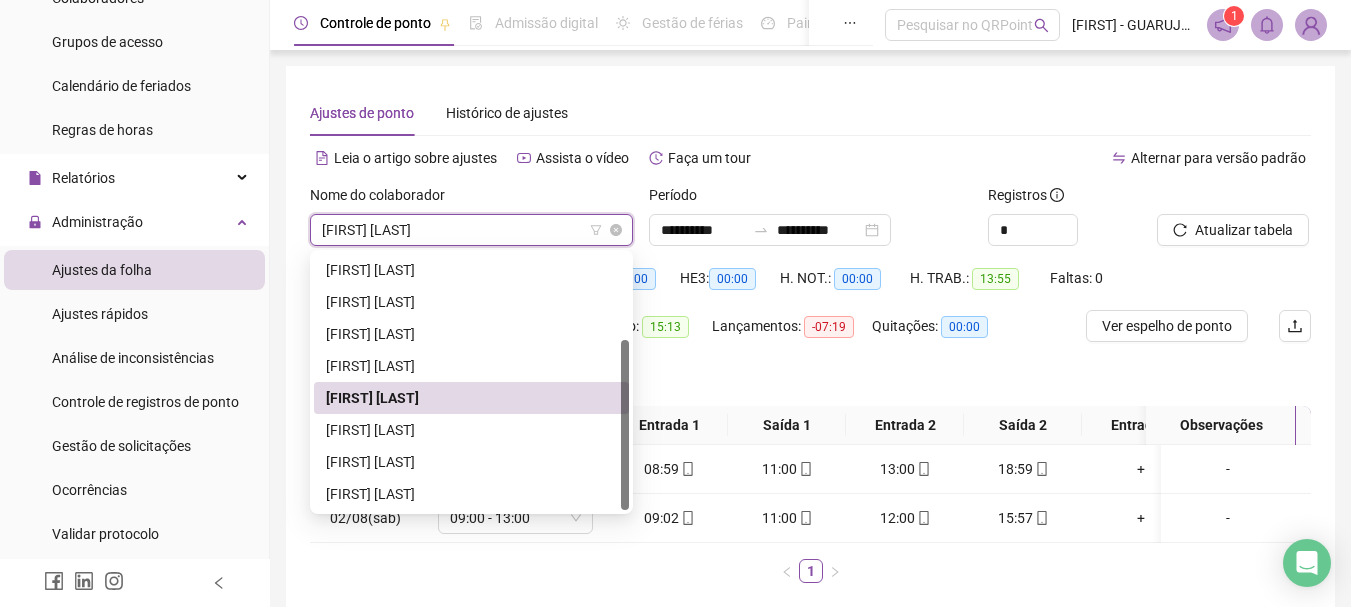 click on "[FIRST] [LAST]" at bounding box center [471, 230] 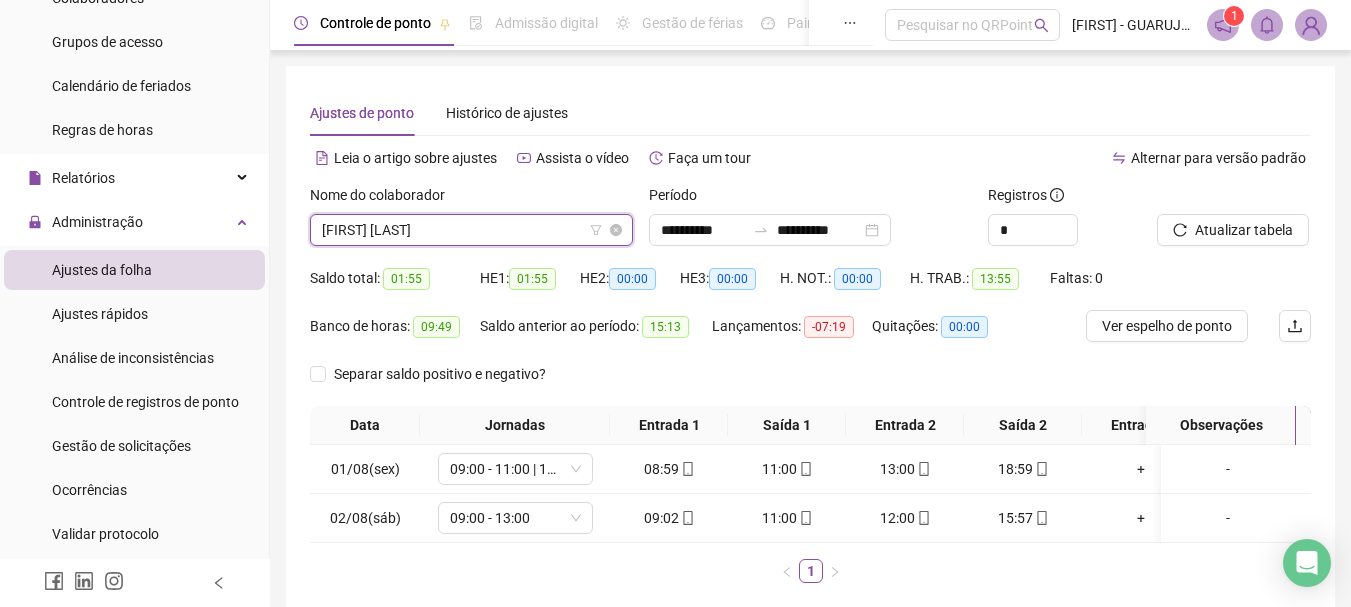 click on "[FIRST] [LAST]" at bounding box center [471, 230] 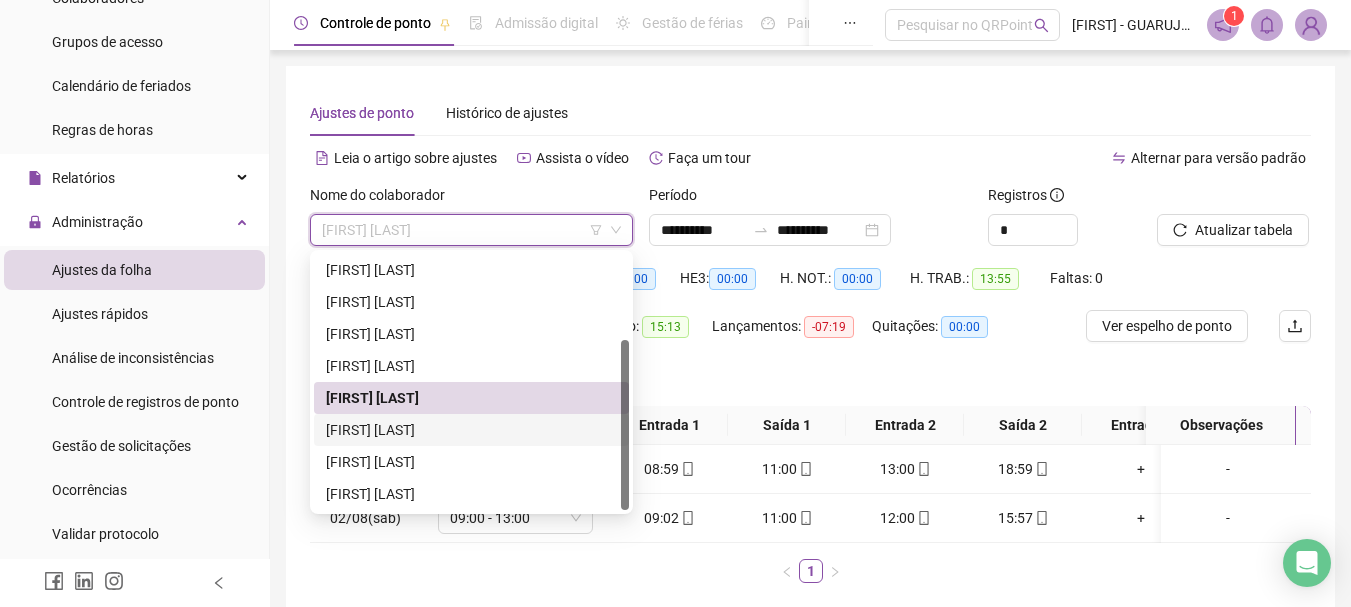 click on "[FIRST] [LAST]" at bounding box center [471, 430] 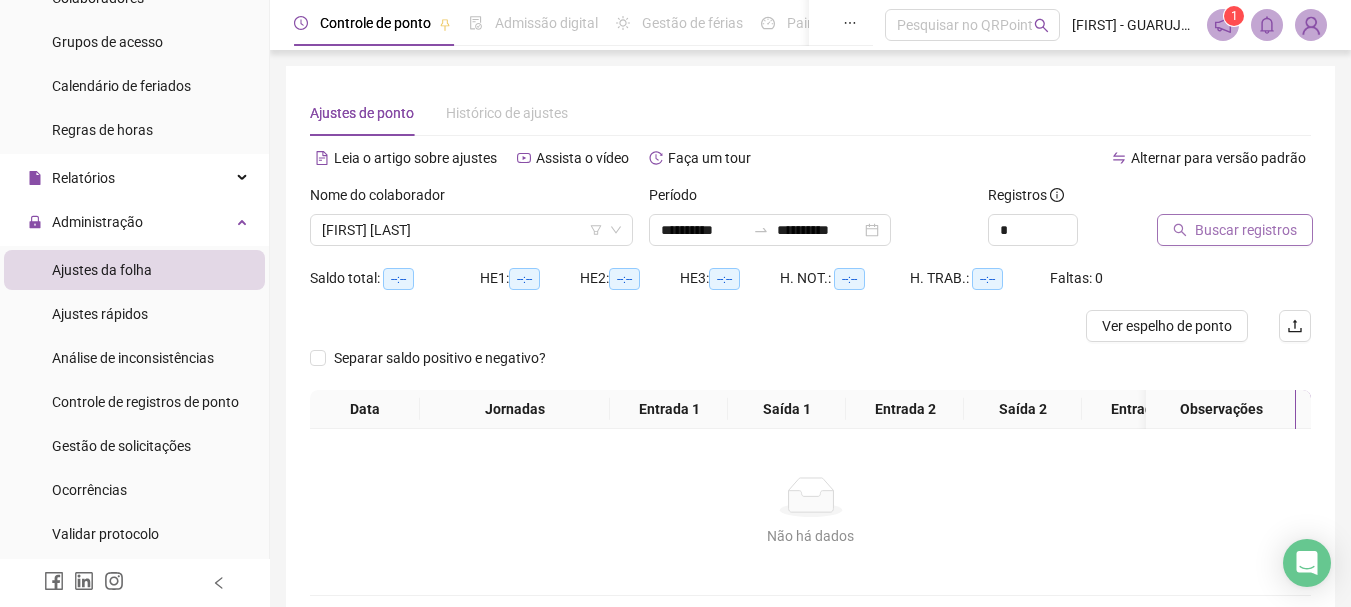 click on "Buscar registros" at bounding box center (1235, 230) 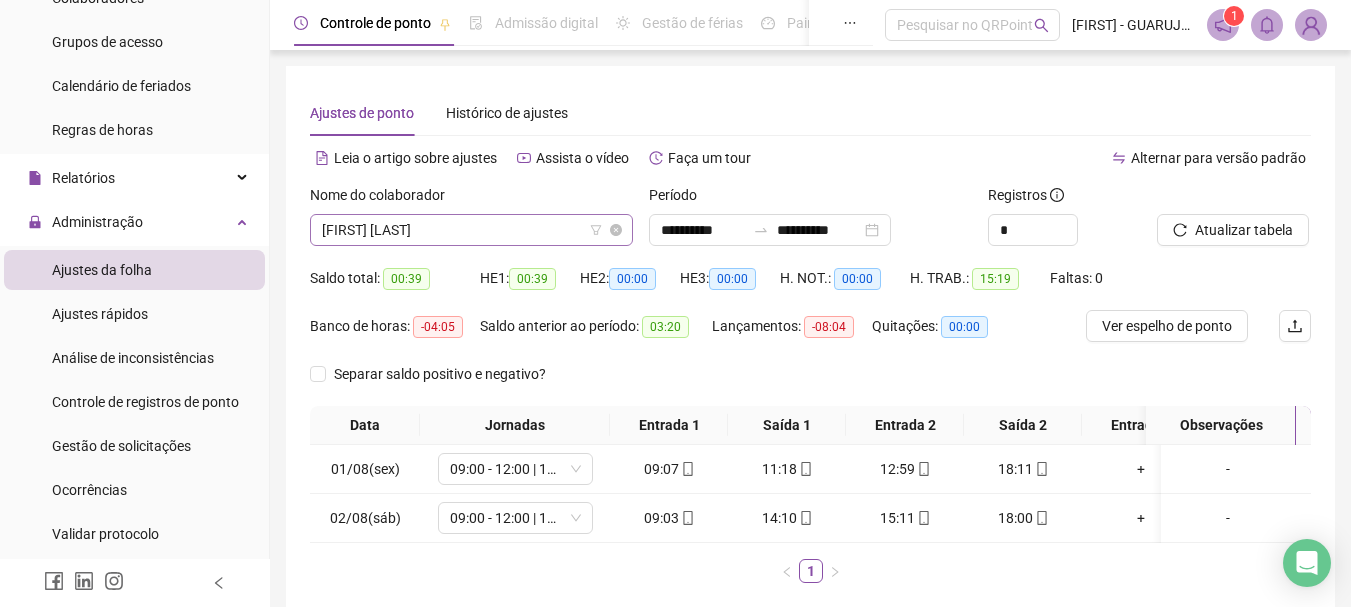 click on "[FIRST] [LAST]" at bounding box center [471, 230] 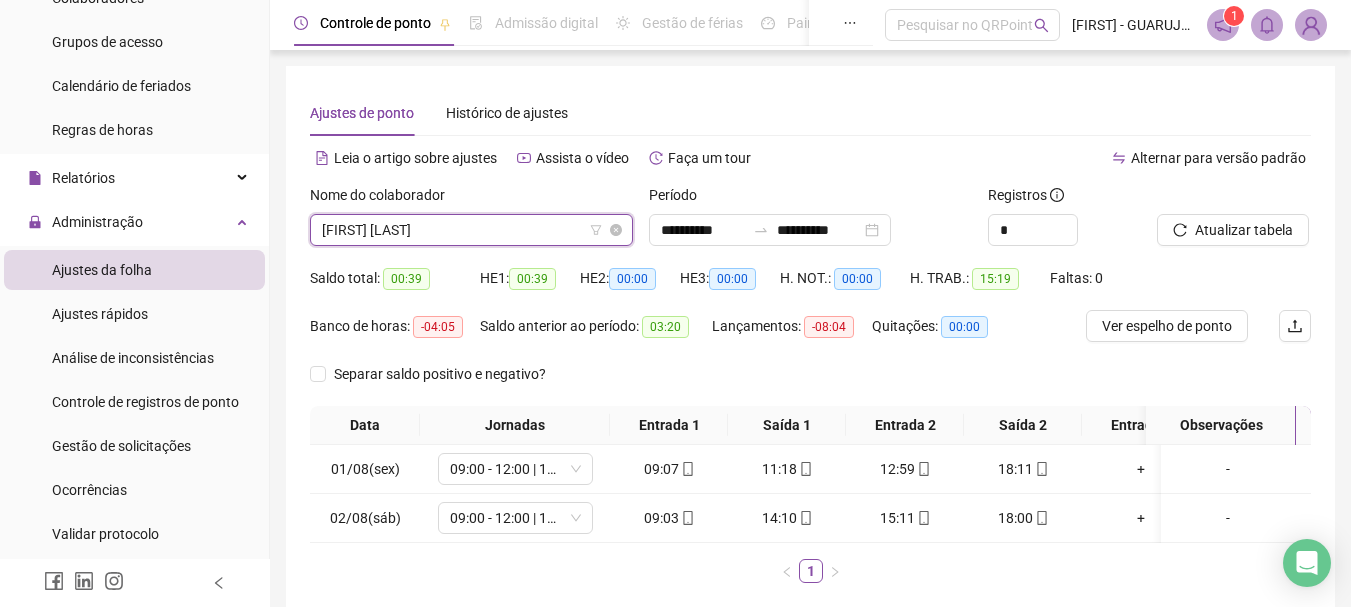 click on "[FIRST] [LAST]" at bounding box center (471, 230) 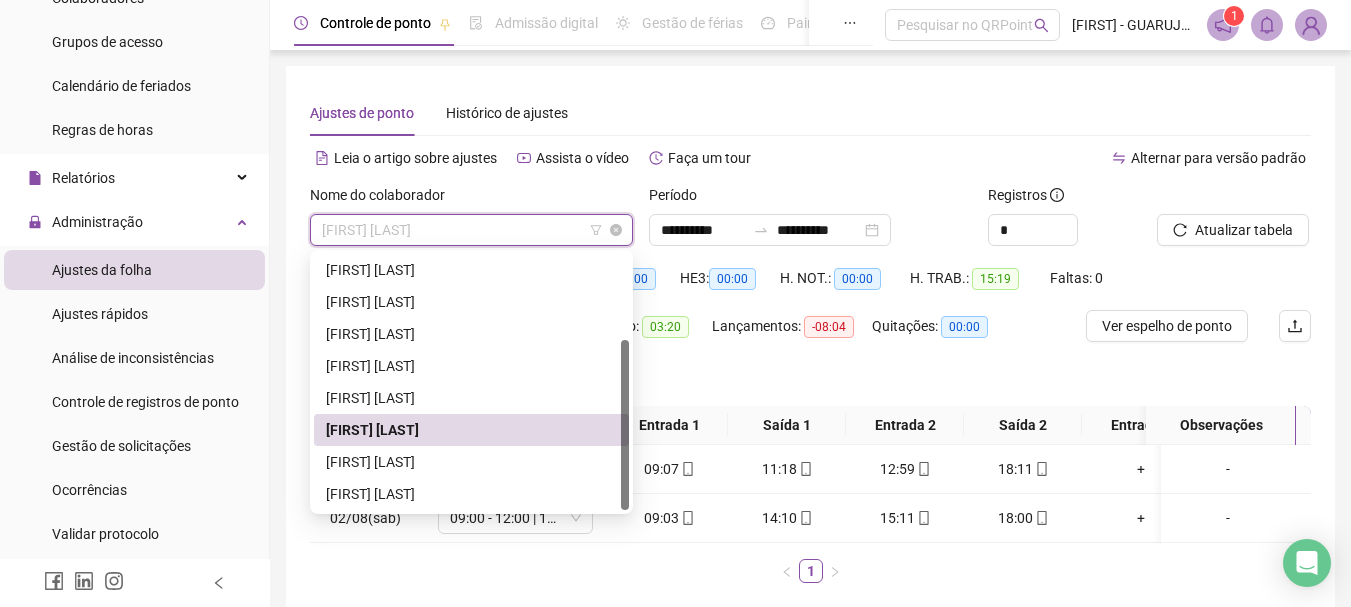 click on "[FIRST] [LAST]" at bounding box center (471, 230) 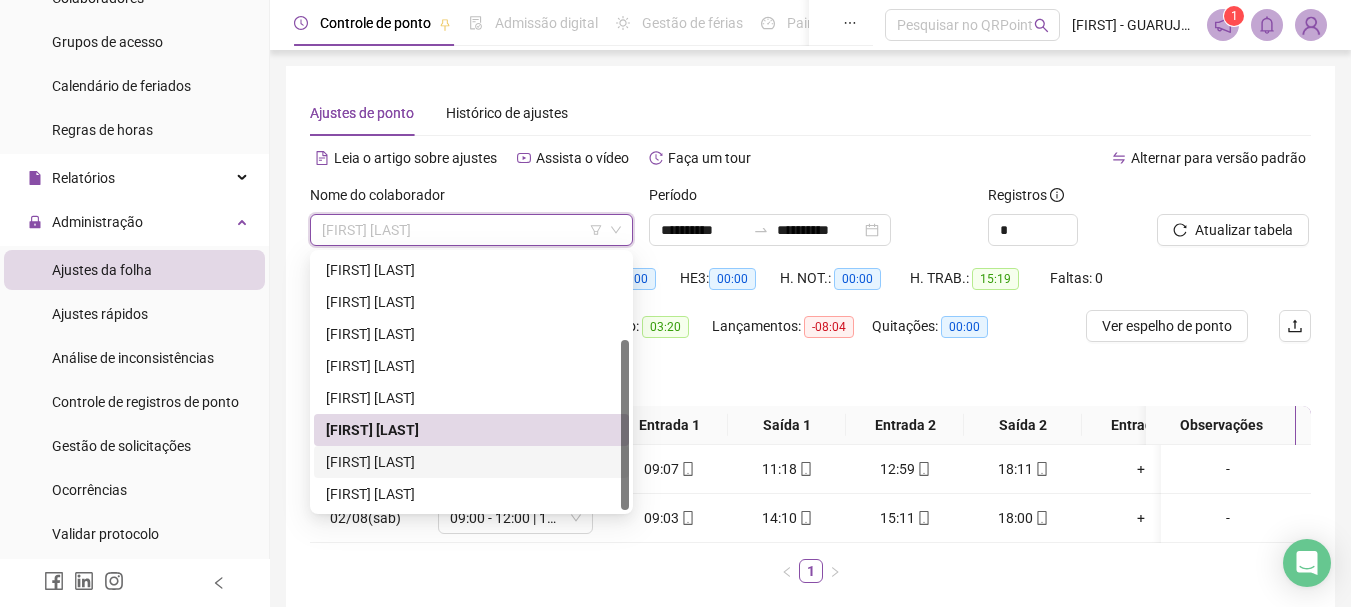 click on "[FIRST] [LAST]" at bounding box center [471, 462] 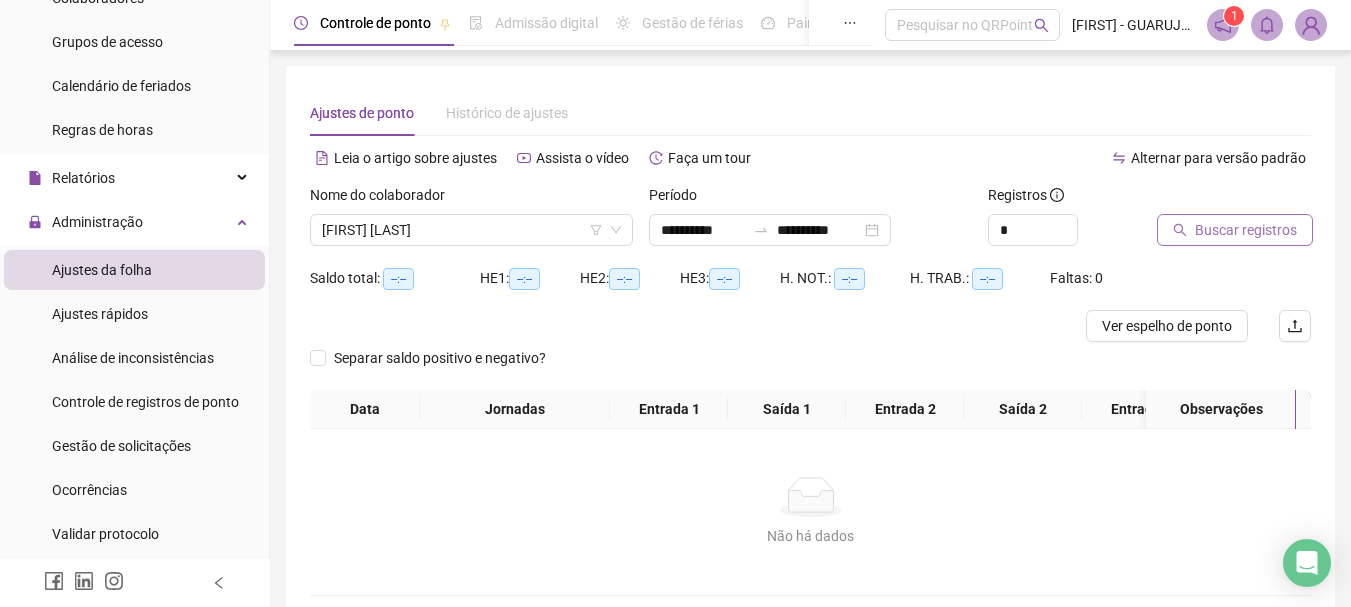 click on "Buscar registros" at bounding box center [1246, 230] 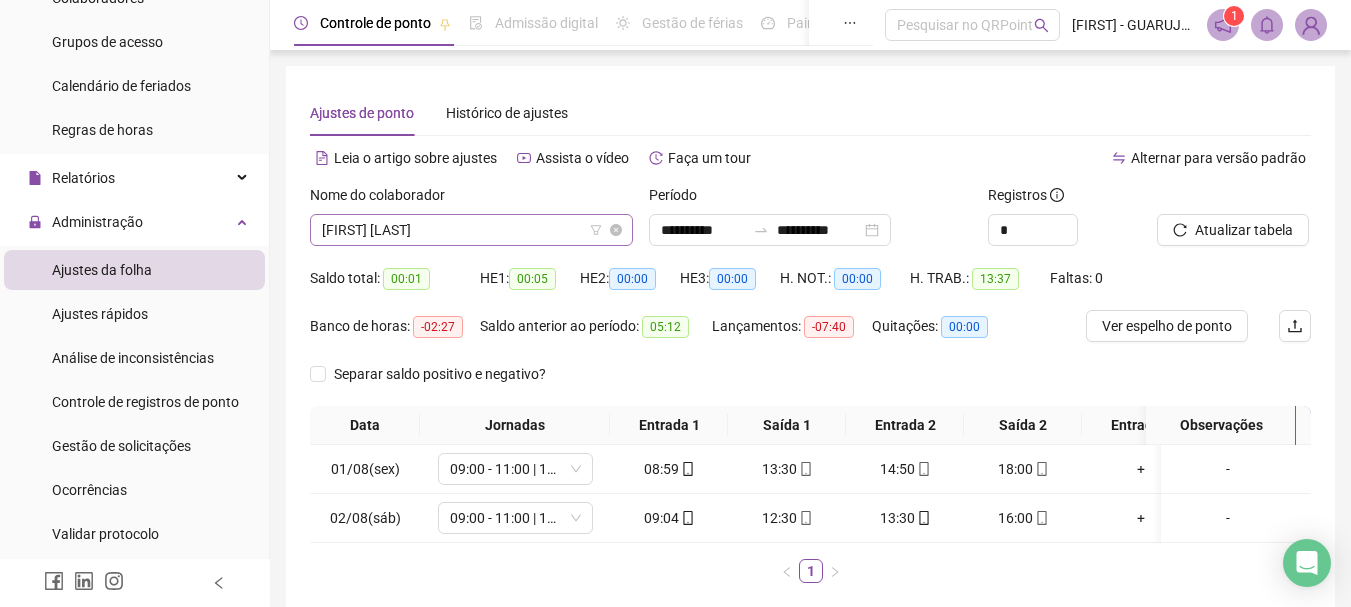 click on "[FIRST] [LAST]" at bounding box center (471, 230) 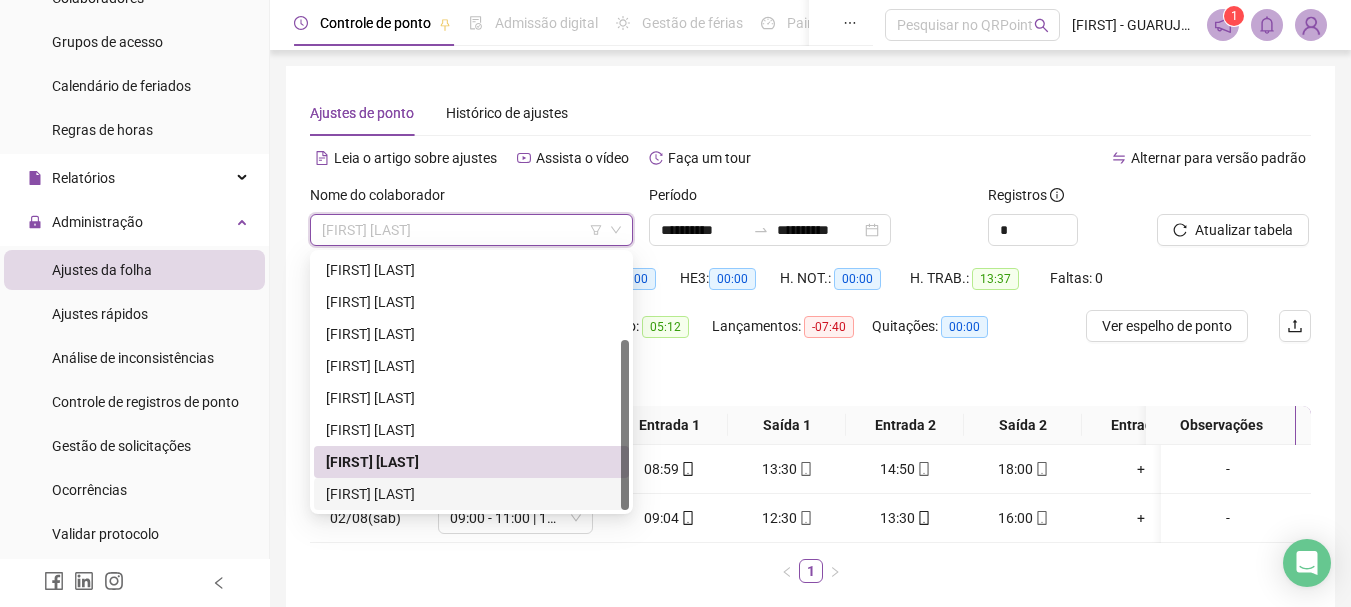 click on "[FIRST] [LAST]" at bounding box center [471, 494] 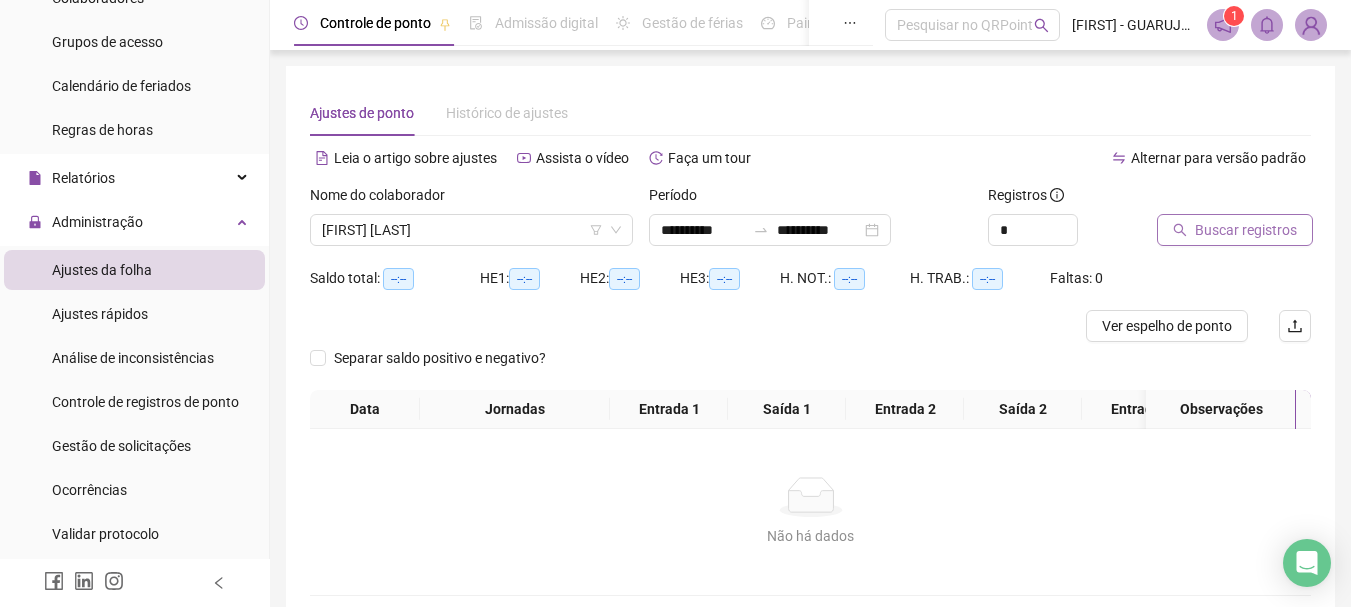 click on "Buscar registros" at bounding box center [1246, 230] 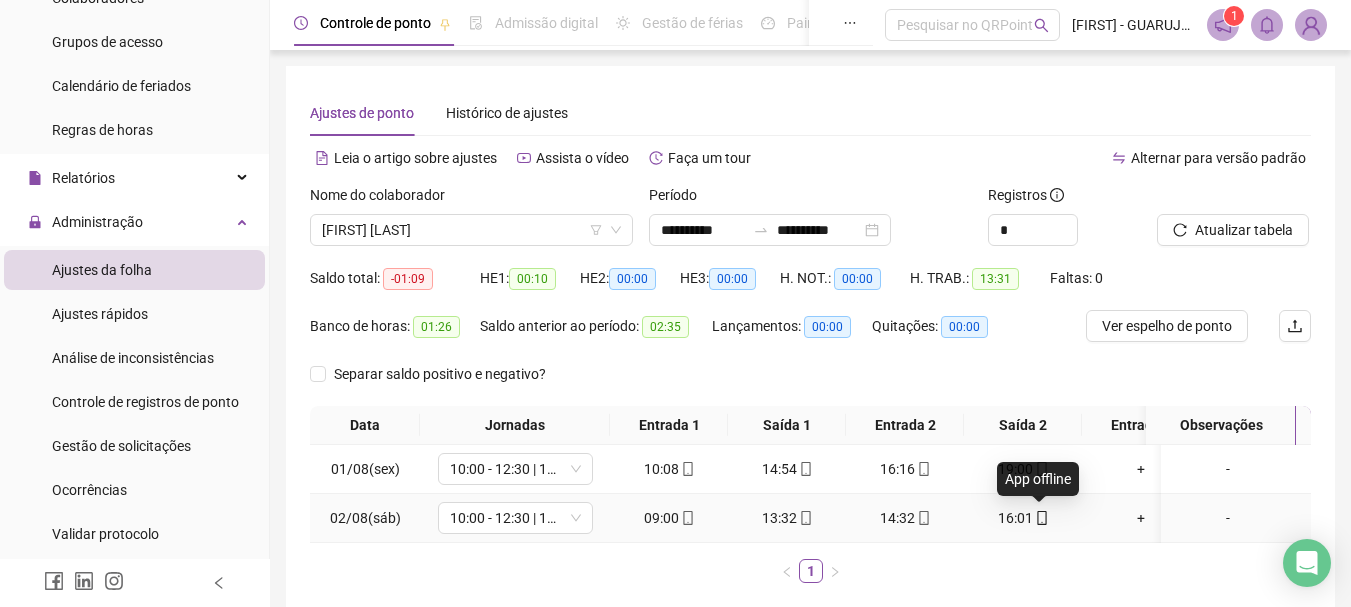 click 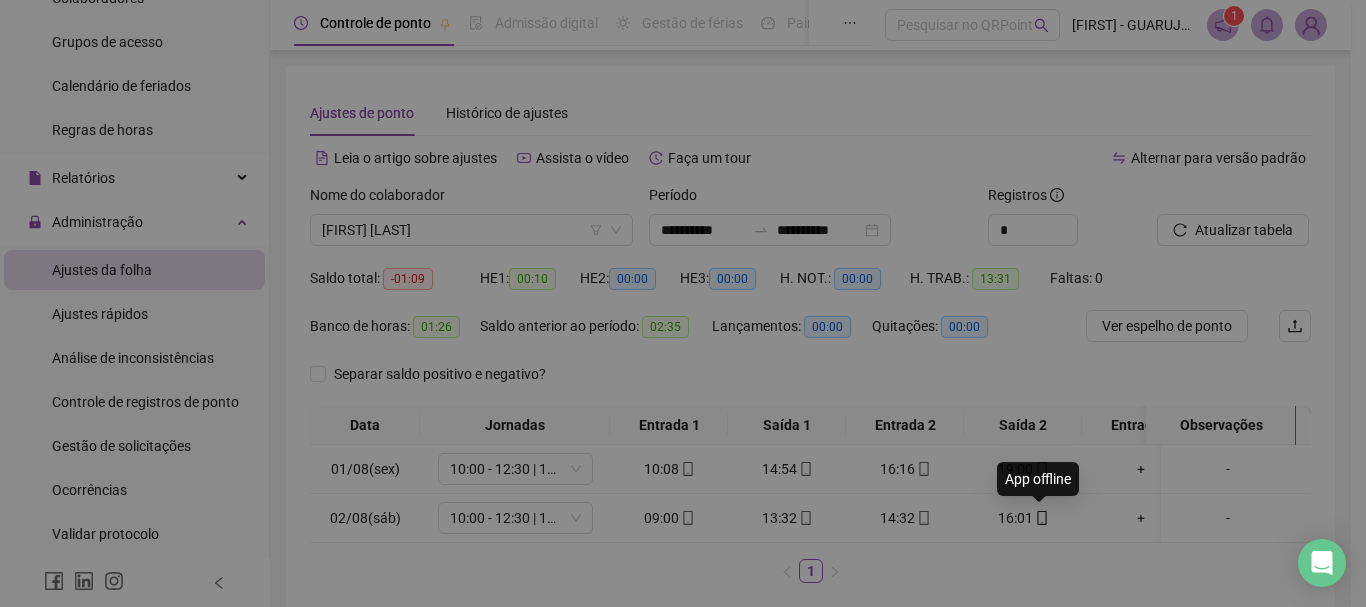 type on "**********" 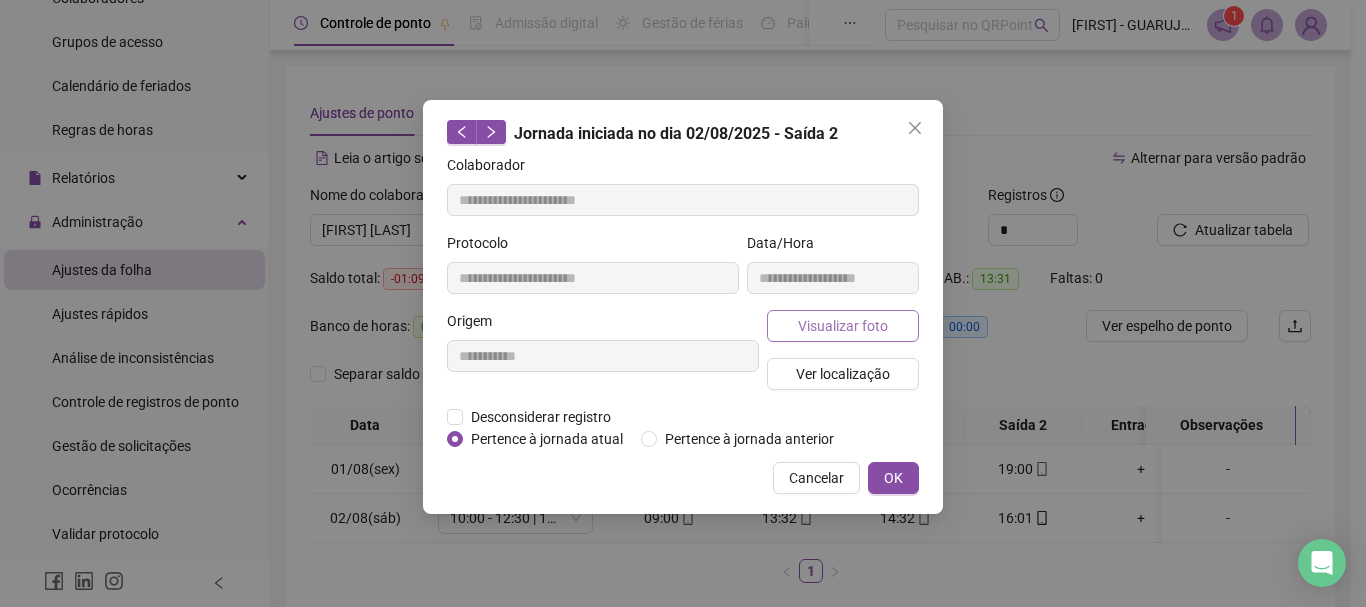 click on "Visualizar foto" at bounding box center [843, 326] 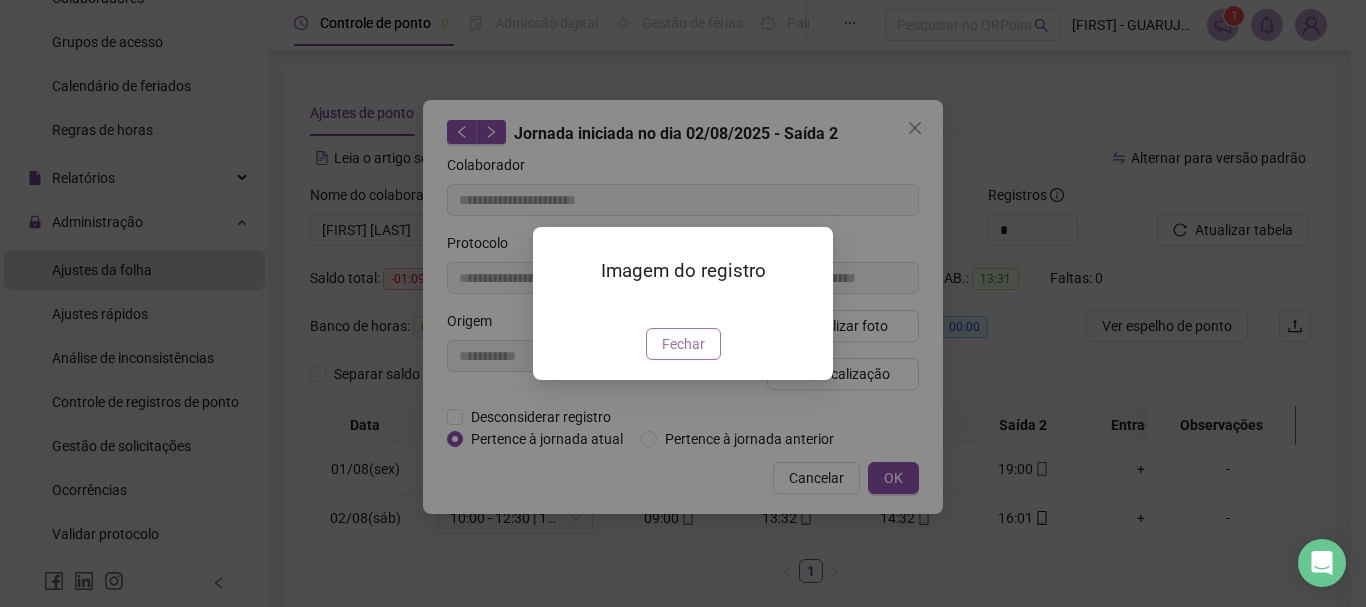 click on "Fechar" at bounding box center (683, 344) 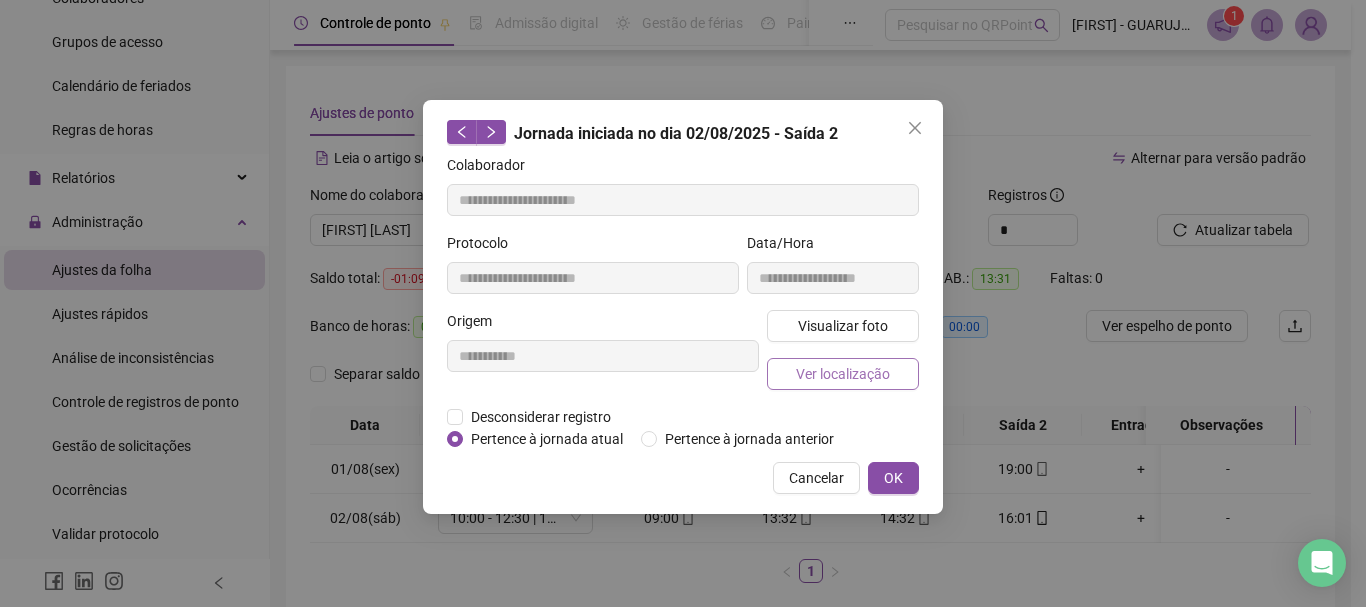 click on "Ver localização" at bounding box center (843, 374) 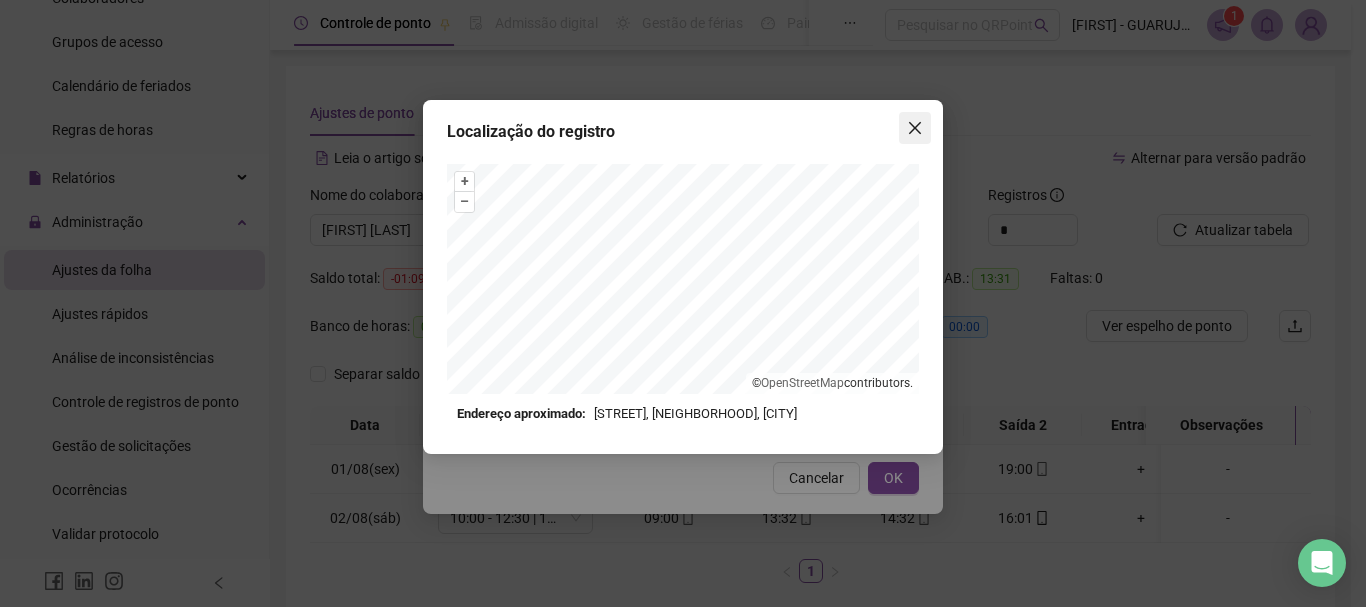 click 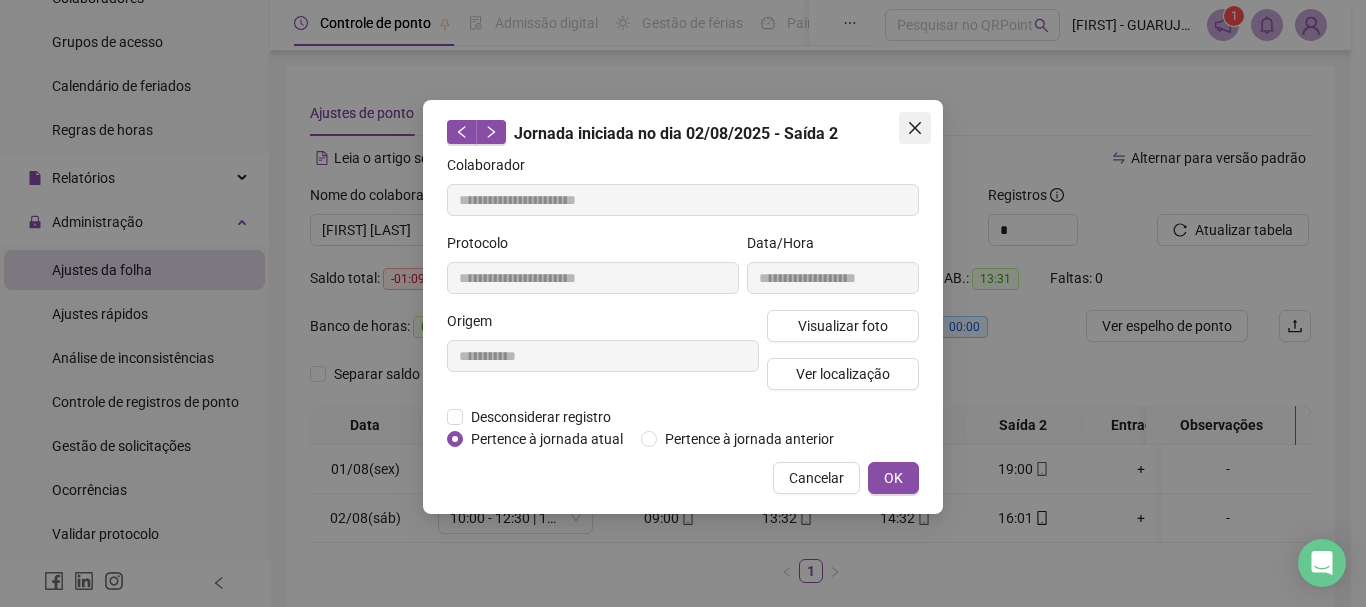click 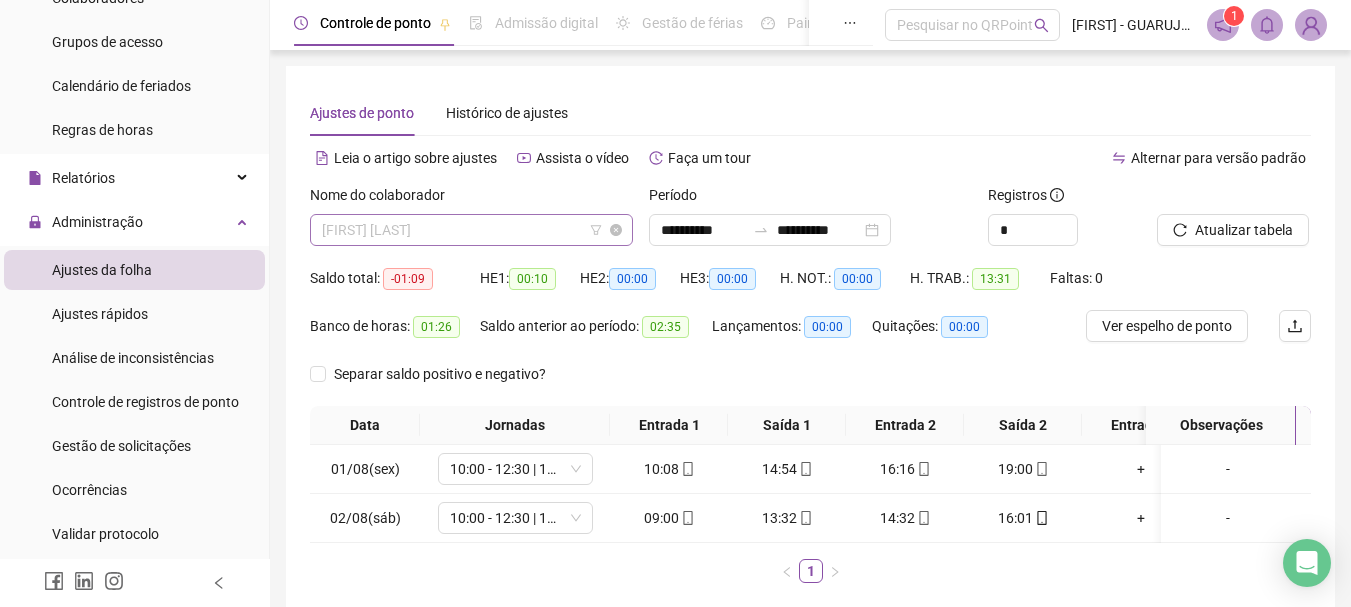 click on "[FIRST] [LAST]" at bounding box center (471, 230) 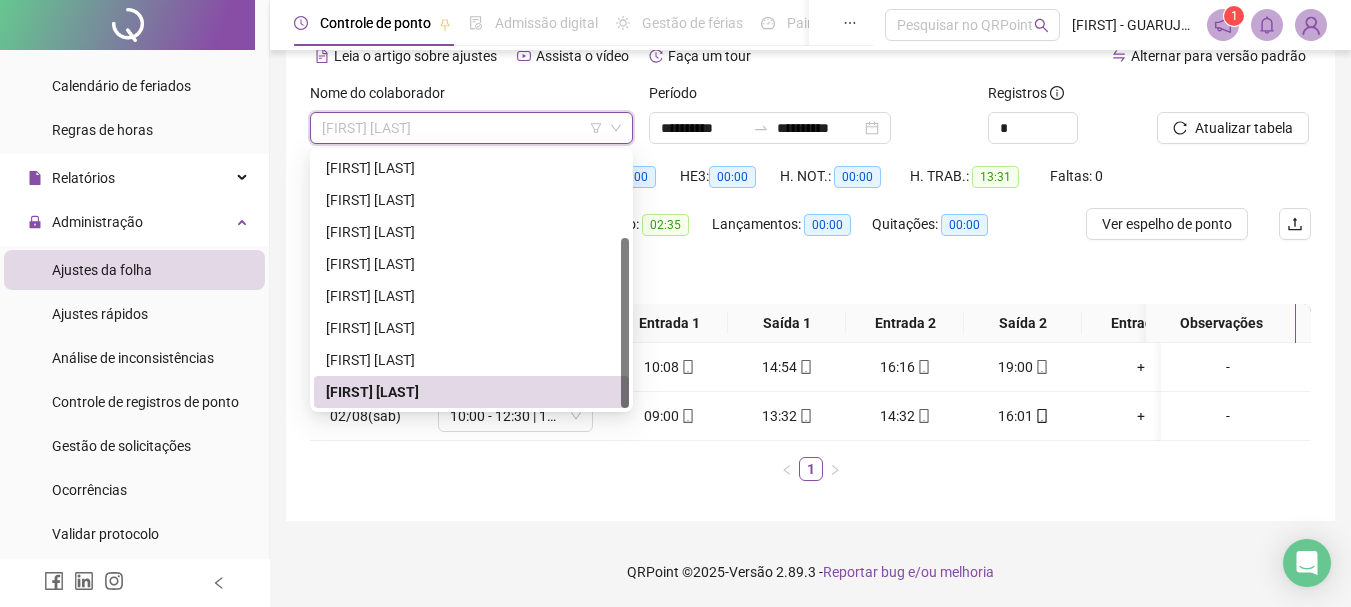 scroll, scrollTop: 117, scrollLeft: 0, axis: vertical 